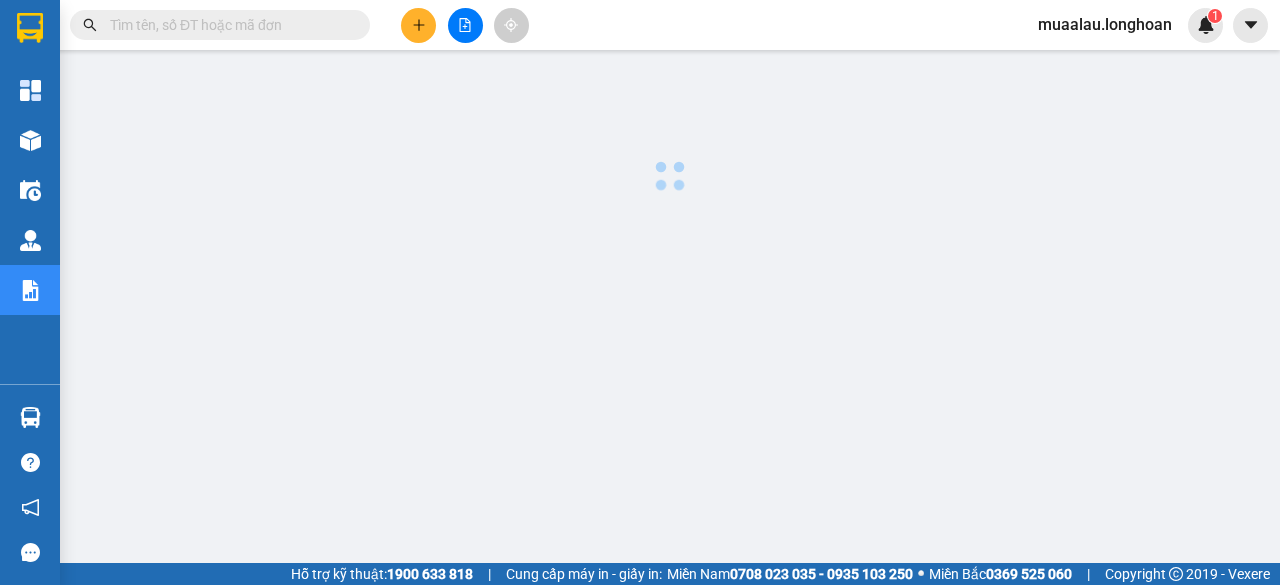 scroll, scrollTop: 0, scrollLeft: 0, axis: both 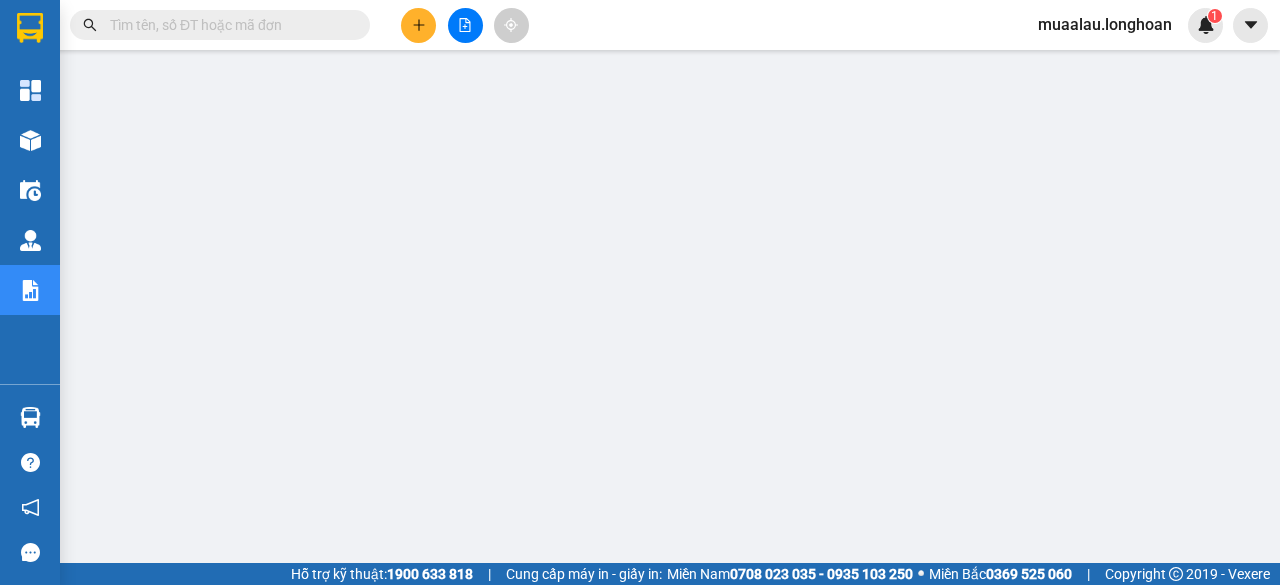 click at bounding box center (228, 25) 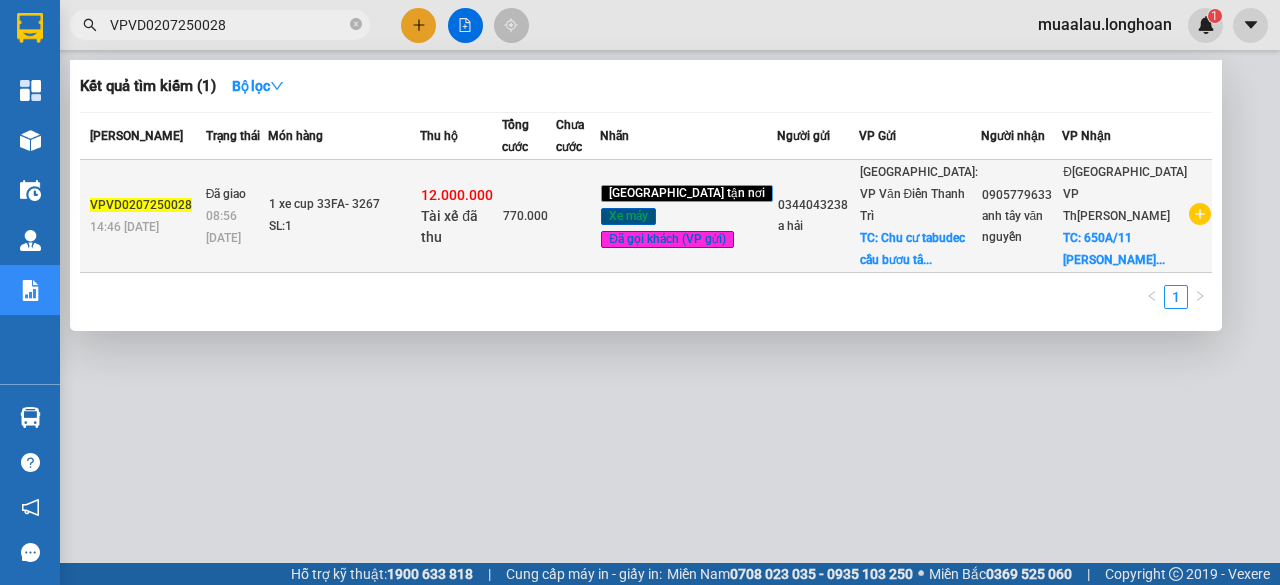 type on "VPVD0207250028" 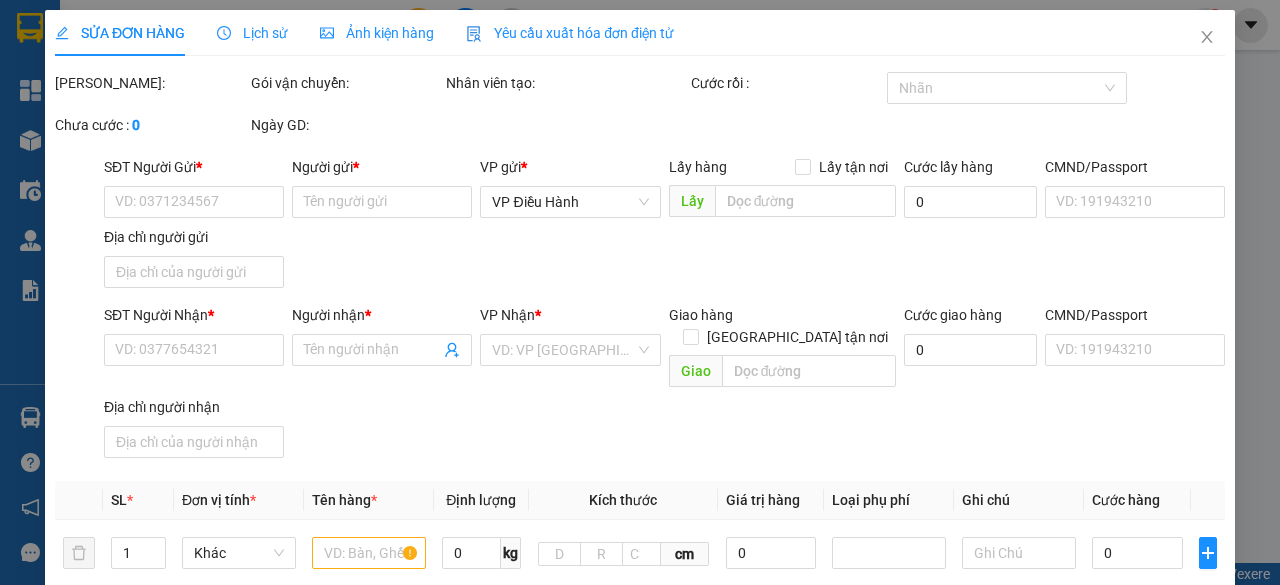type on "0344043238" 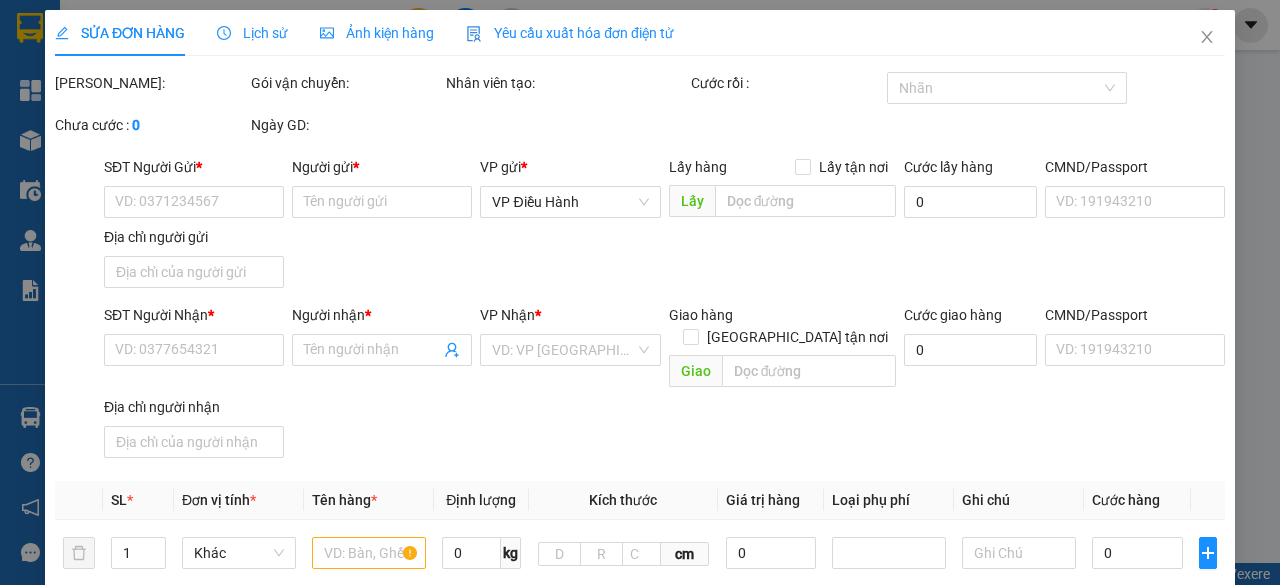 type on "0905779633" 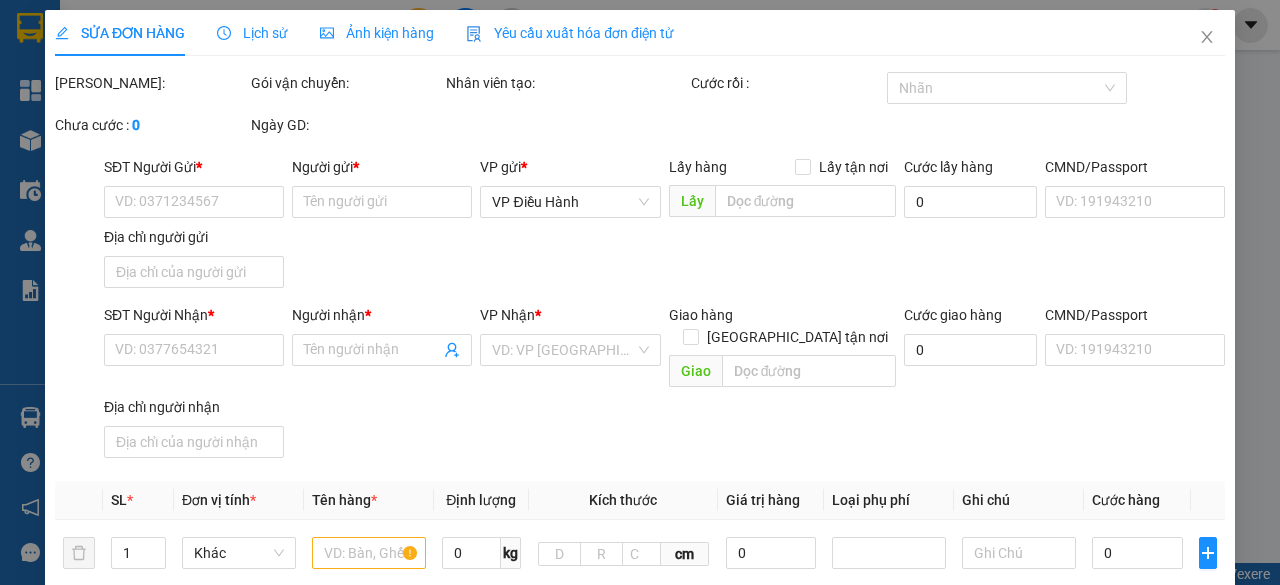 type on "anh tây văn nguyễn" 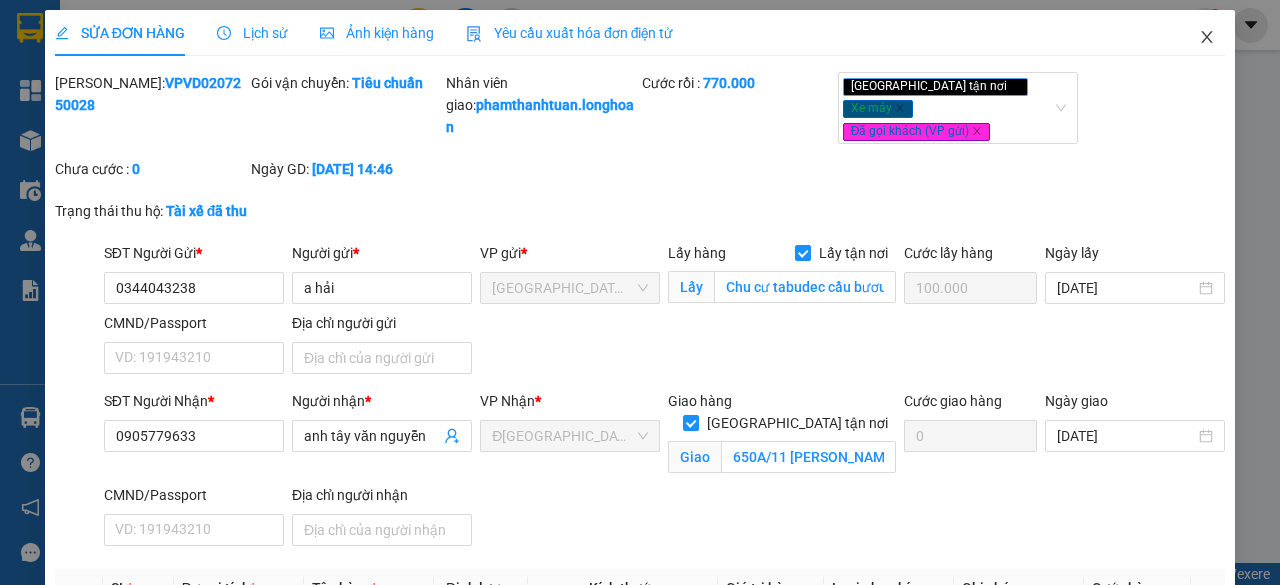 click 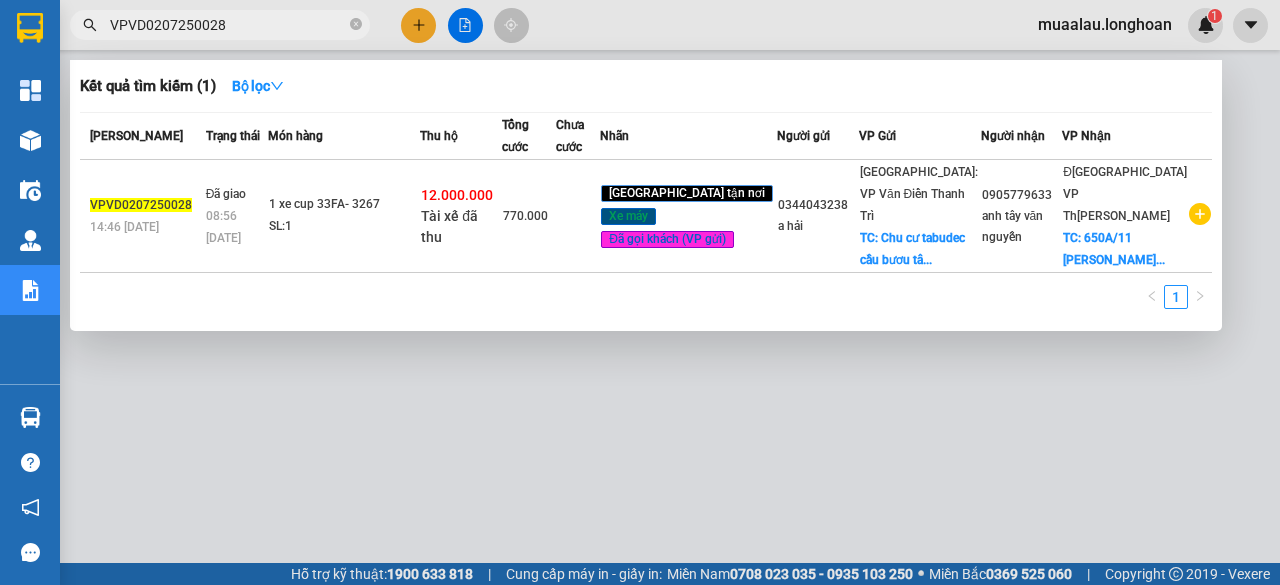 click on "VPVD0207250028" at bounding box center [228, 25] 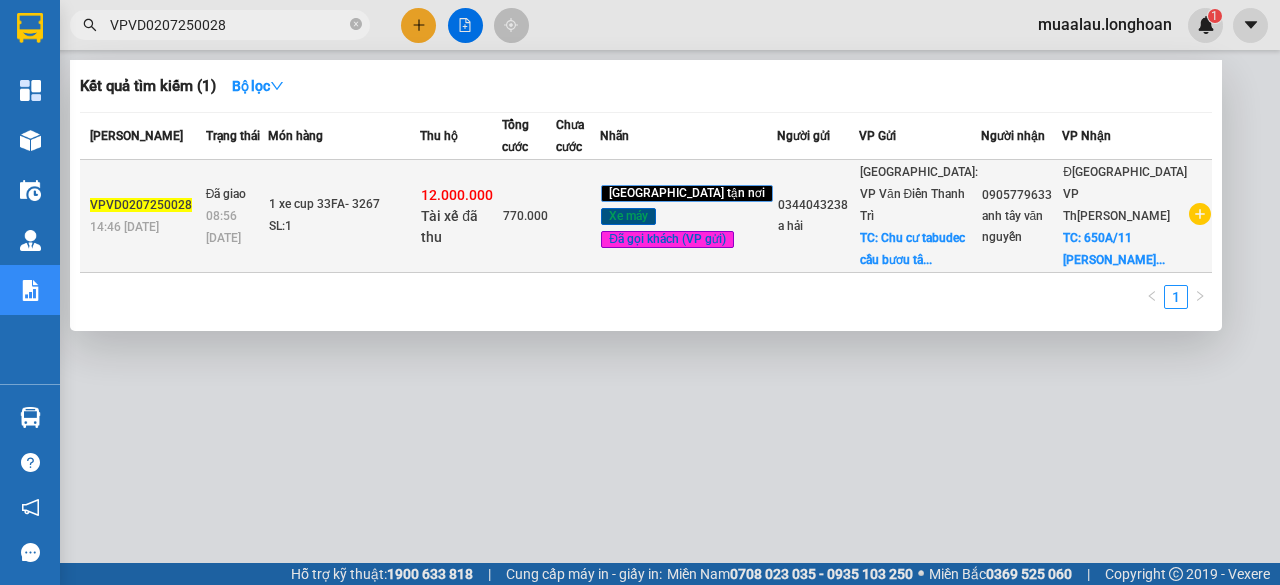 click on "Đã giao   08:56 [DATE]" at bounding box center [234, 216] 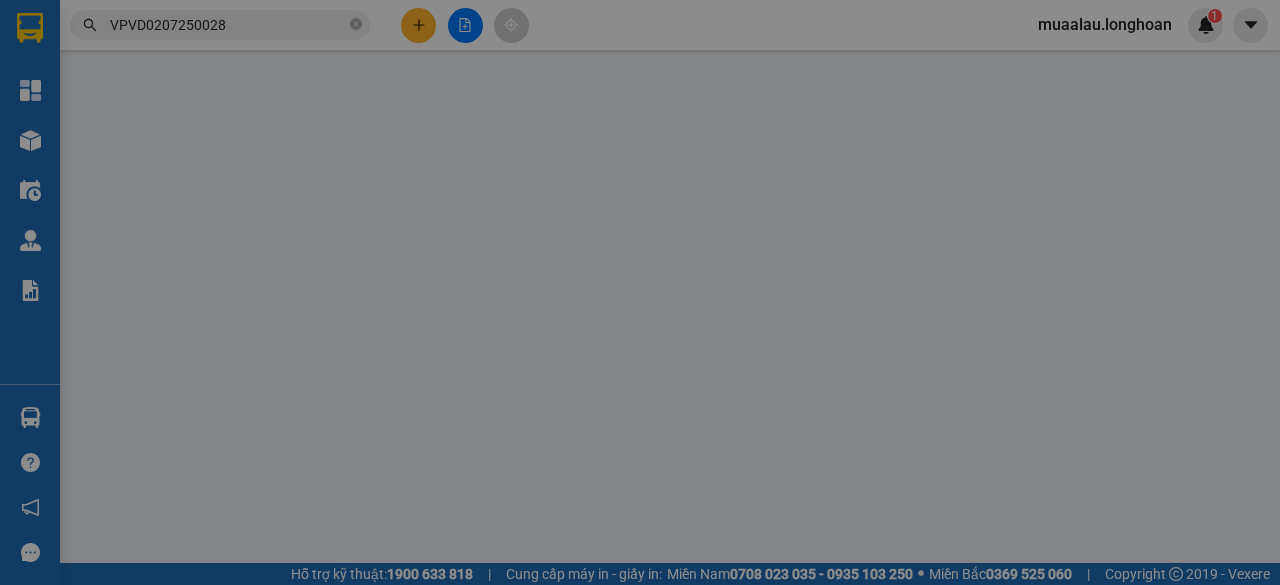 type on "0344043238" 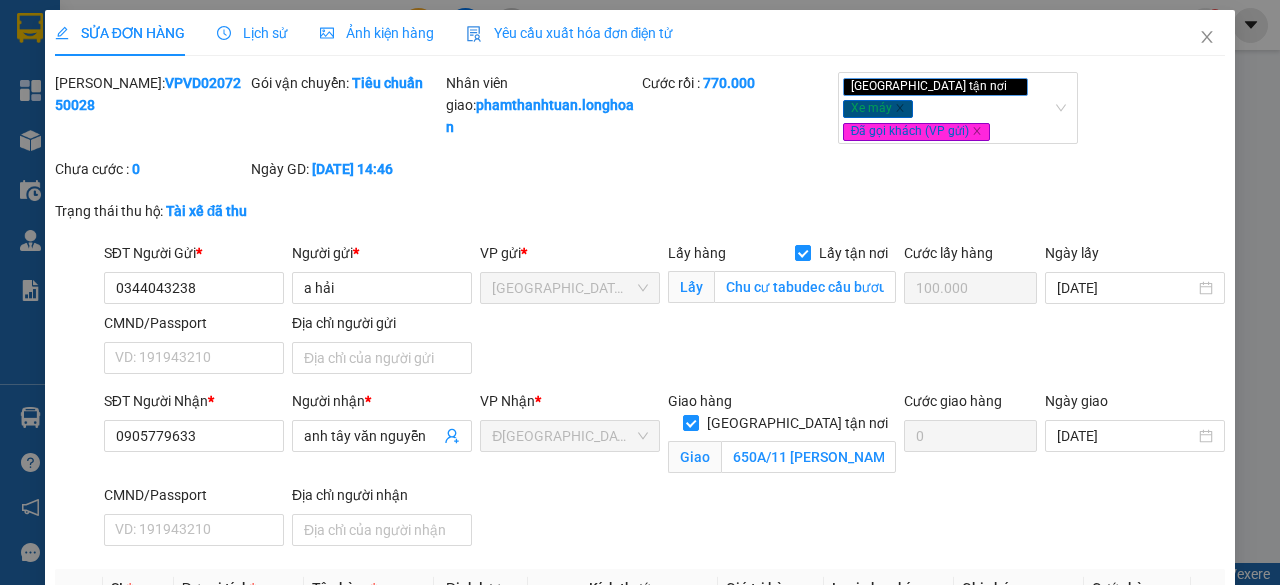 click on "Lịch sử" at bounding box center [252, 33] 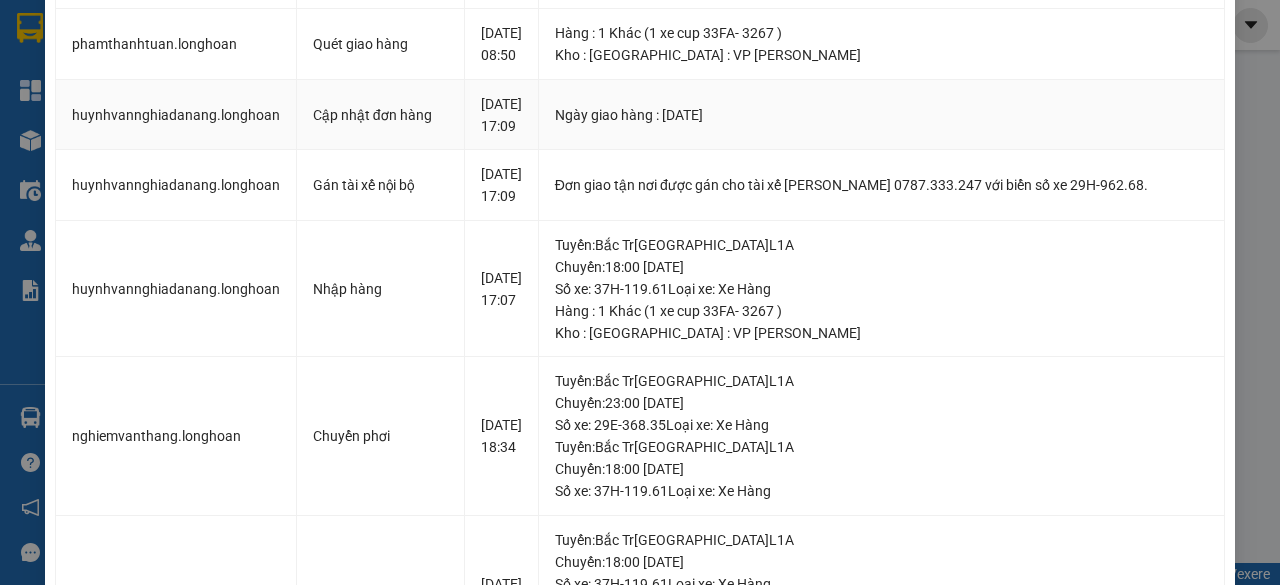 scroll, scrollTop: 700, scrollLeft: 0, axis: vertical 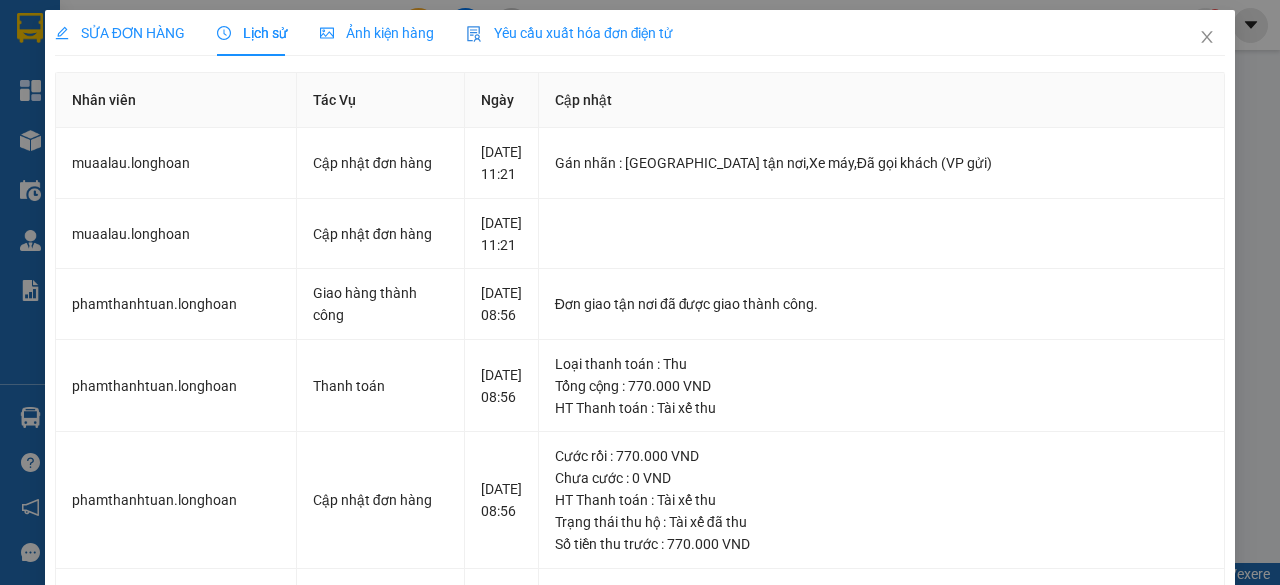 click on "SỬA ĐƠN HÀNG" at bounding box center [120, 33] 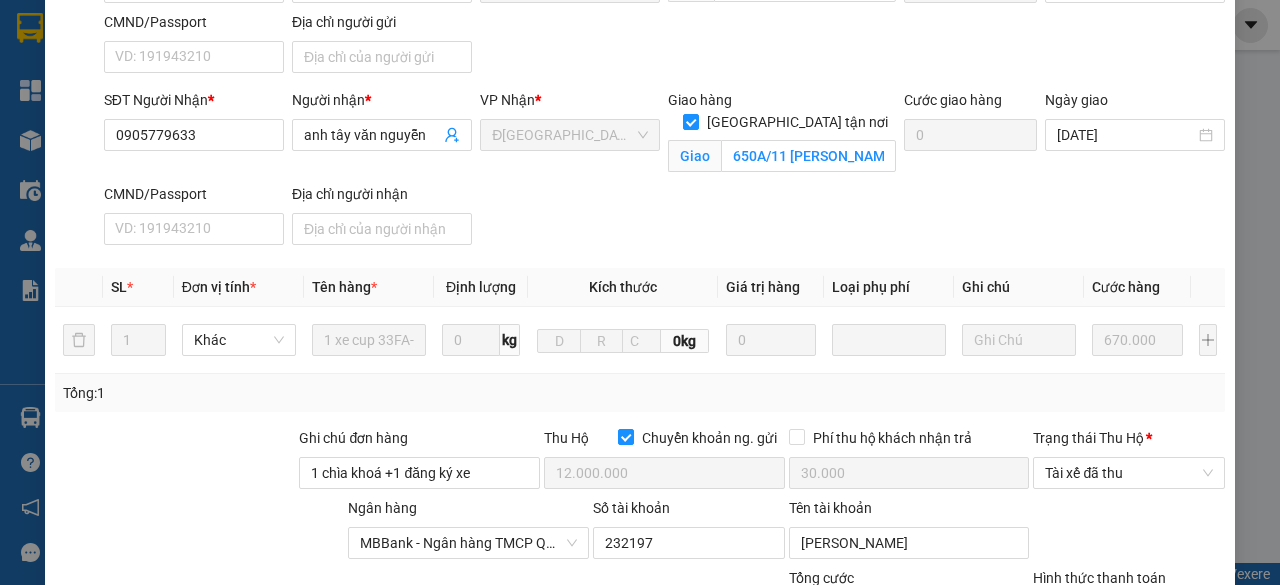 scroll, scrollTop: 536, scrollLeft: 0, axis: vertical 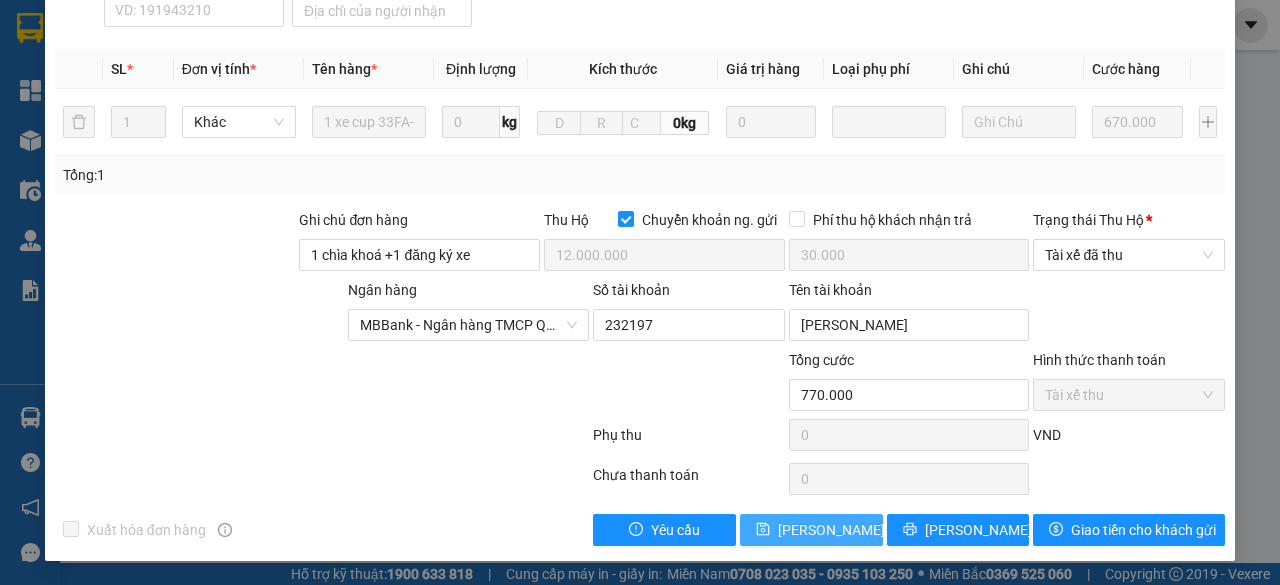 click on "[PERSON_NAME] thay đổi" at bounding box center (858, 530) 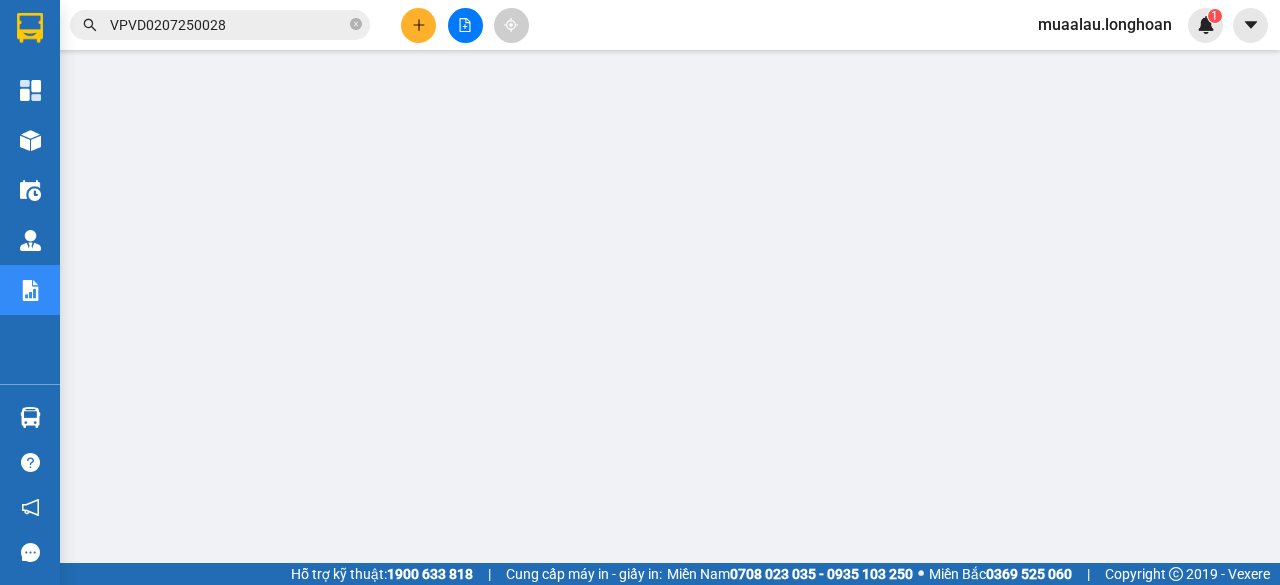 click on "VPVD0207250028" at bounding box center (228, 25) 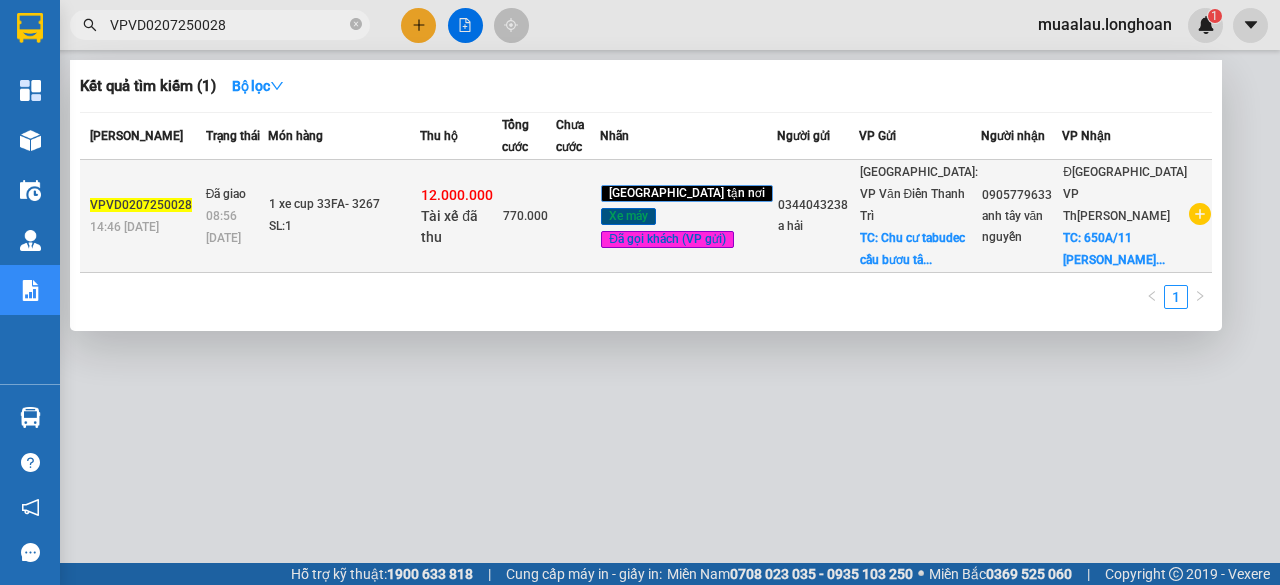 click on "Đã giao   08:56 [DATE]" at bounding box center [234, 216] 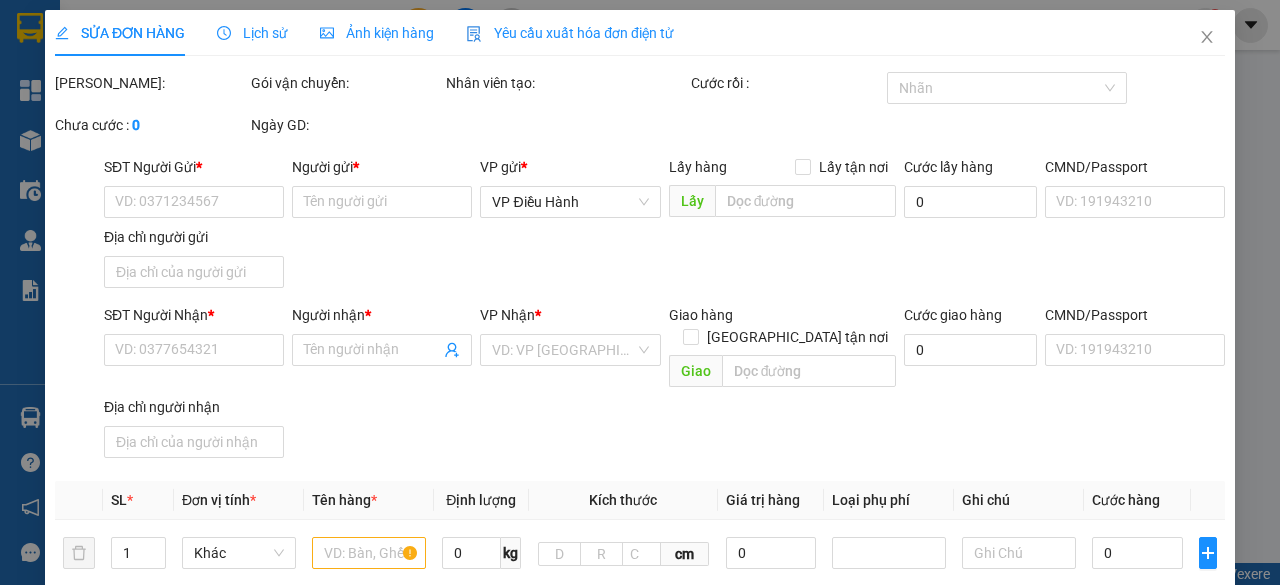 type on "0344043238" 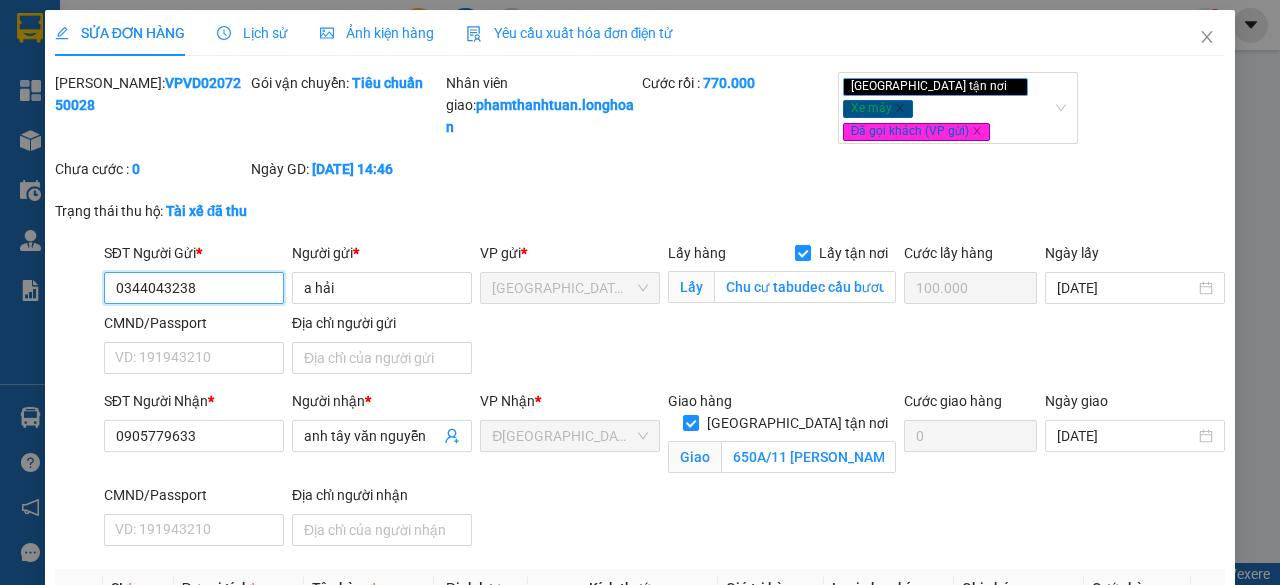 scroll, scrollTop: 536, scrollLeft: 0, axis: vertical 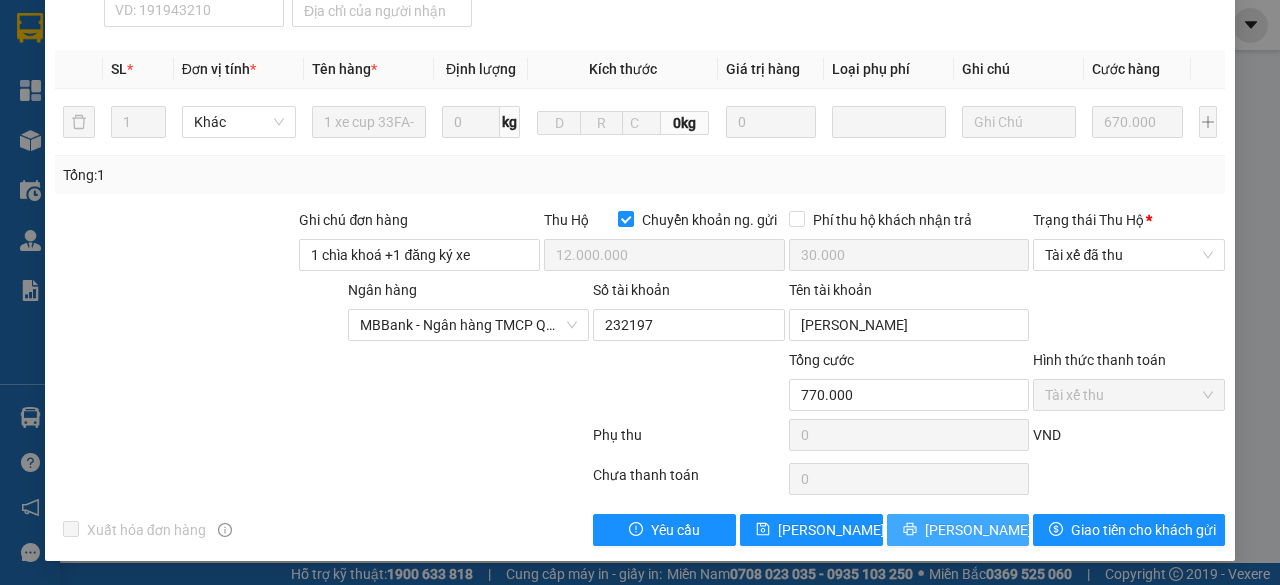 click on "[PERSON_NAME] và In" at bounding box center [995, 530] 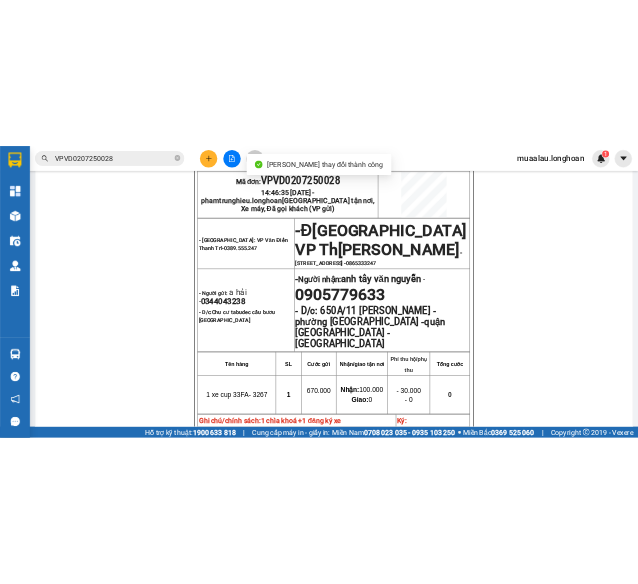 scroll, scrollTop: 300, scrollLeft: 0, axis: vertical 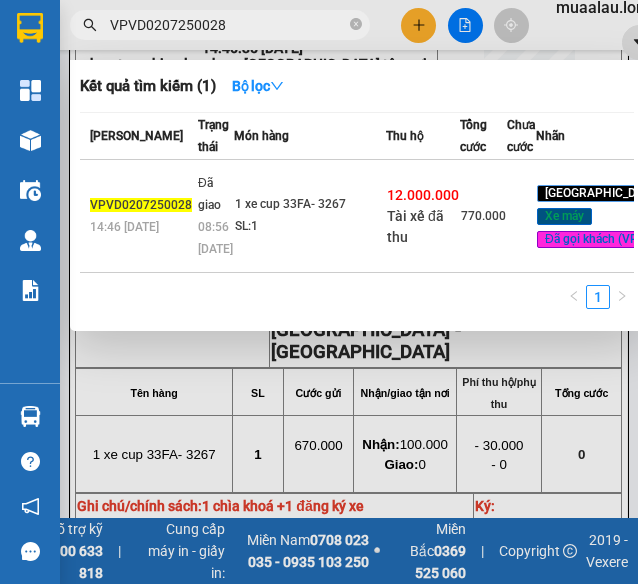 click on "VPVD0207250028" at bounding box center [228, 25] 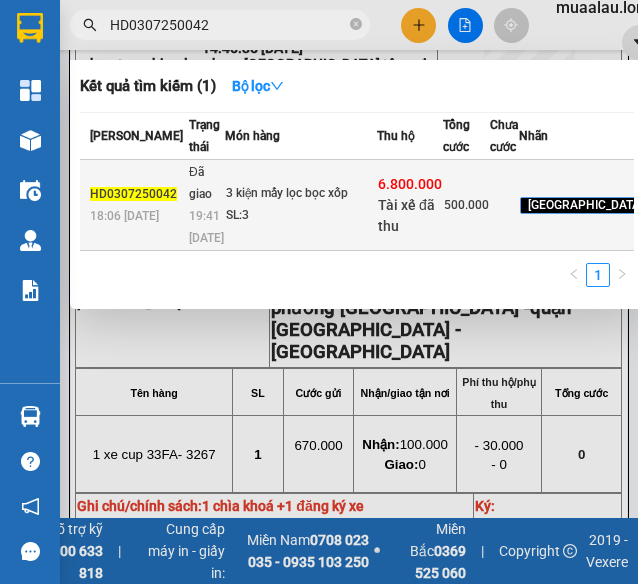 click on "Đã giao   19:41 [DATE]" at bounding box center (204, 205) 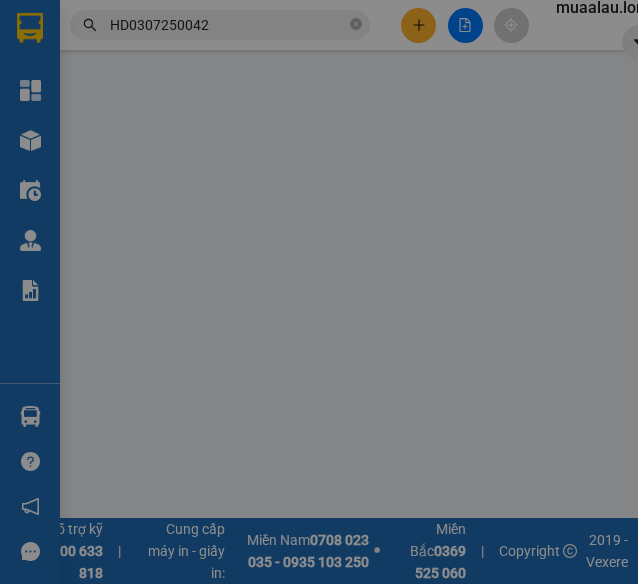 scroll, scrollTop: 0, scrollLeft: 0, axis: both 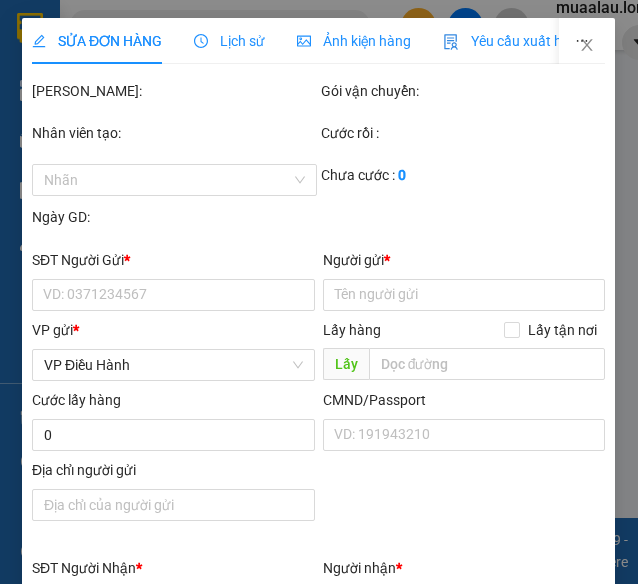 click on "Lịch sử" at bounding box center (229, 41) 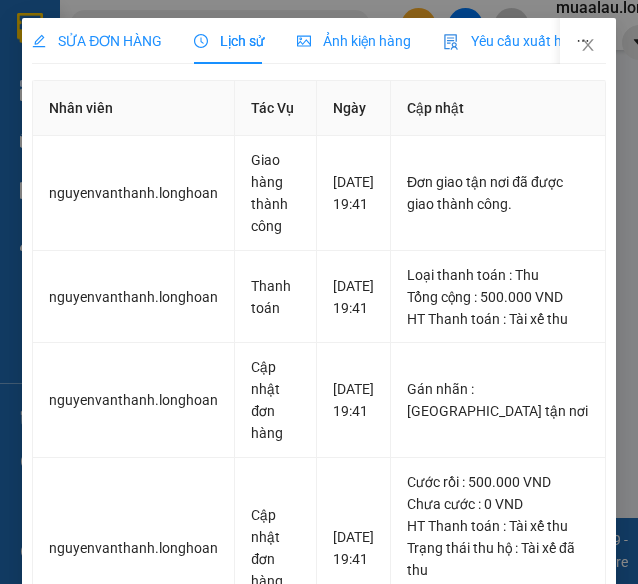 click on "Lịch sử" at bounding box center [229, 41] 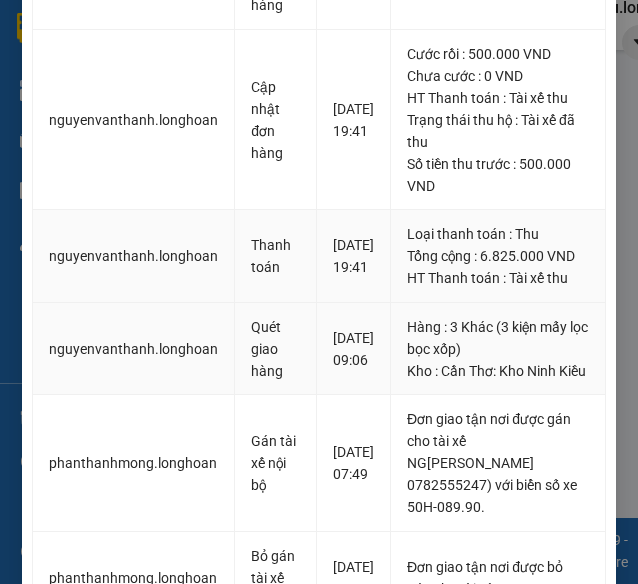 scroll, scrollTop: 600, scrollLeft: 0, axis: vertical 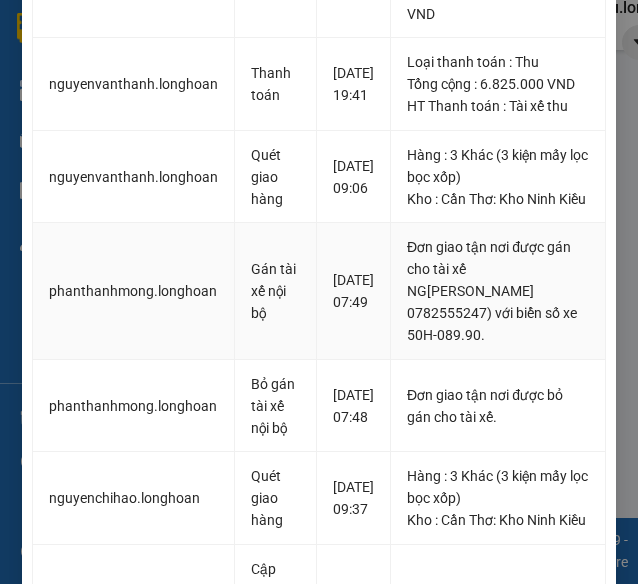 drag, startPoint x: 474, startPoint y: 378, endPoint x: 565, endPoint y: 379, distance: 91.00549 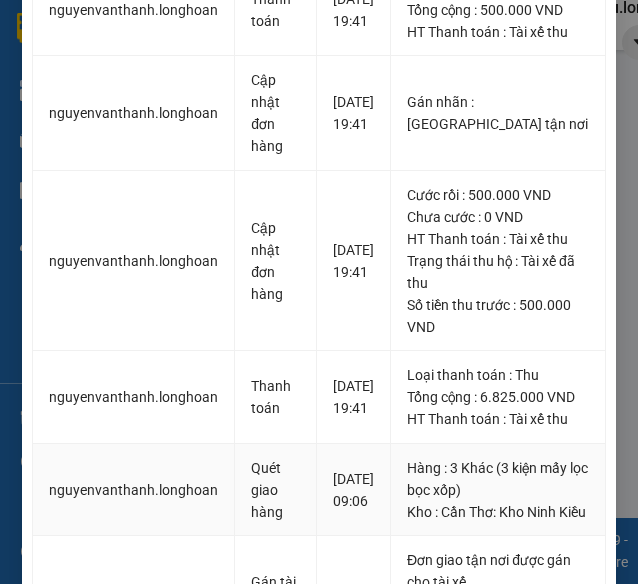 scroll, scrollTop: 0, scrollLeft: 0, axis: both 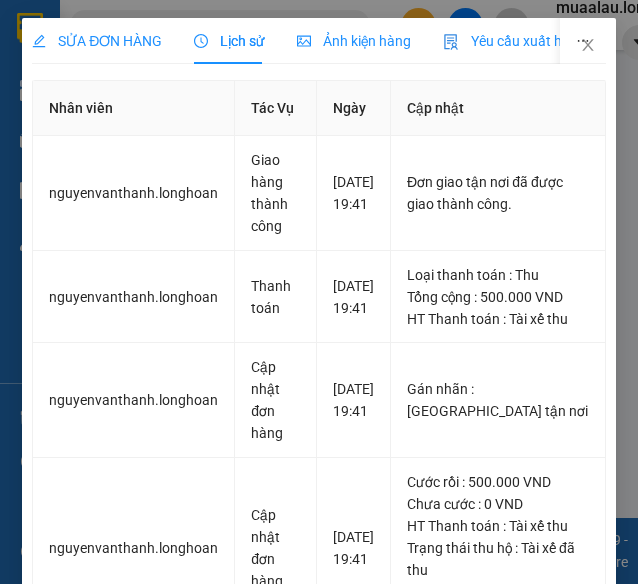 click on "SỬA ĐƠN HÀNG" at bounding box center (97, 41) 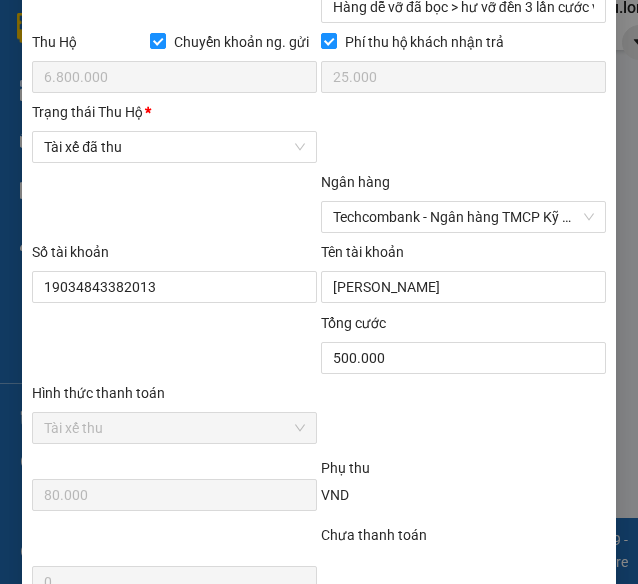 scroll, scrollTop: 1414, scrollLeft: 0, axis: vertical 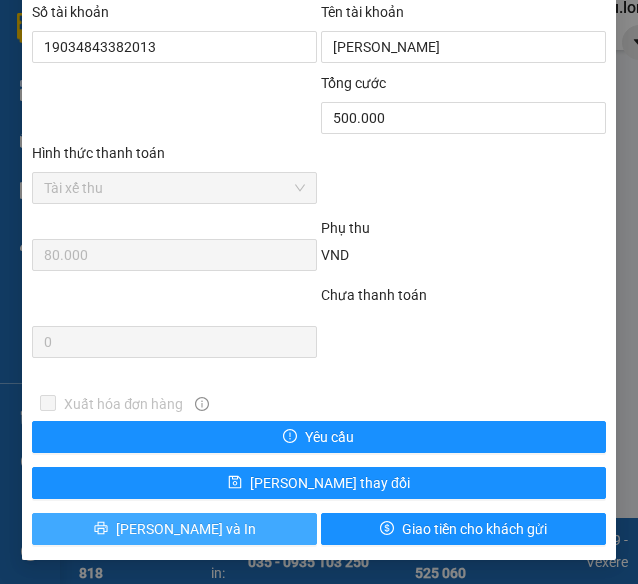 click on "[PERSON_NAME] và In" at bounding box center [174, 529] 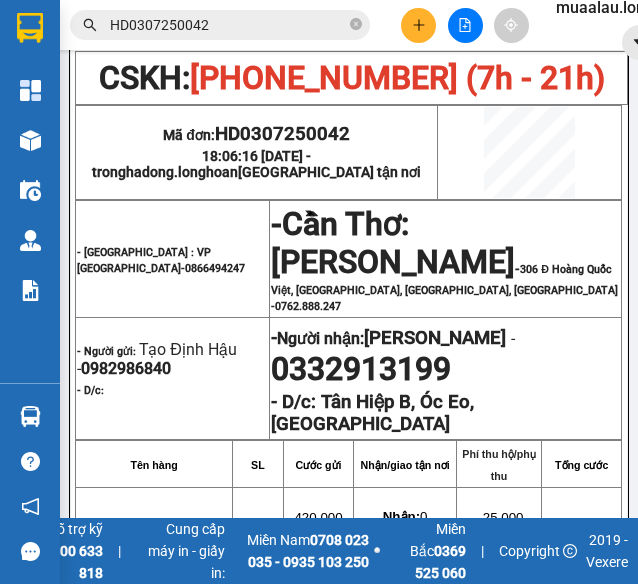 scroll, scrollTop: 500, scrollLeft: 0, axis: vertical 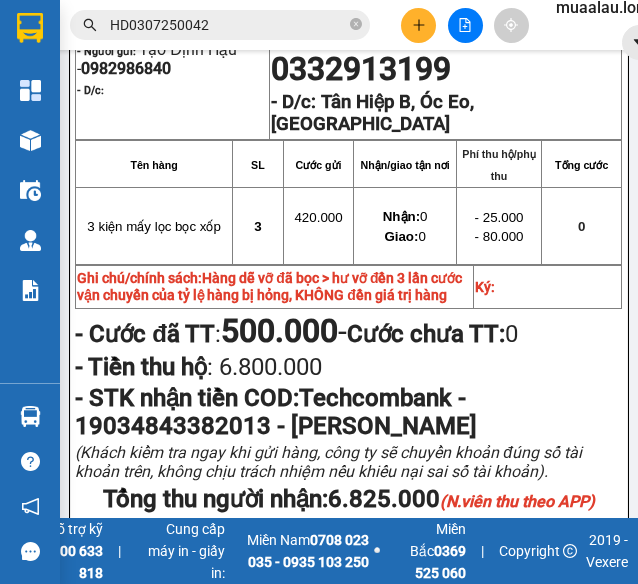 click on "HD0307250042" at bounding box center [228, 25] 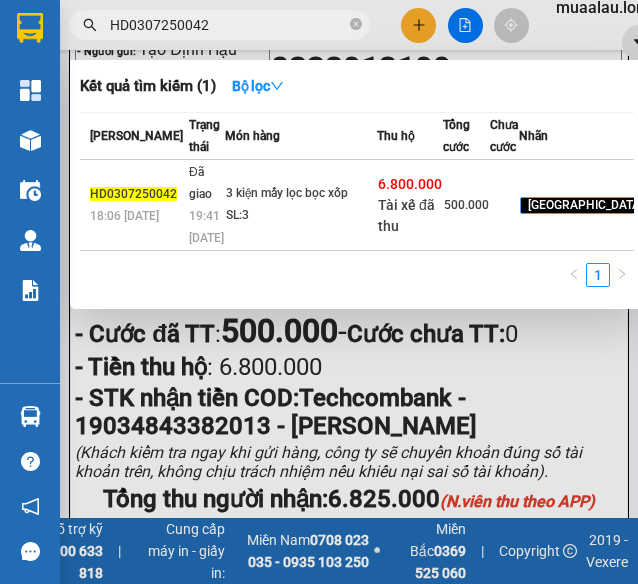 click on "HD0307250042" at bounding box center (228, 25) 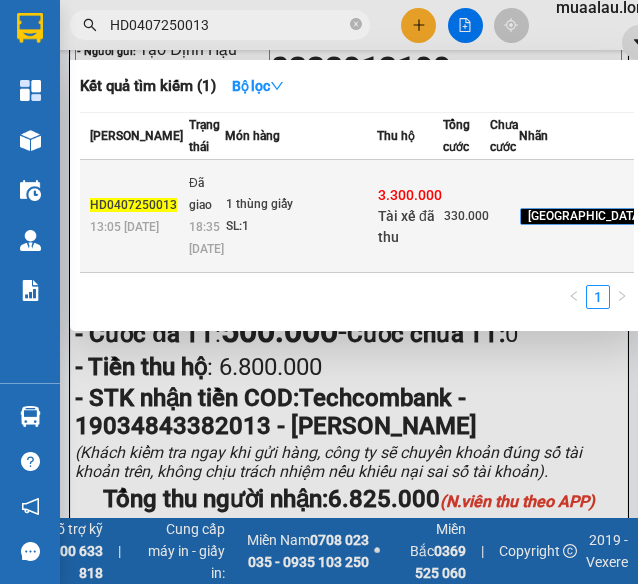 click on "1 thùng giấy SL:  1" at bounding box center [301, 216] 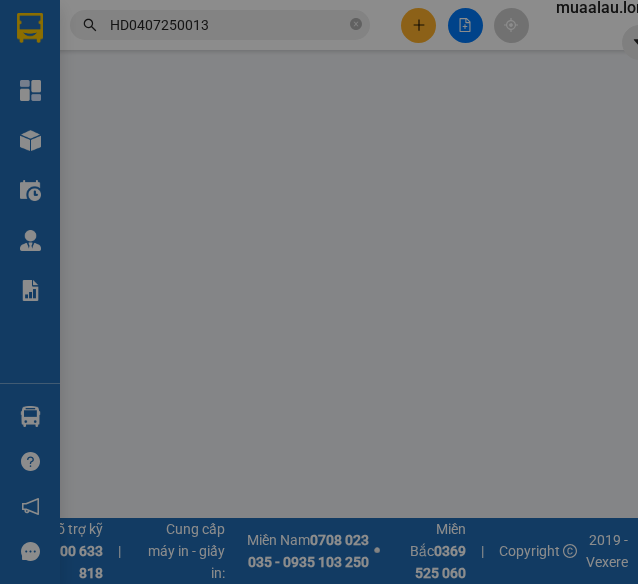 scroll, scrollTop: 0, scrollLeft: 0, axis: both 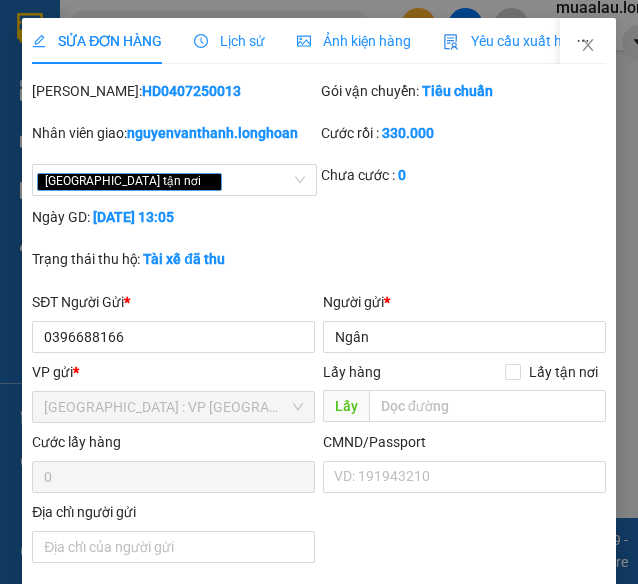 click on "Lịch sử" at bounding box center [229, 41] 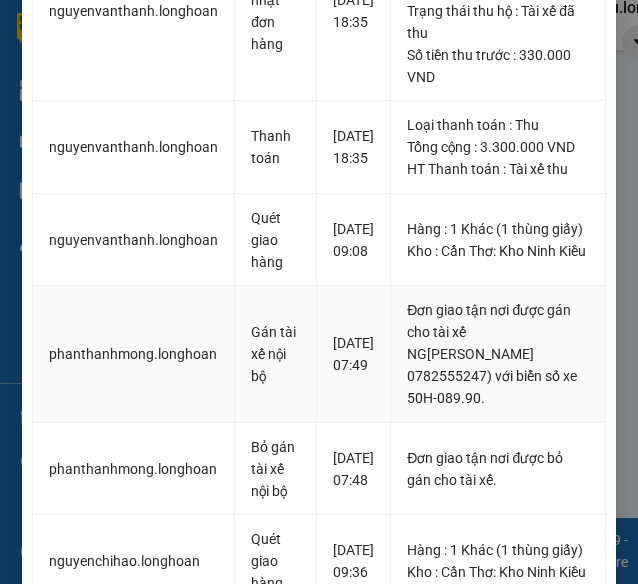 scroll, scrollTop: 0, scrollLeft: 0, axis: both 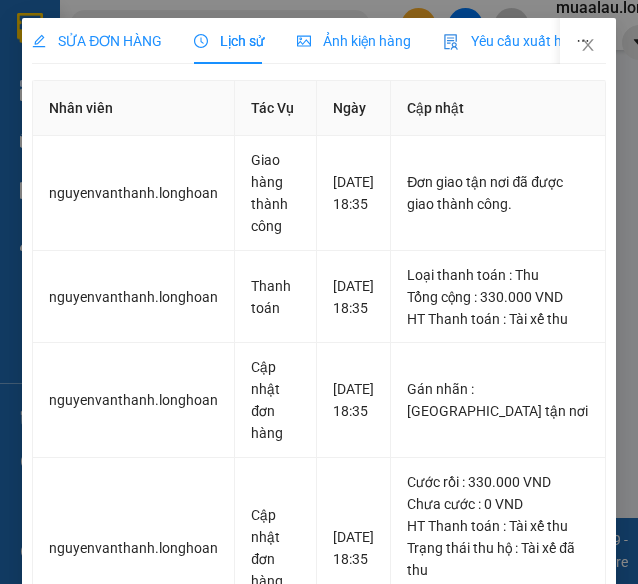 click on "SỬA ĐƠN HÀNG" at bounding box center [97, 41] 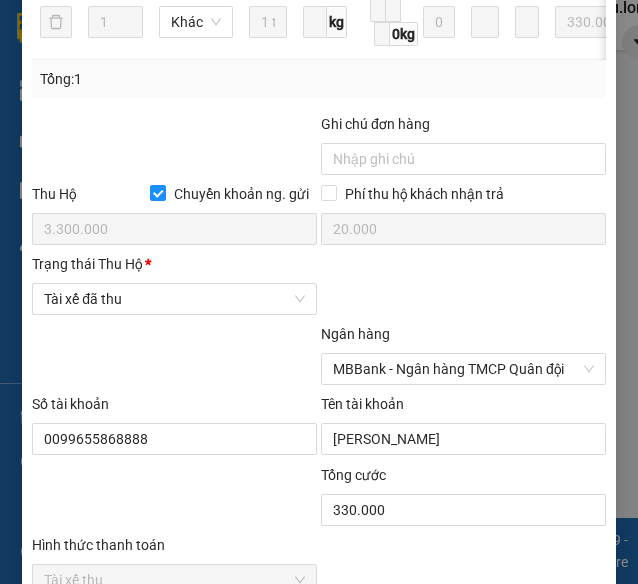 scroll, scrollTop: 1400, scrollLeft: 0, axis: vertical 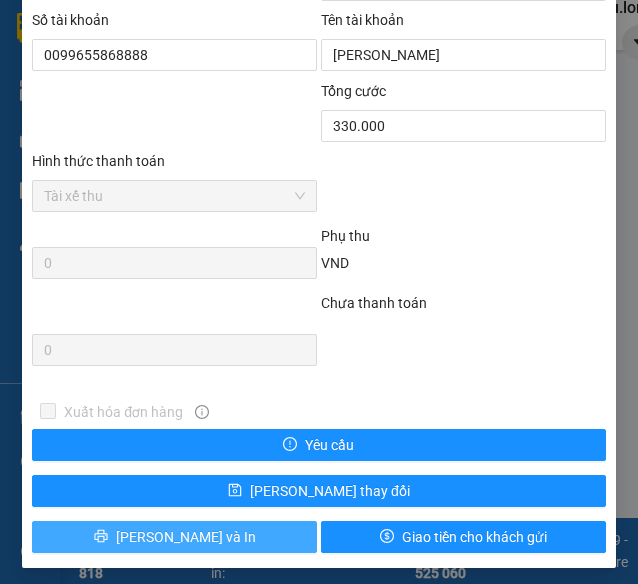 click on "[PERSON_NAME] và In" at bounding box center (174, 537) 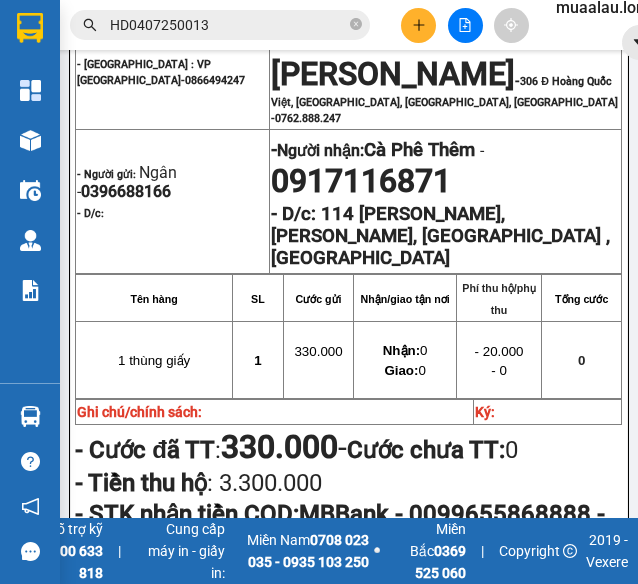 scroll, scrollTop: 400, scrollLeft: 0, axis: vertical 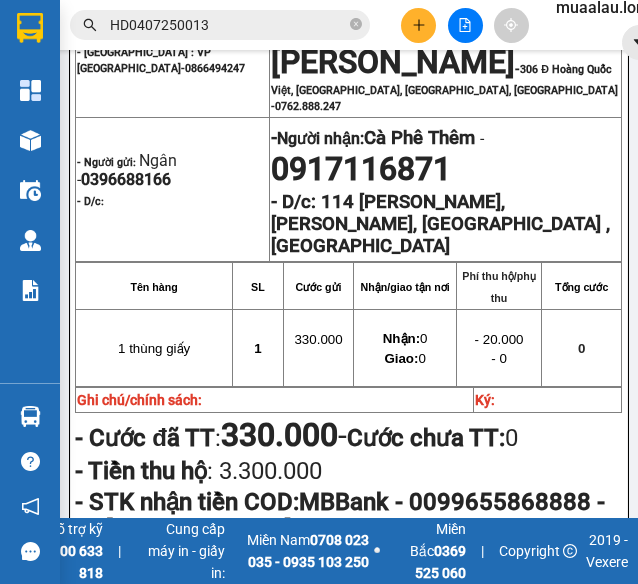 click on "HD0407250013" at bounding box center [228, 25] 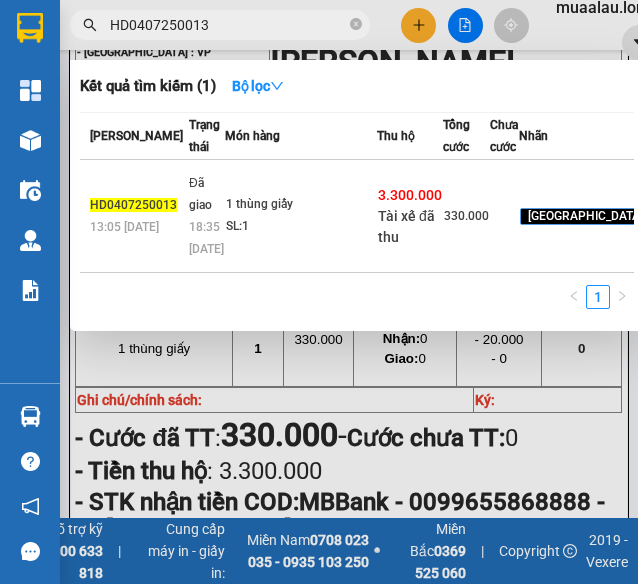 paste on "LB0507250005" 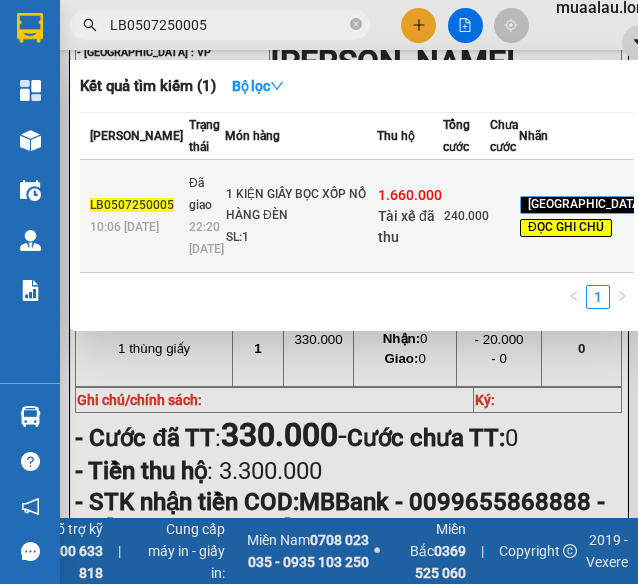 type on "LB0507250005" 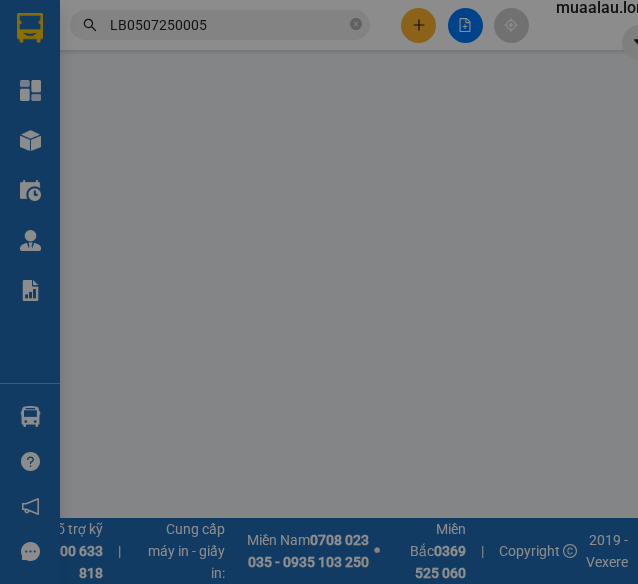 click on "SỬA ĐƠN HÀNG Lịch sử Ảnh kiện hàng Yêu cầu xuất hóa đơn điện tử Total Paid Fee Total UnPaid Fee Cash Collection Total Fee Mã ĐH: Gói vận chuyển:   Nhân viên tạo:   Cước rồi :     Nhãn Chưa cước :   0 Ngày GD:   SĐT Người Gửi  * VD: 0371234567 Người gửi  * Tên người gửi VP gửi  * VP Điều Hành Lấy hàng Lấy tận nơi Lấy Cước lấy hàng 0 CMND/Passport VD: [PASSPORT] Địa chỉ người gửi SĐT Người Nhận  * VD: 0377654321 Người nhận  * Tên người nhận VP Nhận  * VD: VP [GEOGRAPHIC_DATA] Giao hàng Giao tận nơi Giao Cước giao hàng 0 CMND/Passport VD: [PASSPORT] Địa chỉ người nhận SL  * Đơn vị tính  * Tên hàng  * Định lượng Kích thước Giá trị hàng Loại phụ phí Ghi chú Cước hàng                       1 Khác 0 kg cm 0   0 Tổng:  1 Ghi chú đơn hàng Thu Hộ Chuyển khoản ng. gửi 0 Phí thu hộ 0 Trạng thái Thu Hộ   Chọn trạng thái 0 0 VND" at bounding box center (319, 292) 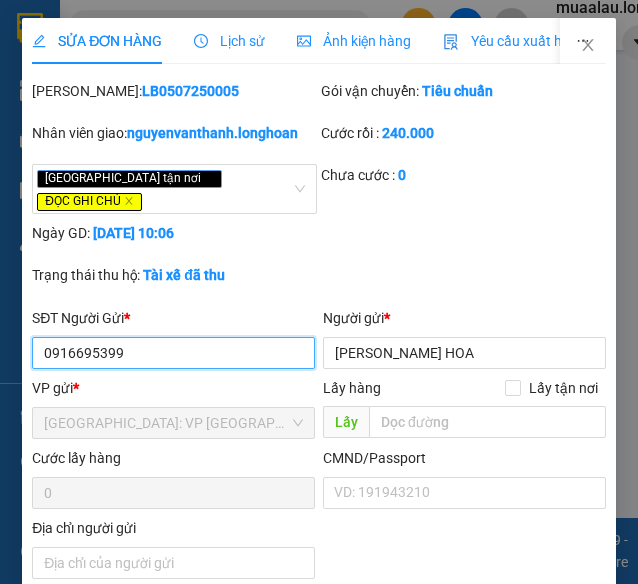 scroll, scrollTop: 0, scrollLeft: 0, axis: both 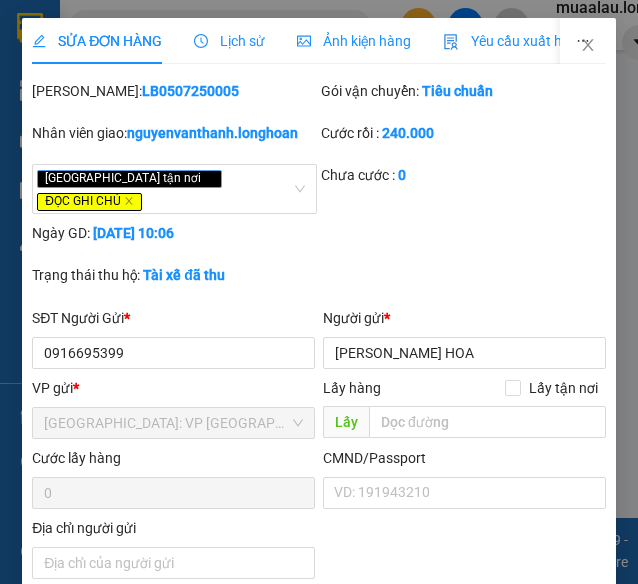 click on "Lịch sử" at bounding box center [229, 41] 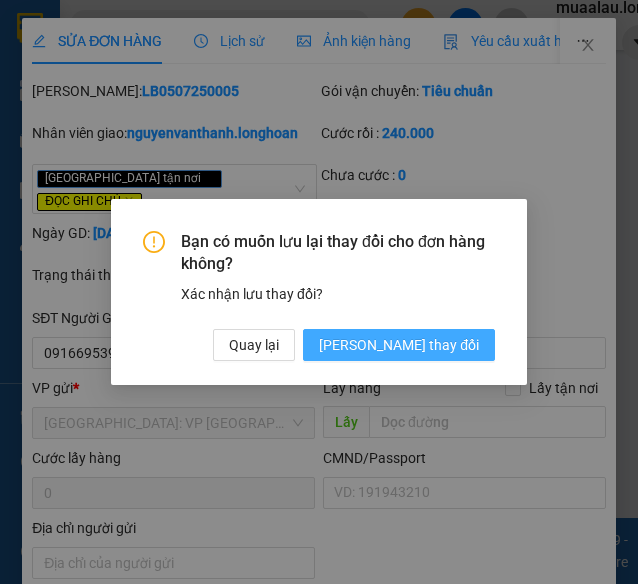 click on "[PERSON_NAME] thay đổi" at bounding box center (399, 345) 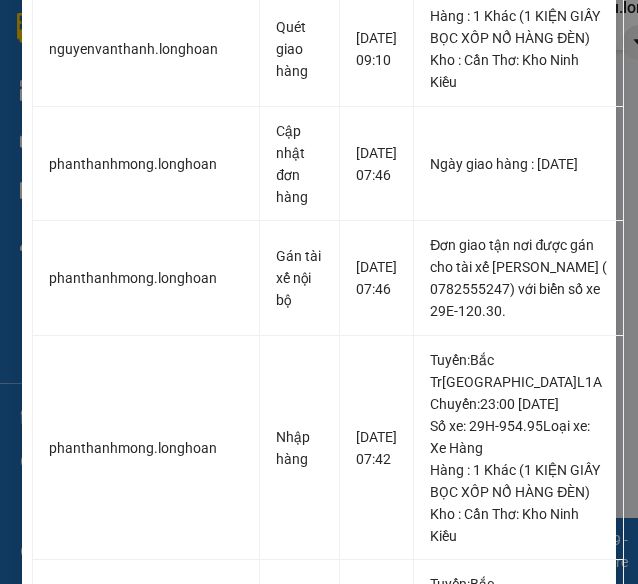 scroll, scrollTop: 900, scrollLeft: 0, axis: vertical 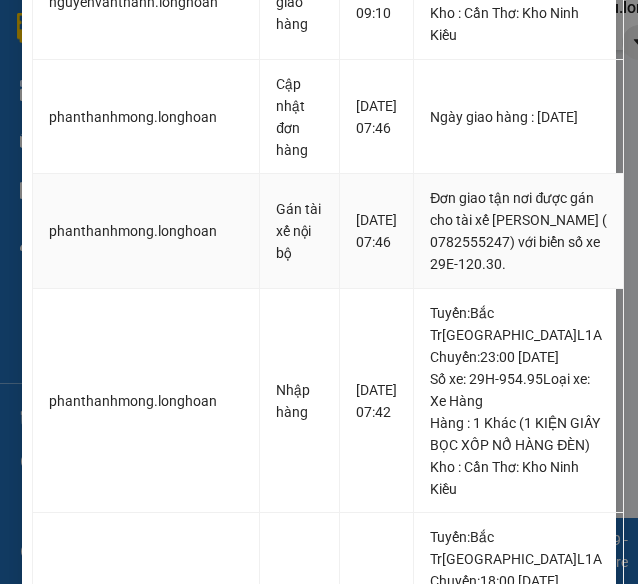drag, startPoint x: 466, startPoint y: 419, endPoint x: 540, endPoint y: 419, distance: 74 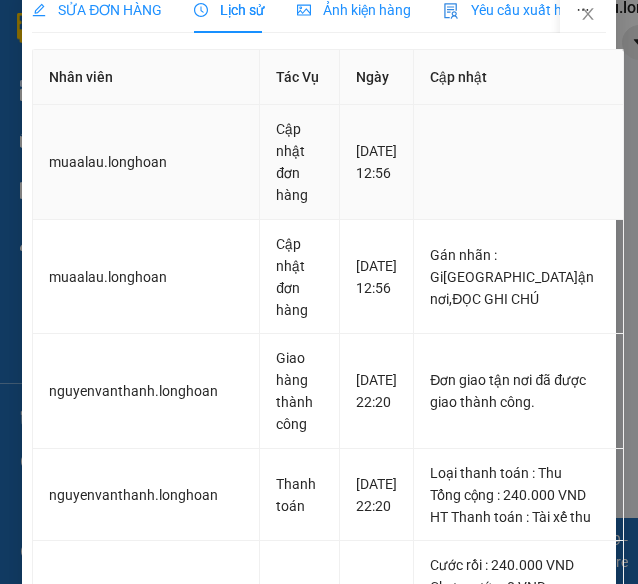 scroll, scrollTop: 0, scrollLeft: 0, axis: both 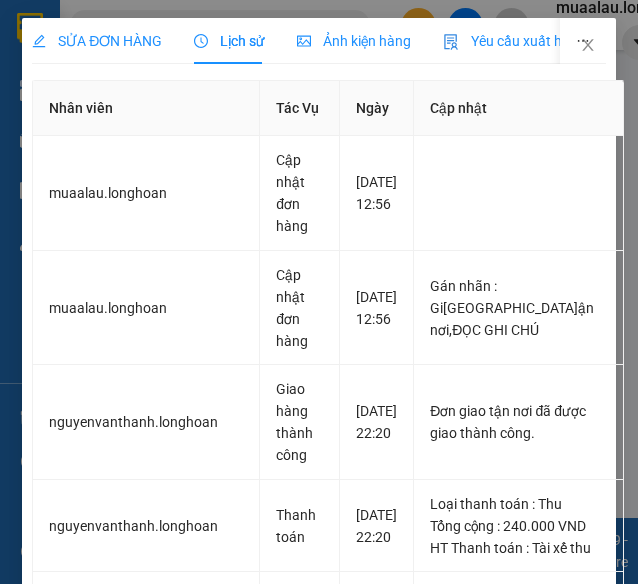 click on "SỬA ĐƠN HÀNG" at bounding box center (97, 41) 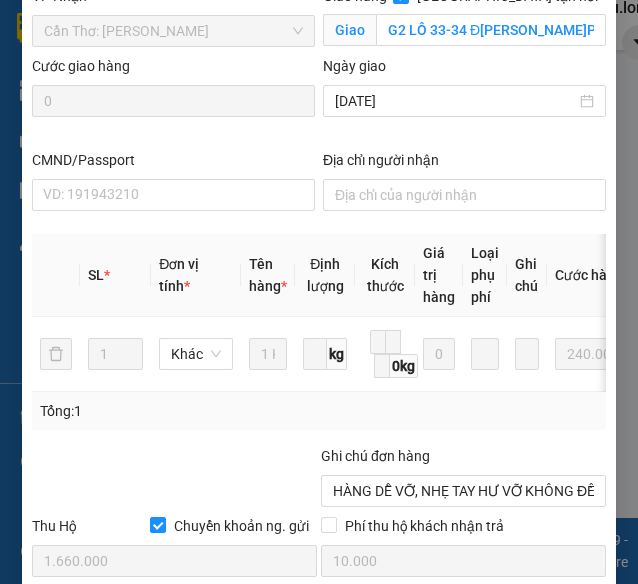 scroll, scrollTop: 1400, scrollLeft: 0, axis: vertical 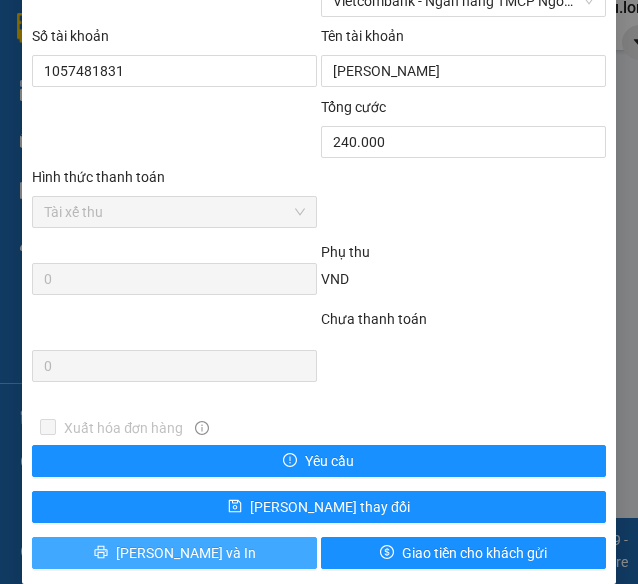 click on "[PERSON_NAME] và In" at bounding box center [186, 553] 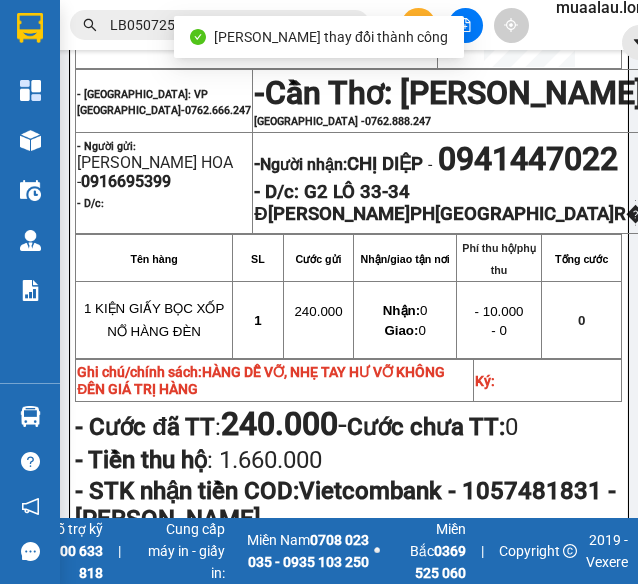 scroll, scrollTop: 300, scrollLeft: 0, axis: vertical 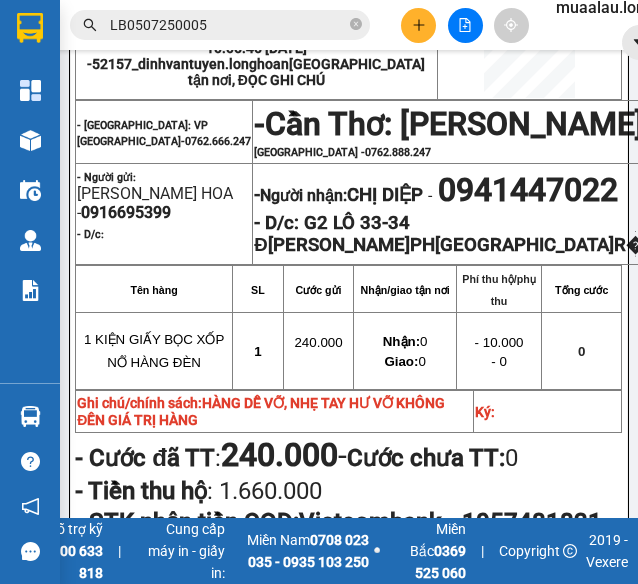 click on "LB0507250005" at bounding box center (228, 25) 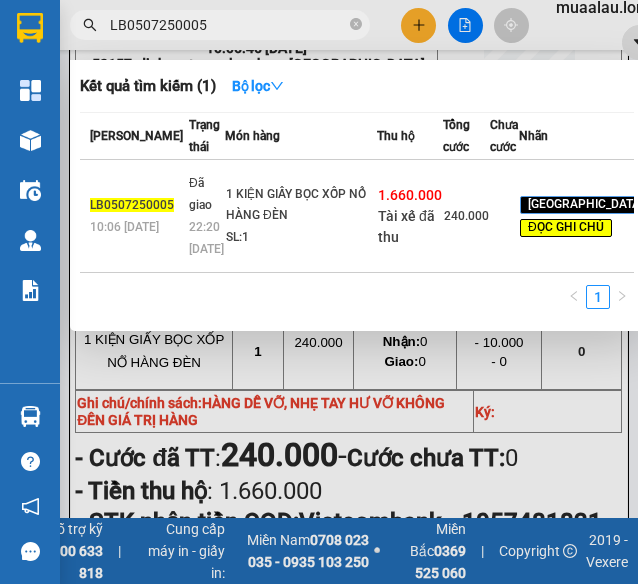 click on "LB0507250005" at bounding box center [228, 25] 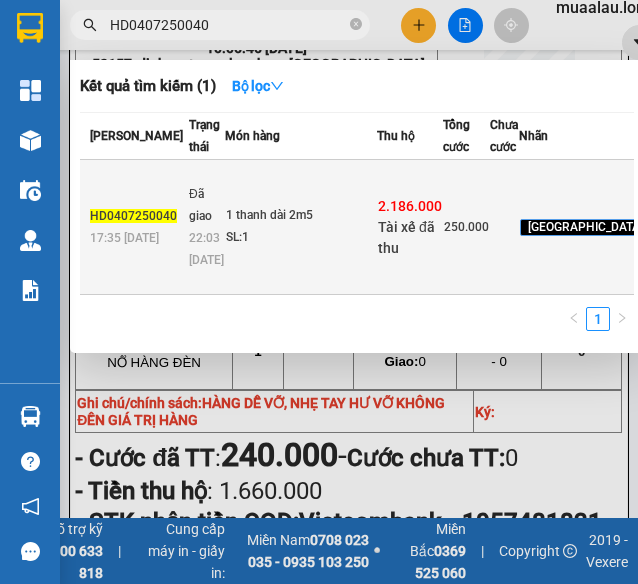 click on "1 thanh dài 2m5" at bounding box center (301, 216) 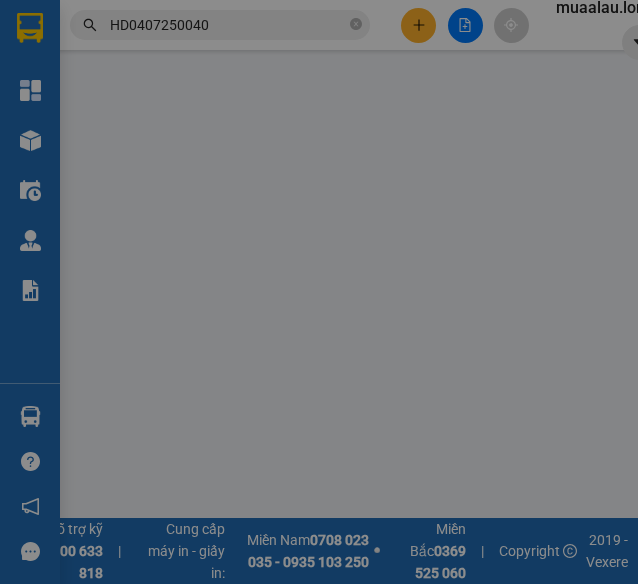 scroll, scrollTop: 0, scrollLeft: 0, axis: both 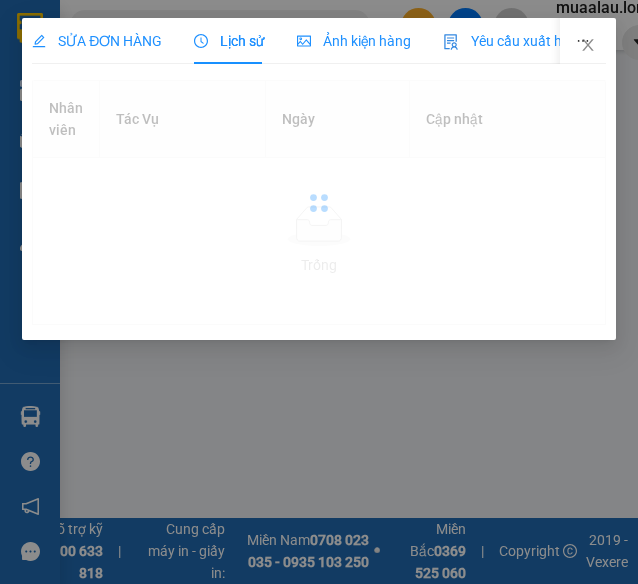 click on "Lịch sử" at bounding box center (229, 41) 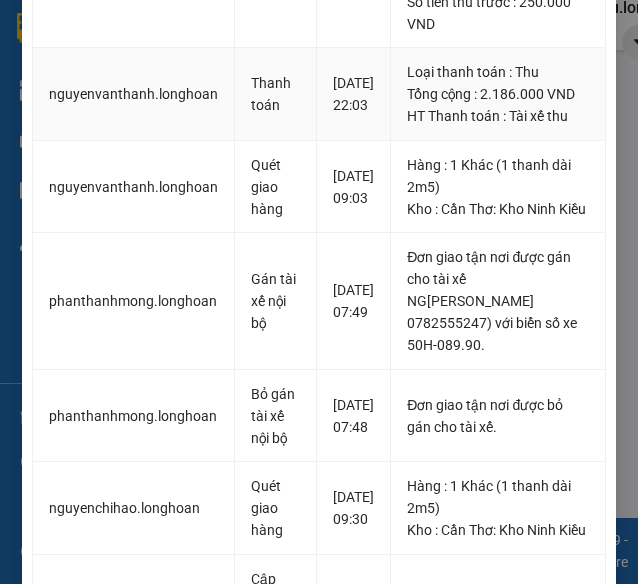 scroll, scrollTop: 600, scrollLeft: 0, axis: vertical 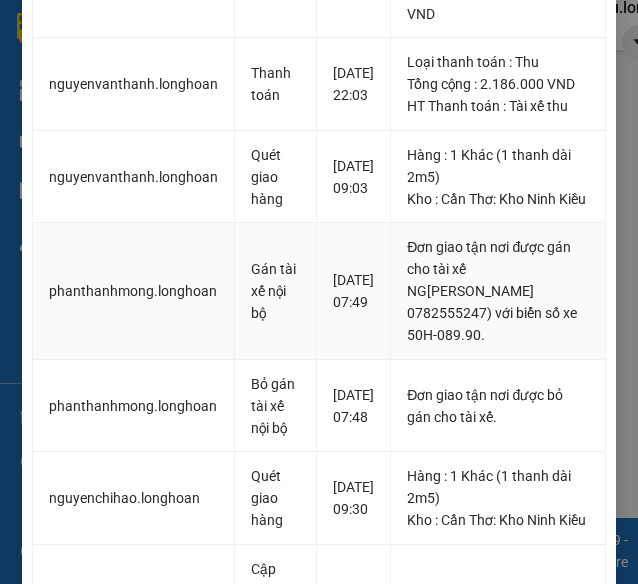 click on "Đơn giao tận nơi được gán cho tài xế NG[PERSON_NAME] 0782555247) với biển số xe 50H-089.90." at bounding box center (497, 291) 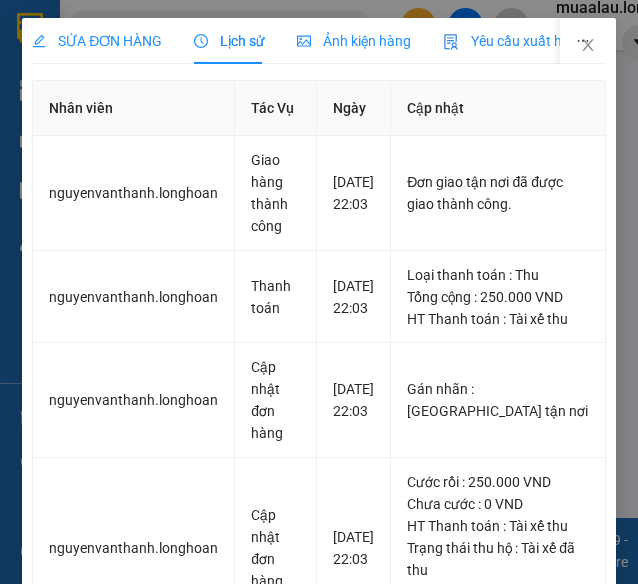 click on "SỬA ĐƠN HÀNG" at bounding box center (97, 41) 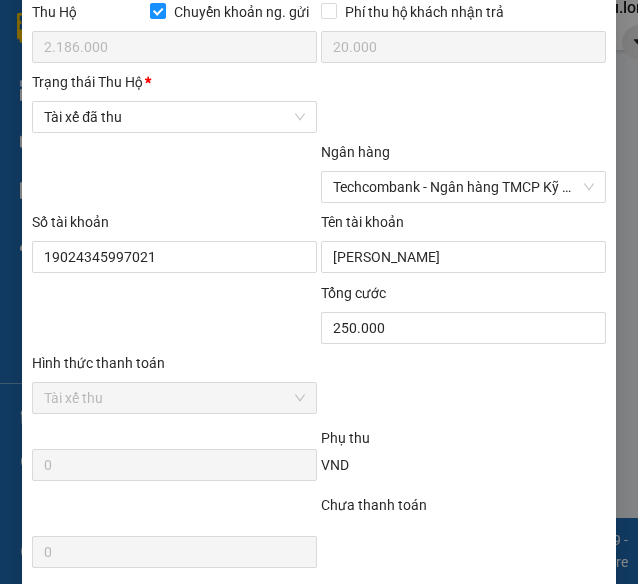 scroll, scrollTop: 1414, scrollLeft: 0, axis: vertical 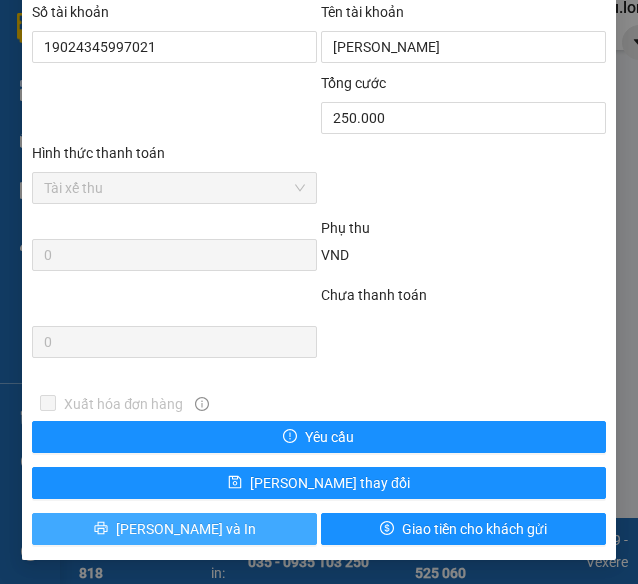 click on "[PERSON_NAME] và In" at bounding box center (174, 529) 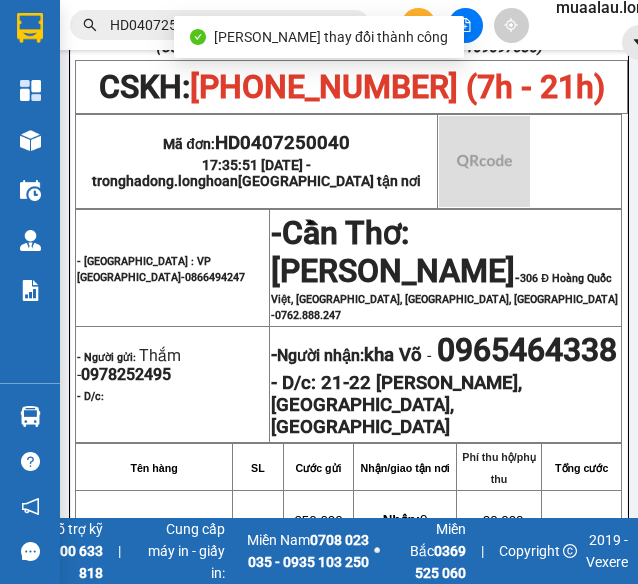 scroll, scrollTop: 300, scrollLeft: 0, axis: vertical 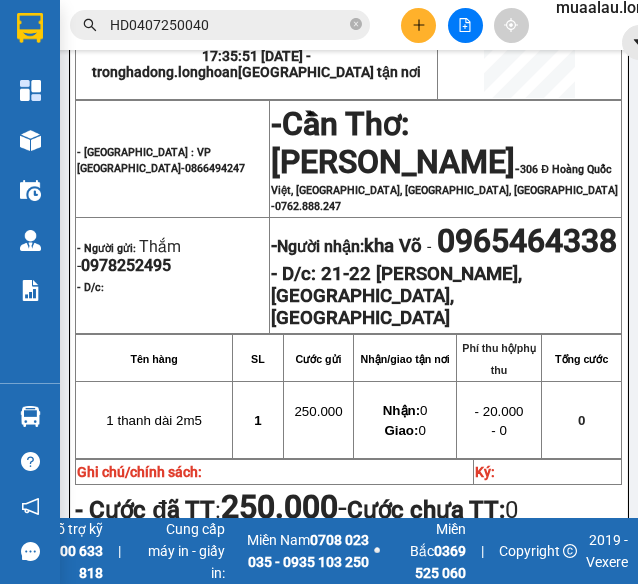 click on "HD0407250040" at bounding box center [220, 25] 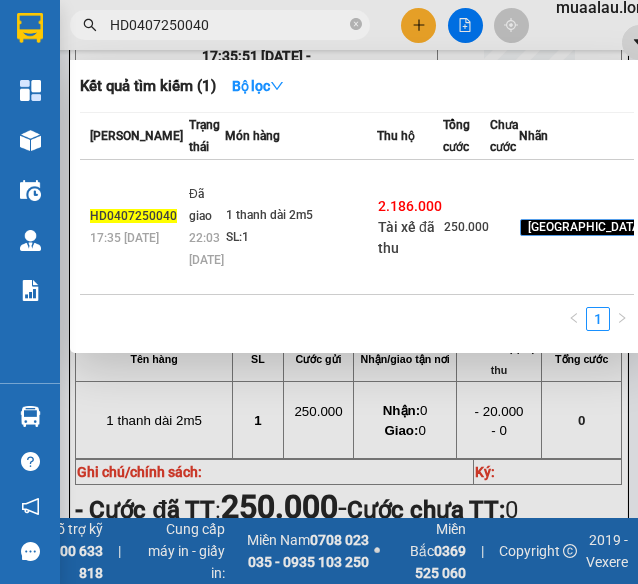 click on "HD0407250040" at bounding box center [228, 25] 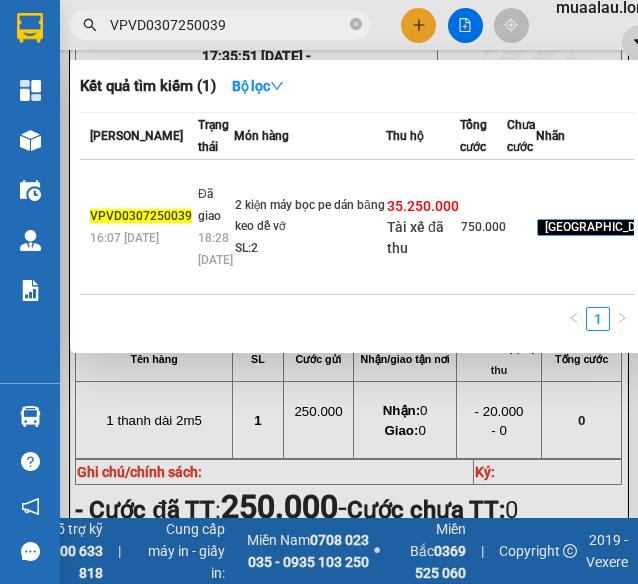 click on "18:28 [DATE]" at bounding box center [215, 249] 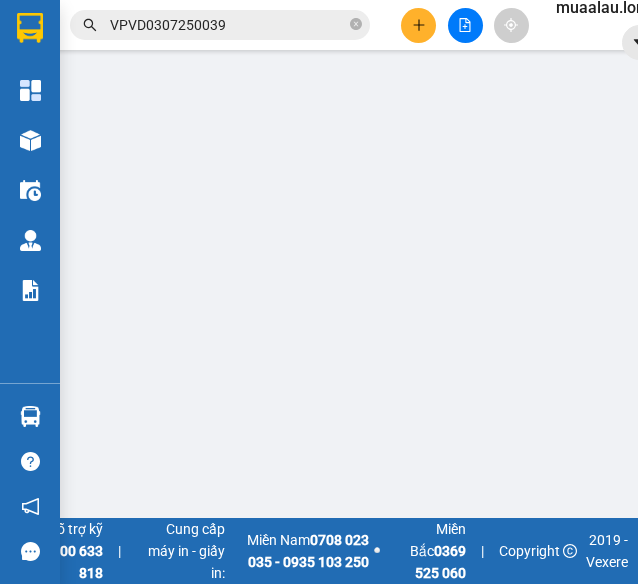 scroll, scrollTop: 0, scrollLeft: 0, axis: both 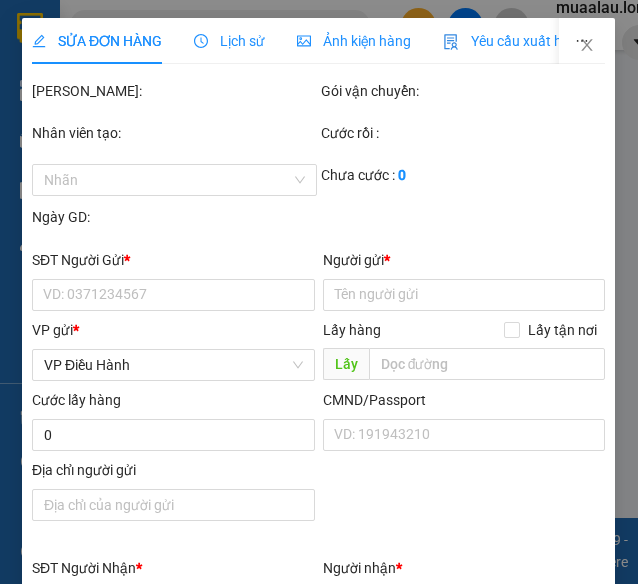 click on "Lịch sử" at bounding box center (229, 41) 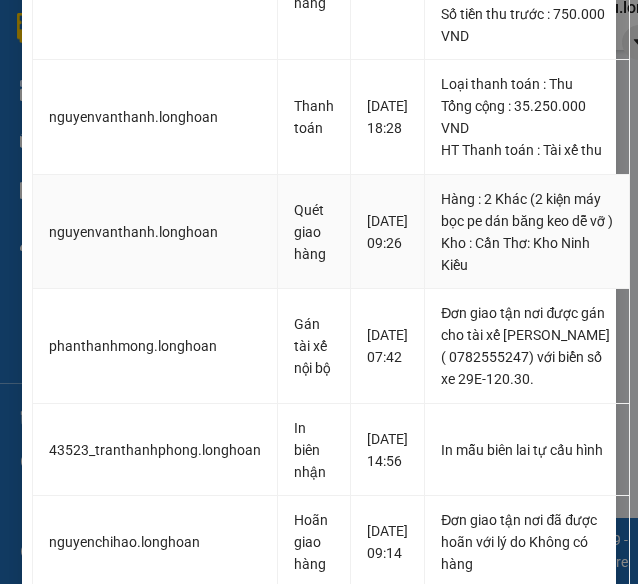 scroll, scrollTop: 800, scrollLeft: 0, axis: vertical 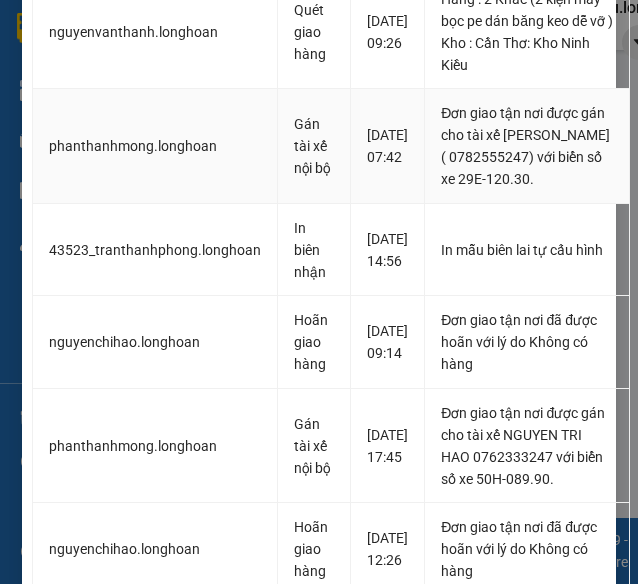 drag, startPoint x: 467, startPoint y: 308, endPoint x: 550, endPoint y: 310, distance: 83.02409 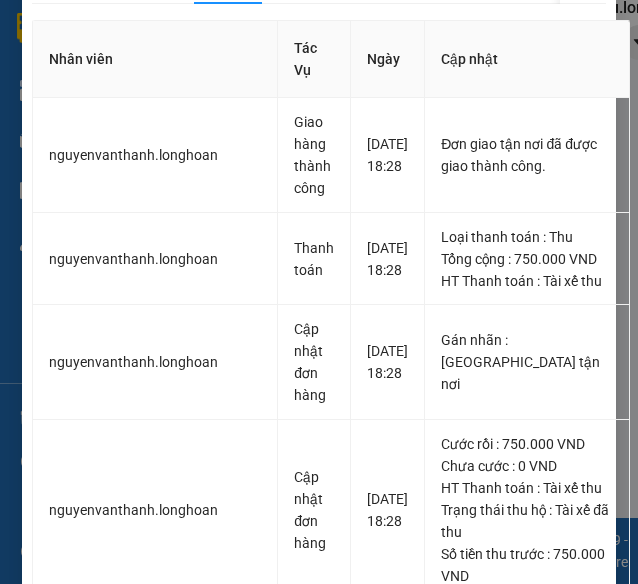 scroll, scrollTop: 0, scrollLeft: 0, axis: both 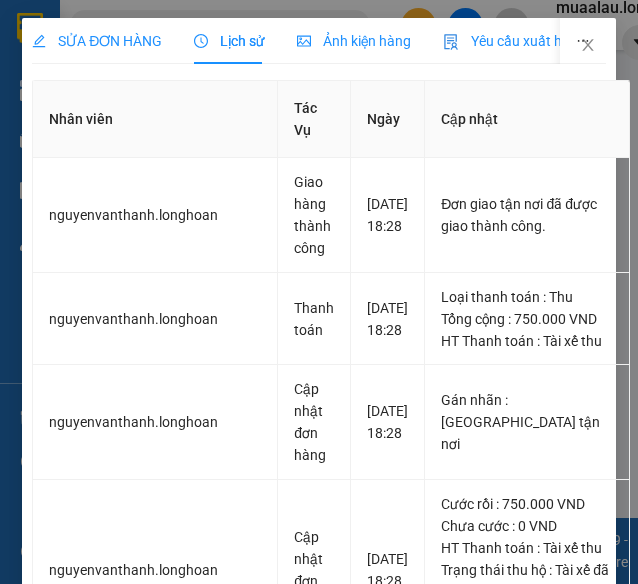 click on "SỬA ĐƠN HÀNG" at bounding box center [97, 41] 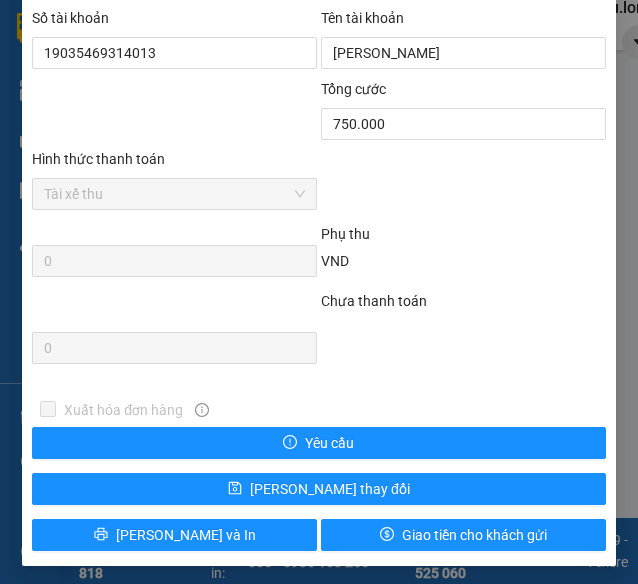 scroll, scrollTop: 1414, scrollLeft: 0, axis: vertical 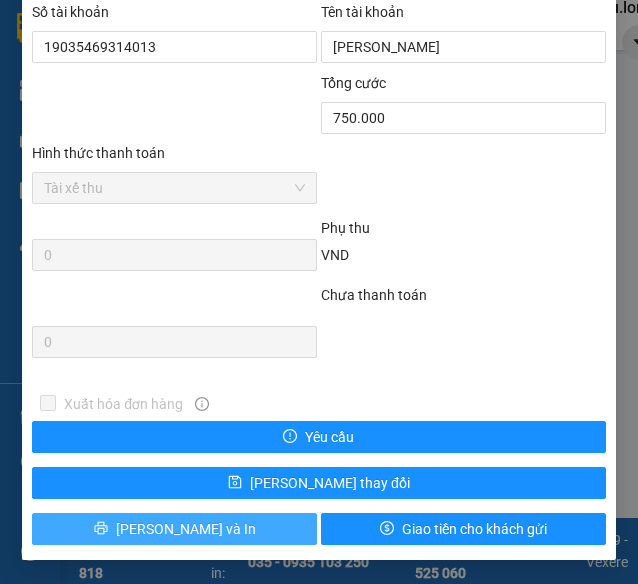 click on "[PERSON_NAME] và In" at bounding box center [174, 529] 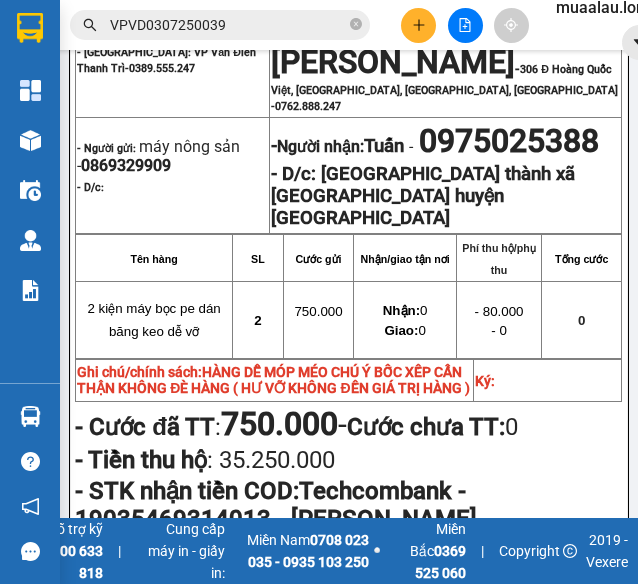 scroll, scrollTop: 200, scrollLeft: 0, axis: vertical 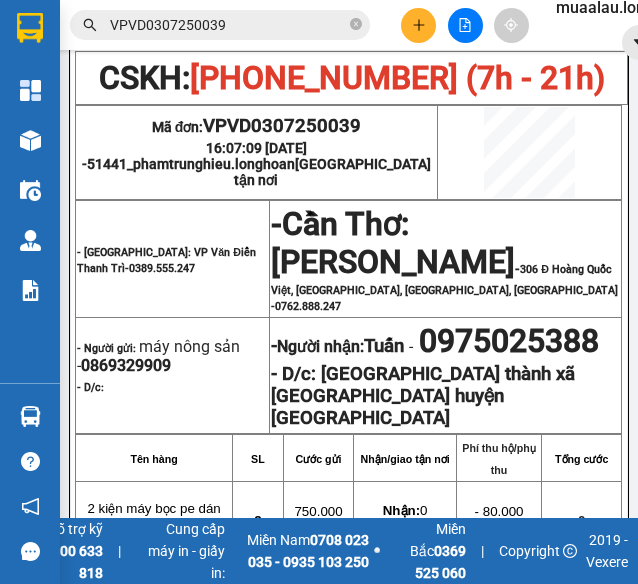 click on "VPVD0307250039" at bounding box center [228, 25] 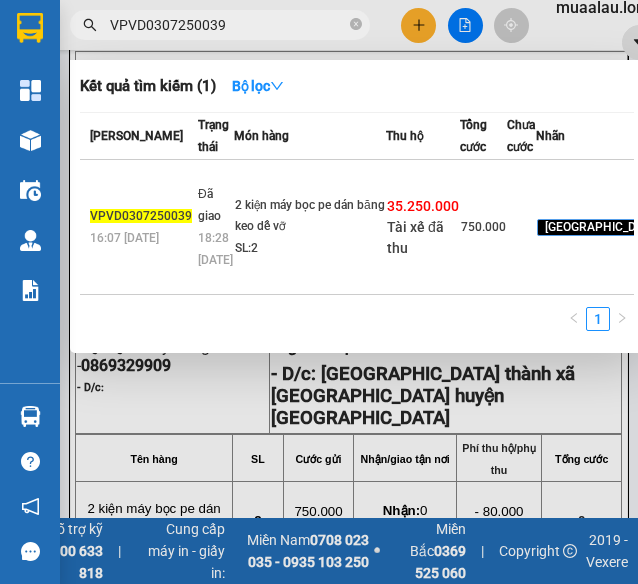 click on "VPVD0307250039" at bounding box center (228, 25) 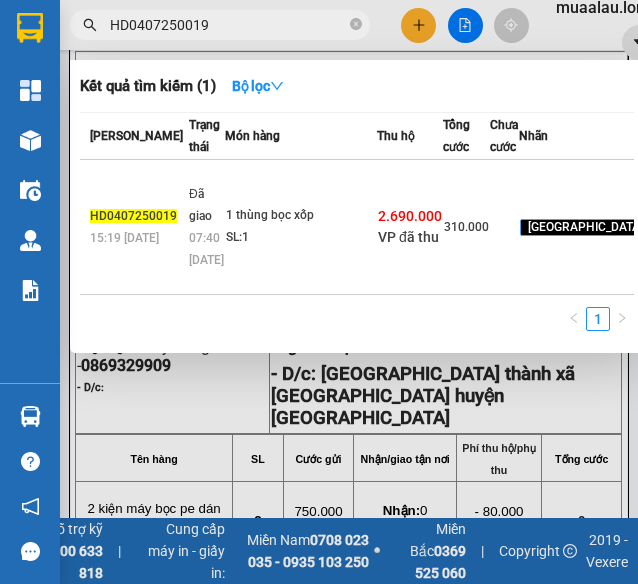 type on "HD0407250019" 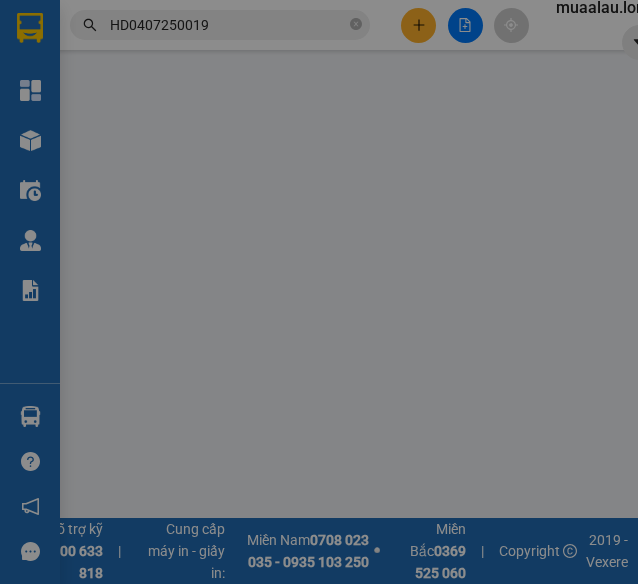 scroll, scrollTop: 0, scrollLeft: 0, axis: both 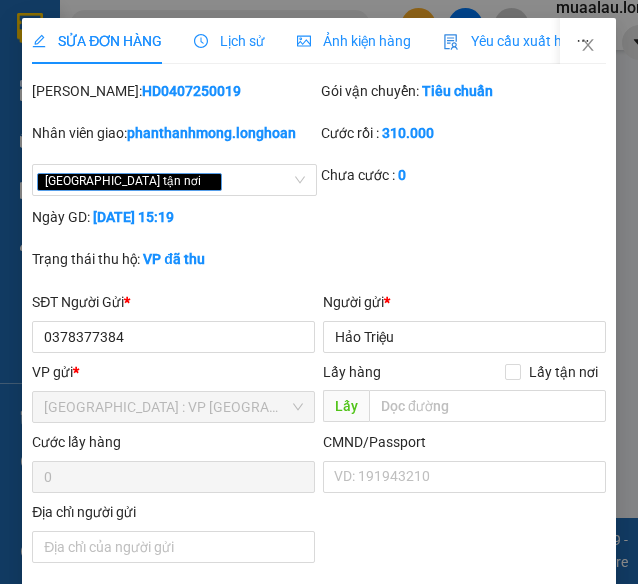 click on "Lịch sử" at bounding box center [229, 41] 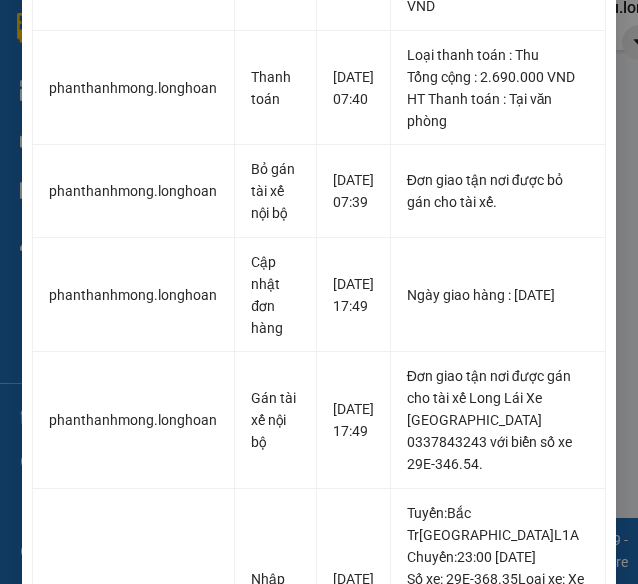 scroll, scrollTop: 900, scrollLeft: 0, axis: vertical 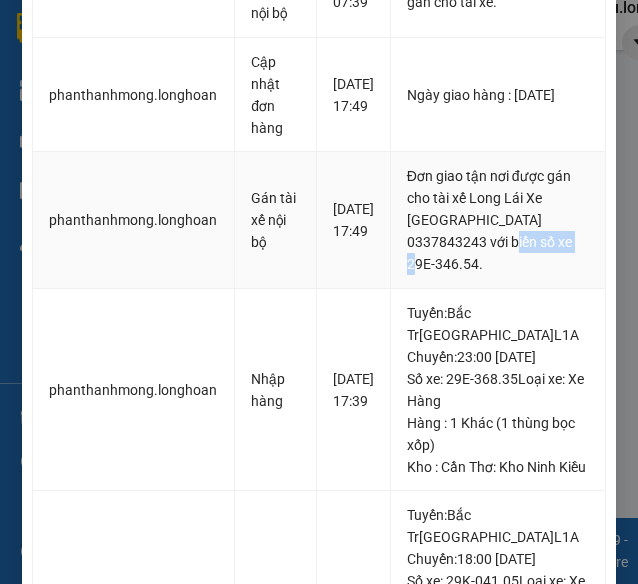 drag, startPoint x: 444, startPoint y: 305, endPoint x: 547, endPoint y: 305, distance: 103 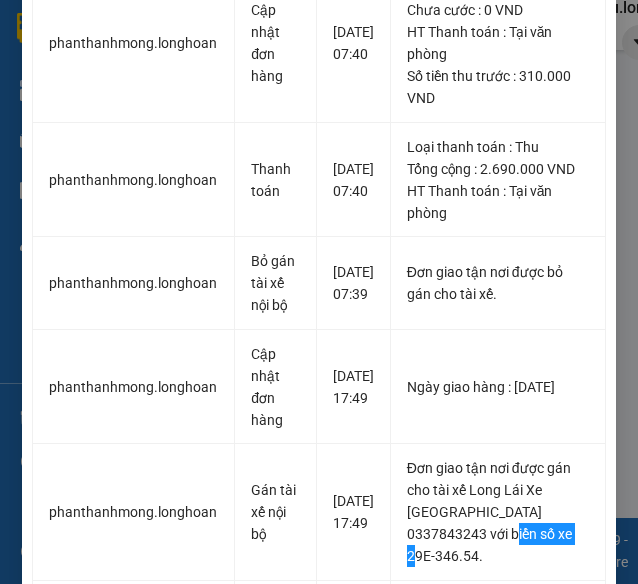 scroll, scrollTop: 0, scrollLeft: 0, axis: both 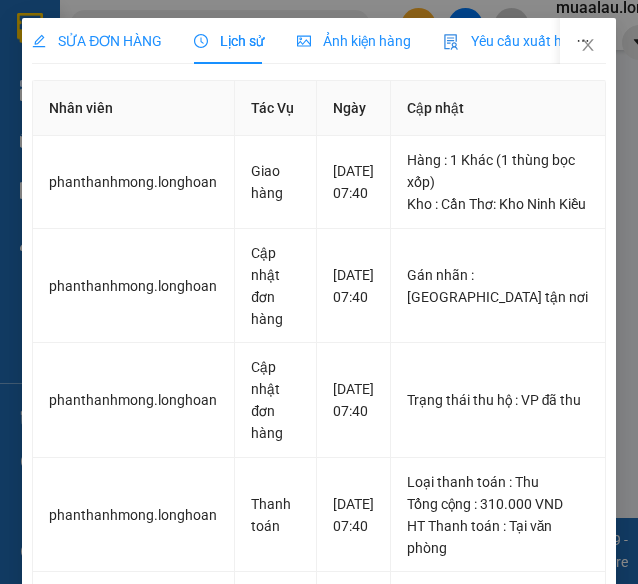 click on "SỬA ĐƠN HÀNG" at bounding box center (97, 41) 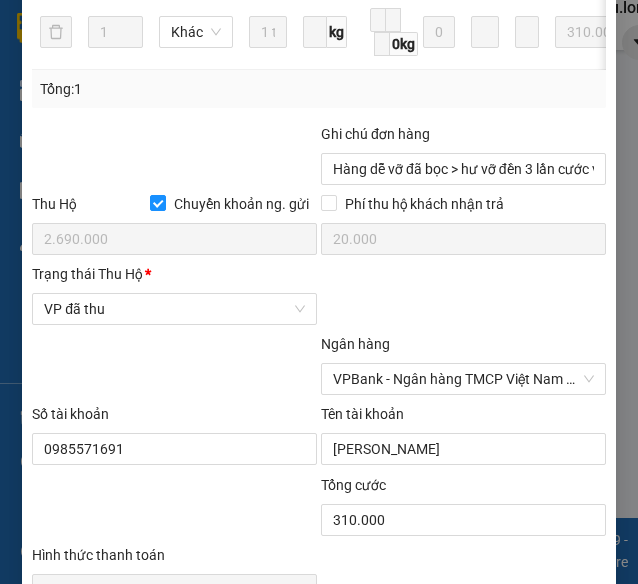 scroll, scrollTop: 1414, scrollLeft: 0, axis: vertical 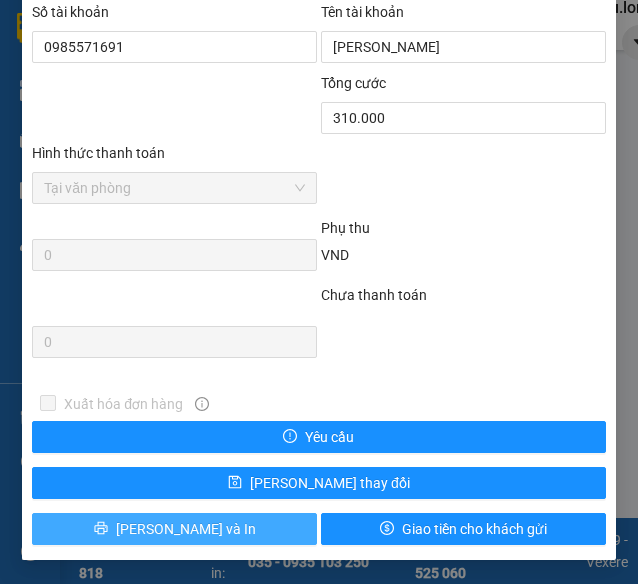 click on "[PERSON_NAME] và In" at bounding box center (174, 529) 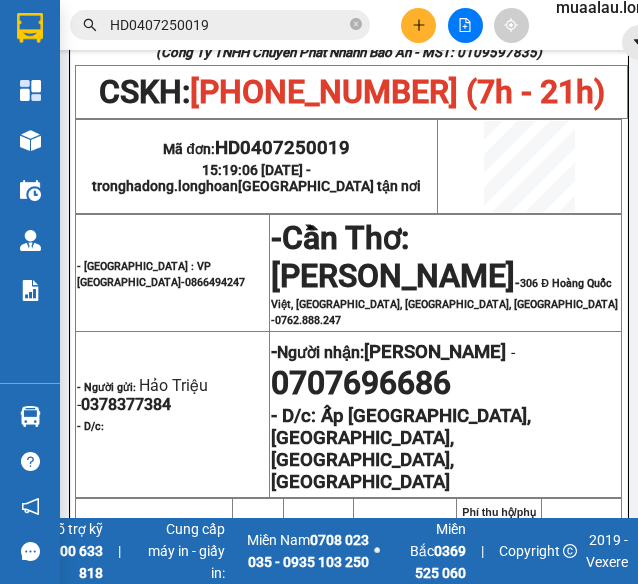 scroll, scrollTop: 300, scrollLeft: 0, axis: vertical 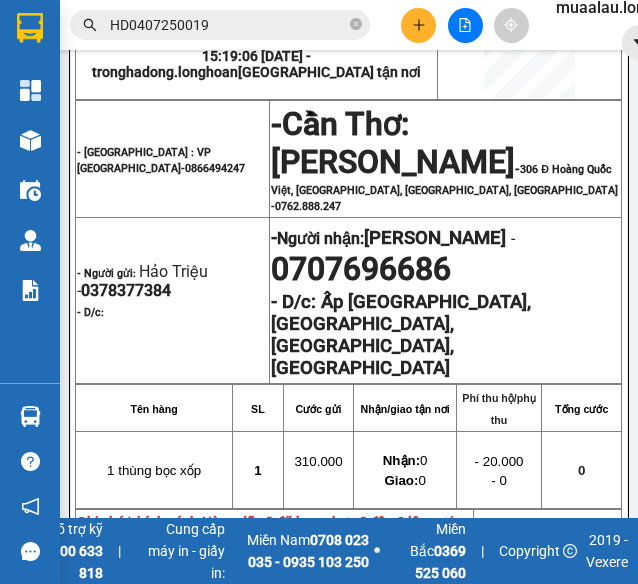 click on "HD0407250019" at bounding box center (228, 25) 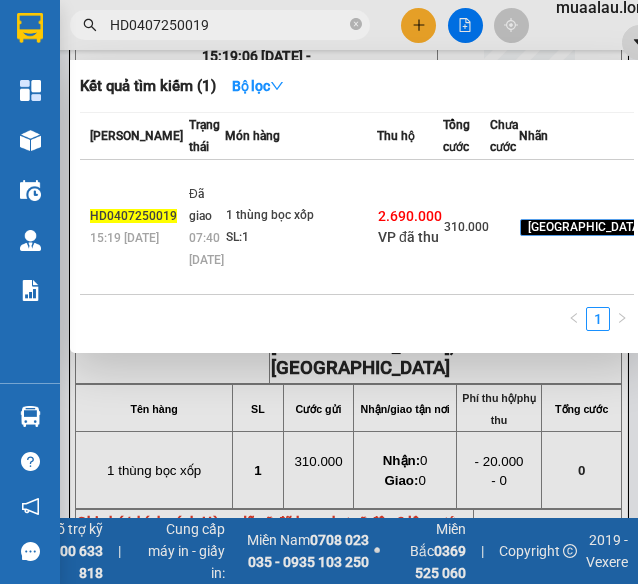 click on "HD0407250019" at bounding box center [228, 25] 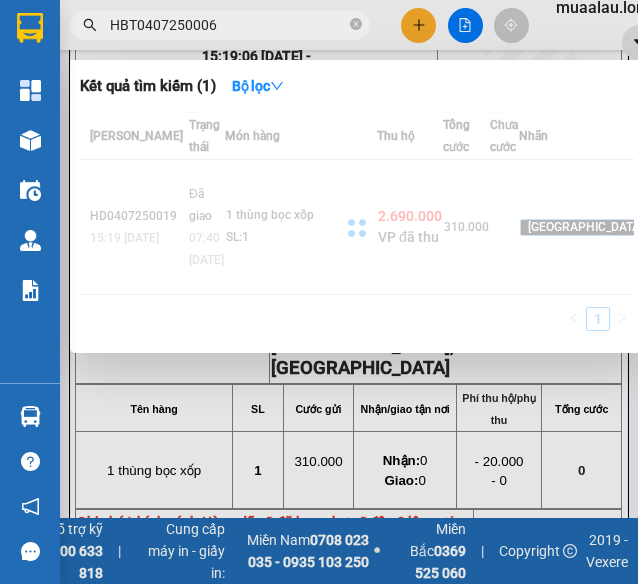 type on "HBT0407250006" 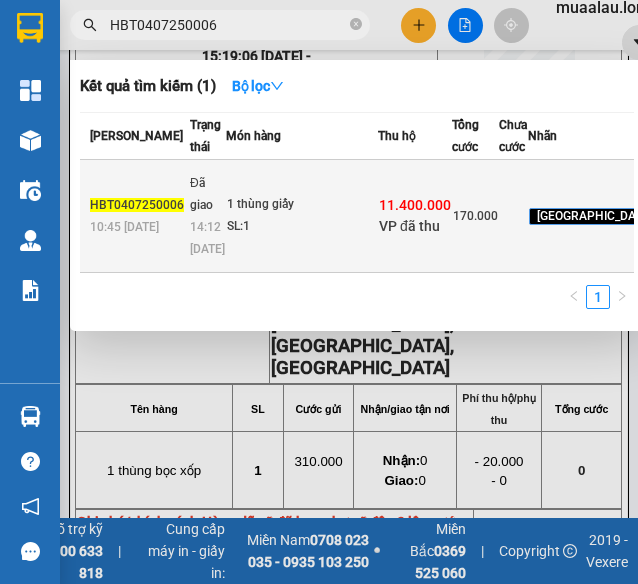 click on "Đã giao" at bounding box center (201, 194) 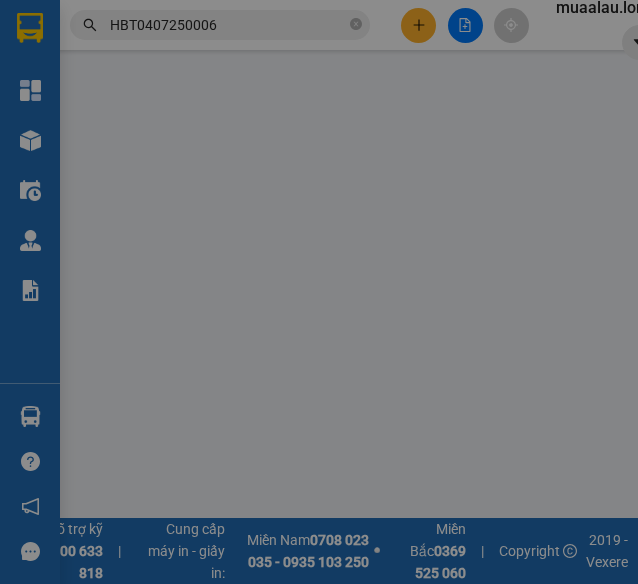 scroll, scrollTop: 0, scrollLeft: 0, axis: both 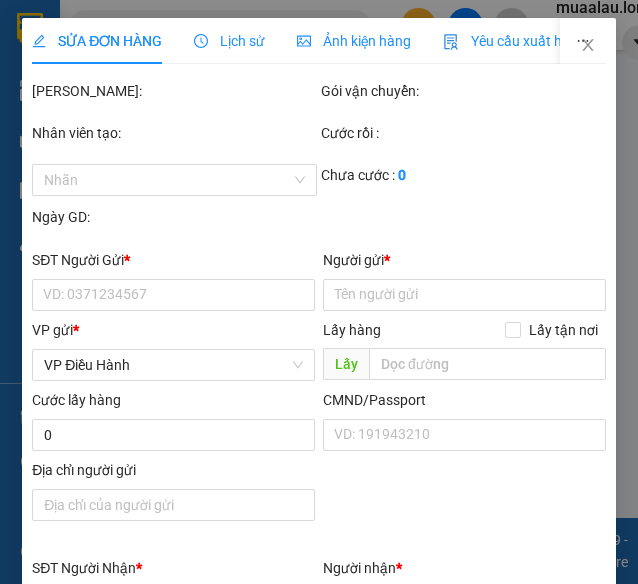 click 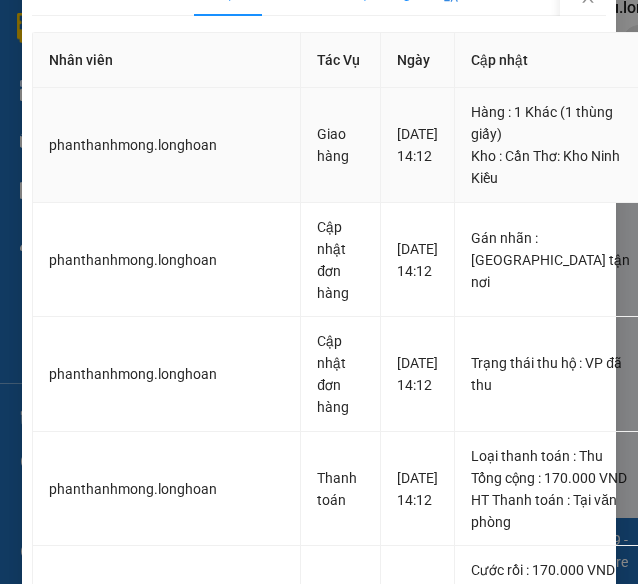 scroll, scrollTop: 0, scrollLeft: 0, axis: both 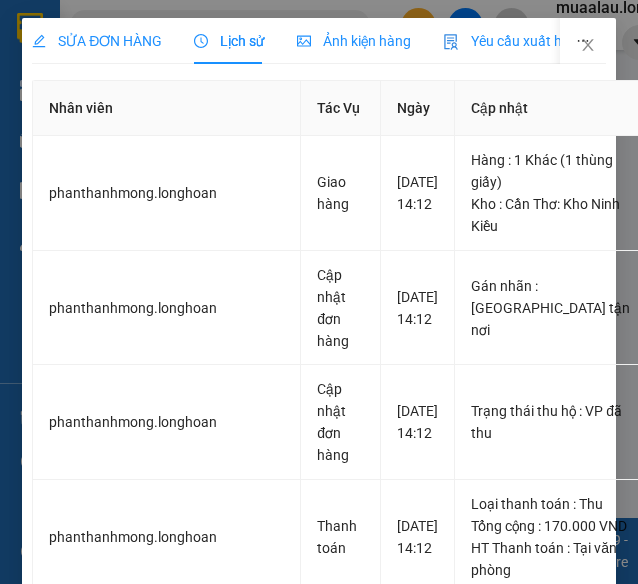 click on "SỬA ĐƠN HÀNG" at bounding box center (97, 41) 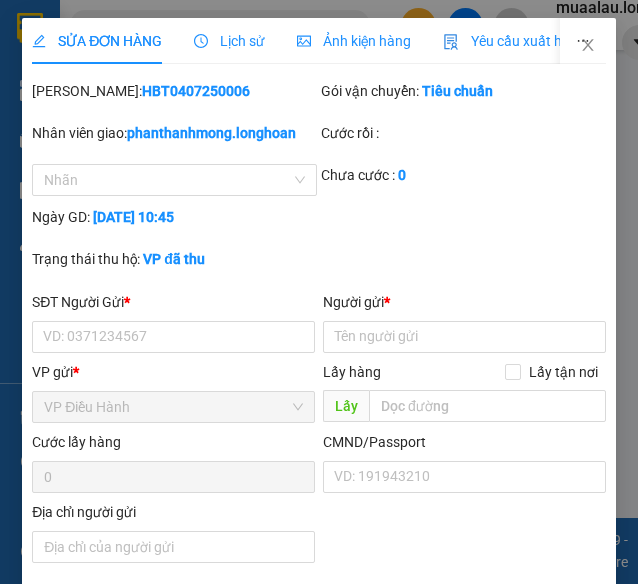 type on "0385298518" 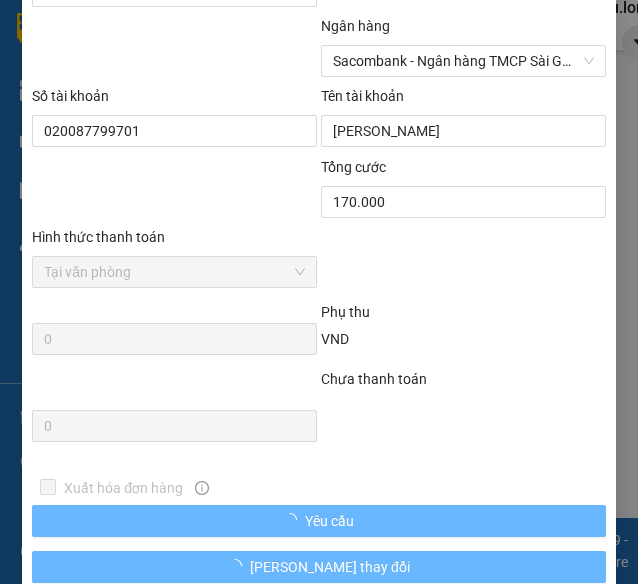 scroll, scrollTop: 1414, scrollLeft: 0, axis: vertical 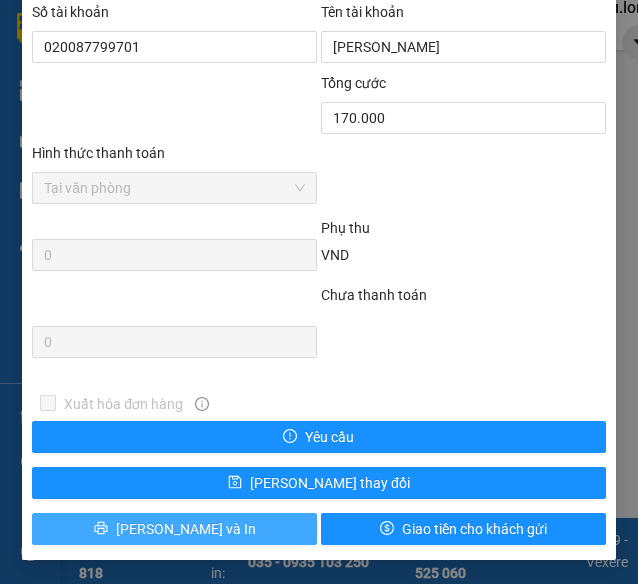 click on "[PERSON_NAME] và In" at bounding box center [174, 529] 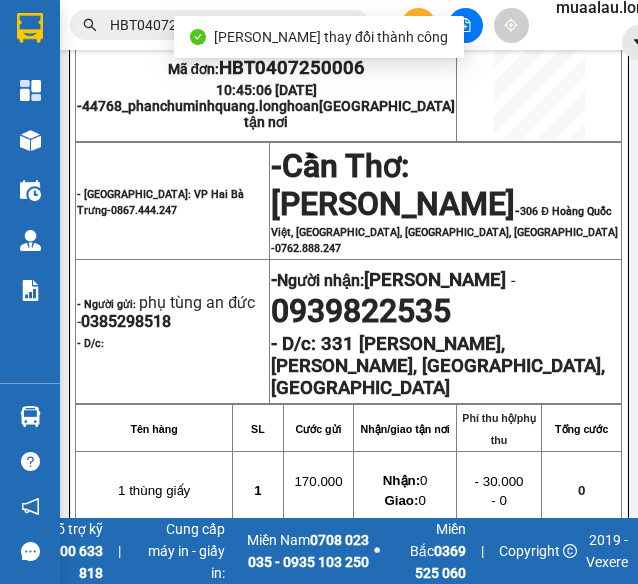 scroll, scrollTop: 300, scrollLeft: 0, axis: vertical 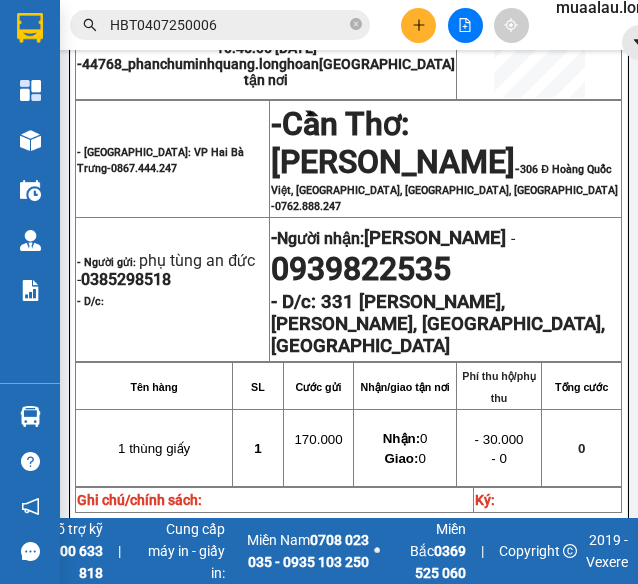click on "HBT0407250006" at bounding box center [228, 25] 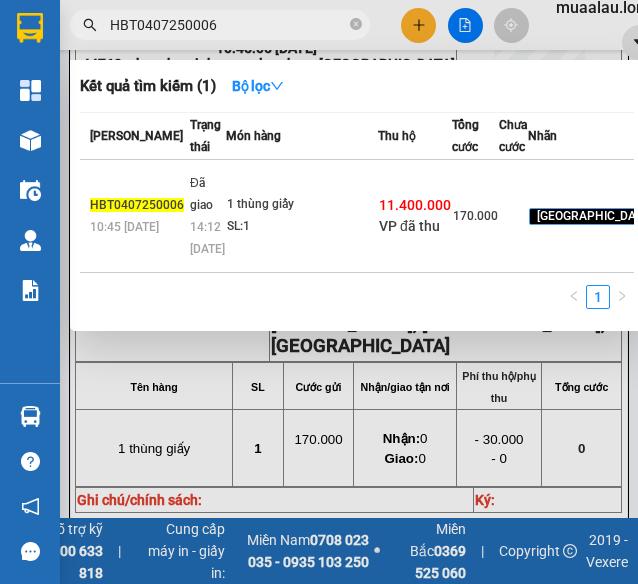 click on "HBT0407250006" at bounding box center [228, 25] 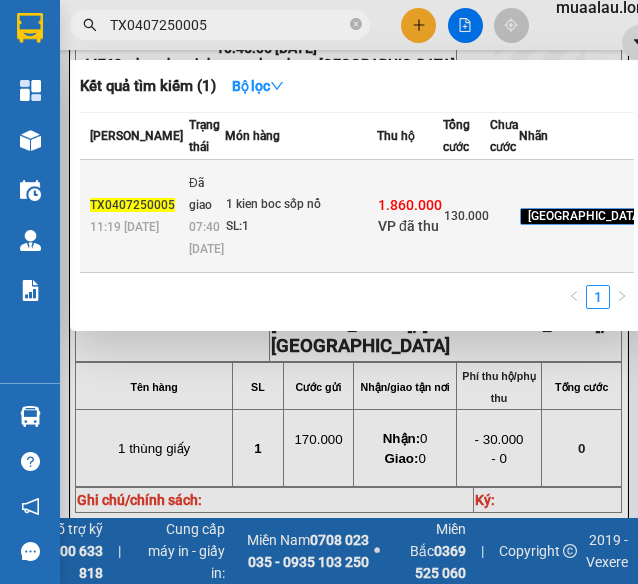 type on "TX0407250005" 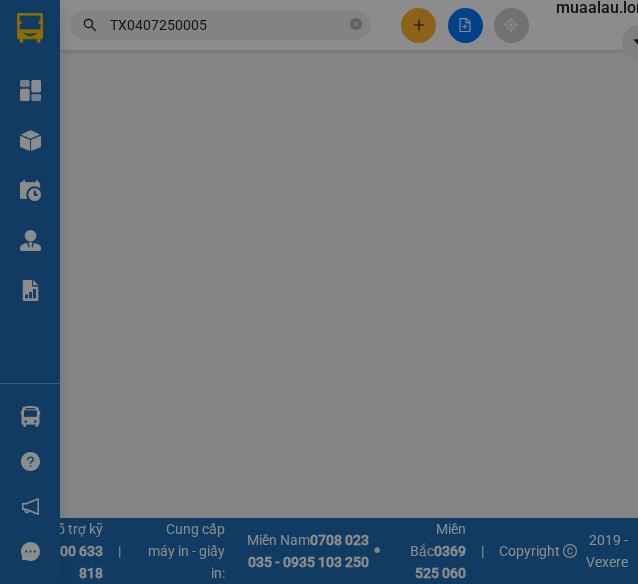scroll, scrollTop: 0, scrollLeft: 0, axis: both 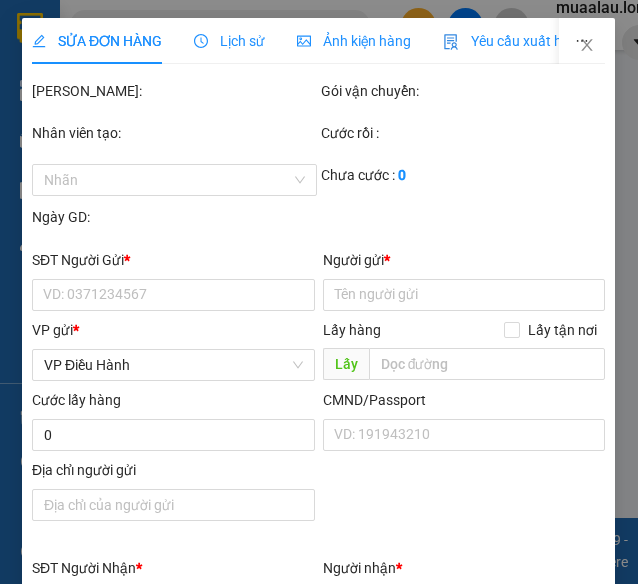 type on "0982649938" 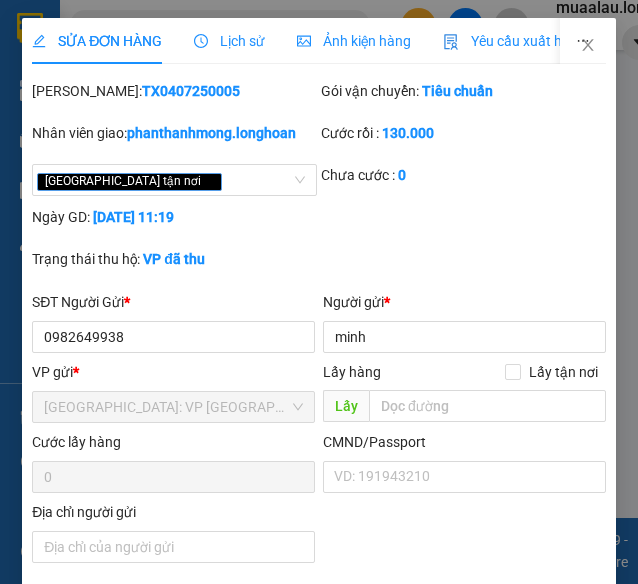 click on "Lịch sử" at bounding box center (229, 41) 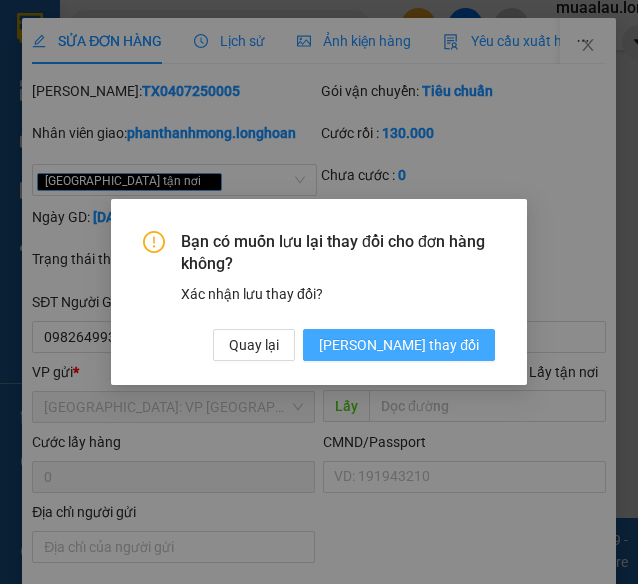 click on "[PERSON_NAME] thay đổi" at bounding box center (399, 345) 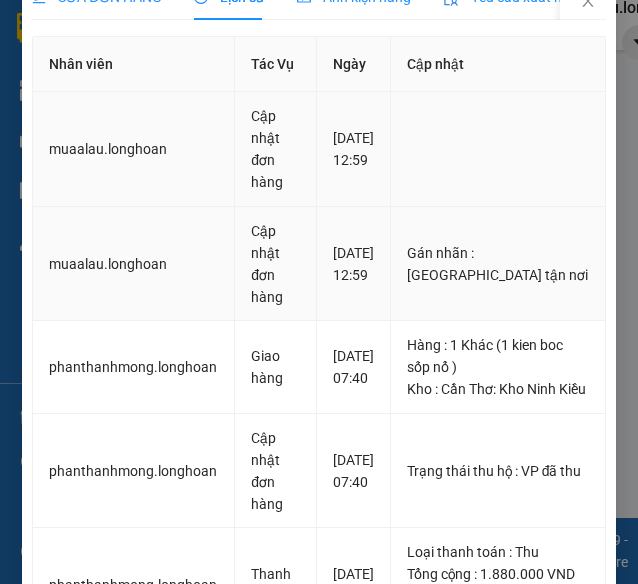 scroll, scrollTop: 0, scrollLeft: 0, axis: both 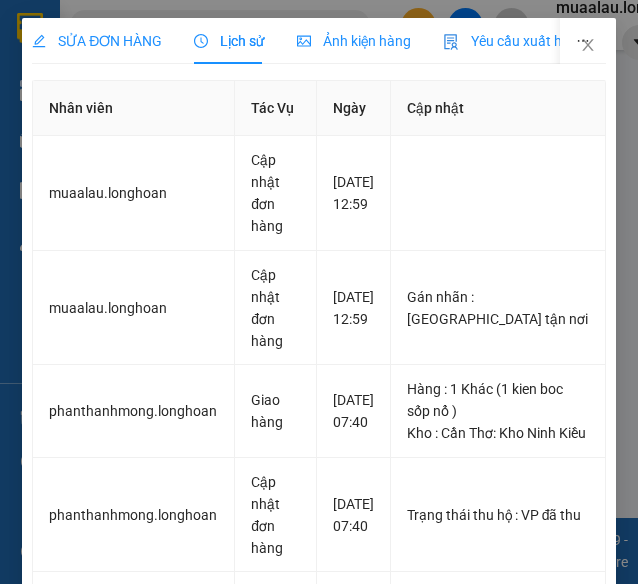 click on "SỬA ĐƠN HÀNG" at bounding box center (97, 41) 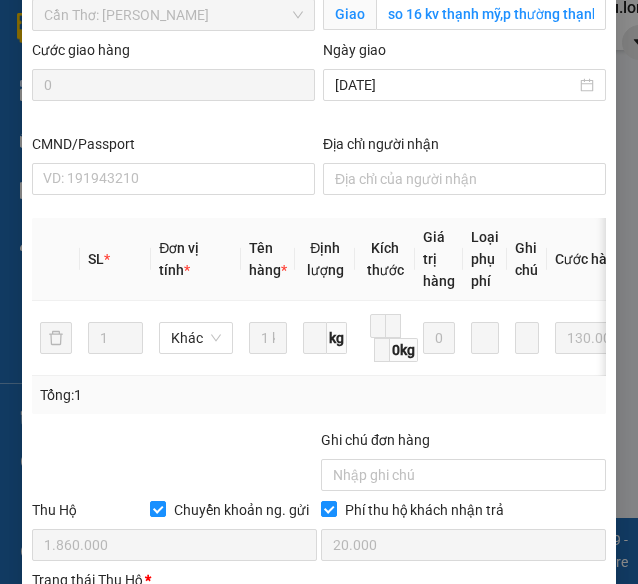 scroll, scrollTop: 1414, scrollLeft: 0, axis: vertical 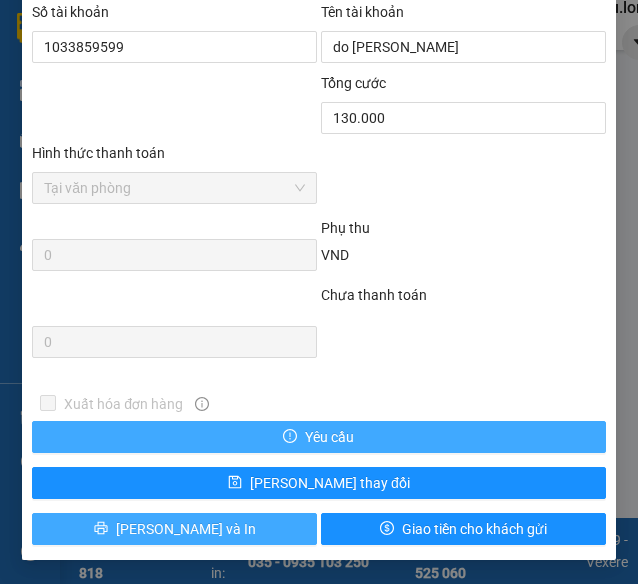 drag, startPoint x: 231, startPoint y: 534, endPoint x: 274, endPoint y: 429, distance: 113.46365 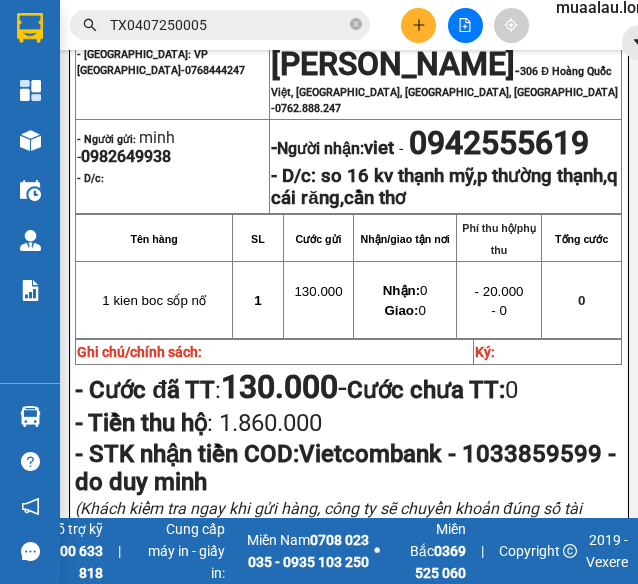 scroll, scrollTop: 400, scrollLeft: 0, axis: vertical 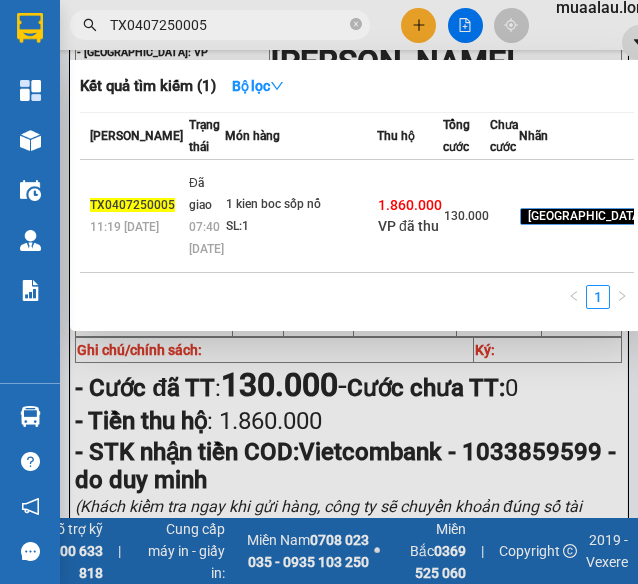 click on "TX0407250005" at bounding box center (228, 25) 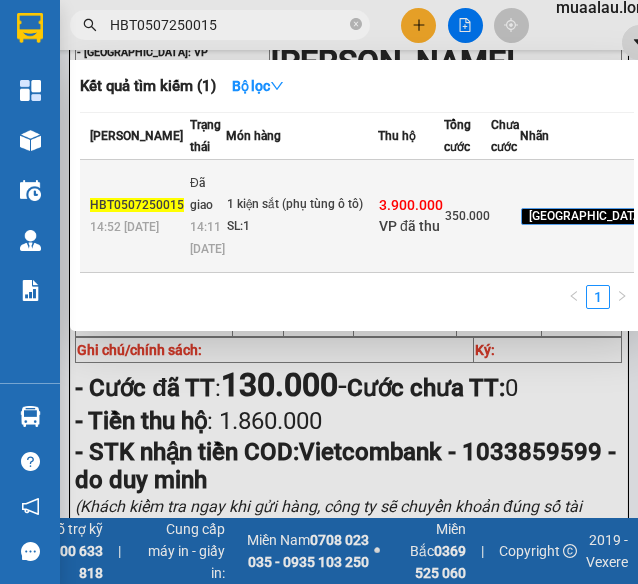 click on "1 kiện sắt (phụ tùng ô tô) SL:  1" at bounding box center (302, 216) 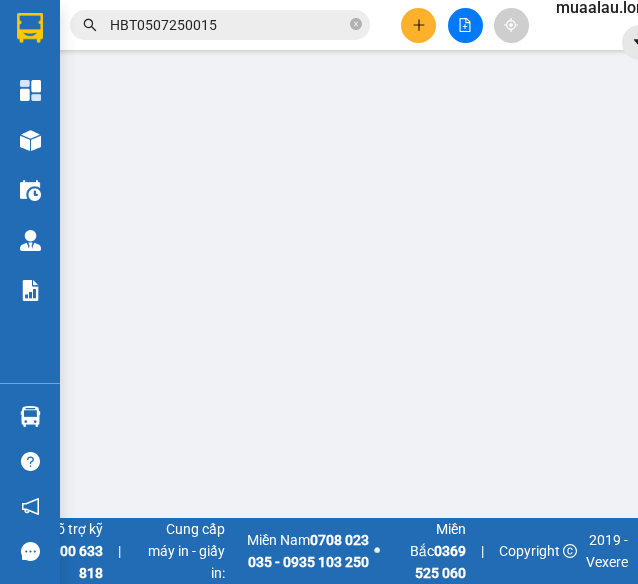 scroll, scrollTop: 0, scrollLeft: 0, axis: both 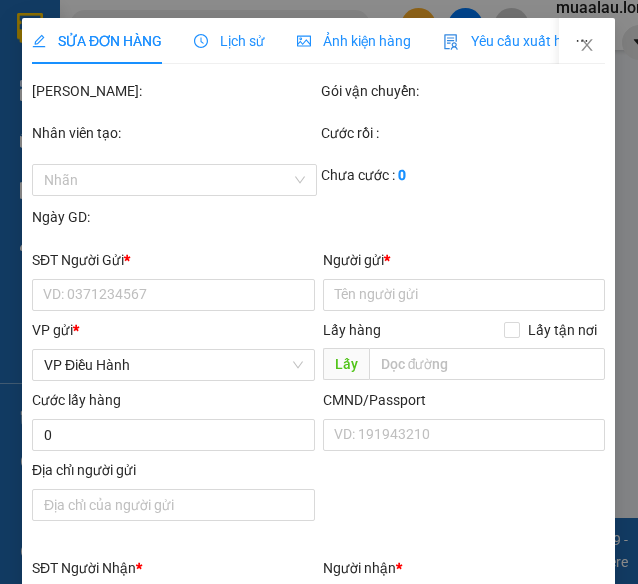 click on "Lịch sử" at bounding box center [229, 41] 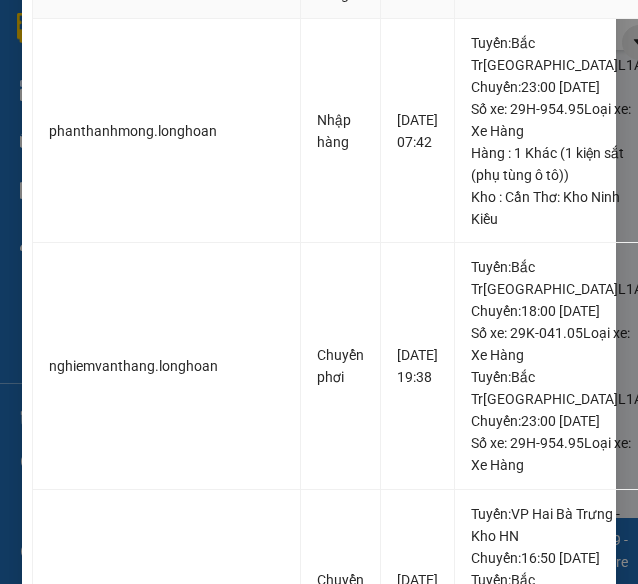 scroll, scrollTop: 1000, scrollLeft: 0, axis: vertical 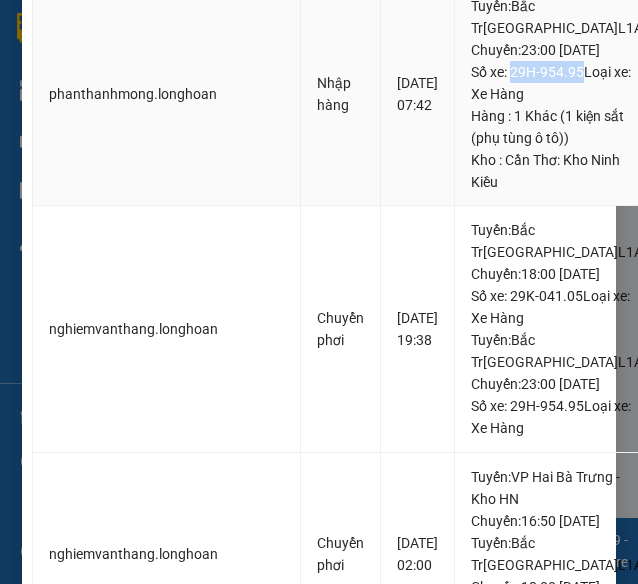 drag, startPoint x: 504, startPoint y: 247, endPoint x: 583, endPoint y: 247, distance: 79 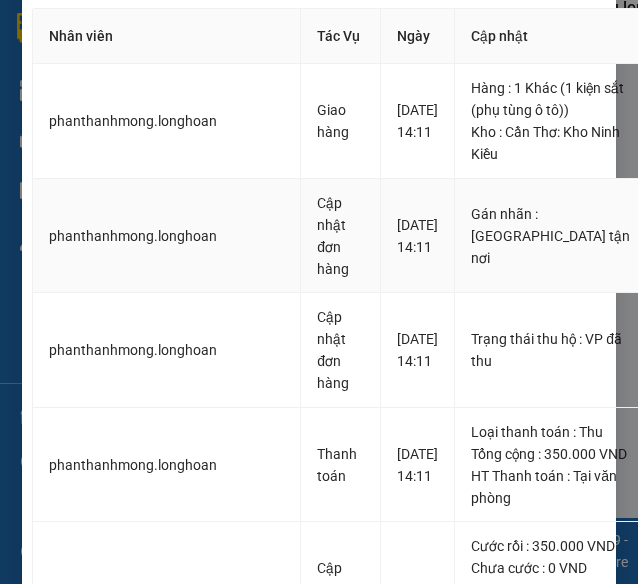 scroll, scrollTop: 0, scrollLeft: 0, axis: both 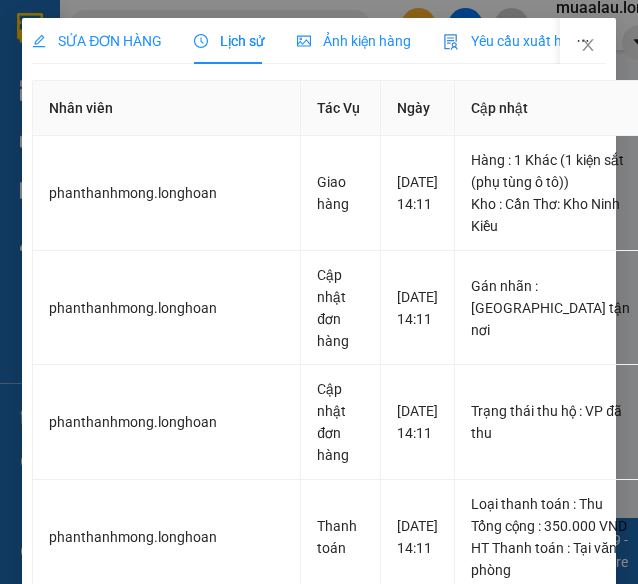 click on "SỬA ĐƠN HÀNG" at bounding box center (97, 41) 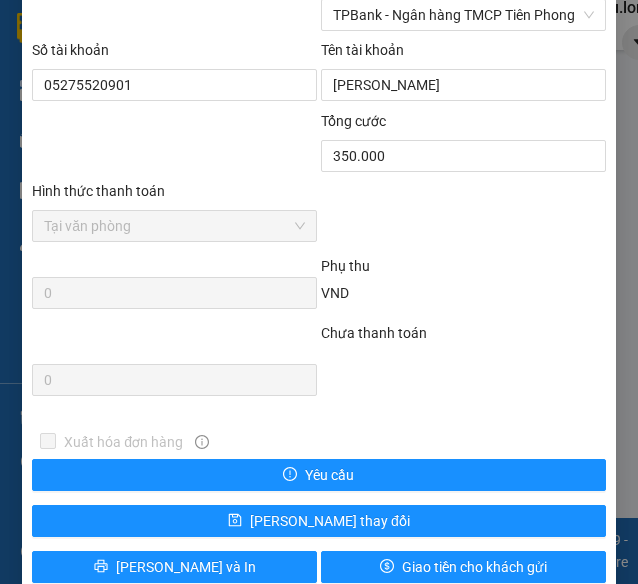 scroll, scrollTop: 1414, scrollLeft: 0, axis: vertical 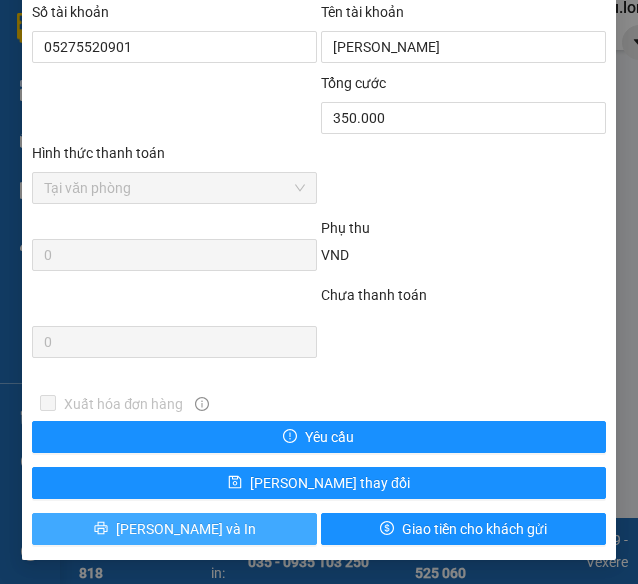 click on "[PERSON_NAME] và In" at bounding box center (186, 529) 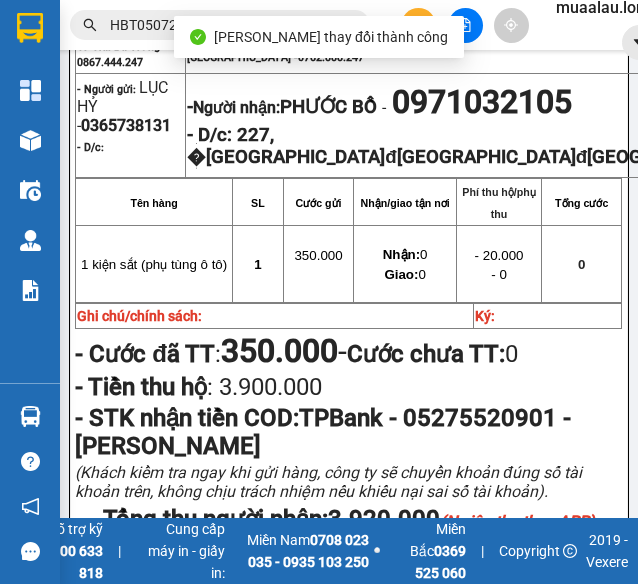 scroll, scrollTop: 300, scrollLeft: 0, axis: vertical 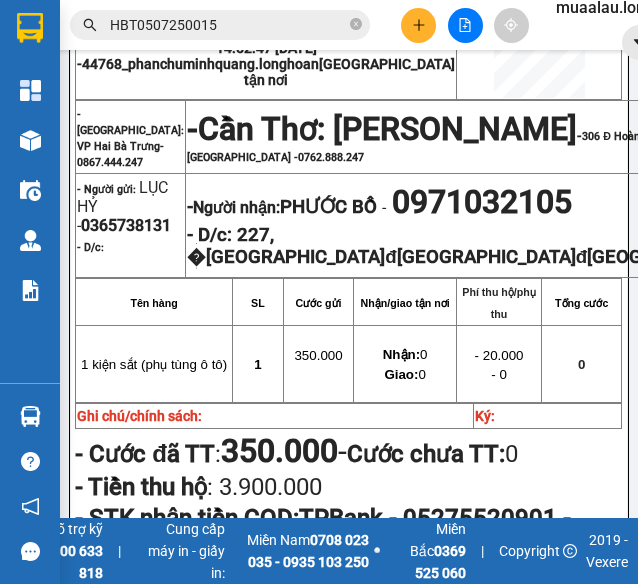 click on "HBT0507250015" at bounding box center [228, 25] 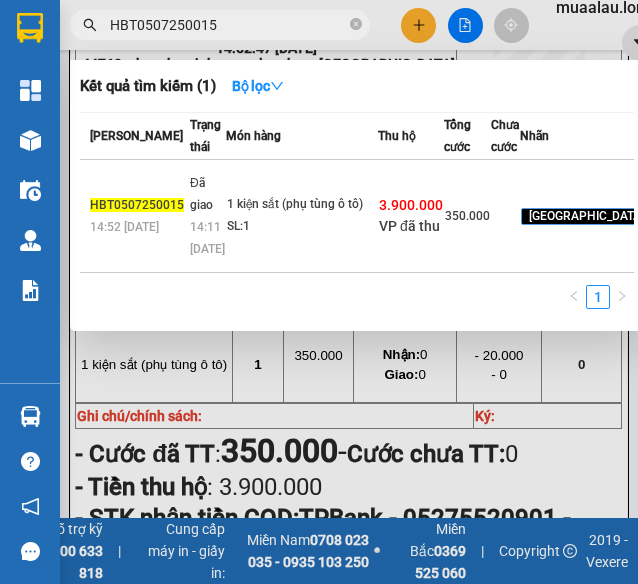 click on "HBT0507250015" at bounding box center (228, 25) 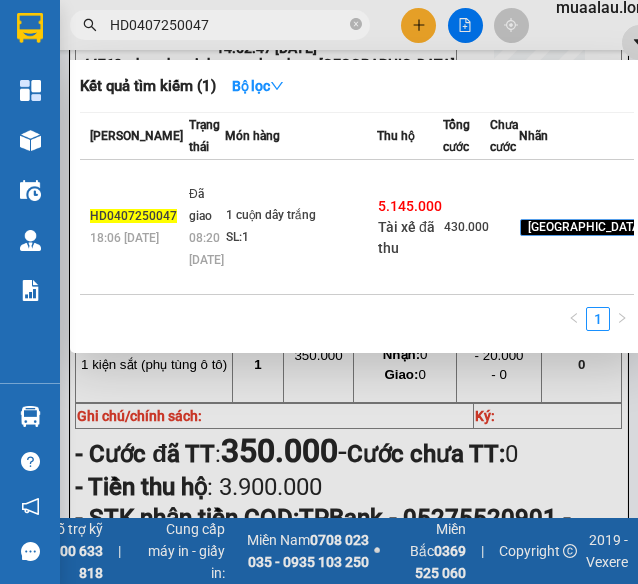 click on "1 cuộn dây trắng SL:  1" at bounding box center (301, 227) 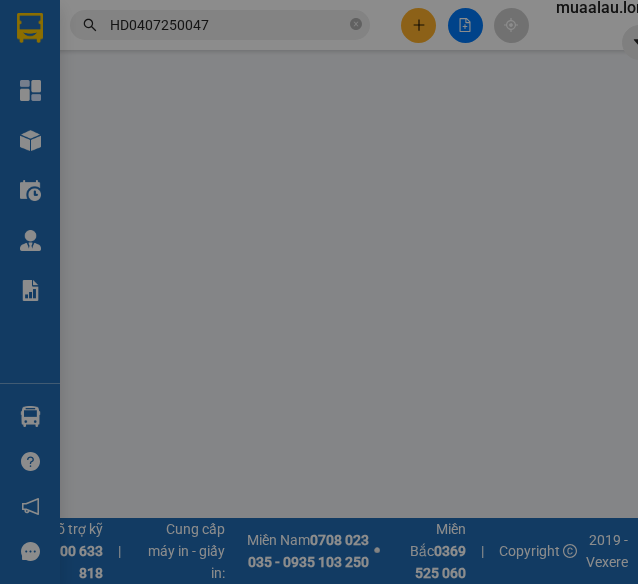 scroll, scrollTop: 0, scrollLeft: 0, axis: both 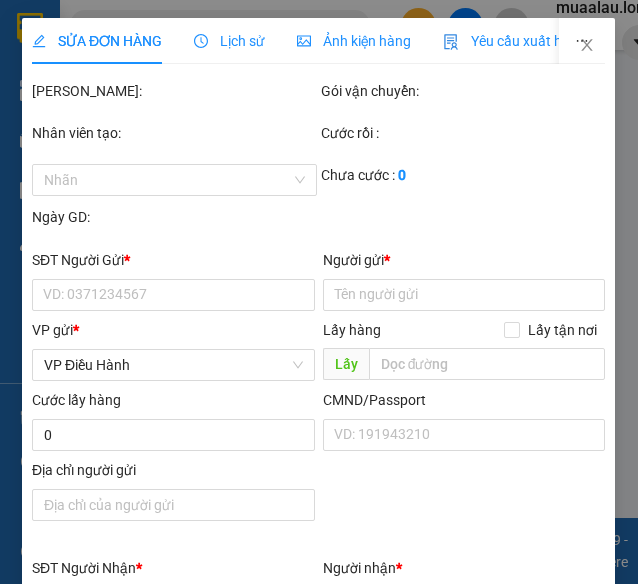 click on "Lịch sử" at bounding box center (229, 41) 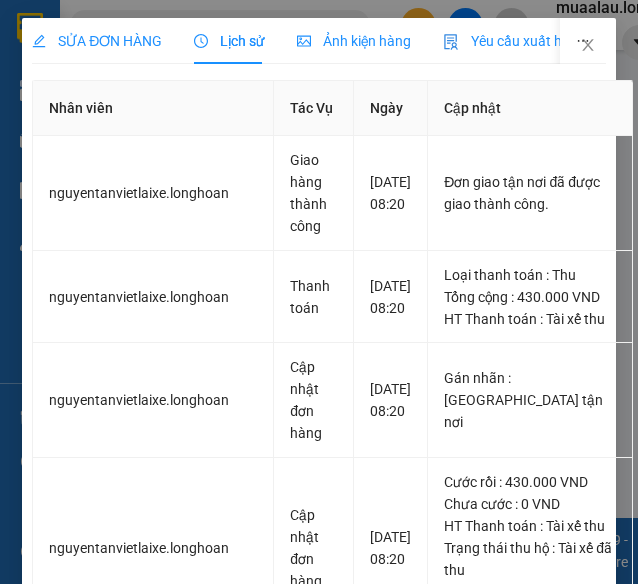click on "Lịch sử" at bounding box center [229, 41] 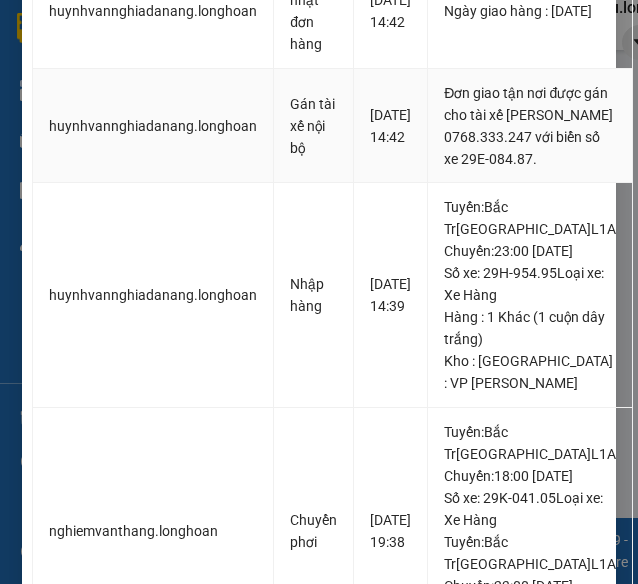 scroll, scrollTop: 900, scrollLeft: 0, axis: vertical 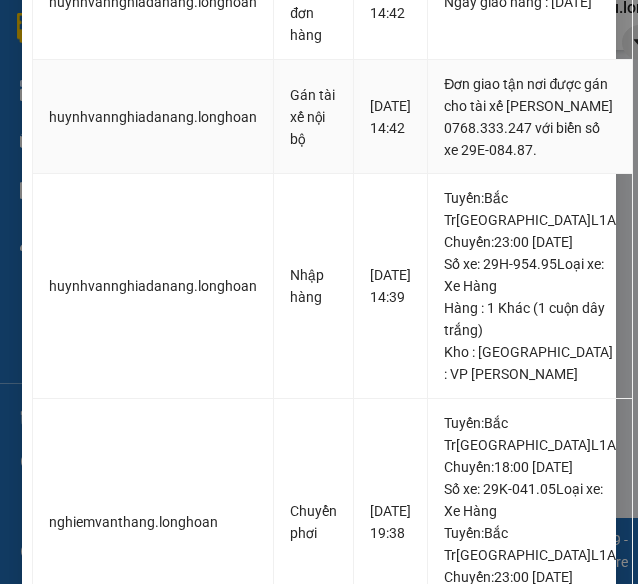 drag, startPoint x: 508, startPoint y: 301, endPoint x: 513, endPoint y: 317, distance: 16.763054 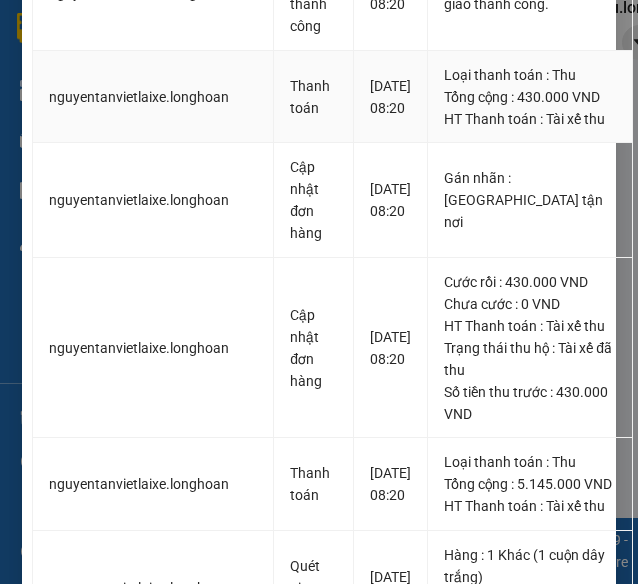 scroll, scrollTop: 0, scrollLeft: 0, axis: both 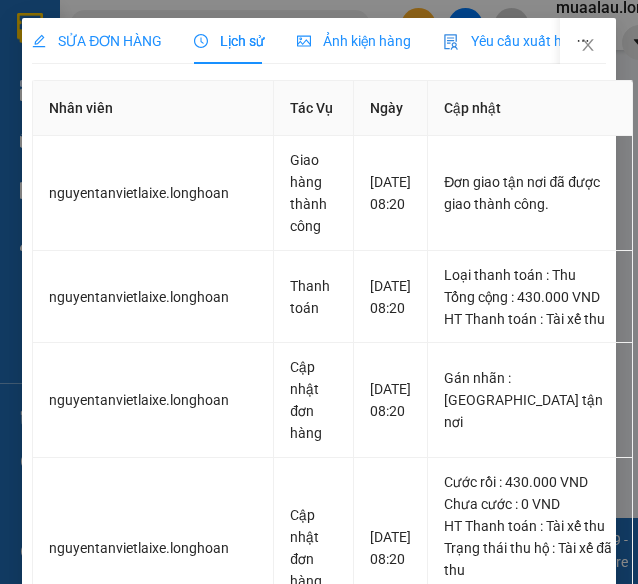 drag, startPoint x: 107, startPoint y: 39, endPoint x: 132, endPoint y: 59, distance: 32.01562 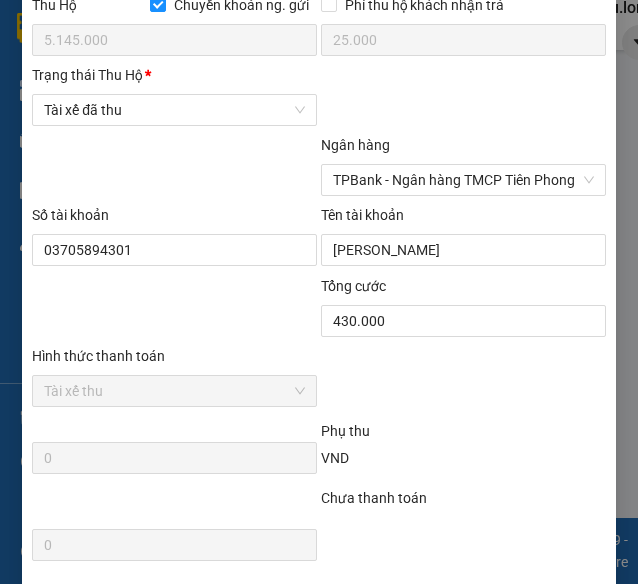 scroll, scrollTop: 1436, scrollLeft: 0, axis: vertical 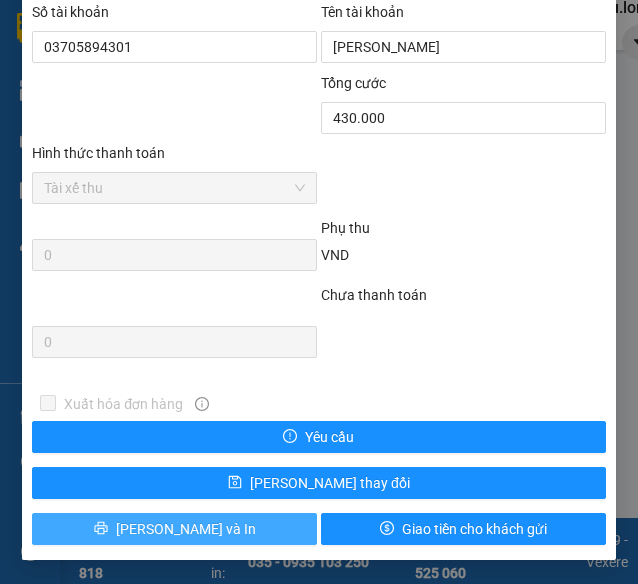 click on "[PERSON_NAME] và In" at bounding box center [174, 529] 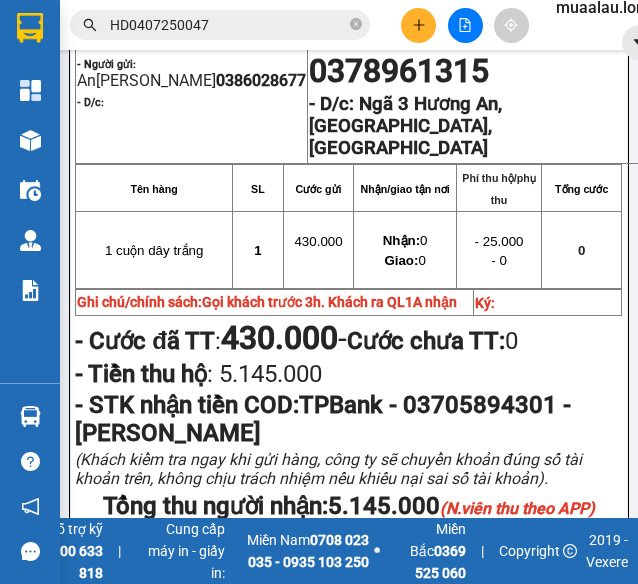 scroll, scrollTop: 500, scrollLeft: 0, axis: vertical 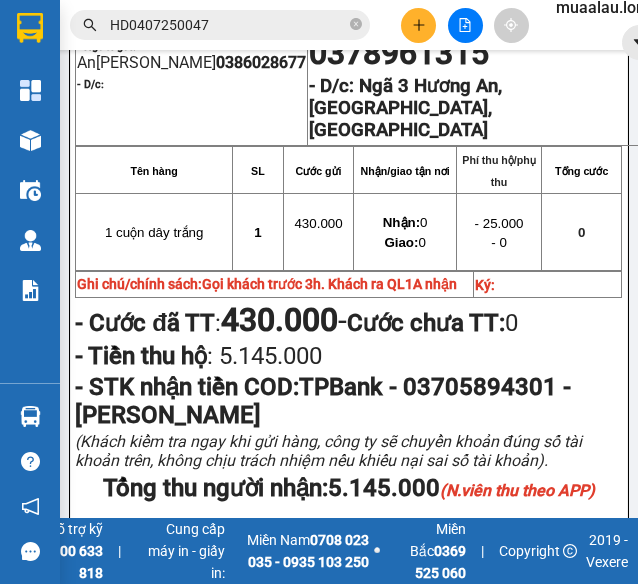 click on "HD0407250047" at bounding box center [228, 25] 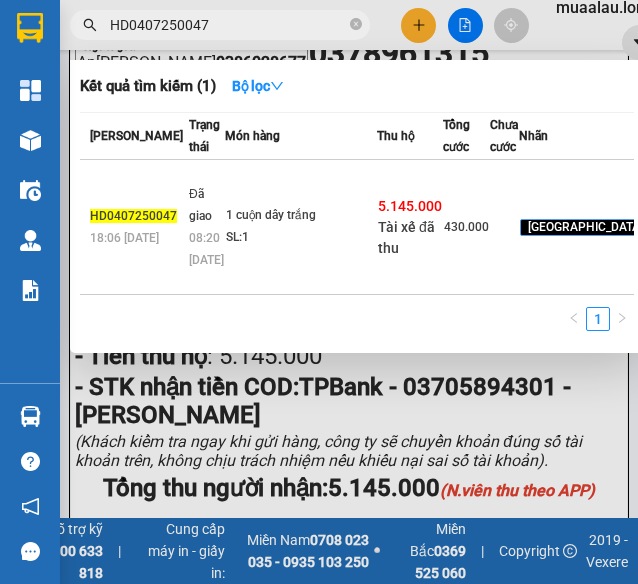 click on "HD0407250047" at bounding box center [228, 25] 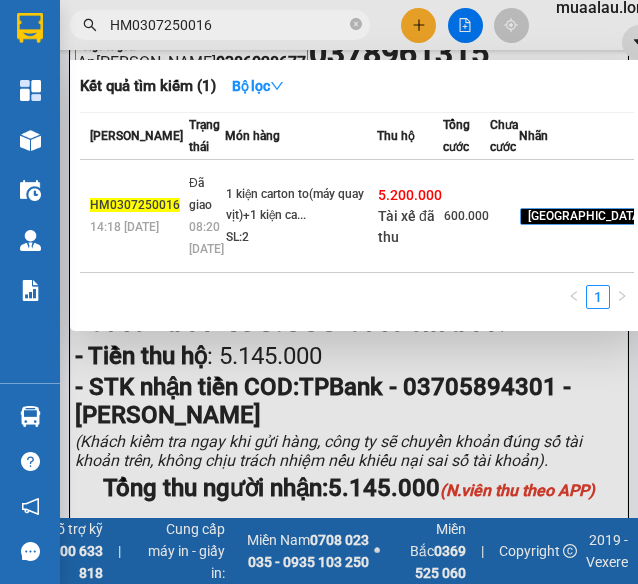 type on "HM0307250016" 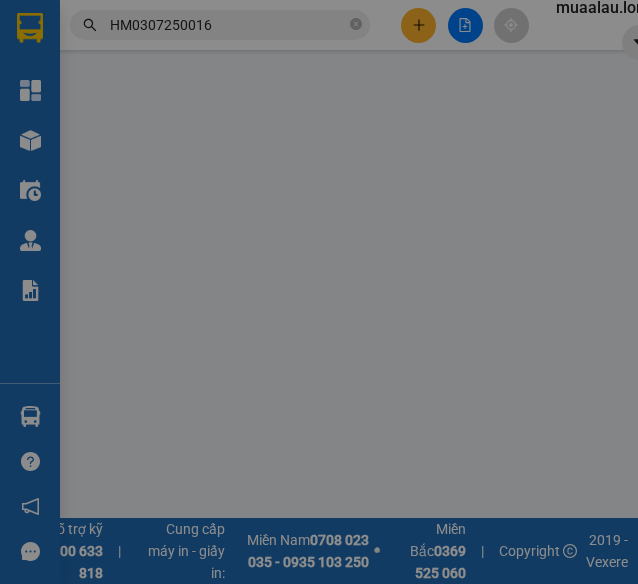 scroll, scrollTop: 0, scrollLeft: 0, axis: both 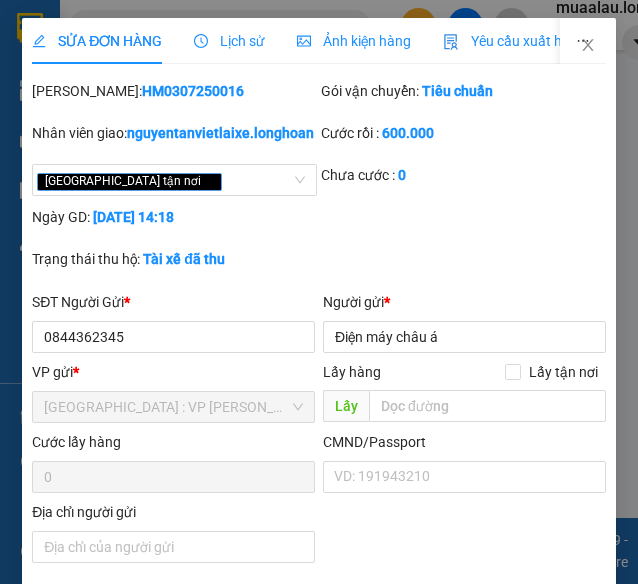 click on "Lịch sử" at bounding box center [229, 41] 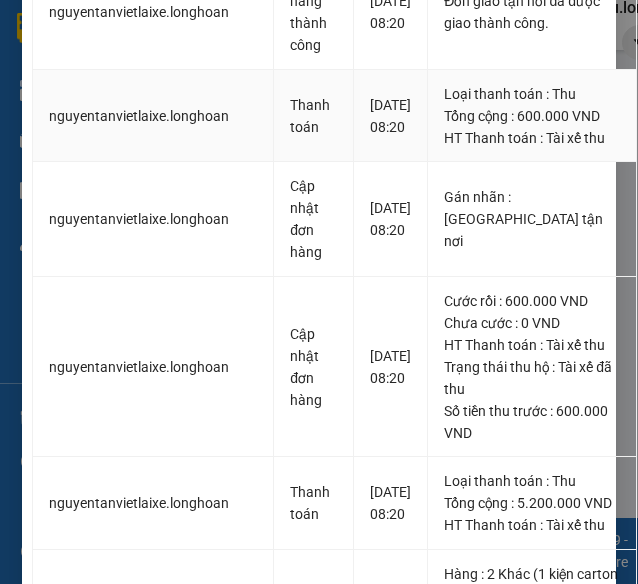 scroll, scrollTop: 0, scrollLeft: 0, axis: both 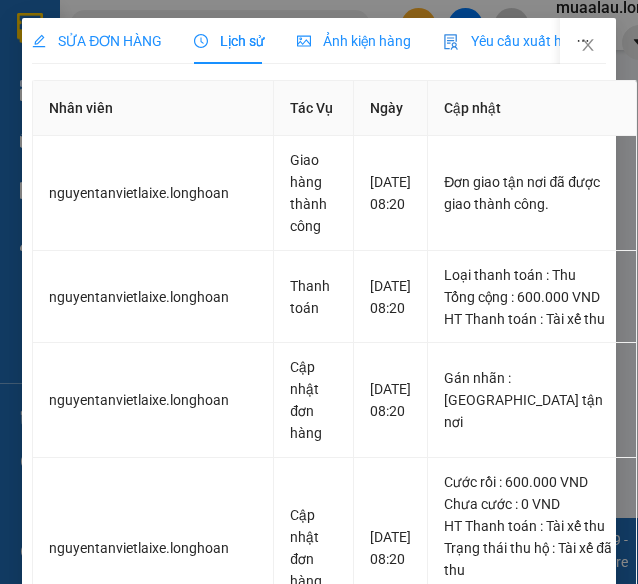 click on "SỬA ĐƠN HÀNG" at bounding box center (97, 41) 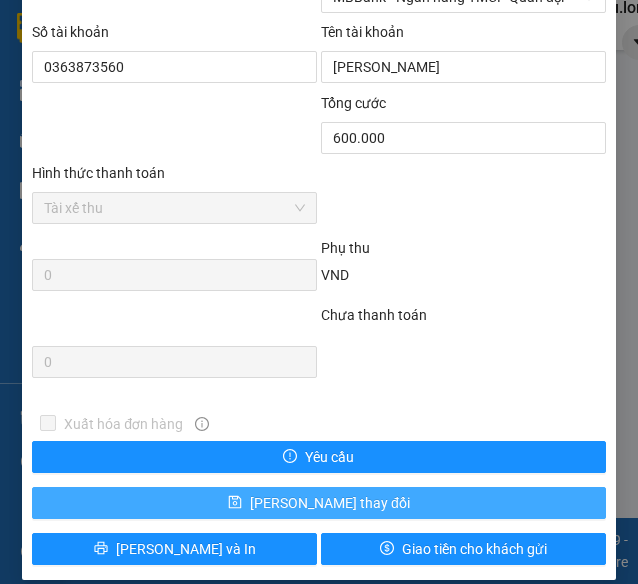 scroll, scrollTop: 1436, scrollLeft: 0, axis: vertical 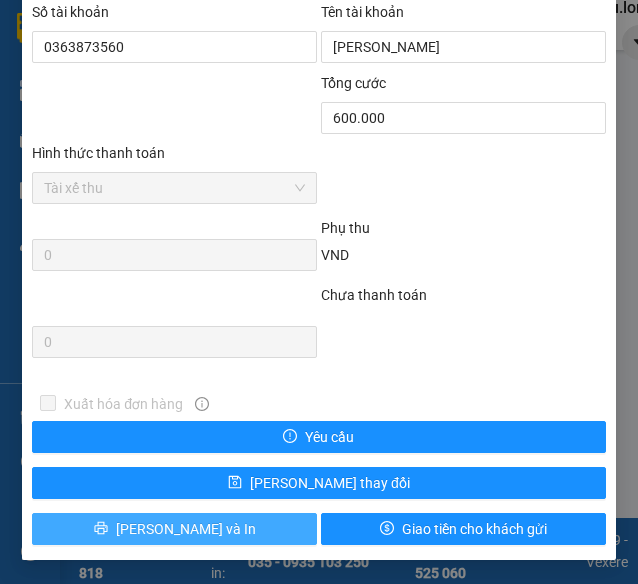click on "[PERSON_NAME] và In" at bounding box center [186, 529] 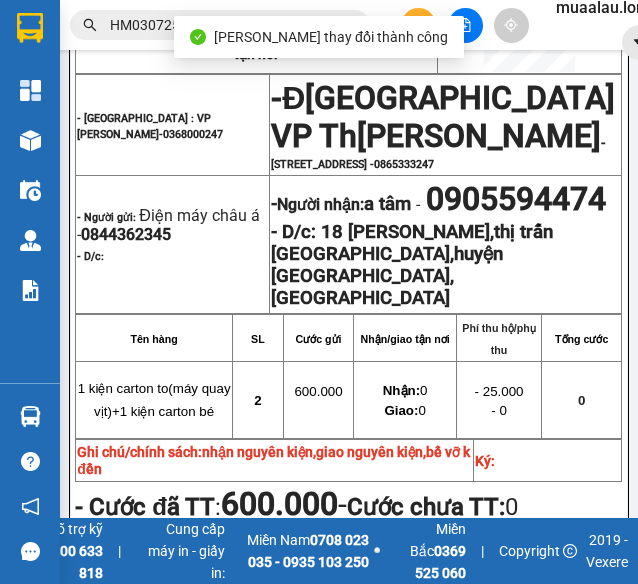 scroll, scrollTop: 300, scrollLeft: 0, axis: vertical 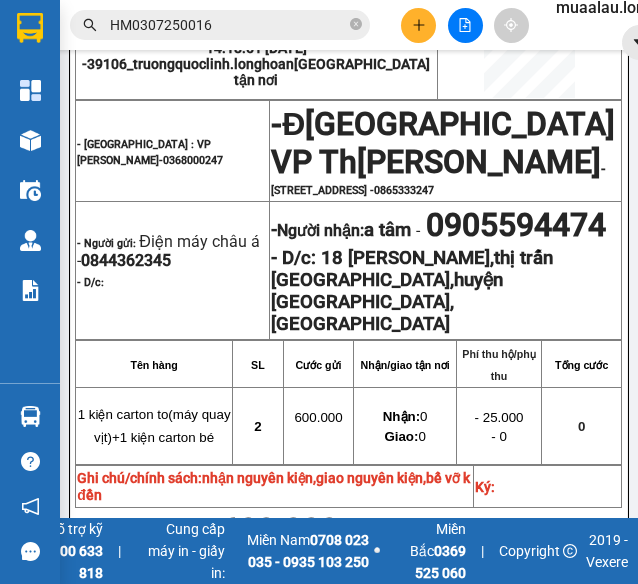 click on "Kết quả tìm kiếm ( 1 )  Bộ lọc  Mã ĐH Trạng thái Món hàng Thu hộ Tổng cước Chưa cước Nhãn Người gửi VP Gửi Người nhận VP Nhận HM0307250016 14:18 [DATE] Đã giao   08:20 [DATE] 1 kiện carton to(máy quay vịt)+1 kiện ca... SL:  2 5.200.000 Tài xế đã thu 600.000 [GEOGRAPHIC_DATA] tận nơi 0844362345 [GEOGRAPHIC_DATA] : VP Hoàng Mai 0905594474 a tâm [GEOGRAPHIC_DATA] : VP [GEOGRAPHIC_DATA] TC: 18 [PERSON_NAME],thị ... 1 HM0307250016" at bounding box center (195, 25) 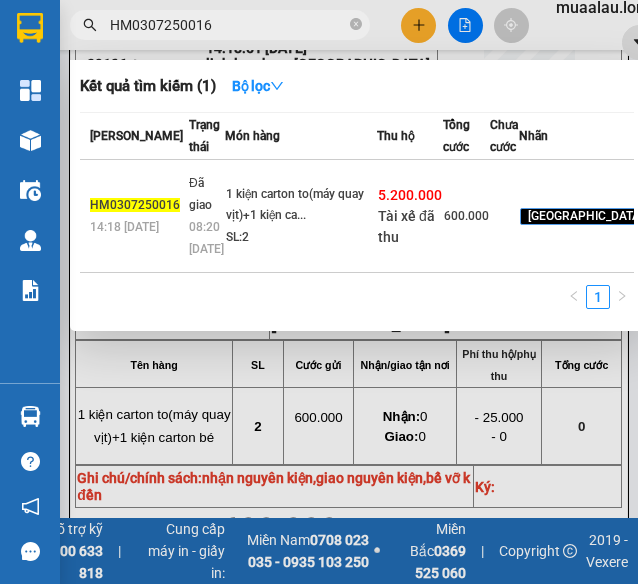 click on "HM0307250016" at bounding box center [228, 25] 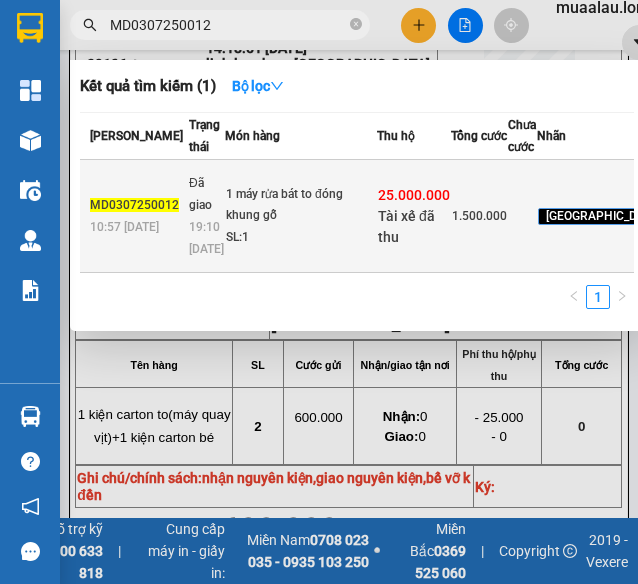 click on "MD0307250012 10:57 [DATE]" at bounding box center (132, 216) 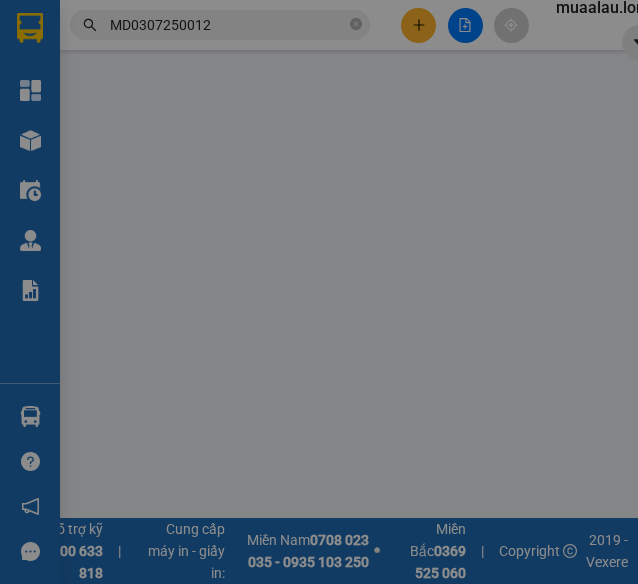 scroll, scrollTop: 0, scrollLeft: 0, axis: both 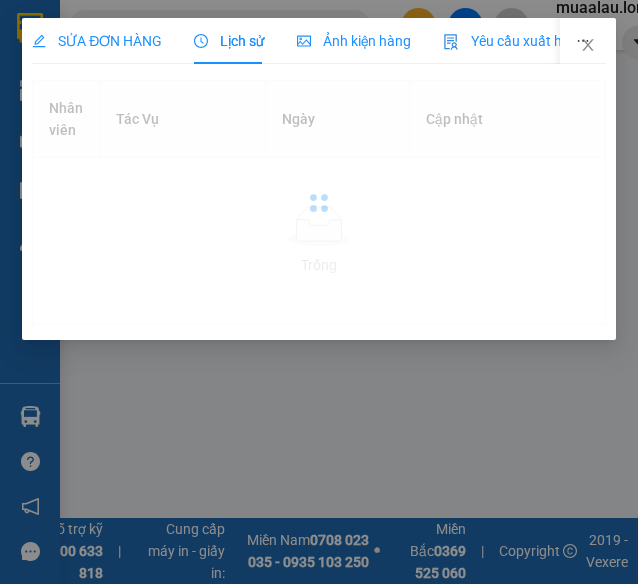 click on "Lịch sử" at bounding box center [229, 41] 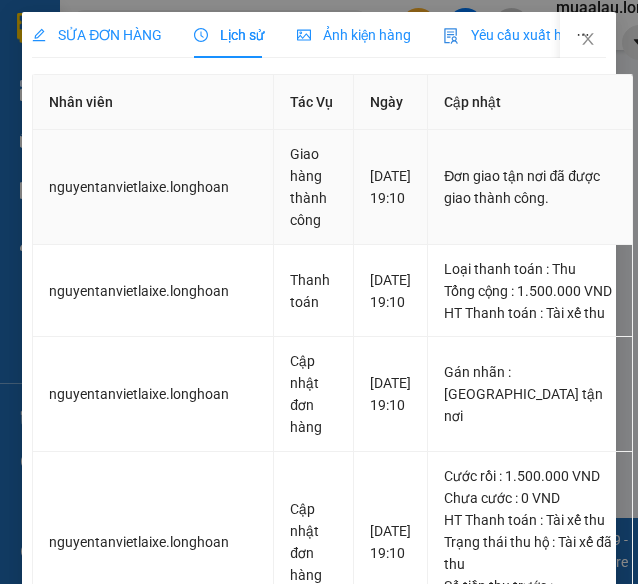 scroll, scrollTop: 0, scrollLeft: 0, axis: both 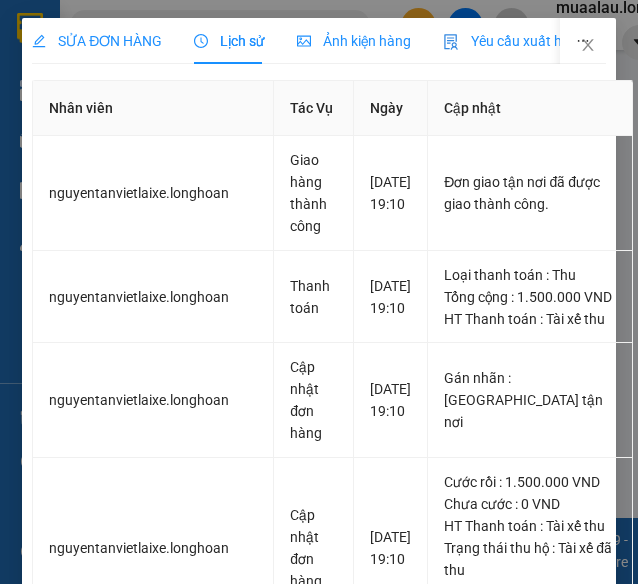 drag, startPoint x: 108, startPoint y: 45, endPoint x: 314, endPoint y: 163, distance: 237.40262 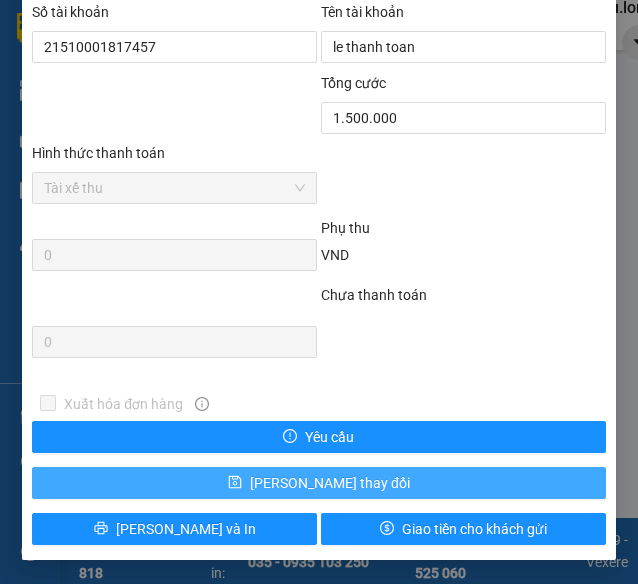 scroll, scrollTop: 1436, scrollLeft: 0, axis: vertical 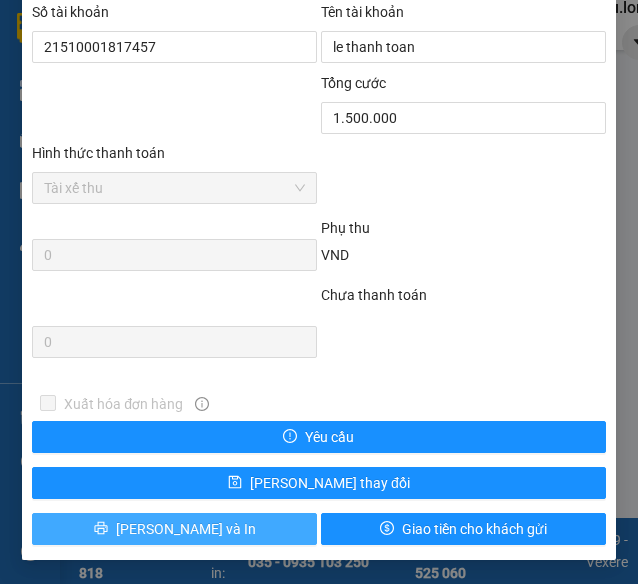 click on "[PERSON_NAME] và In" at bounding box center (174, 529) 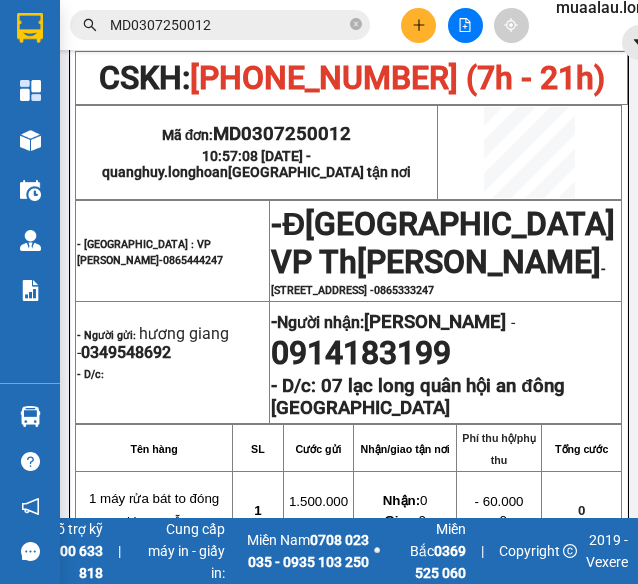 scroll, scrollTop: 400, scrollLeft: 0, axis: vertical 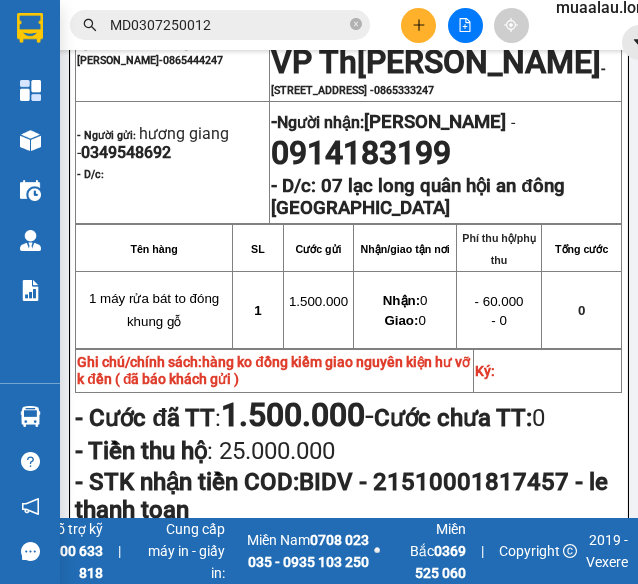 click on "MD0307250012" at bounding box center (228, 25) 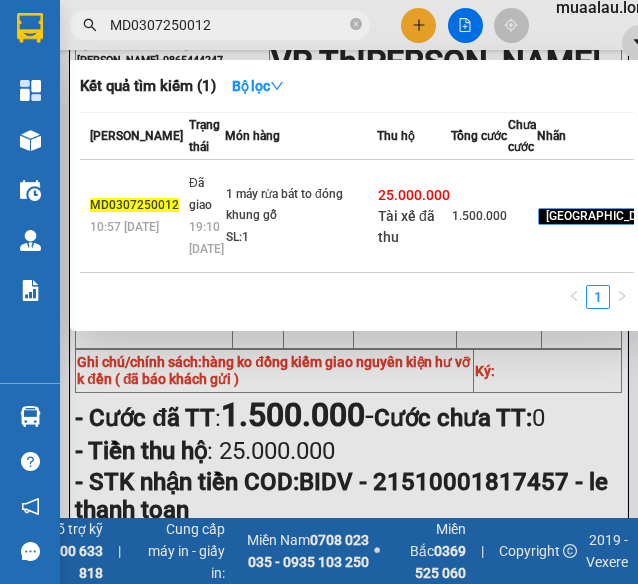 click on "MD0307250012" at bounding box center [228, 25] 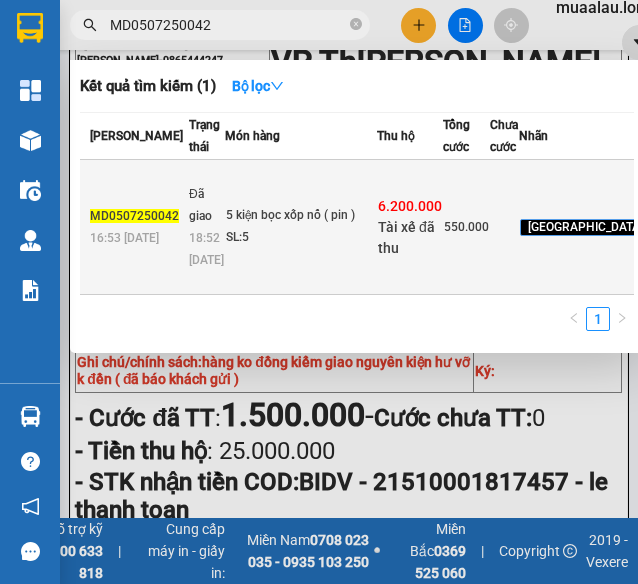 click on "5  kiện bọc xốp nổ ( pin )" at bounding box center [301, 216] 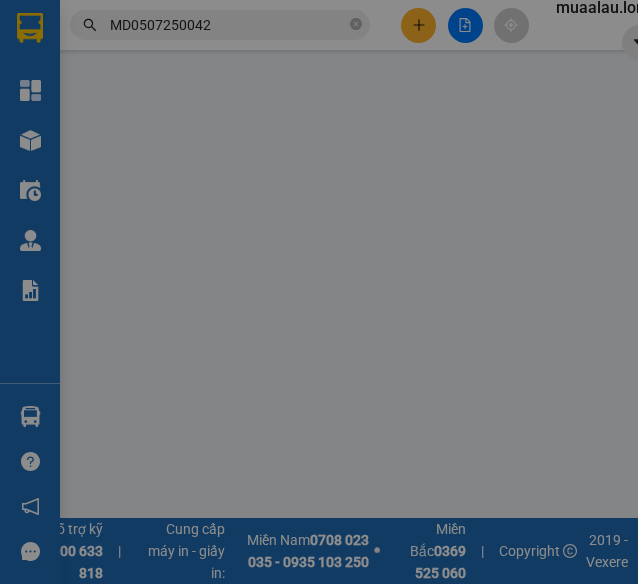 click on "Lịch sử" at bounding box center (229, 41) 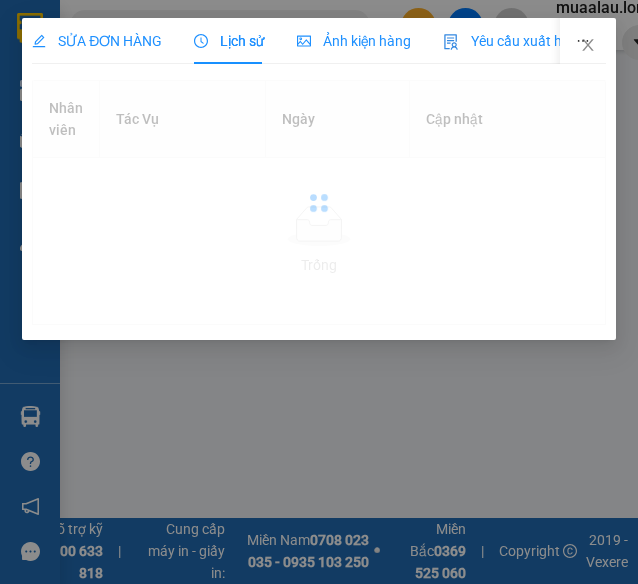 scroll, scrollTop: 0, scrollLeft: 0, axis: both 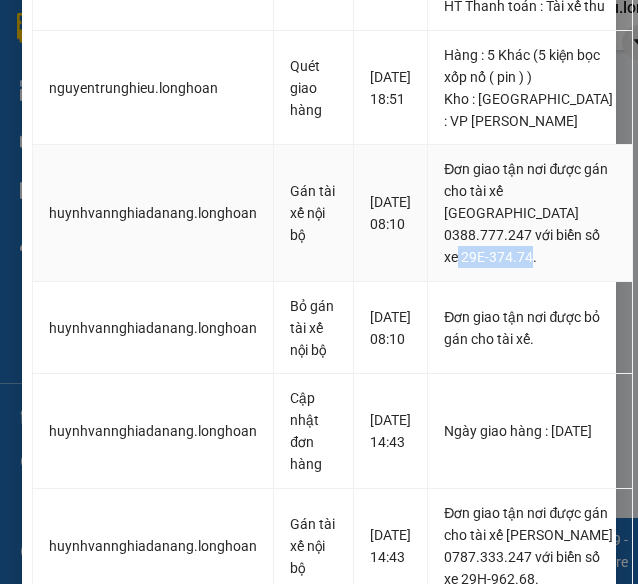 drag, startPoint x: 478, startPoint y: 391, endPoint x: 552, endPoint y: 399, distance: 74.431175 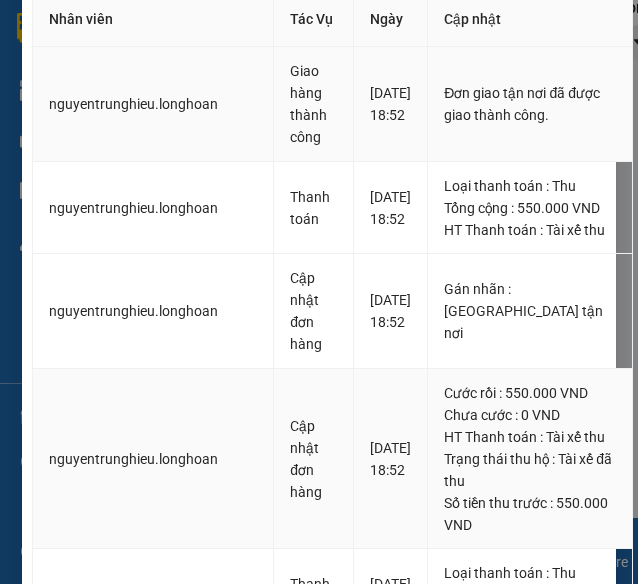 scroll, scrollTop: 0, scrollLeft: 0, axis: both 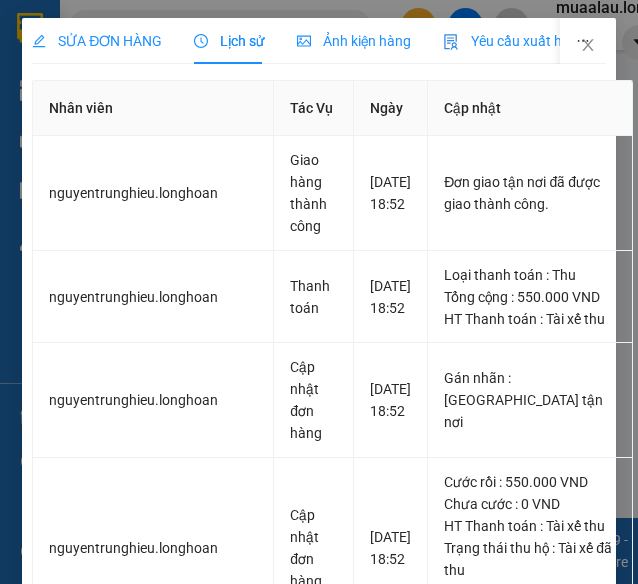 click on "SỬA ĐƠN HÀNG" at bounding box center [97, 41] 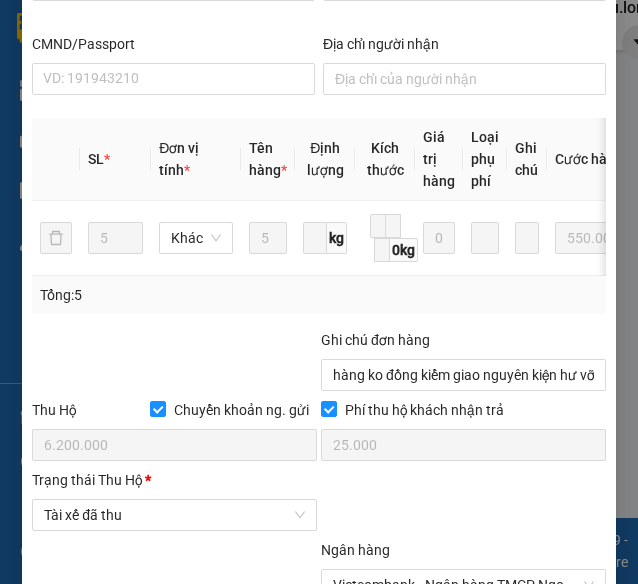 scroll, scrollTop: 1414, scrollLeft: 0, axis: vertical 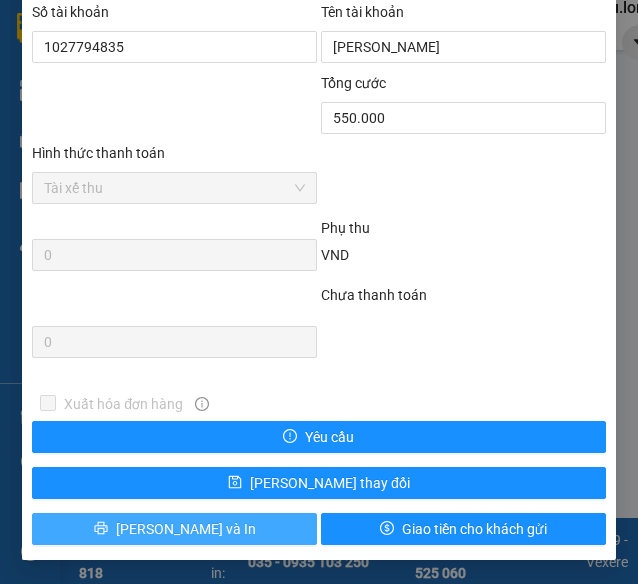 click on "[PERSON_NAME] và In" at bounding box center (174, 529) 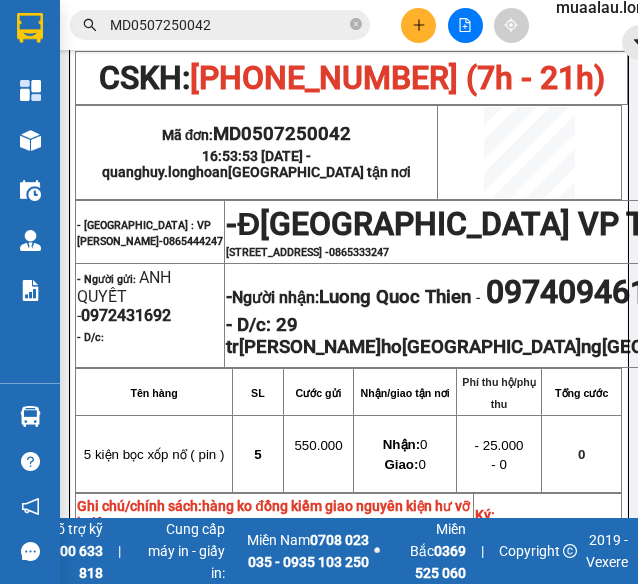 scroll, scrollTop: 300, scrollLeft: 0, axis: vertical 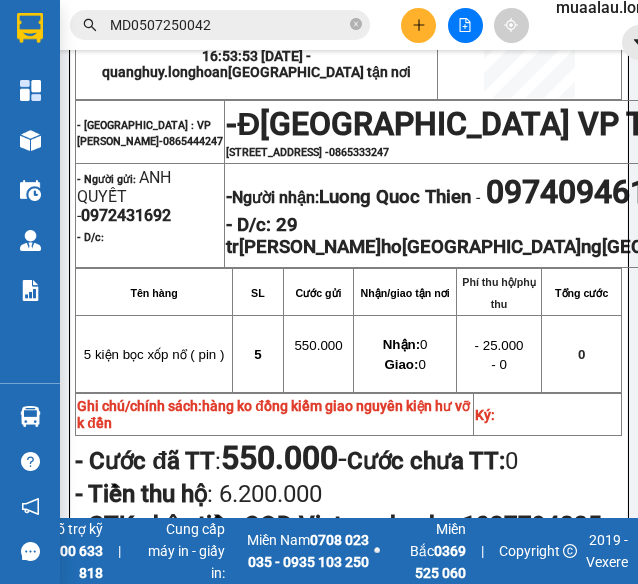 click on "MD0507250042" at bounding box center [228, 25] 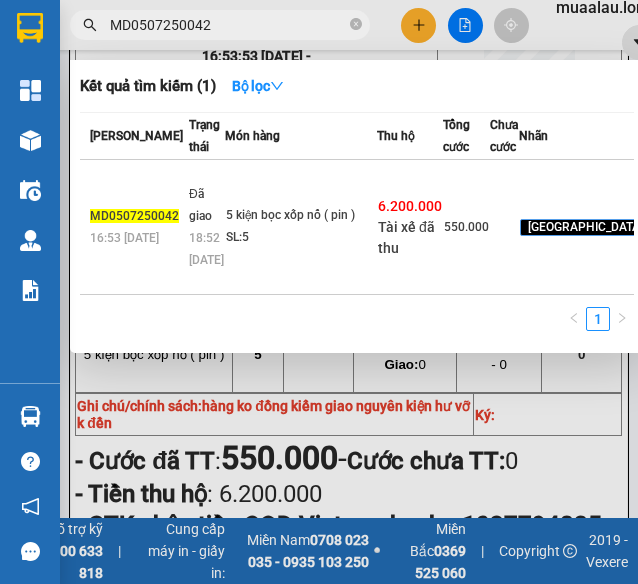 click on "MD0507250042" at bounding box center (228, 25) 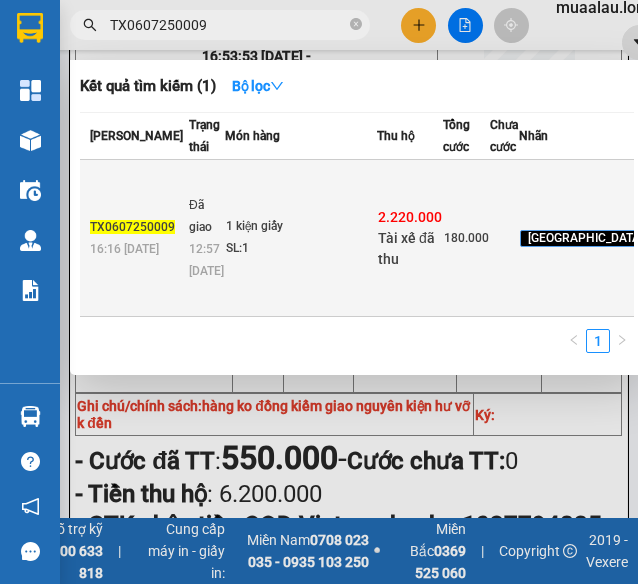 click on "1 kiện giấy" at bounding box center (301, 227) 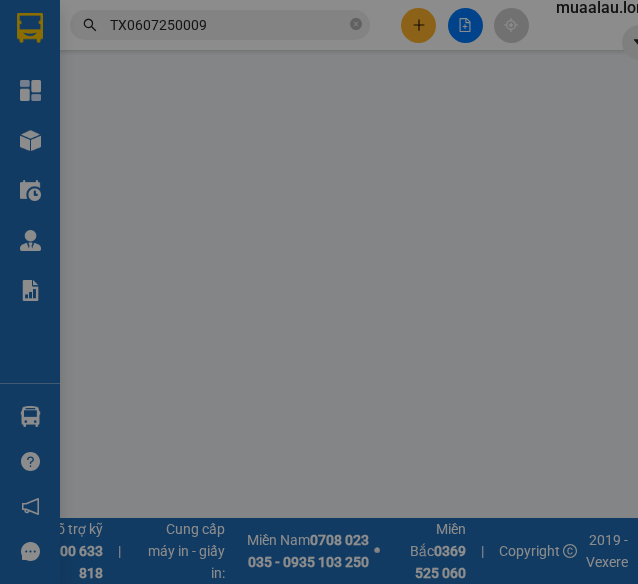 scroll, scrollTop: 0, scrollLeft: 0, axis: both 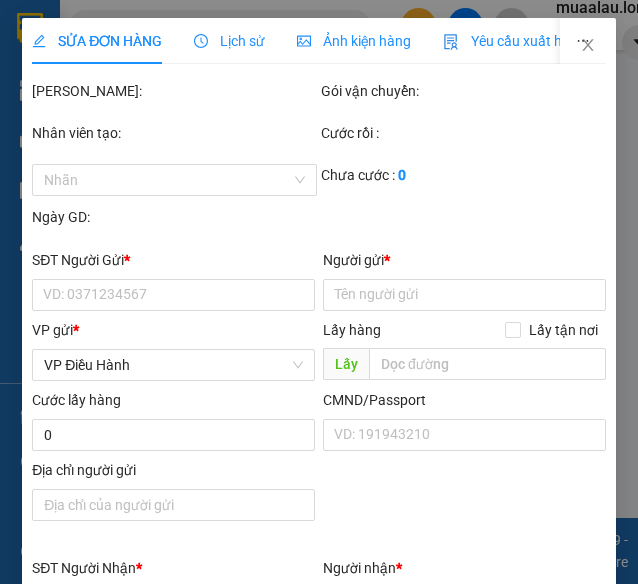 click on "Lịch sử" at bounding box center [229, 41] 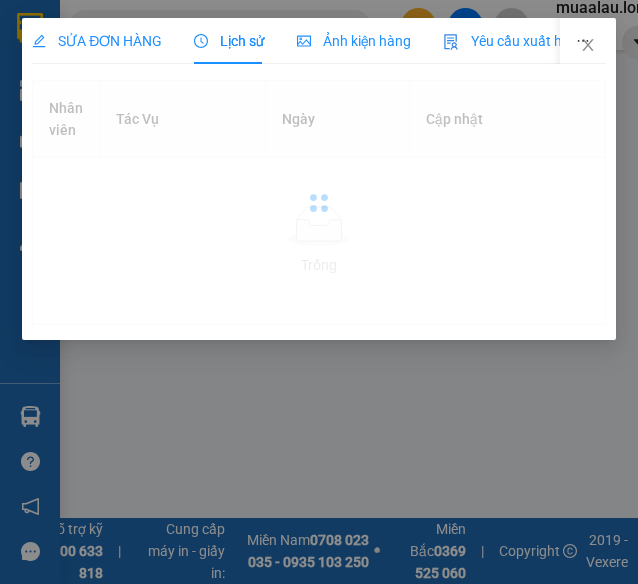 click on "Lịch sử" at bounding box center [229, 41] 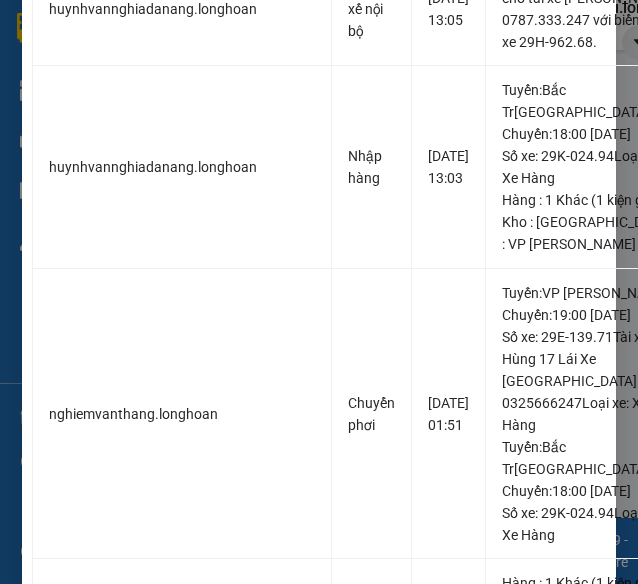 scroll, scrollTop: 1000, scrollLeft: 0, axis: vertical 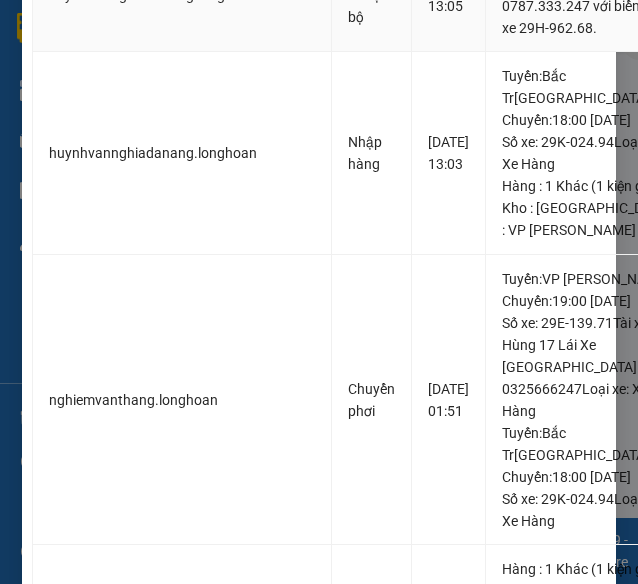 drag, startPoint x: 486, startPoint y: 493, endPoint x: 579, endPoint y: 485, distance: 93.34345 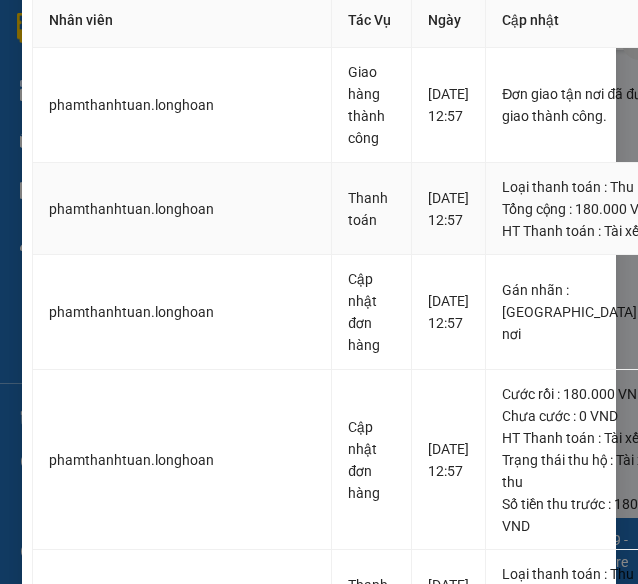scroll, scrollTop: 0, scrollLeft: 0, axis: both 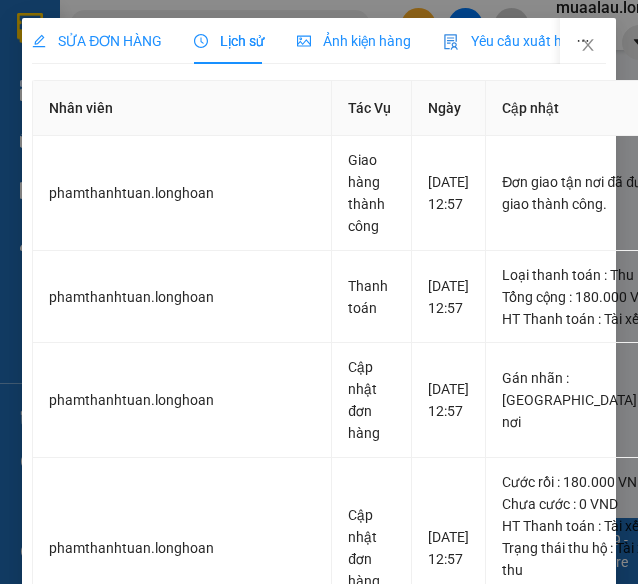 click on "SỬA ĐƠN HÀNG Lịch sử Ảnh kiện hàng Yêu cầu xuất hóa đơn điện tử" at bounding box center (333, 41) 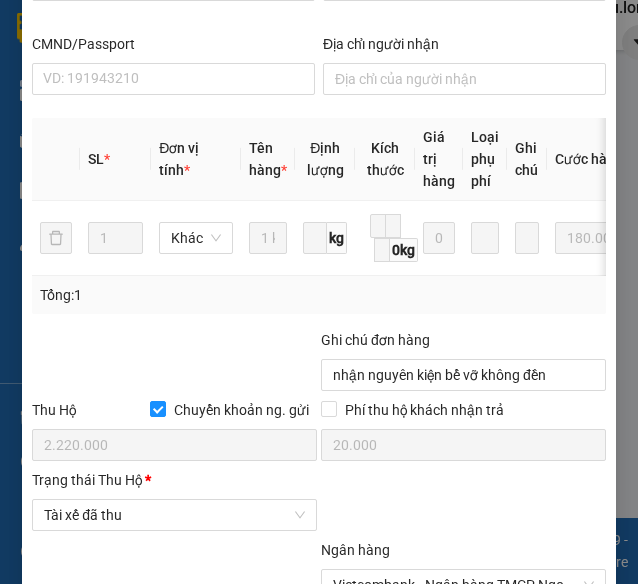 scroll, scrollTop: 1414, scrollLeft: 0, axis: vertical 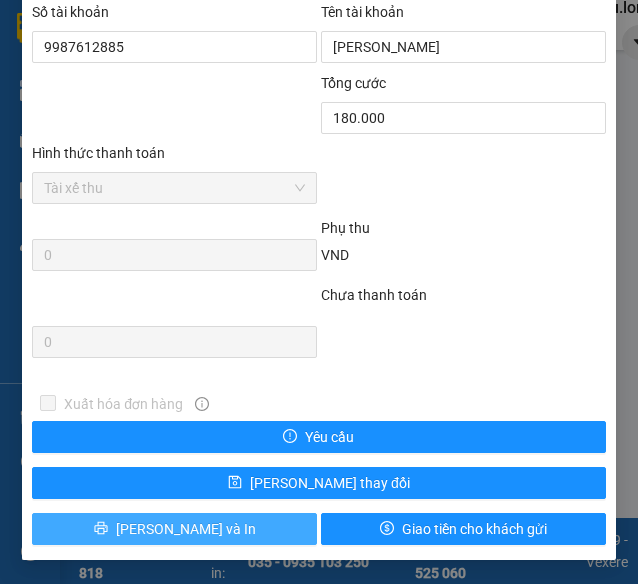 click on "[PERSON_NAME] và In" at bounding box center [174, 529] 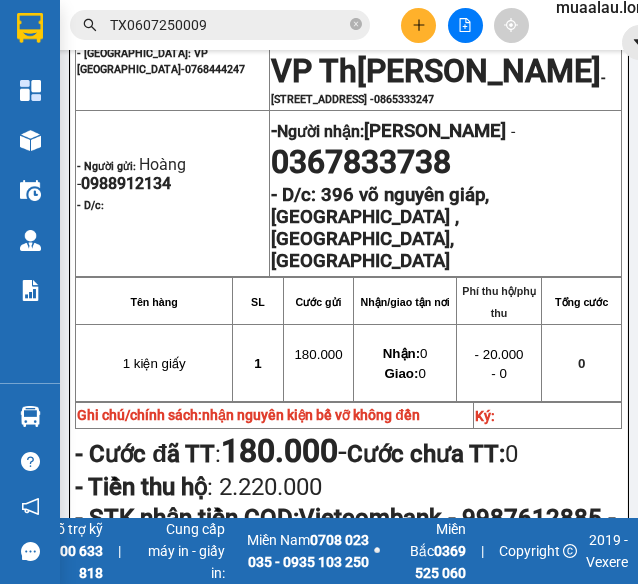 scroll, scrollTop: 400, scrollLeft: 0, axis: vertical 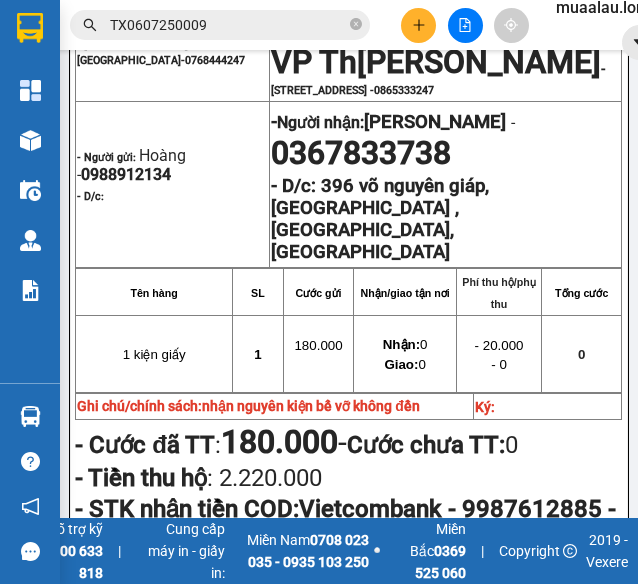 click on "TX0607250009" at bounding box center (228, 25) 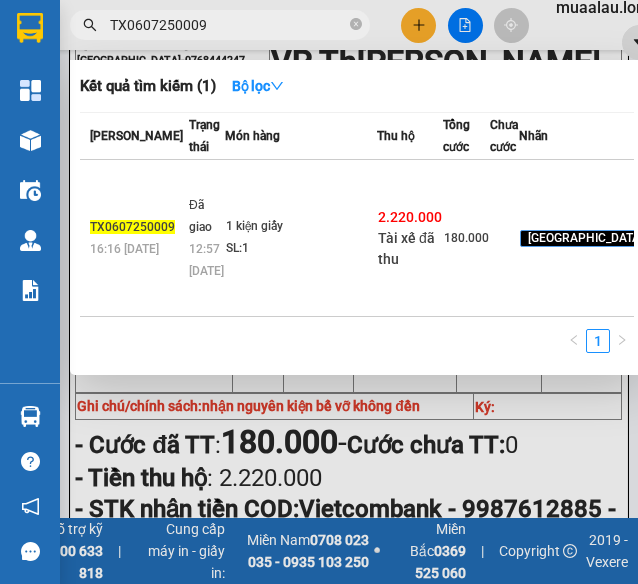 click on "TX0607250009" at bounding box center [228, 25] 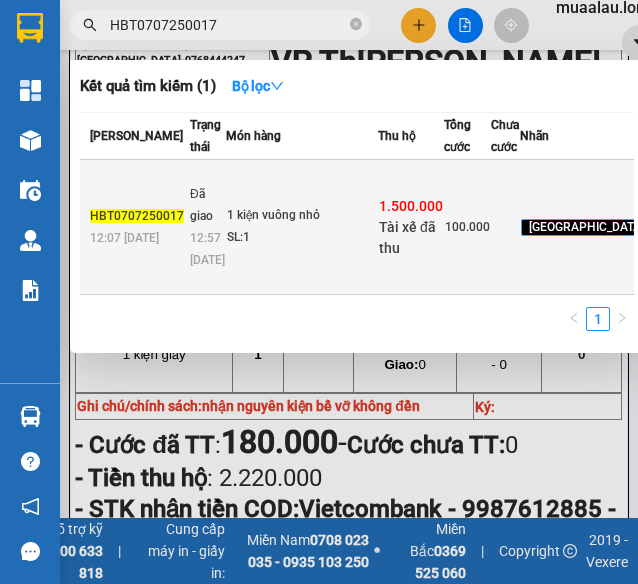 click on "1 kiện vuông nhỏ" at bounding box center [302, 216] 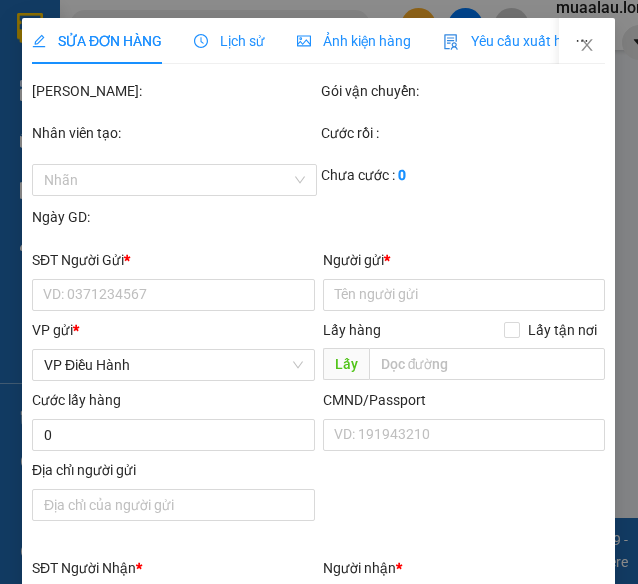 scroll, scrollTop: 0, scrollLeft: 0, axis: both 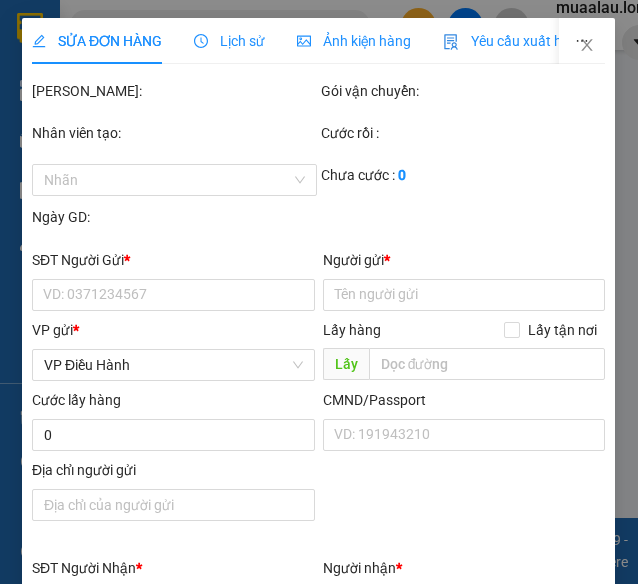 click on "Lịch sử" at bounding box center (229, 41) 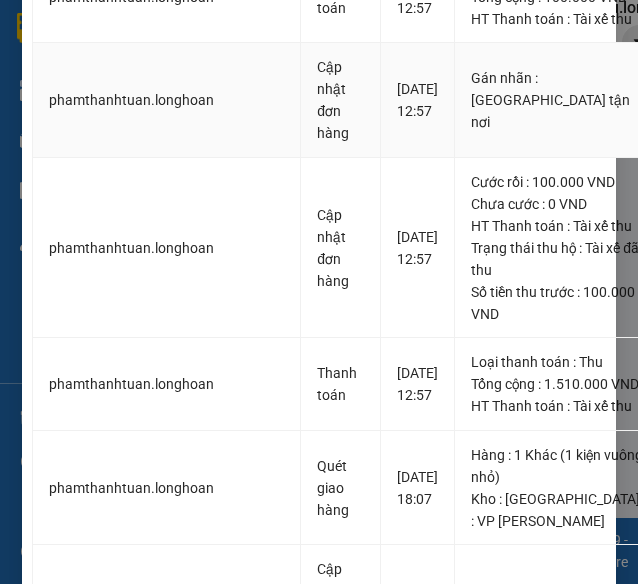 scroll, scrollTop: 0, scrollLeft: 0, axis: both 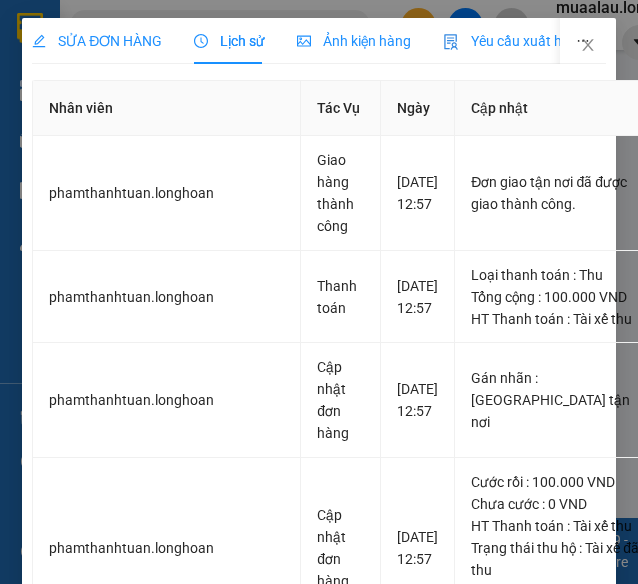 click on "SỬA ĐƠN HÀNG" at bounding box center (97, 41) 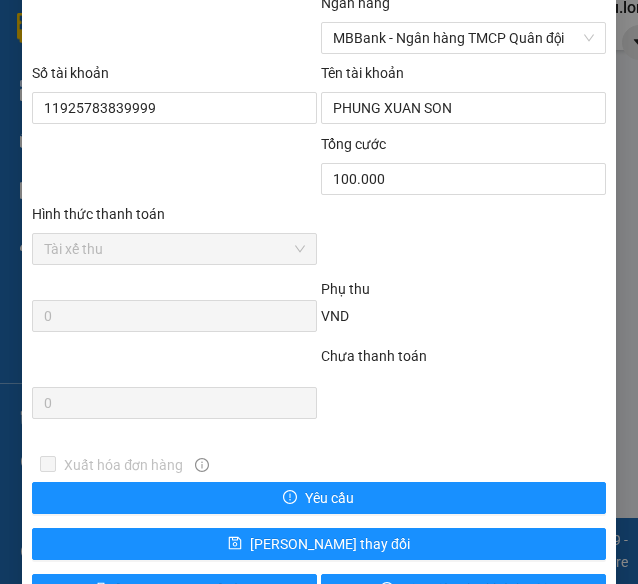 scroll, scrollTop: 1414, scrollLeft: 0, axis: vertical 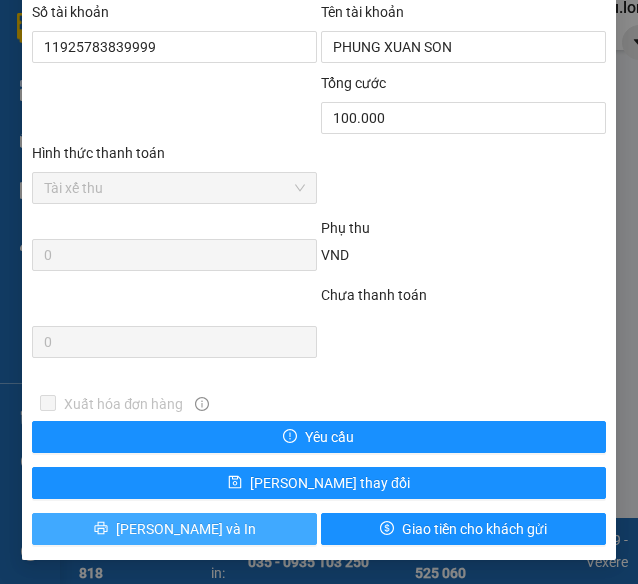 click on "[PERSON_NAME] và In" at bounding box center [186, 529] 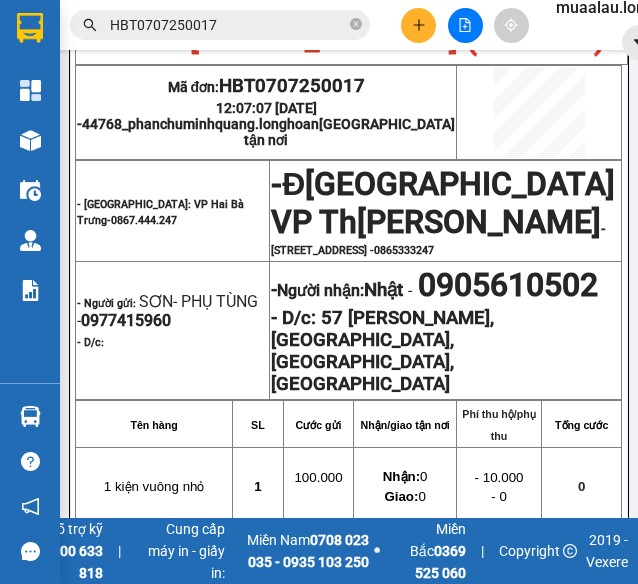 scroll, scrollTop: 300, scrollLeft: 0, axis: vertical 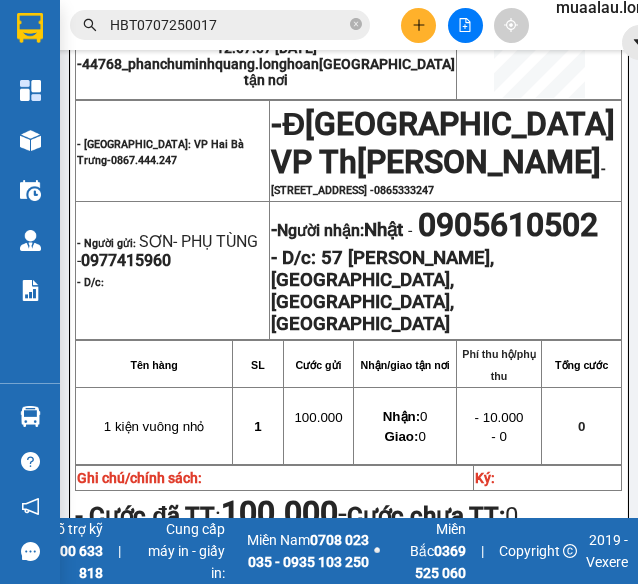 click on "HBT0707250017" at bounding box center (228, 25) 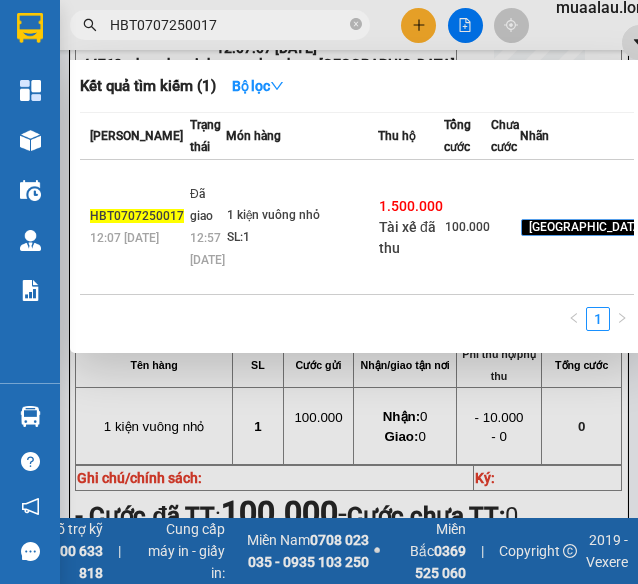 click on "HBT0707250017" at bounding box center [228, 25] 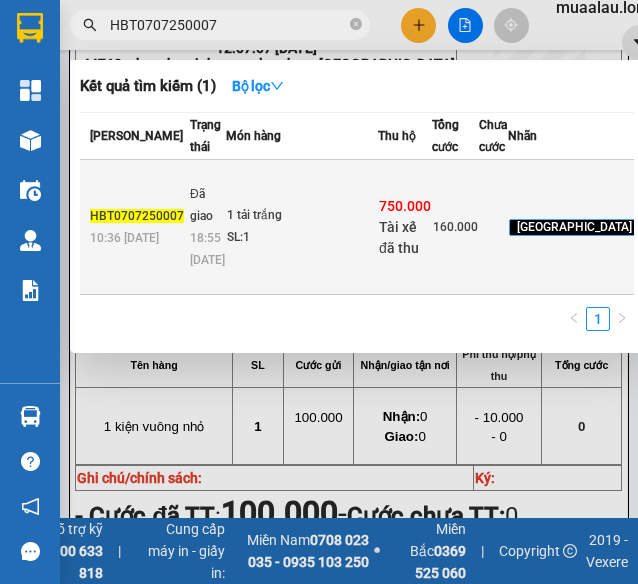 click on "SL:  1" at bounding box center [302, 238] 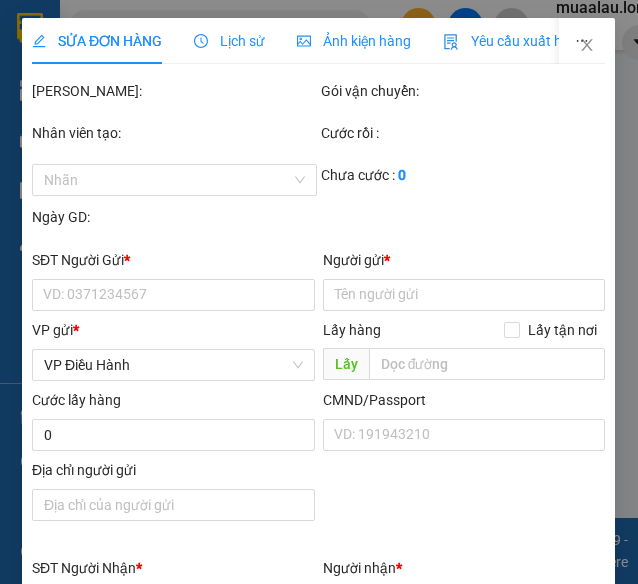 click on "Lịch sử" at bounding box center (229, 41) 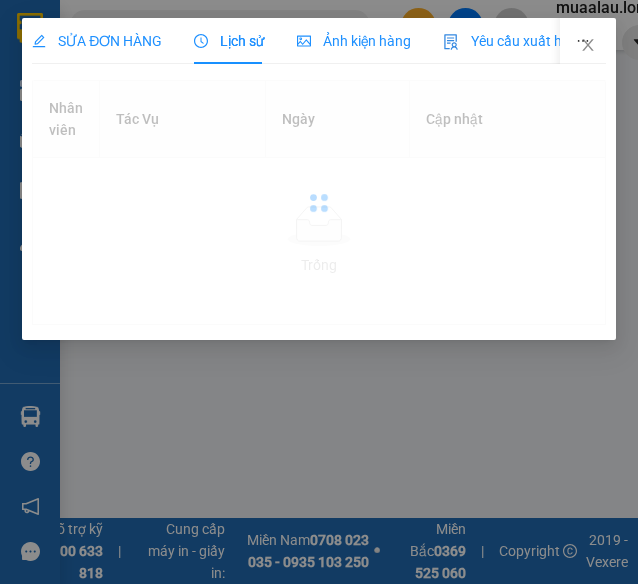 scroll, scrollTop: 0, scrollLeft: 0, axis: both 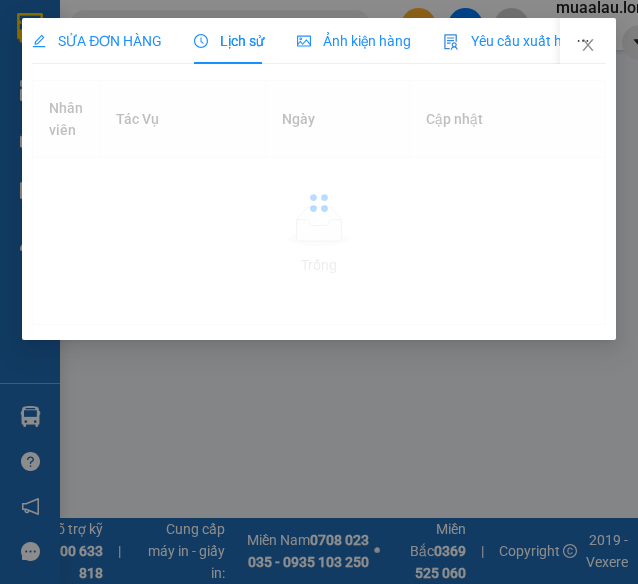 click on "Lịch sử" at bounding box center (229, 41) 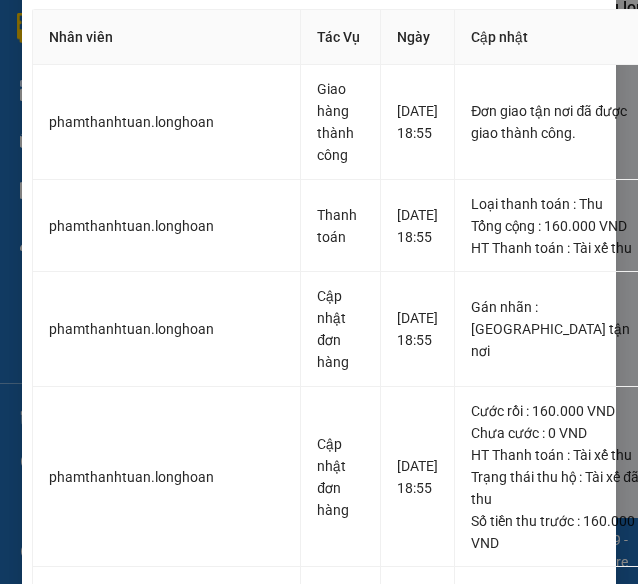 scroll, scrollTop: 0, scrollLeft: 0, axis: both 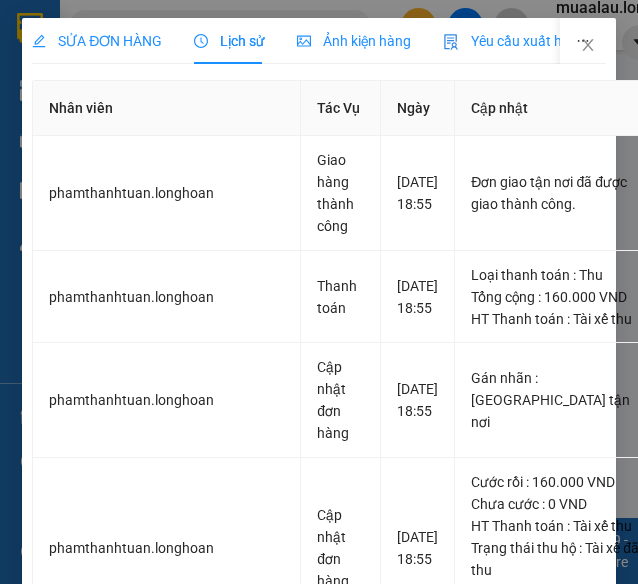 click on "SỬA ĐƠN HÀNG" at bounding box center [97, 41] 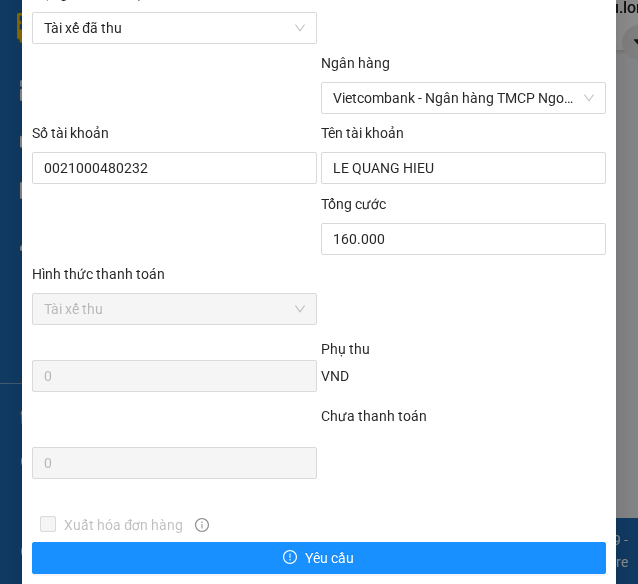 scroll, scrollTop: 1414, scrollLeft: 0, axis: vertical 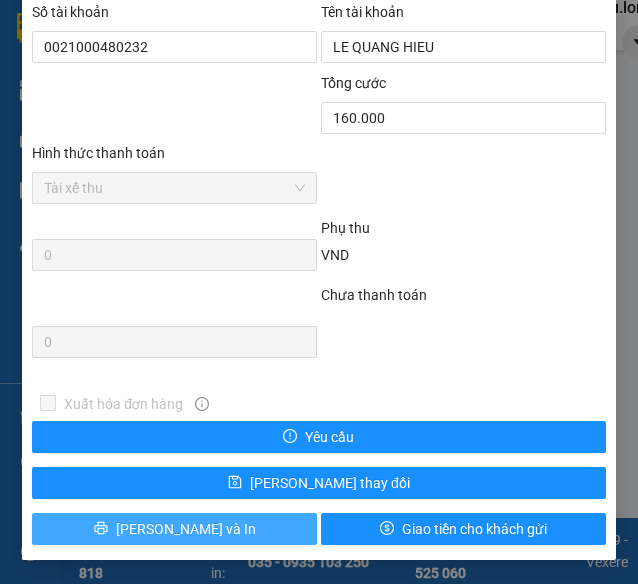 click on "[PERSON_NAME] và In" at bounding box center (186, 529) 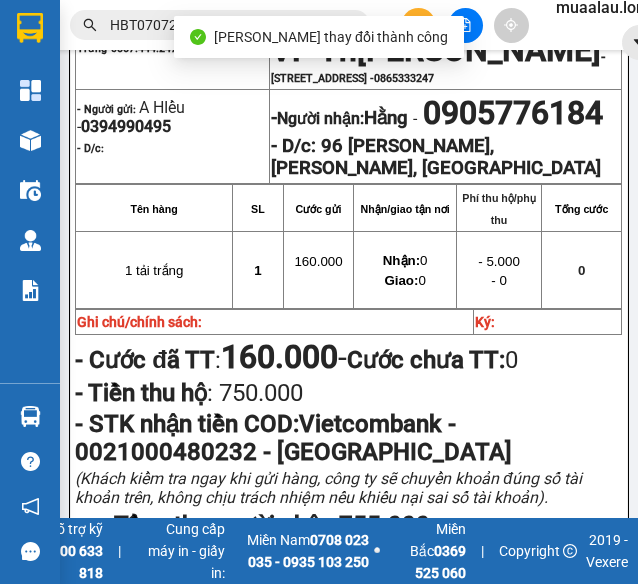 scroll, scrollTop: 300, scrollLeft: 0, axis: vertical 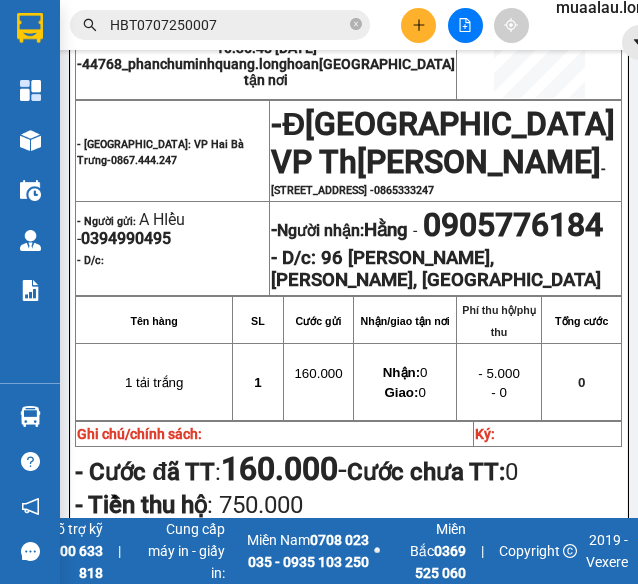 click on "HBT0707250007" at bounding box center [228, 25] 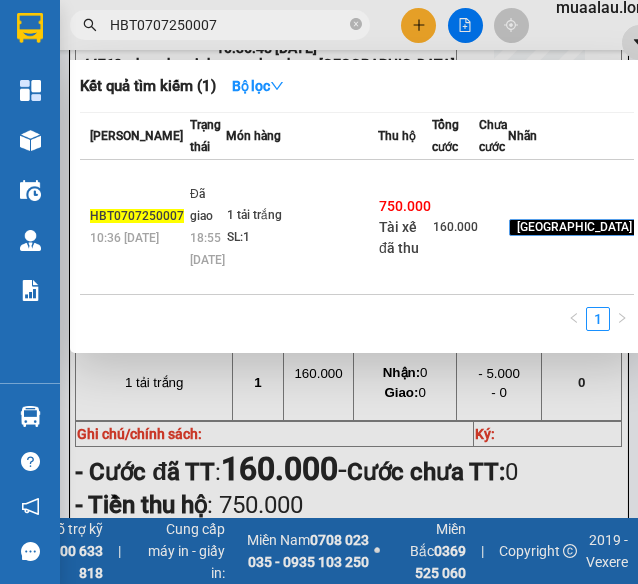 click on "HBT0707250007" at bounding box center (228, 25) 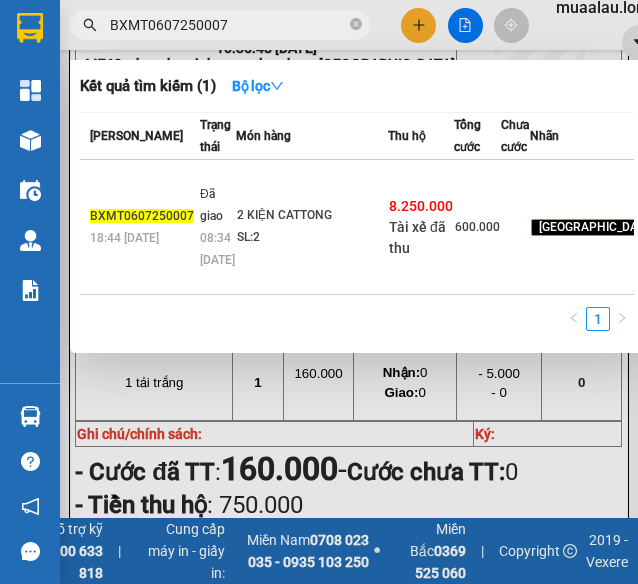 click on "SL:  2" at bounding box center [312, 238] 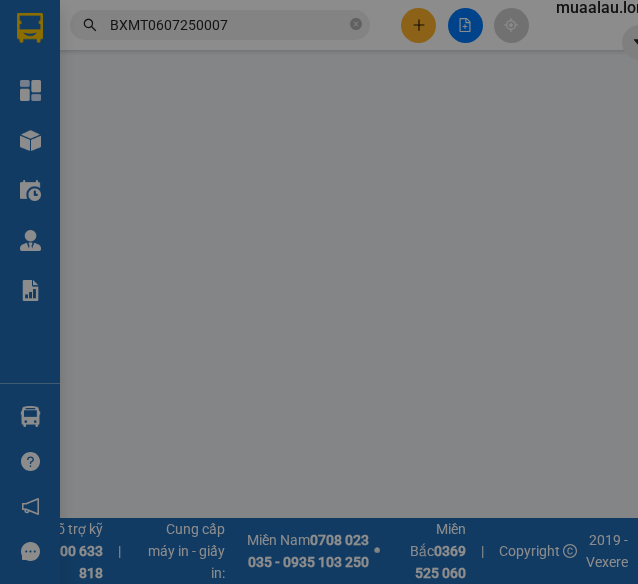 scroll, scrollTop: 0, scrollLeft: 0, axis: both 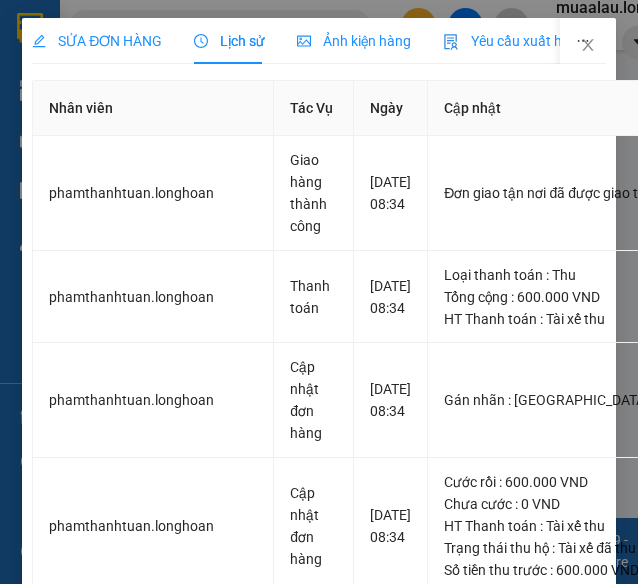 click on "SỬA ĐƠN HÀNG" at bounding box center (97, 41) 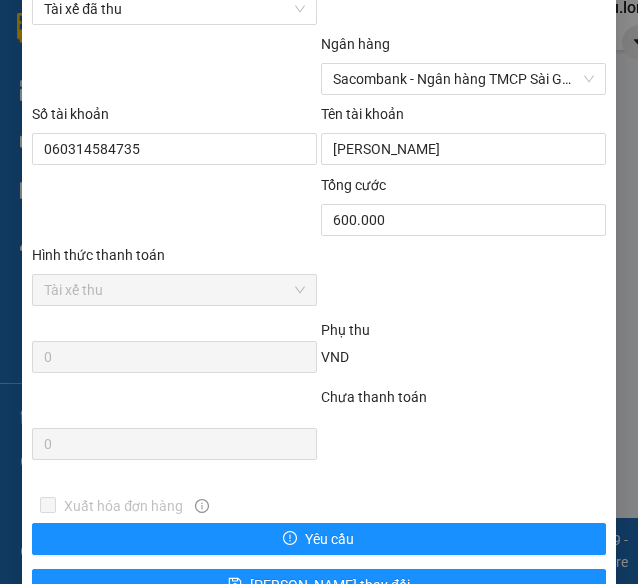 scroll, scrollTop: 1414, scrollLeft: 0, axis: vertical 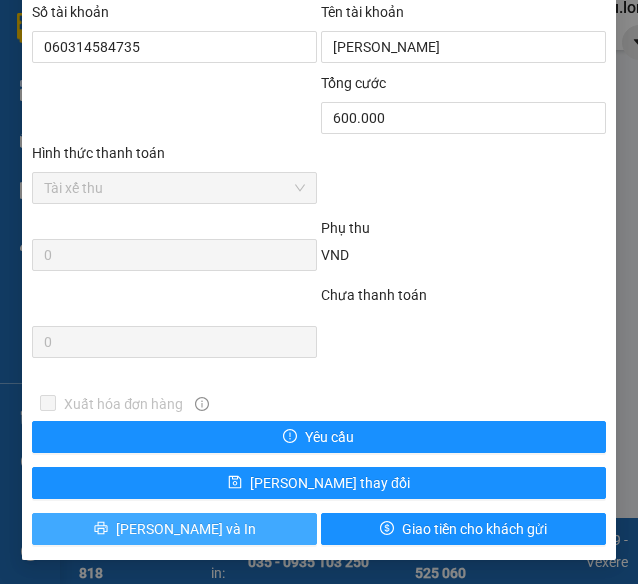 click on "[PERSON_NAME] và In" at bounding box center [174, 529] 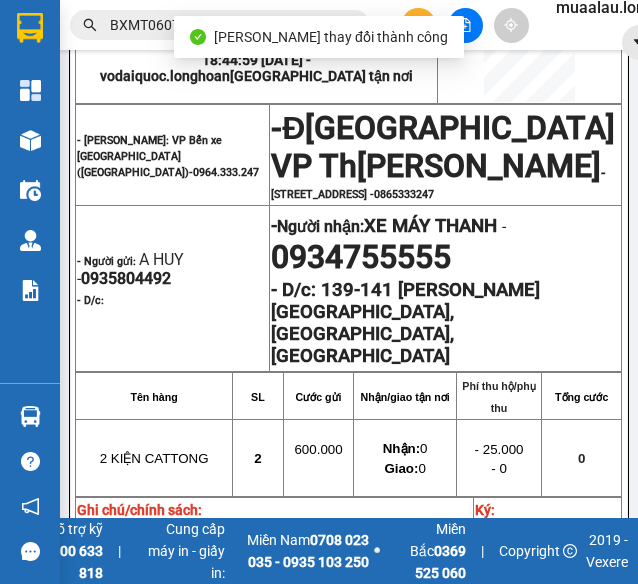 scroll, scrollTop: 300, scrollLeft: 0, axis: vertical 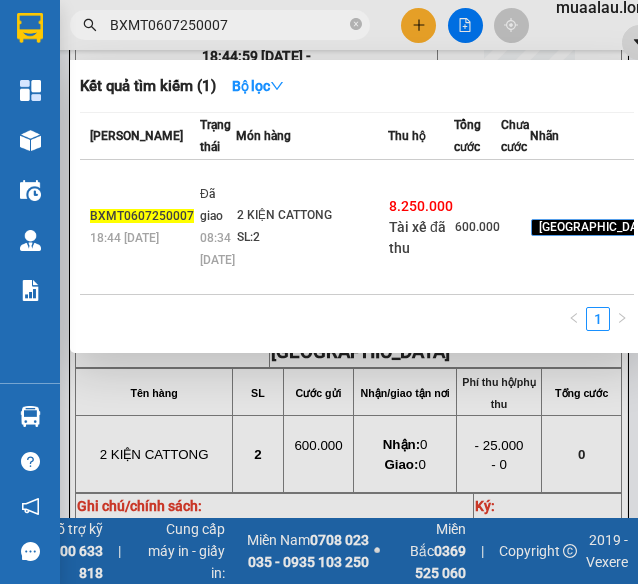 click on "BXMT0607250007" at bounding box center (228, 25) 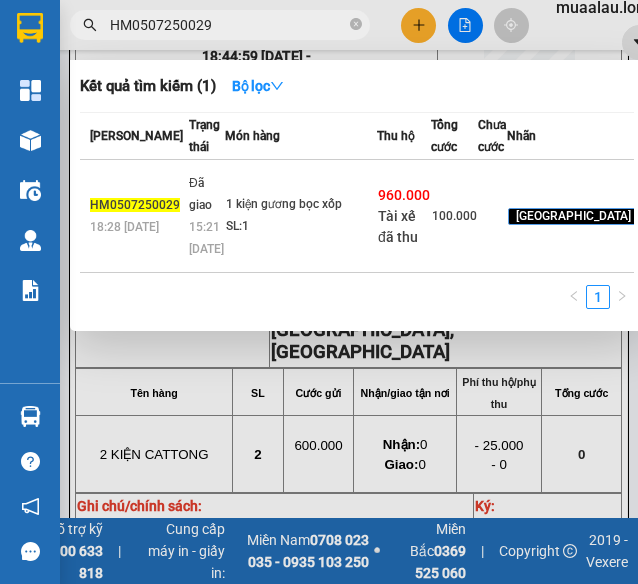 type on "HM0507250029" 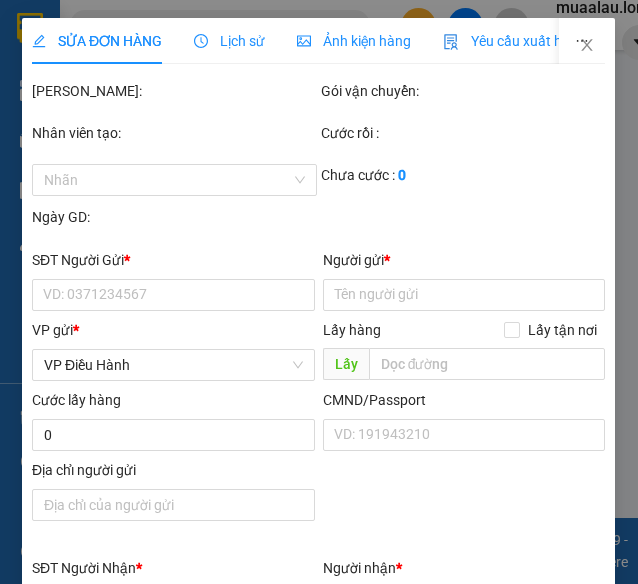click on "SỬA ĐƠN HÀNG Lịch sử Ảnh kiện hàng Yêu cầu xuất hóa đơn điện tử Total Paid Fee Total UnPaid Fee Cash Collection Total Fee Mã ĐH: Gói vận chuyển:   Nhân viên tạo:   Cước rồi :     Nhãn Chưa cước :   0 Ngày GD:   SĐT Người Gửi  * VD: 0371234567 Người gửi  * Tên người gửi VP gửi  * VP Điều Hành Lấy hàng Lấy tận nơi Lấy Cước lấy hàng 0 CMND/Passport VD: [PASSPORT] Địa chỉ người gửi SĐT Người Nhận  * VD: 0377654321 Người nhận  * Tên người nhận VP Nhận  * VD: VP [GEOGRAPHIC_DATA] Giao hàng Giao tận nơi Giao Cước giao hàng 0 CMND/Passport VD: [PASSPORT] Địa chỉ người nhận SL  * Đơn vị tính  * Tên hàng  * Định lượng Kích thước Giá trị hàng Loại phụ phí Ghi chú Cước hàng                       1 Khác 0 kg cm 0   0 Tổng:  1 Ghi chú đơn hàng Thu Hộ Chuyển khoản ng. gửi 0 Phí thu hộ 0 Trạng thái Thu Hộ   Chọn trạng thái 0 0 VND" at bounding box center [319, 292] 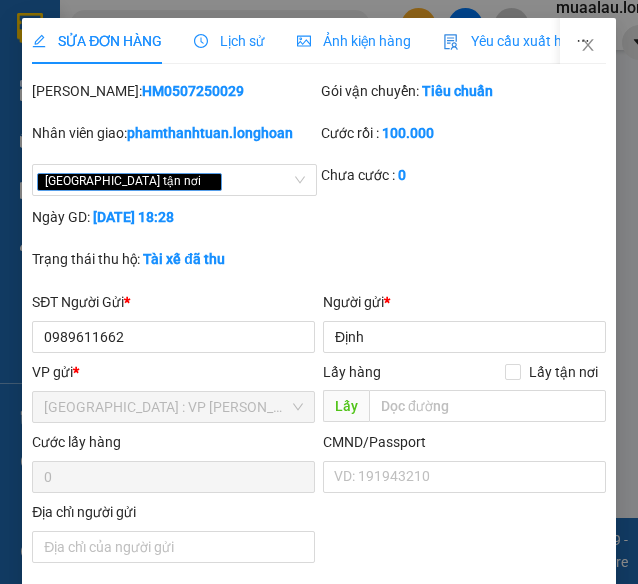 type on "0989611662" 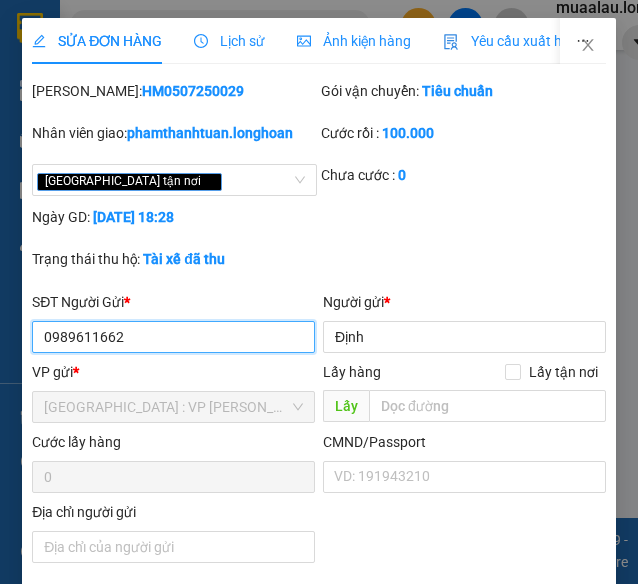 scroll, scrollTop: 0, scrollLeft: 0, axis: both 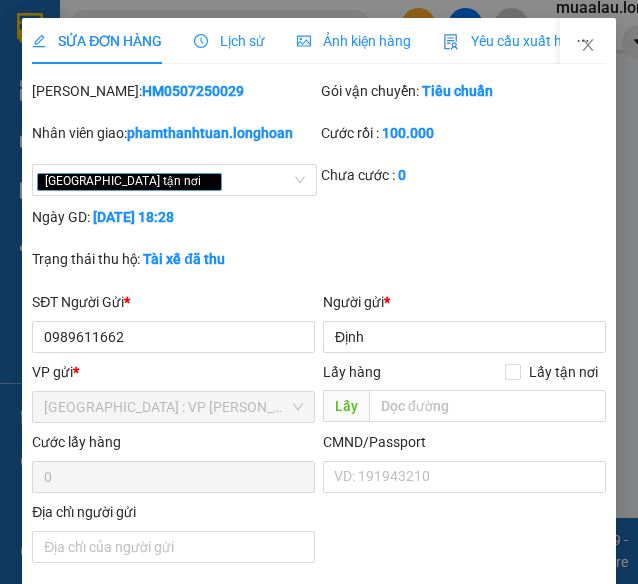 click on "Lịch sử" at bounding box center [229, 41] 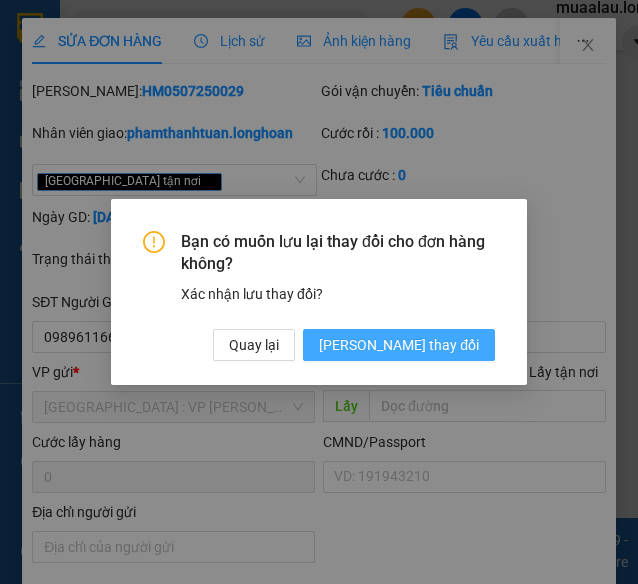 click on "[PERSON_NAME] thay đổi" at bounding box center (399, 345) 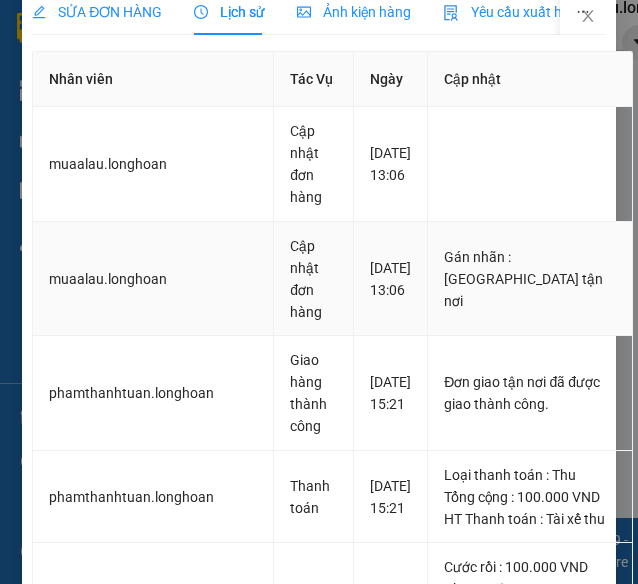 scroll, scrollTop: 0, scrollLeft: 0, axis: both 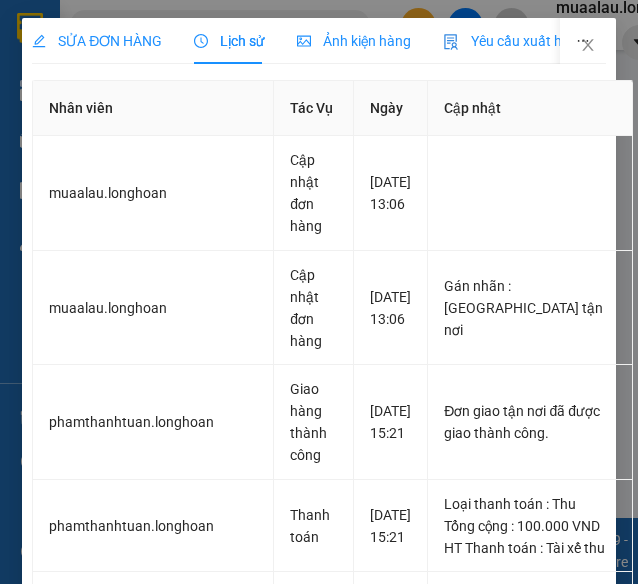 click on "SỬA ĐƠN HÀNG" at bounding box center (97, 41) 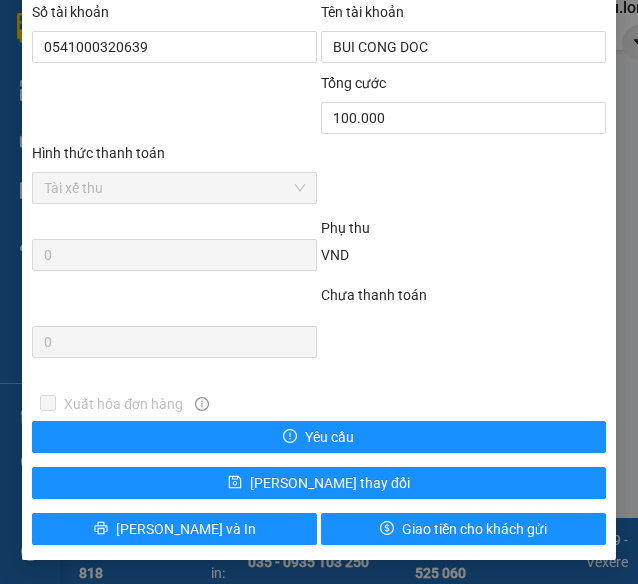 scroll, scrollTop: 1414, scrollLeft: 0, axis: vertical 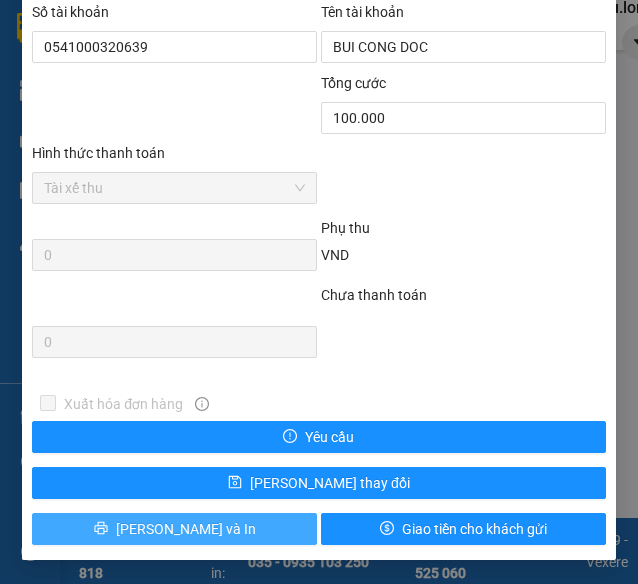 click on "[PERSON_NAME] và In" at bounding box center (174, 529) 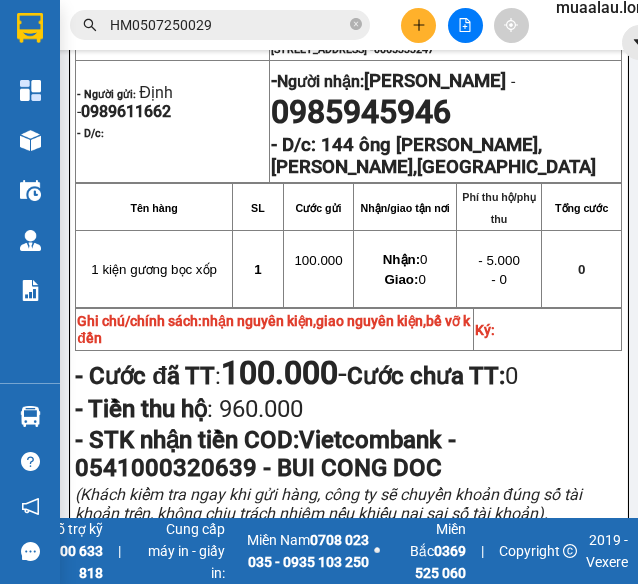 scroll, scrollTop: 500, scrollLeft: 0, axis: vertical 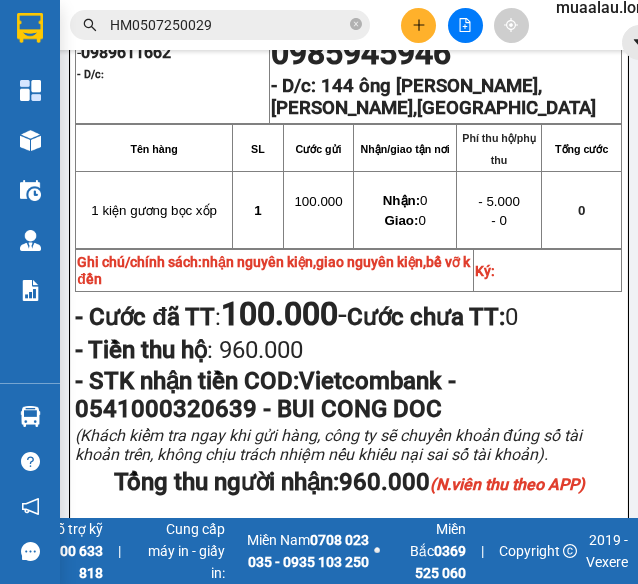 click on "HM0507250029" at bounding box center [228, 25] 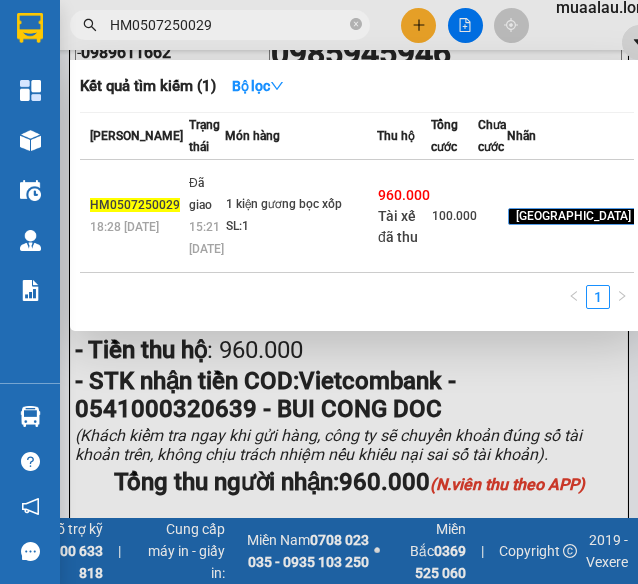 click on "HM0507250029" at bounding box center [228, 25] 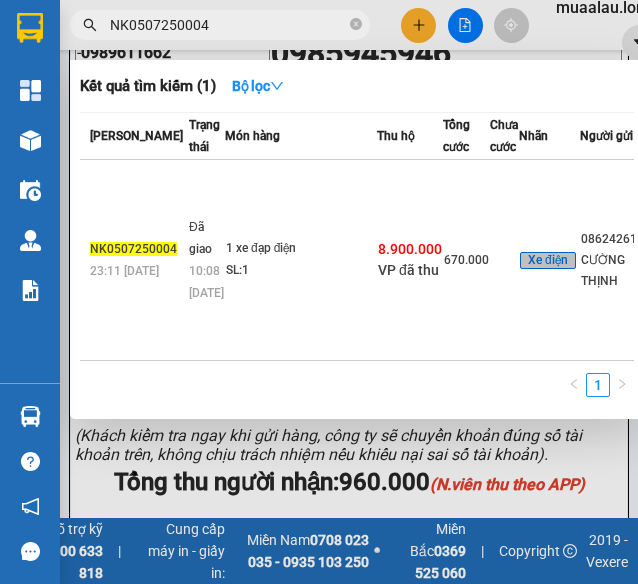 type on "NK0507250004" 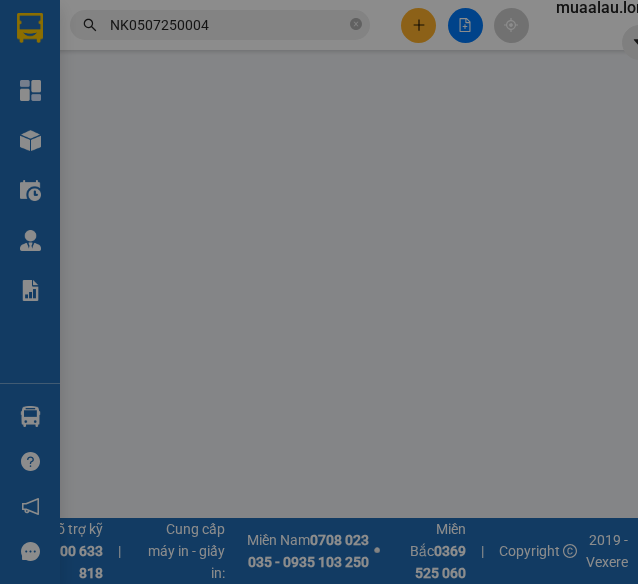 click on "SỬA ĐƠN HÀNG Lịch sử Ảnh kiện hàng Yêu cầu xuất hóa đơn điện tử Total Paid Fee Total UnPaid Fee Cash Collection Total Fee Mã ĐH: Gói vận chuyển:   Nhân viên tạo:   Cước rồi :     Nhãn Chưa cước :   0 Ngày GD:   SĐT Người Gửi  * VD: 0371234567 Người gửi  * Tên người gửi VP gửi  * VP Điều Hành Lấy hàng Lấy tận nơi Lấy Cước lấy hàng 0 CMND/Passport VD: [PASSPORT] Địa chỉ người gửi SĐT Người Nhận  * VD: 0377654321 Người nhận  * Tên người nhận VP Nhận  * VD: VP [GEOGRAPHIC_DATA] Giao hàng Giao tận nơi Giao Cước giao hàng 0 CMND/Passport VD: [PASSPORT] Địa chỉ người nhận SL  * Đơn vị tính  * Tên hàng  * Định lượng Kích thước Giá trị hàng Loại phụ phí Ghi chú Cước hàng                       1 Khác 0 kg cm 0   0 Tổng:  1 Ghi chú đơn hàng Thu Hộ Chuyển khoản ng. gửi 0 Phí thu hộ 0 Trạng thái Thu Hộ   Chọn trạng thái 0 0 VND" at bounding box center (319, 292) 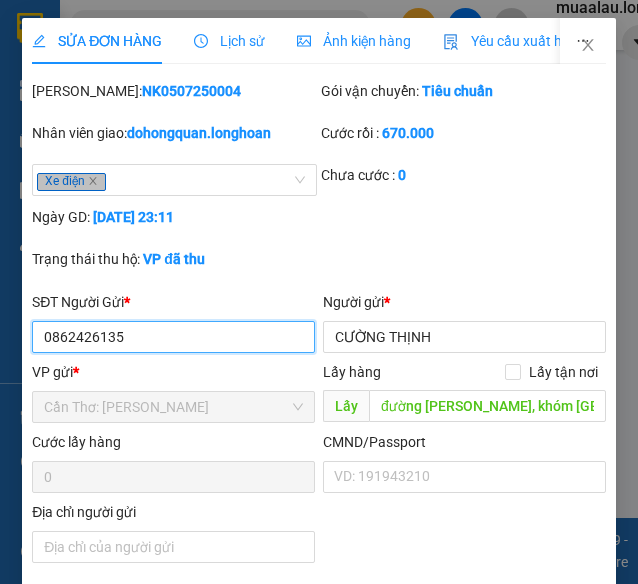 scroll, scrollTop: 0, scrollLeft: 0, axis: both 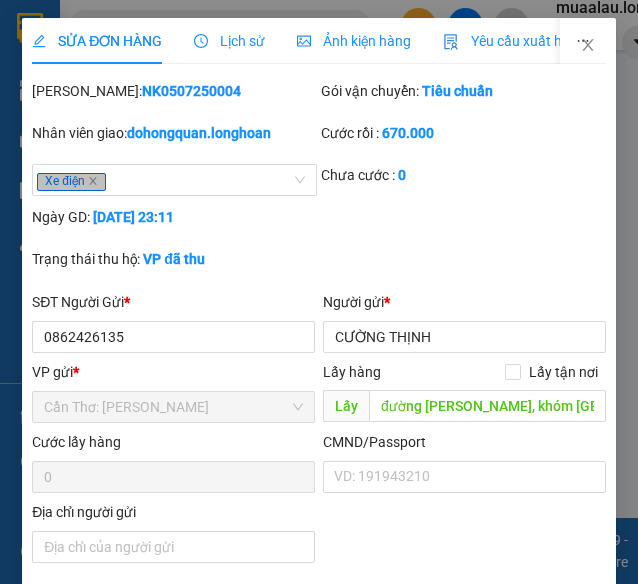 click on "Lịch sử" at bounding box center (229, 41) 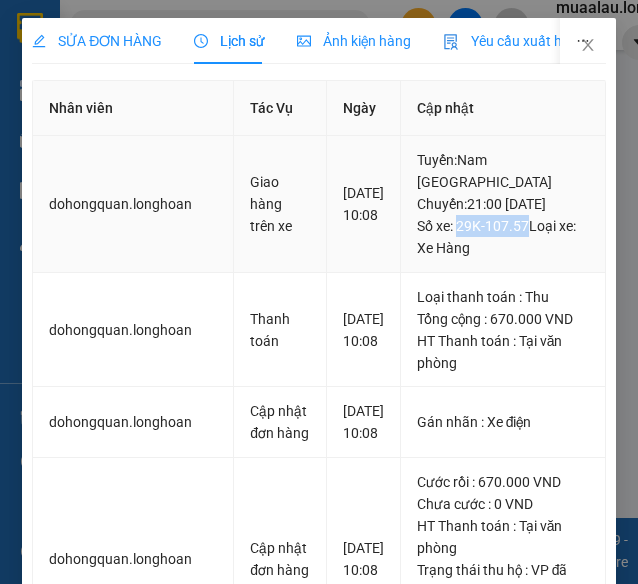 drag, startPoint x: 454, startPoint y: 249, endPoint x: 518, endPoint y: 253, distance: 64.12488 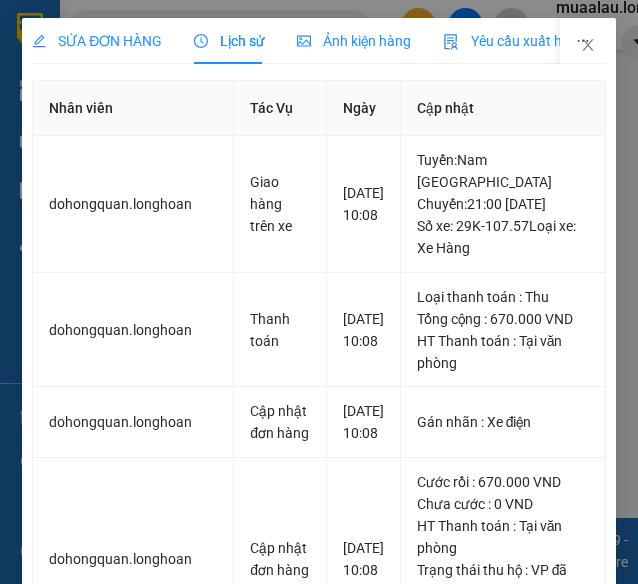 click on "SỬA ĐƠN HÀNG" at bounding box center [97, 41] 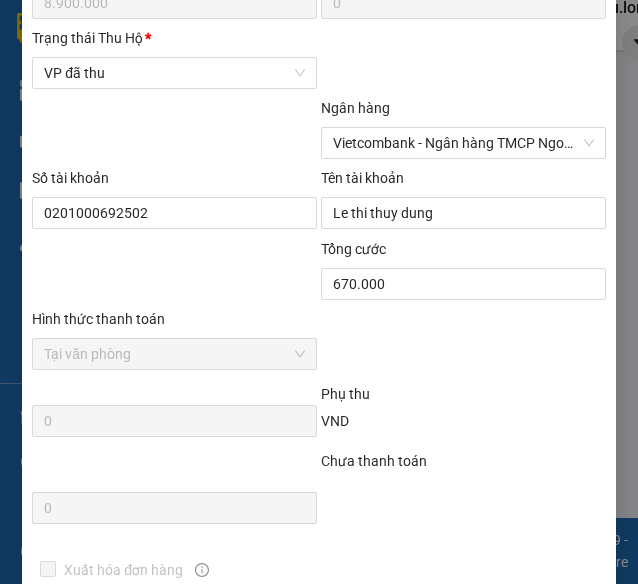 scroll, scrollTop: 1390, scrollLeft: 0, axis: vertical 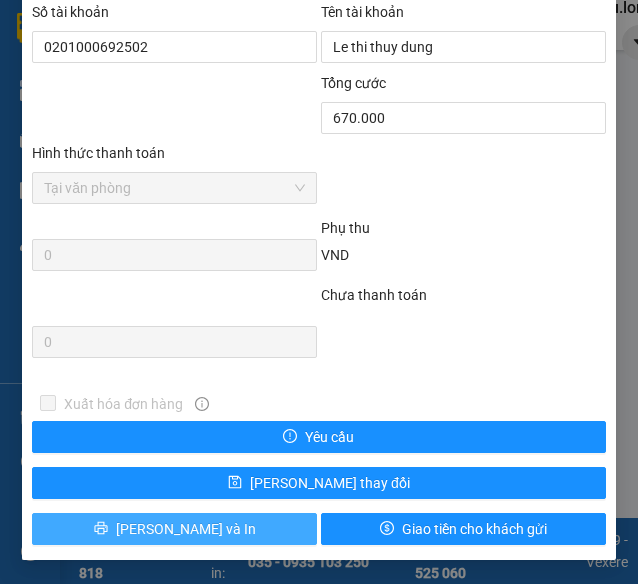 click on "[PERSON_NAME] và In" at bounding box center (174, 529) 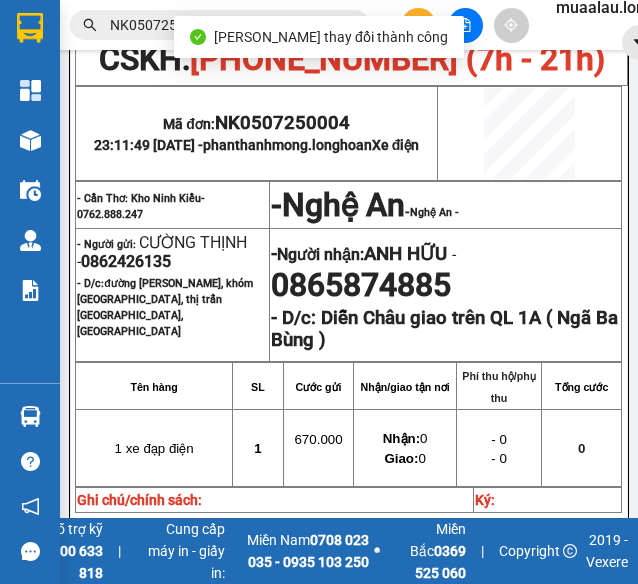 scroll, scrollTop: 200, scrollLeft: 0, axis: vertical 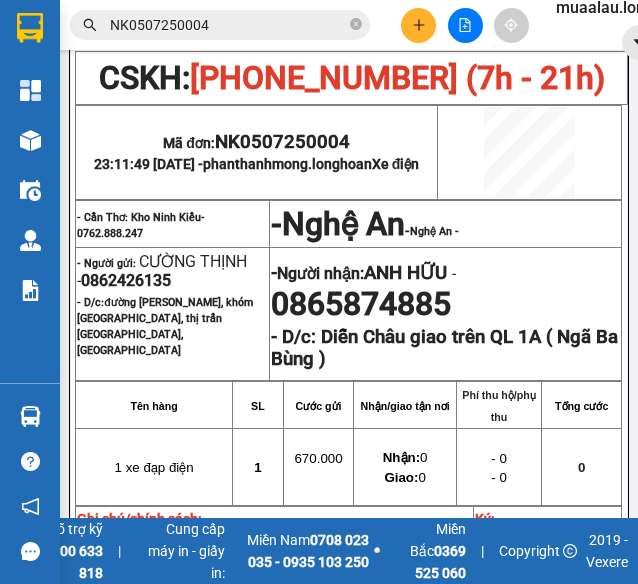 click on "NK0507250004" at bounding box center [228, 25] 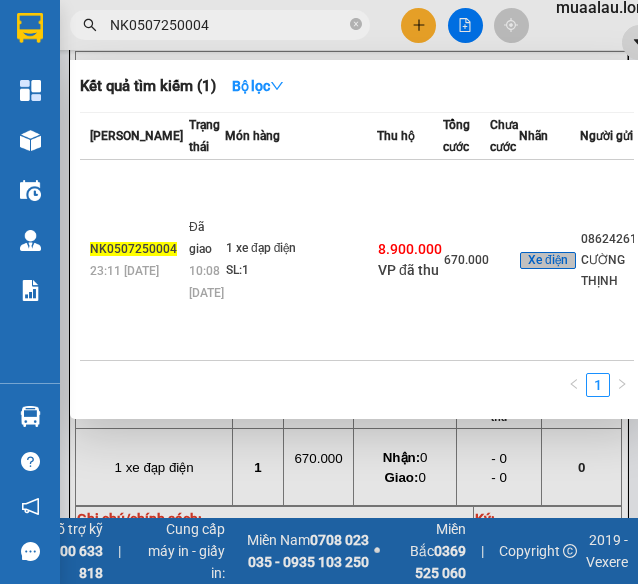 click on "NK0507250004" at bounding box center [228, 25] 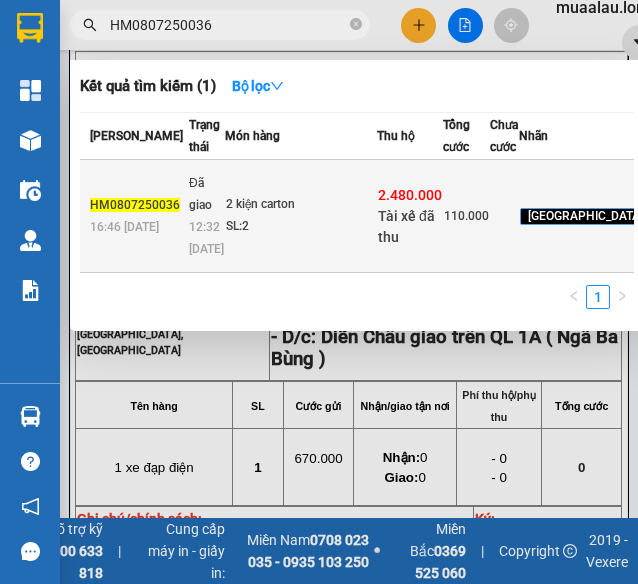 click on "SL:  2" at bounding box center (301, 227) 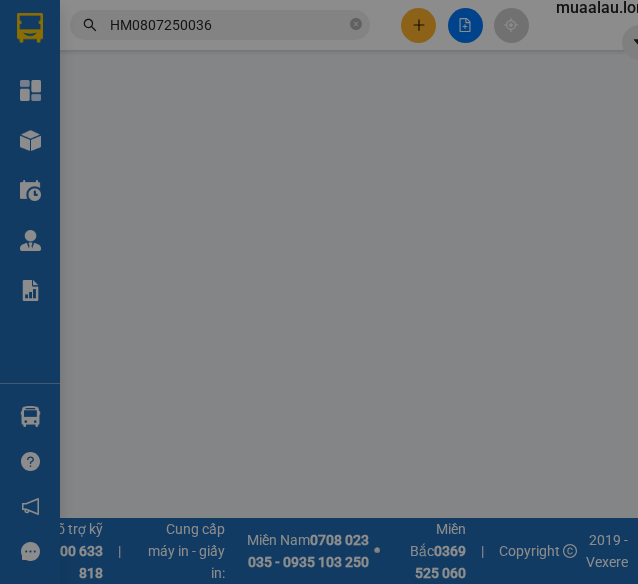 scroll, scrollTop: 0, scrollLeft: 0, axis: both 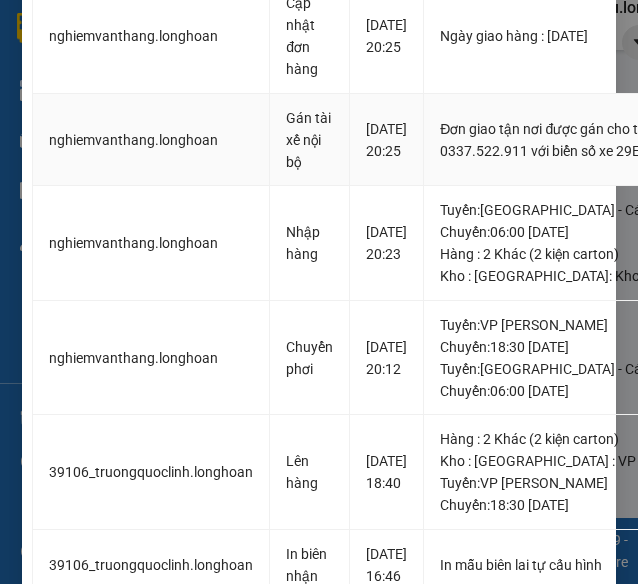 drag, startPoint x: 473, startPoint y: 399, endPoint x: 560, endPoint y: 402, distance: 87.05171 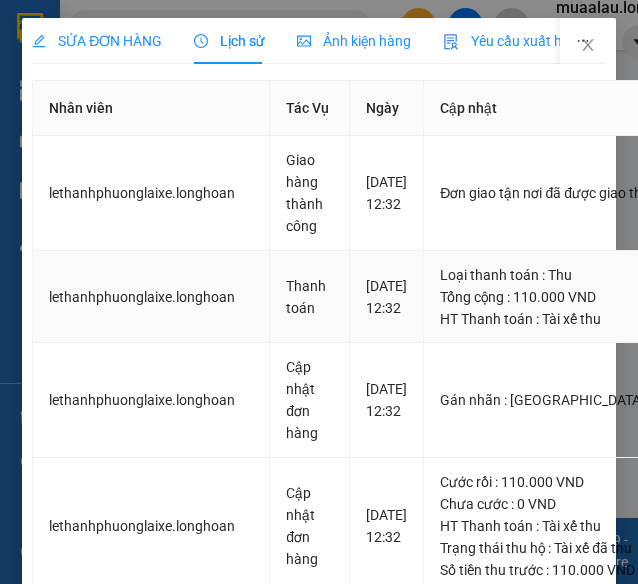 scroll, scrollTop: 0, scrollLeft: 0, axis: both 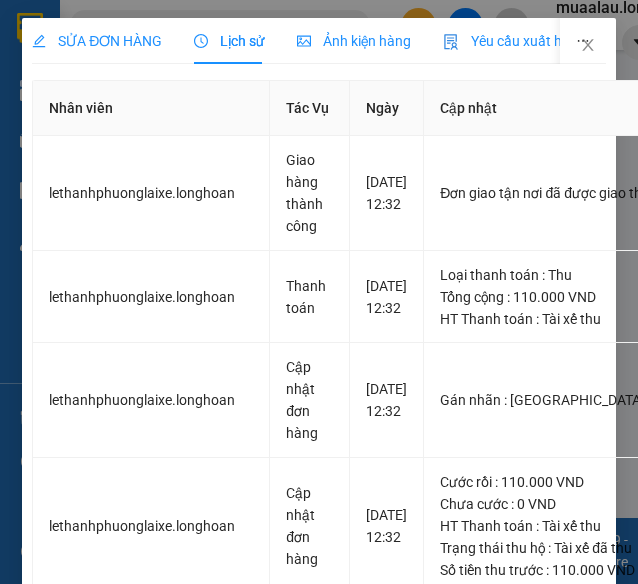click on "SỬA ĐƠN HÀNG" at bounding box center (97, 41) 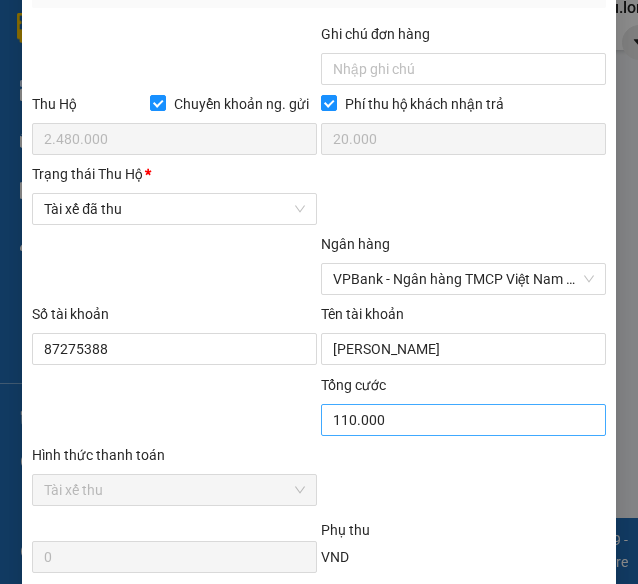 scroll, scrollTop: 1436, scrollLeft: 0, axis: vertical 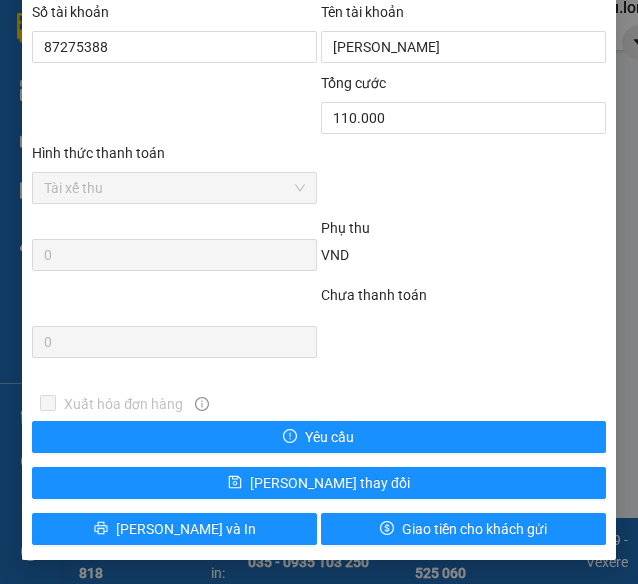 click on "SỬA ĐƠN HÀNG Lịch sử Ảnh kiện hàng Yêu cầu xuất hóa đơn điện tử Total Paid Fee 110.000 Total UnPaid Fee 0 Cash Collection Total Fee Mã ĐH:  HM0807250036 Gói vận chuyển:   Tiêu chuẩn Nhân viên giao: lethanhphuonglaixe.longhoan Cước rồi :   110.000 Giao tận nơi   Chưa cước :   0 Ngày GD:   [DATE] 16:46 Trạng thái thu hộ:   Tài xế đã thu SĐT Người Gửi  * 0865570572 Người gửi  * Solaled VP gửi  * [GEOGRAPHIC_DATA] : VP Hoàng Mai Lấy hàng Lấy tận nơi Lấy Cước lấy hàng 0 CMND/Passport VD: [PASSPORT] Địa chỉ người gửi SĐT Người Nhận  * 0386796469 Người nhận  * mạnh VP Nhận  * [GEOGRAPHIC_DATA]: Kho Văn Điển Thanh Trì Giao hàng [GEOGRAPHIC_DATA] tận nơi Giao tdp làng [GEOGRAPHIC_DATA],cty môi trường sông công,p bách quang,tp sông công,thái nguyên Cước giao hàng 0 Ngày giao [DATE] CMND/Passport VD: [PASSPORT] Địa chỉ người nhận SL  * Đơn vị tính  * Tên hàng  * Định lượng Ghi chú" at bounding box center (318, -426) 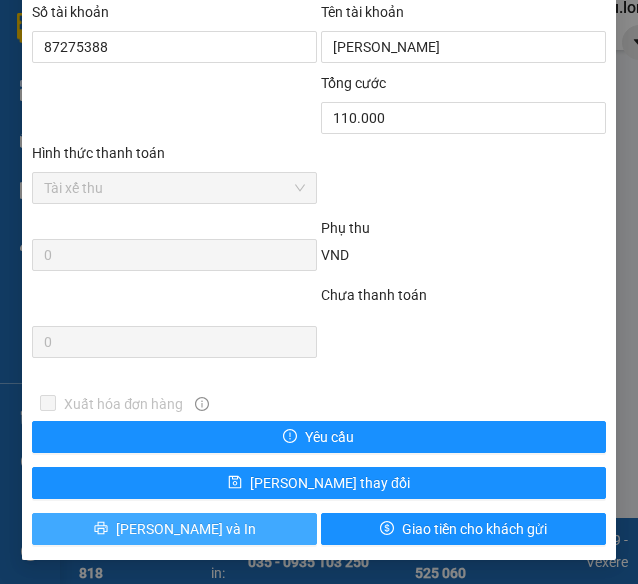 click on "[PERSON_NAME] và In" at bounding box center (174, 529) 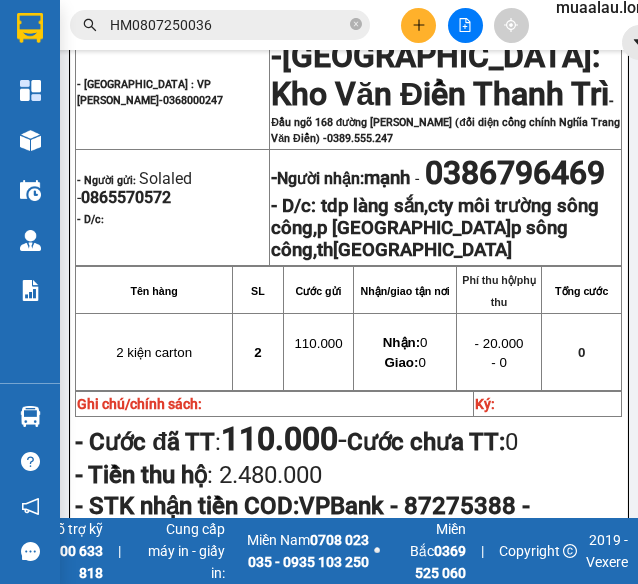 scroll, scrollTop: 400, scrollLeft: 0, axis: vertical 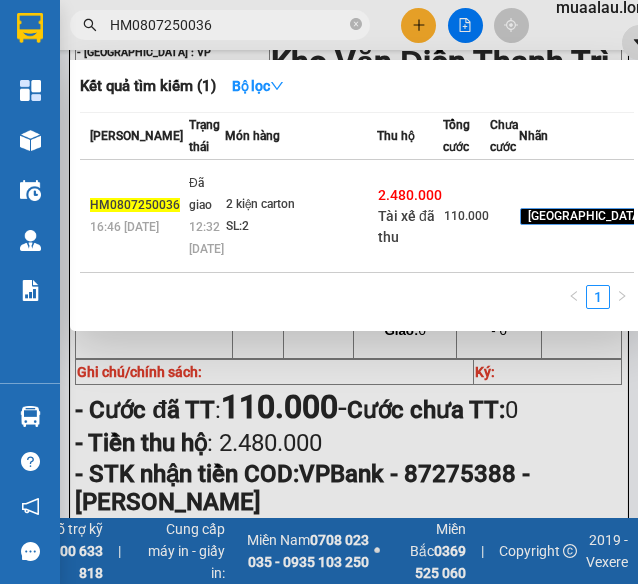 click on "HM0807250036" at bounding box center [228, 25] 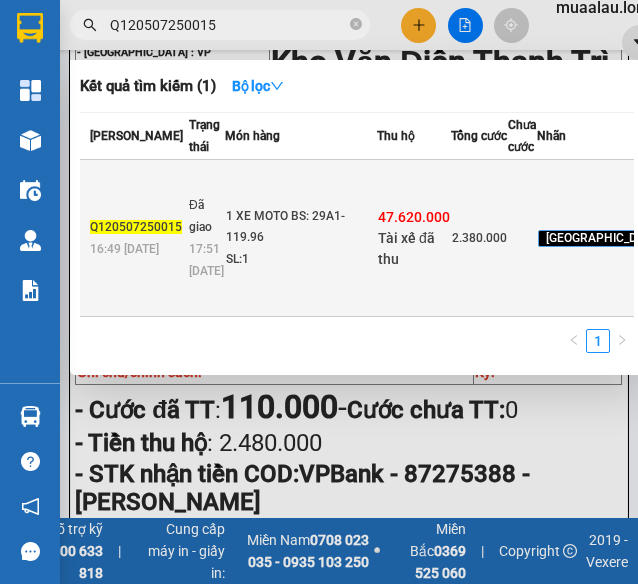 click on "1 XE MOTO BS: 29A1-119.96" at bounding box center [301, 227] 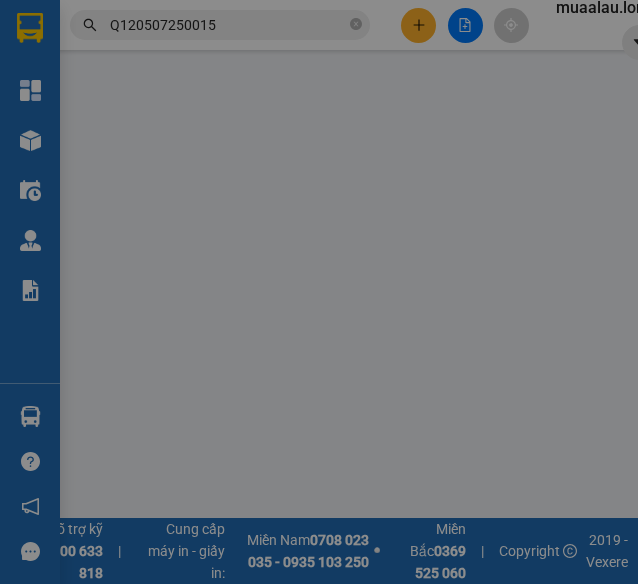 click on "Lịch sử" at bounding box center (229, 41) 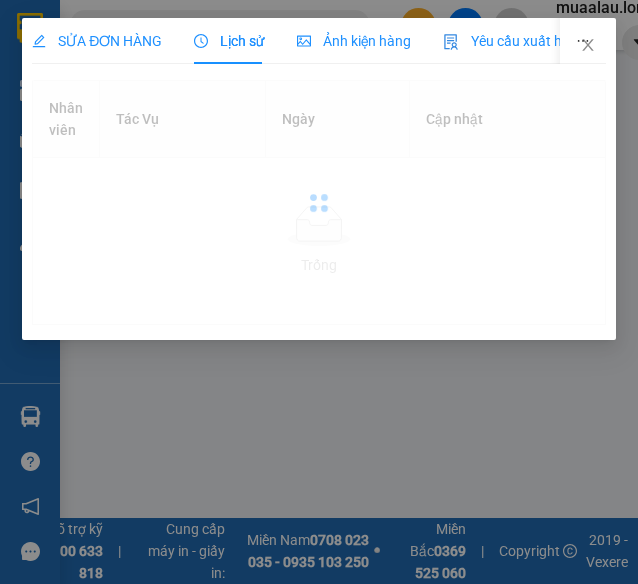 scroll, scrollTop: 0, scrollLeft: 0, axis: both 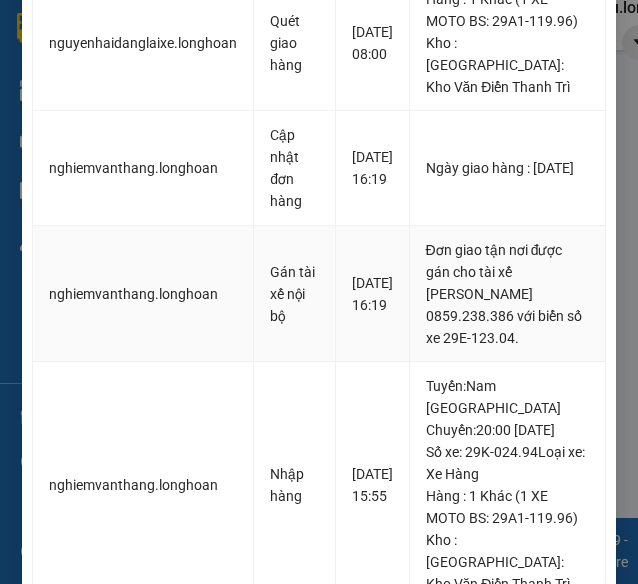 click on "Đơn giao tận nơi được gán cho tài xế [PERSON_NAME] 0859.238.386 với biển số xe 29E-123.04." at bounding box center [508, 294] 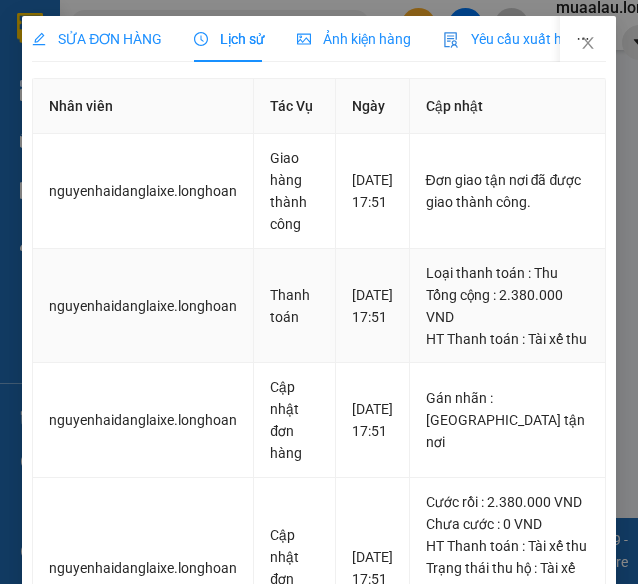 scroll, scrollTop: 0, scrollLeft: 0, axis: both 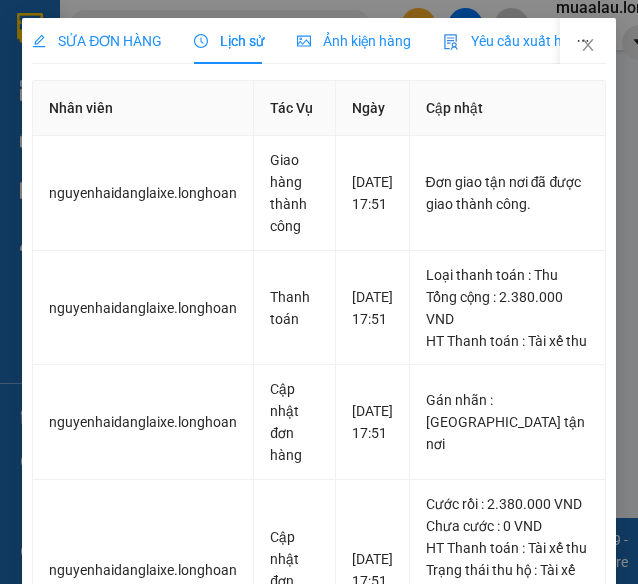click on "SỬA ĐƠN HÀNG" at bounding box center (97, 41) 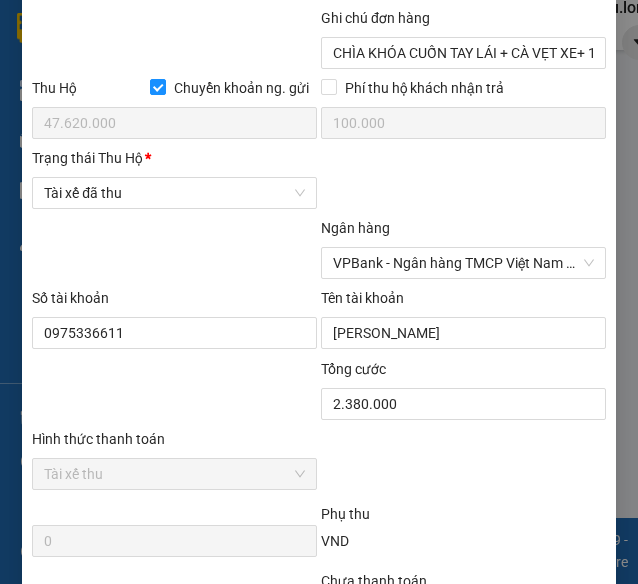 scroll, scrollTop: 1436, scrollLeft: 0, axis: vertical 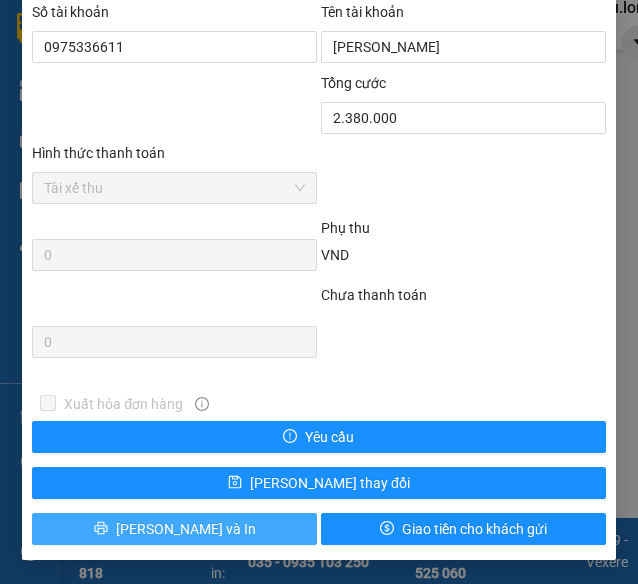 click on "[PERSON_NAME] và In" at bounding box center [174, 529] 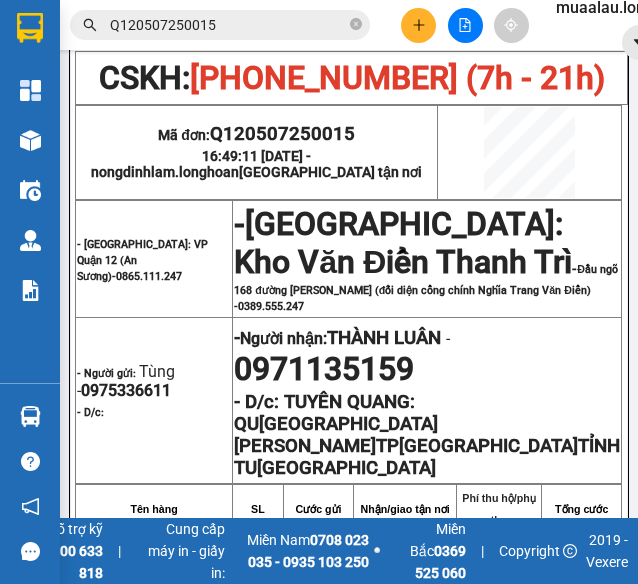 scroll, scrollTop: 300, scrollLeft: 0, axis: vertical 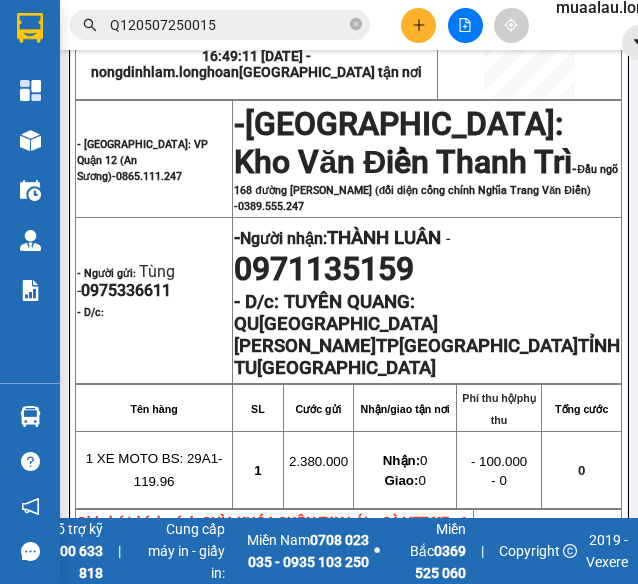 click on "Q120507250015" at bounding box center (228, 25) 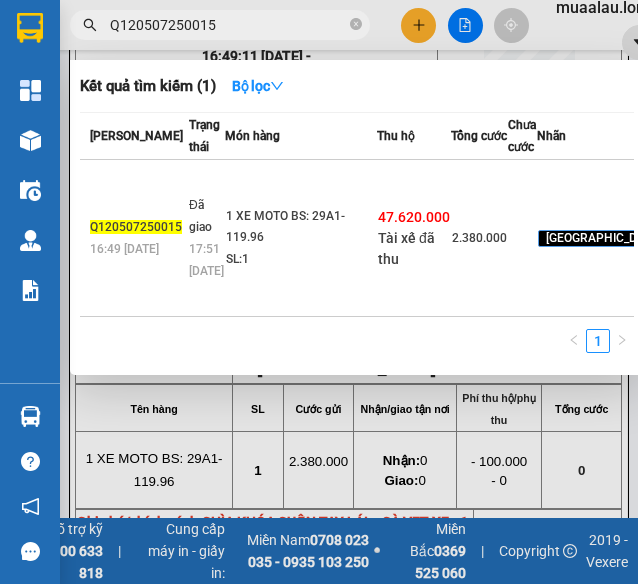 click on "Q120507250015" at bounding box center [228, 25] 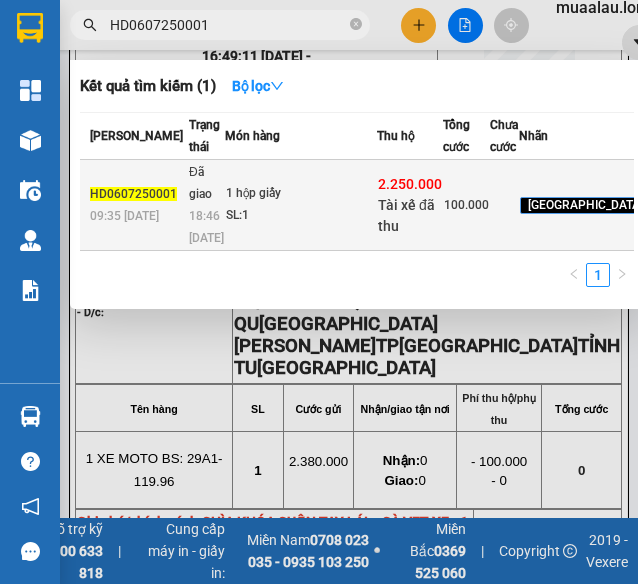 click on "1 hộp giấy SL:  1" at bounding box center (301, 205) 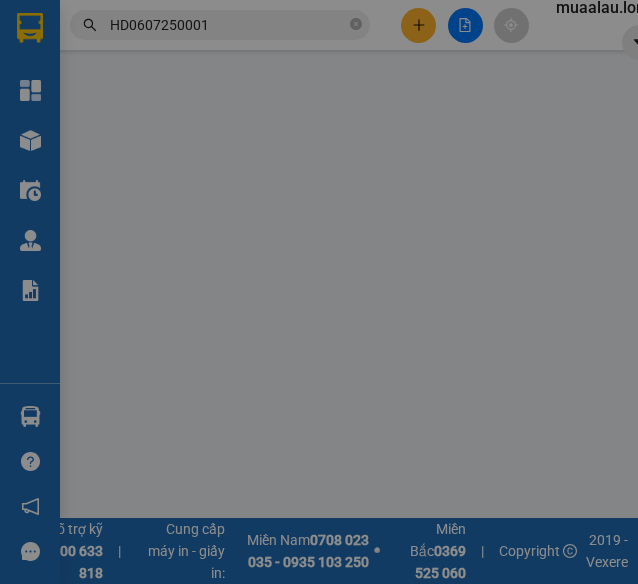 scroll, scrollTop: 0, scrollLeft: 0, axis: both 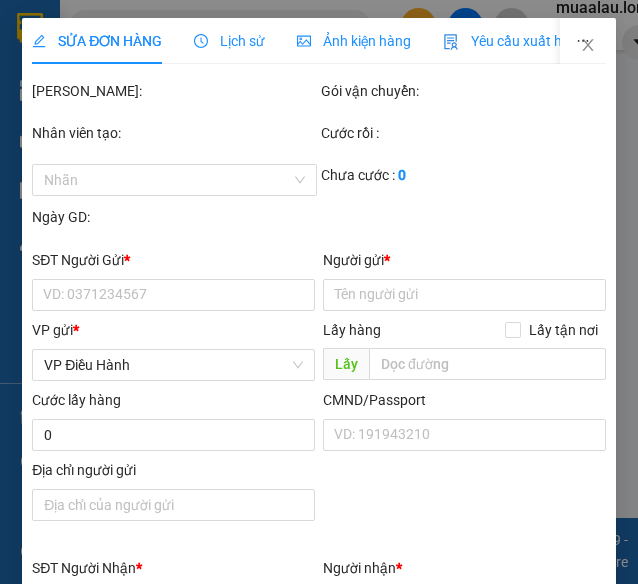 click on "Lịch sử" at bounding box center [229, 41] 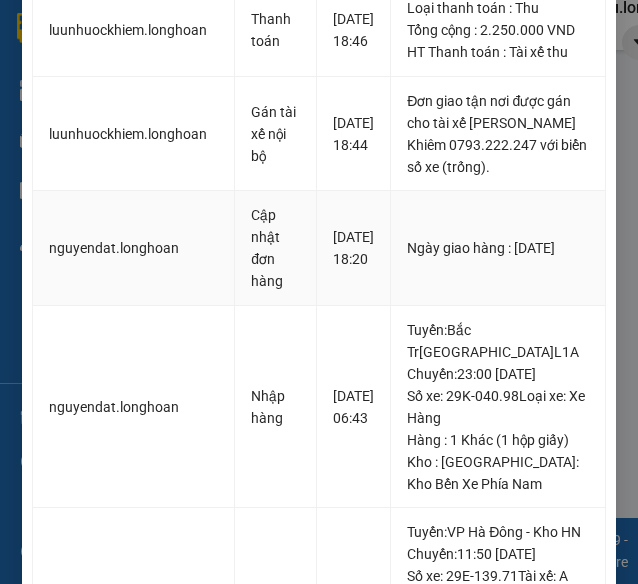 scroll, scrollTop: 700, scrollLeft: 0, axis: vertical 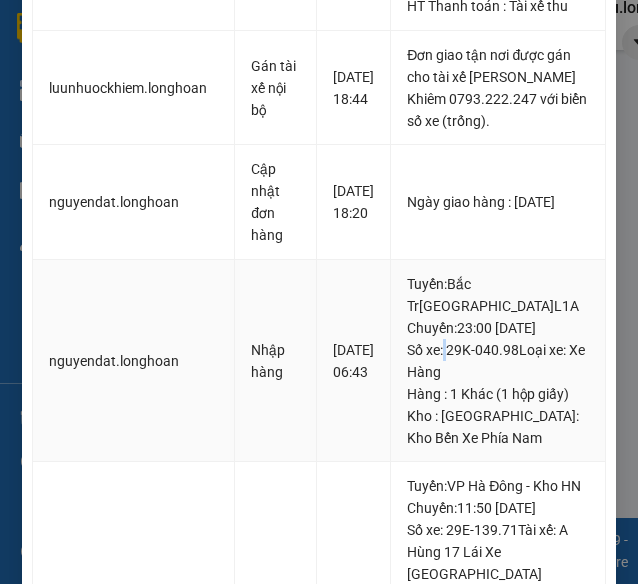 click on "Tuyến  :  [GEOGRAPHIC_DATA] QL1A Chuyến:  23:00   [DATE] Số xe: 29K-040.98  Loại xe: Xe Hàng" at bounding box center (497, 328) 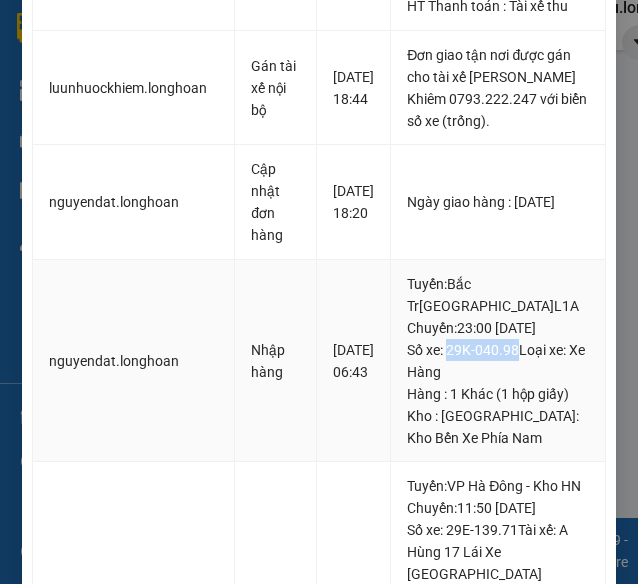 drag, startPoint x: 454, startPoint y: 413, endPoint x: 500, endPoint y: 416, distance: 46.09772 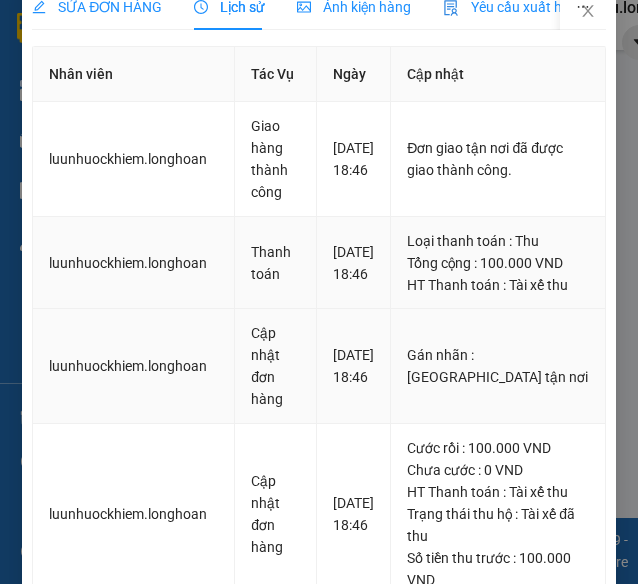 scroll, scrollTop: 0, scrollLeft: 0, axis: both 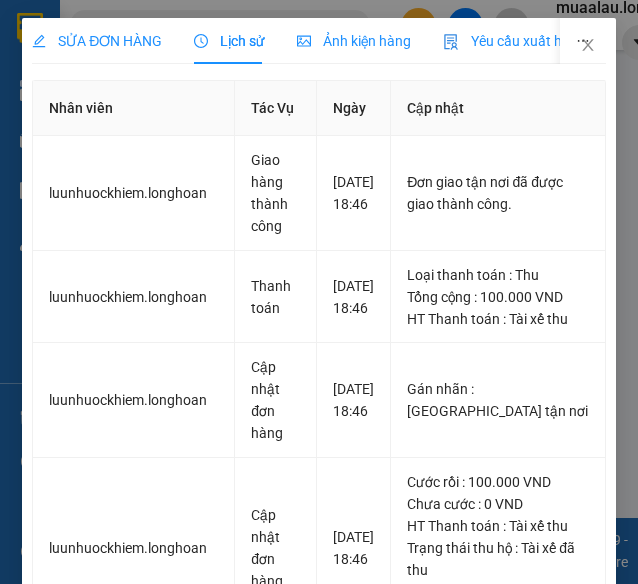click on "SỬA ĐƠN HÀNG" at bounding box center (97, 41) 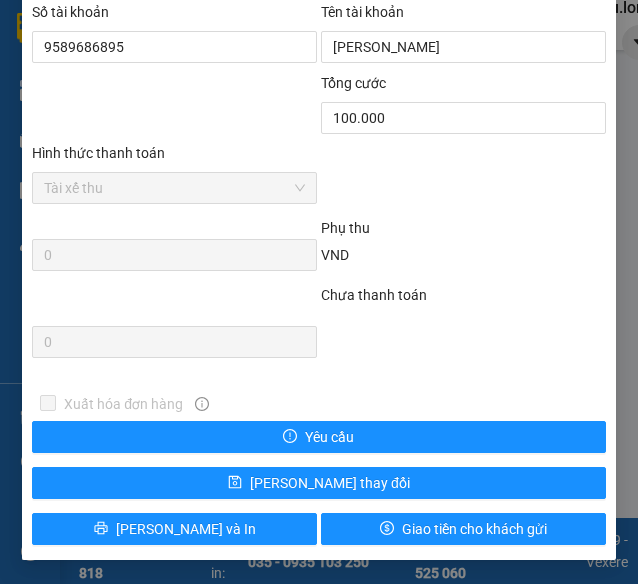 scroll, scrollTop: 1414, scrollLeft: 0, axis: vertical 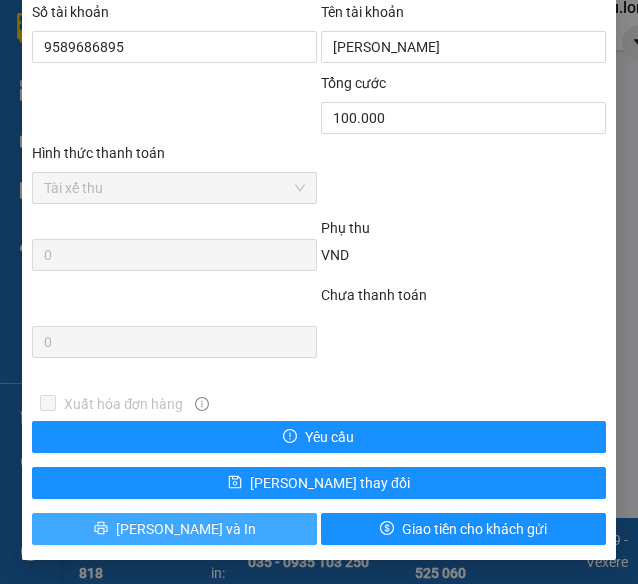 click on "[PERSON_NAME] và In" at bounding box center (174, 529) 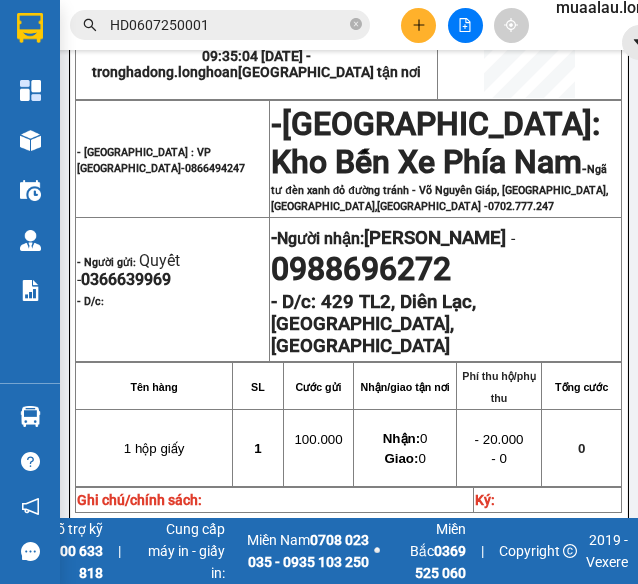 scroll, scrollTop: 300, scrollLeft: 0, axis: vertical 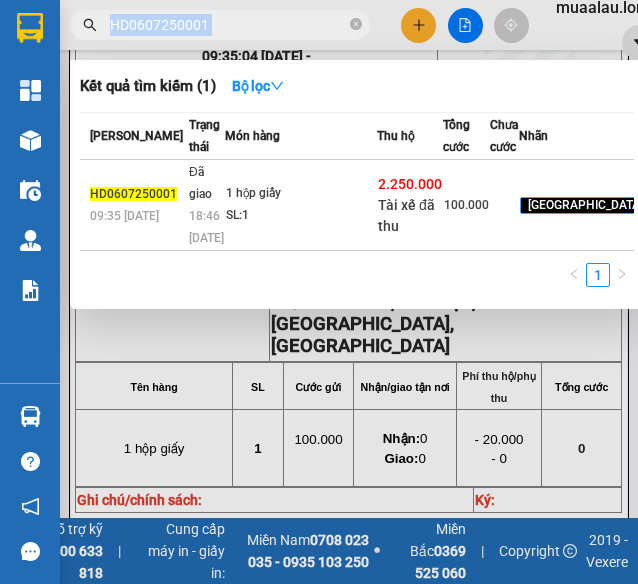 click on "HD0607250001" at bounding box center [220, 25] 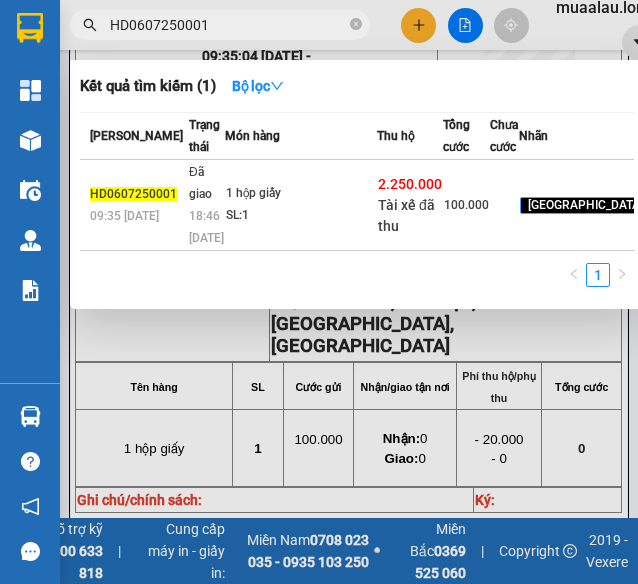 click on "HD0607250001" at bounding box center (228, 25) 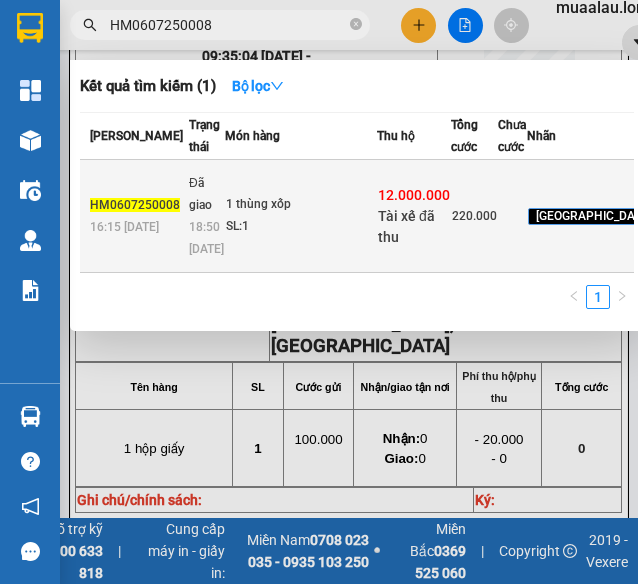 type on "HM0607250008" 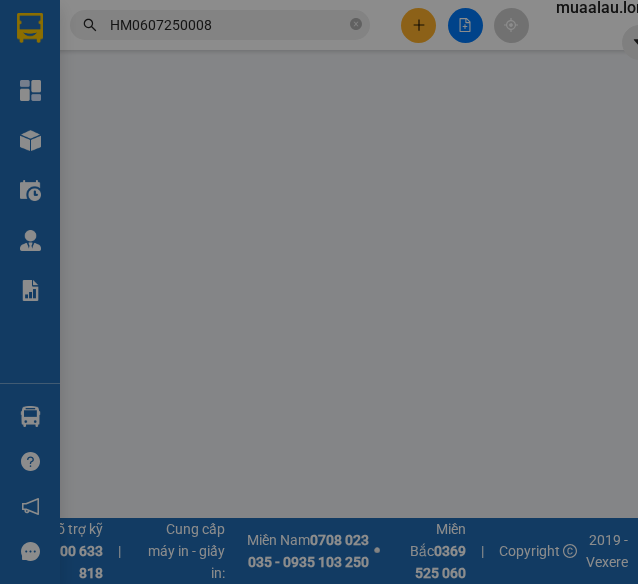 scroll, scrollTop: 0, scrollLeft: 0, axis: both 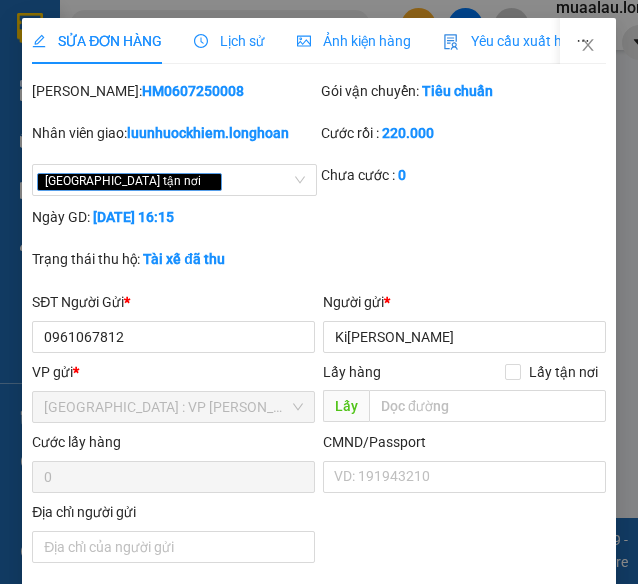 click on "Lịch sử" at bounding box center (229, 41) 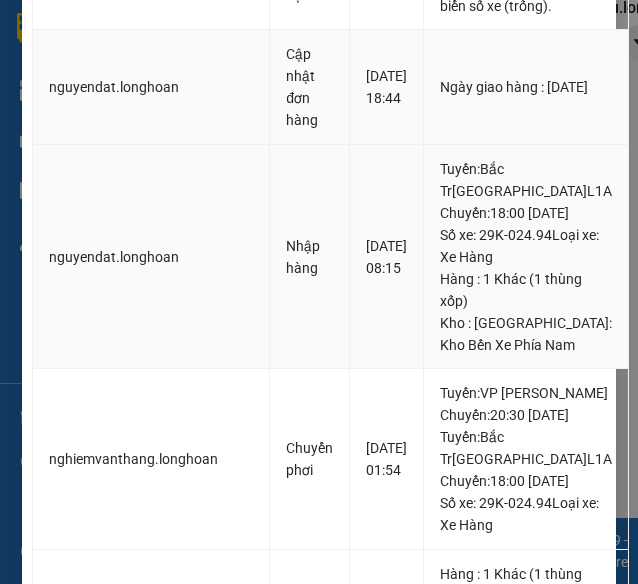 scroll, scrollTop: 900, scrollLeft: 0, axis: vertical 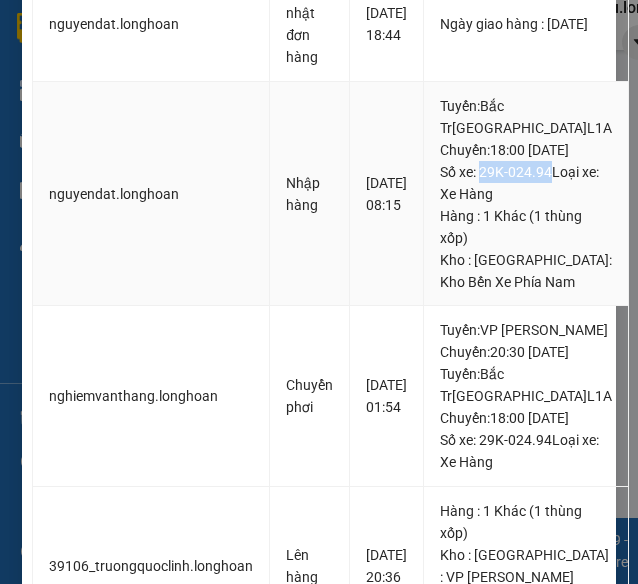 drag, startPoint x: 478, startPoint y: 325, endPoint x: 552, endPoint y: 323, distance: 74.02702 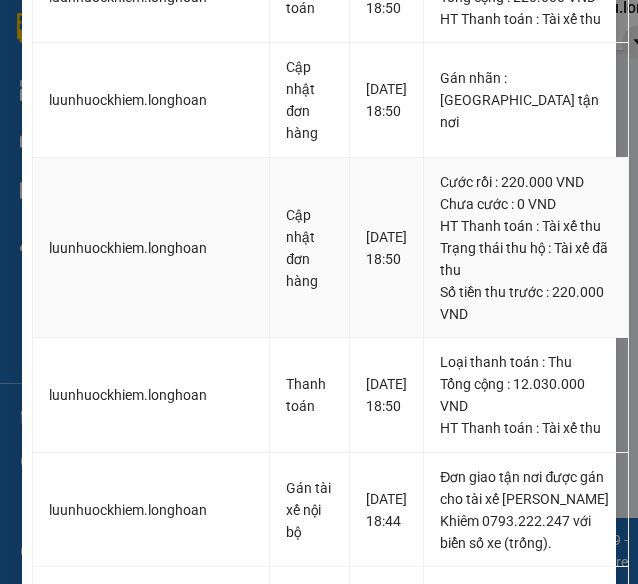 scroll, scrollTop: 0, scrollLeft: 0, axis: both 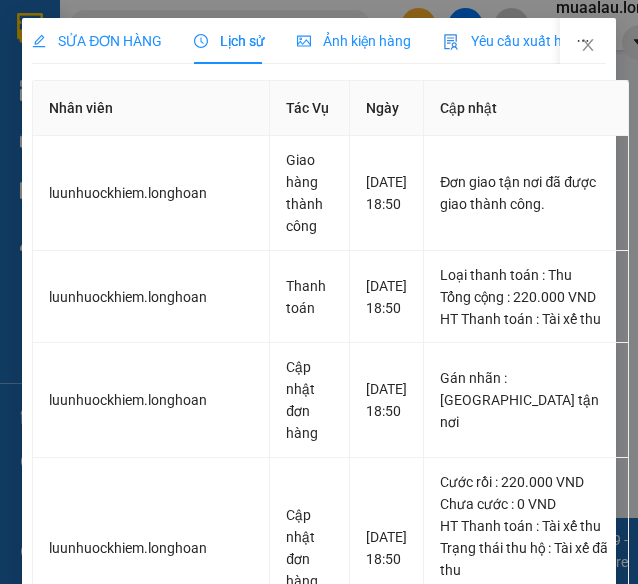 click on "SỬA ĐƠN HÀNG" at bounding box center (97, 41) 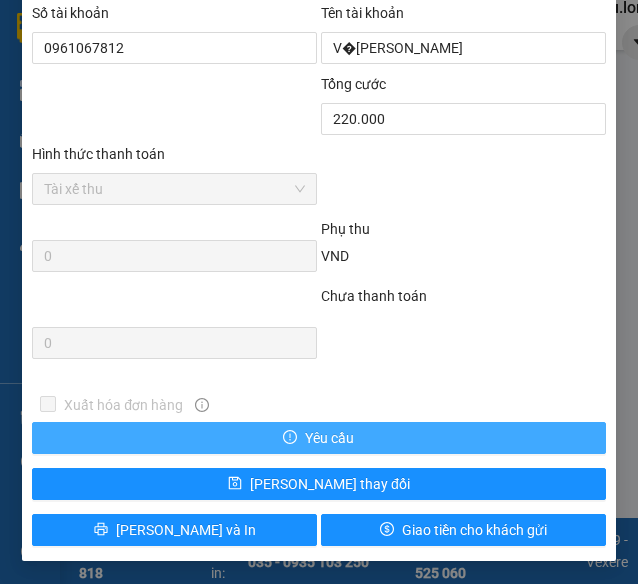 scroll, scrollTop: 1414, scrollLeft: 0, axis: vertical 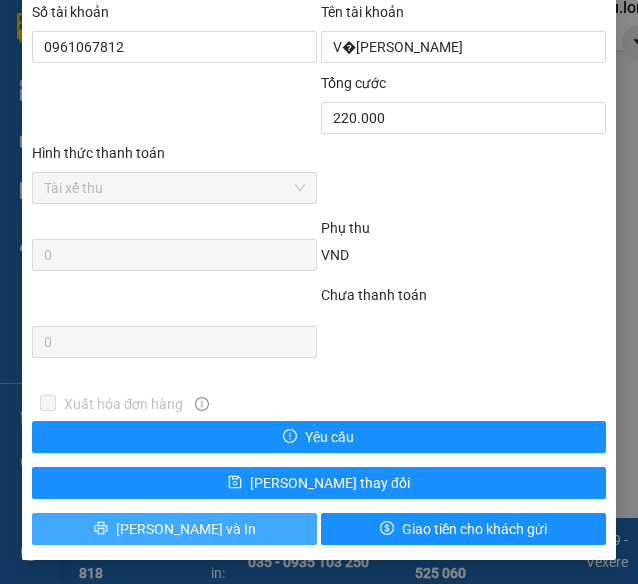 click on "[PERSON_NAME] và In" at bounding box center (174, 529) 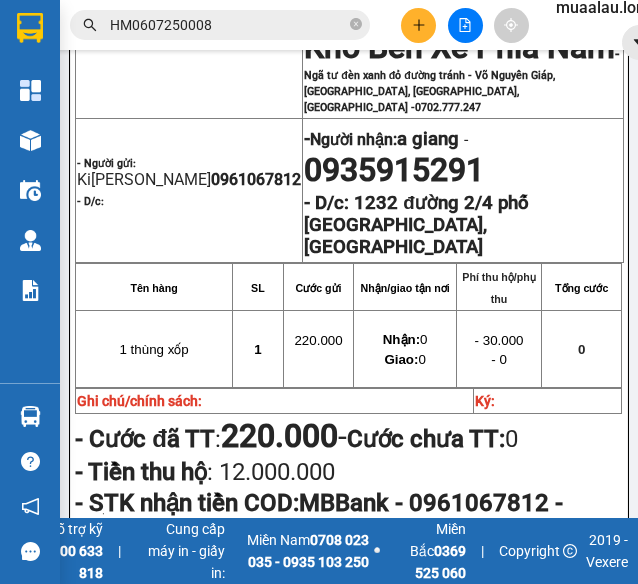 scroll, scrollTop: 500, scrollLeft: 0, axis: vertical 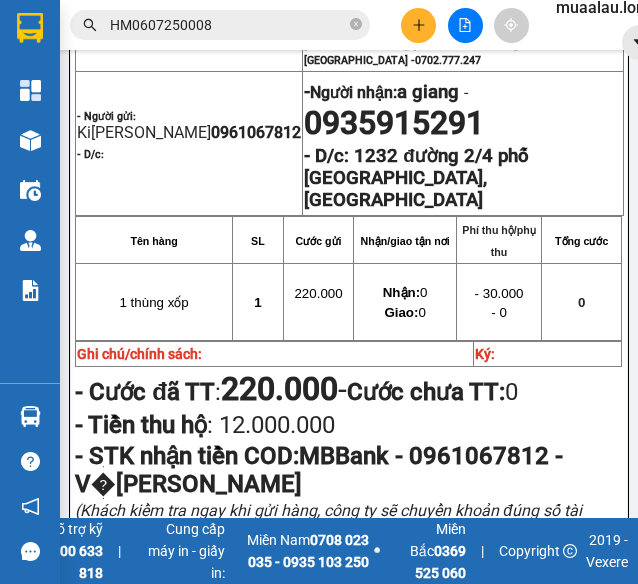 click on "HM0607250008" at bounding box center (228, 25) 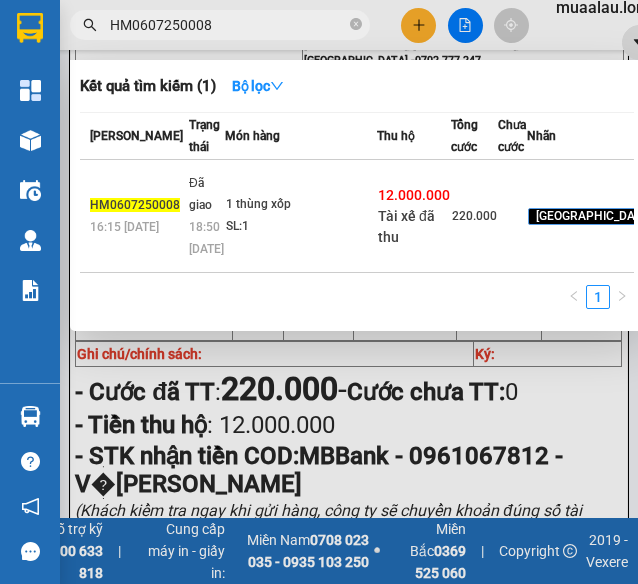 click on "HM0607250008" at bounding box center (228, 25) 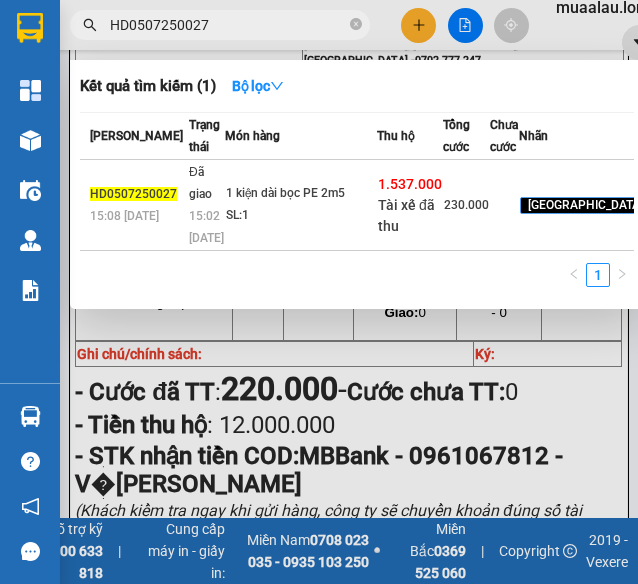 type on "HD0507250027" 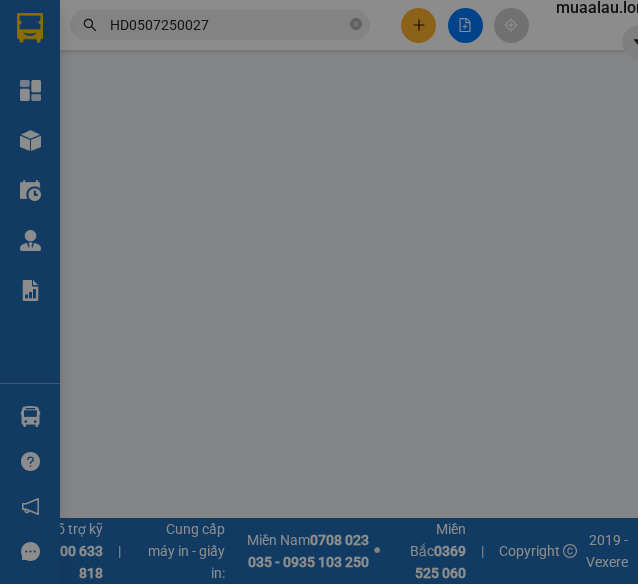 scroll, scrollTop: 0, scrollLeft: 0, axis: both 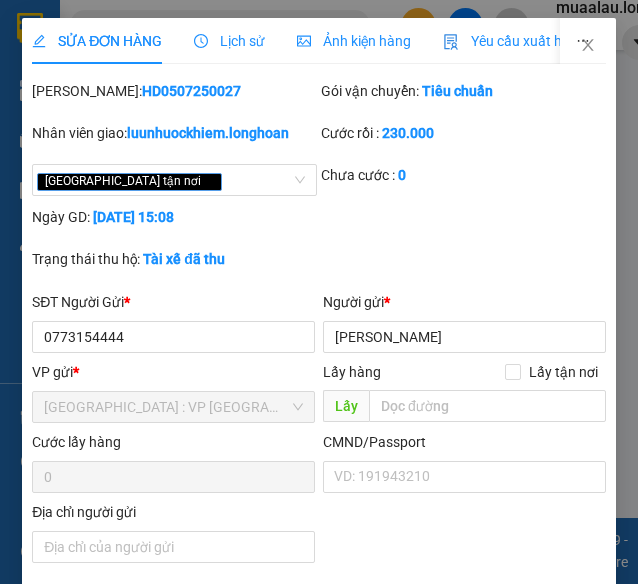 type on "0773154444" 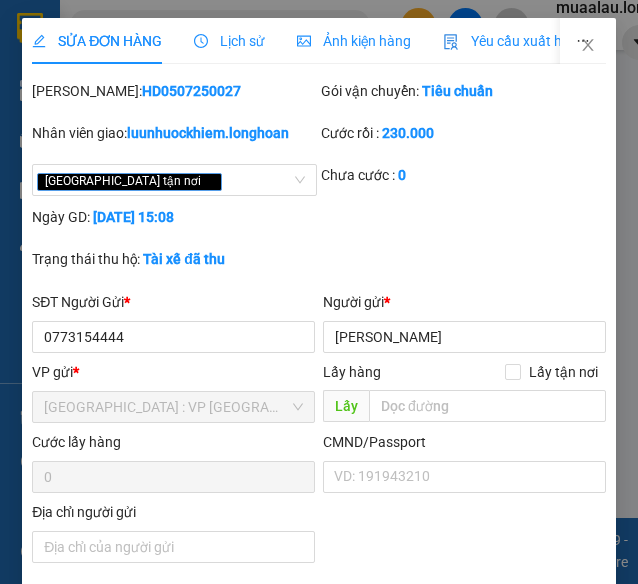 click on "Lịch sử" at bounding box center (229, 41) 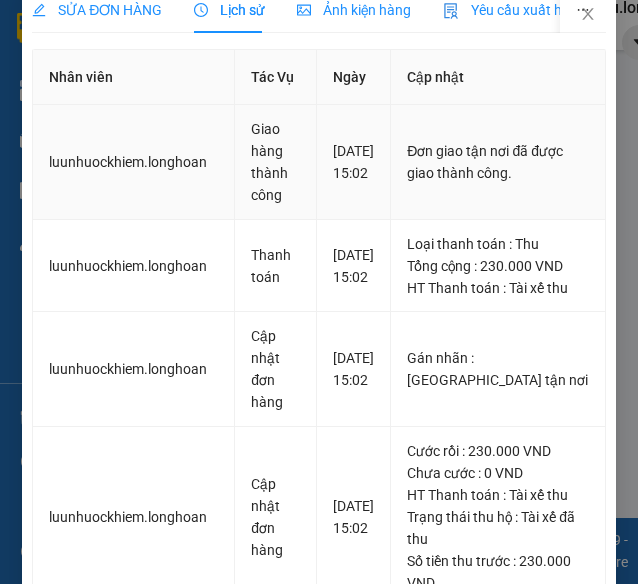 scroll, scrollTop: 0, scrollLeft: 0, axis: both 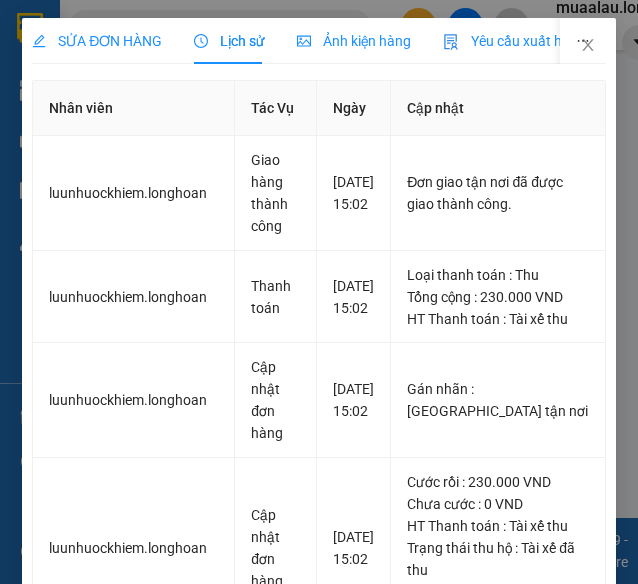click on "SỬA ĐƠN HÀNG" at bounding box center (97, 41) 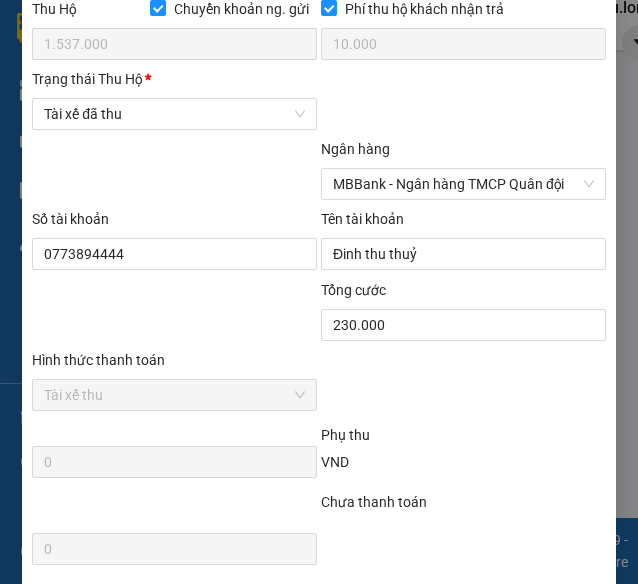 scroll, scrollTop: 1414, scrollLeft: 0, axis: vertical 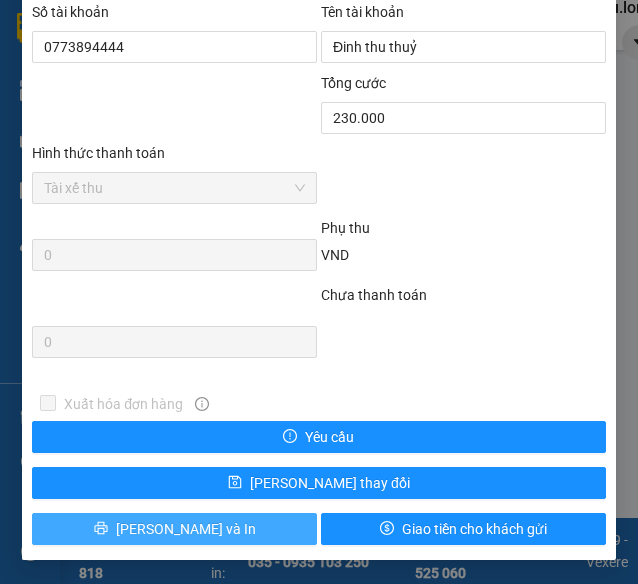 click on "[PERSON_NAME] và In" at bounding box center [186, 529] 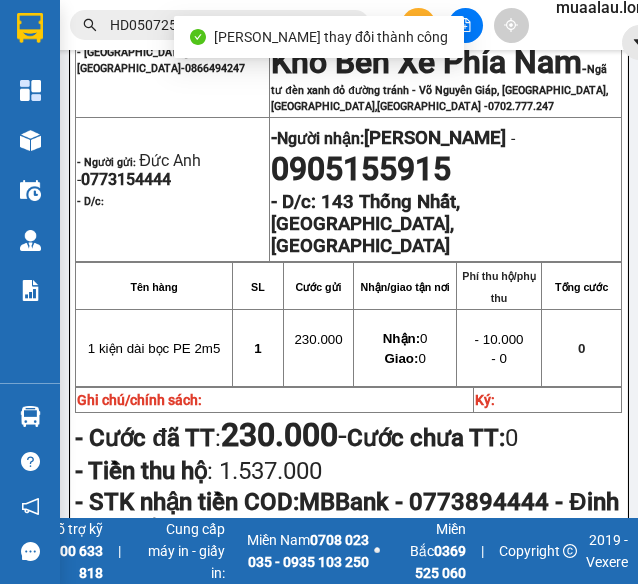 scroll, scrollTop: 300, scrollLeft: 0, axis: vertical 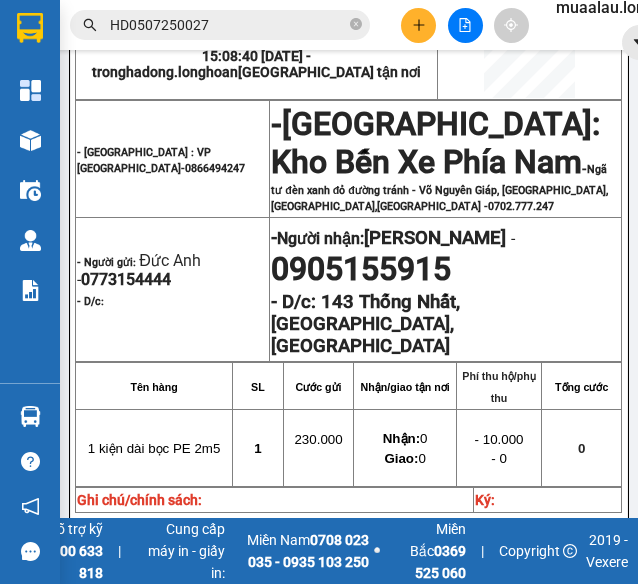 click on "HD0507250027" at bounding box center (228, 25) 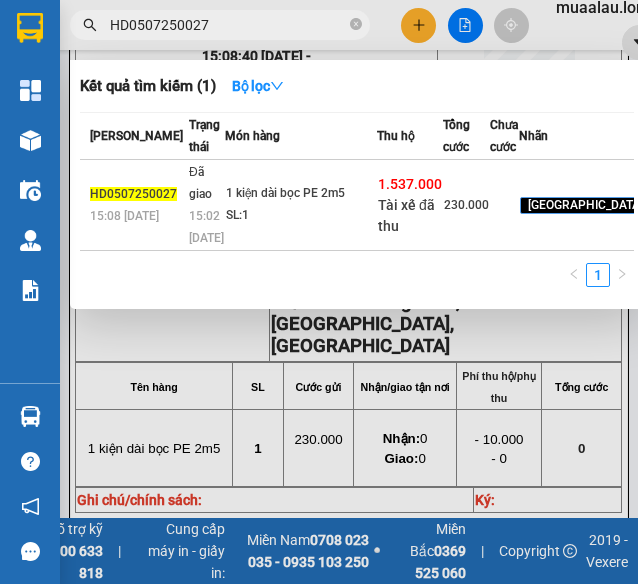 click on "HD0507250027" at bounding box center [228, 25] 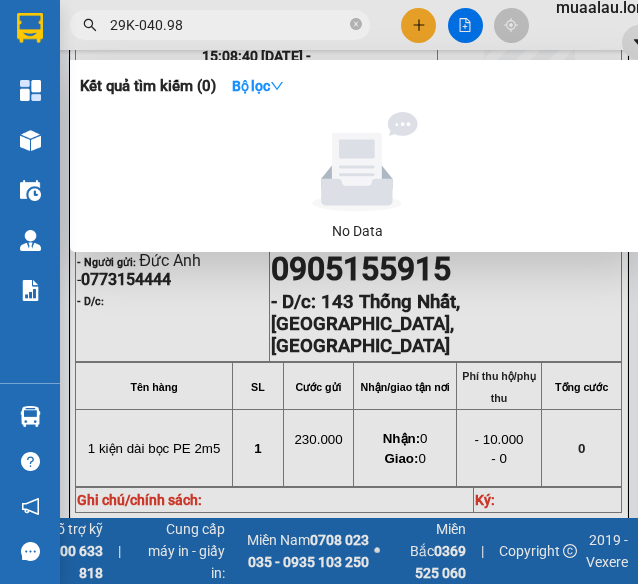 click on "29K-040.98" at bounding box center [228, 25] 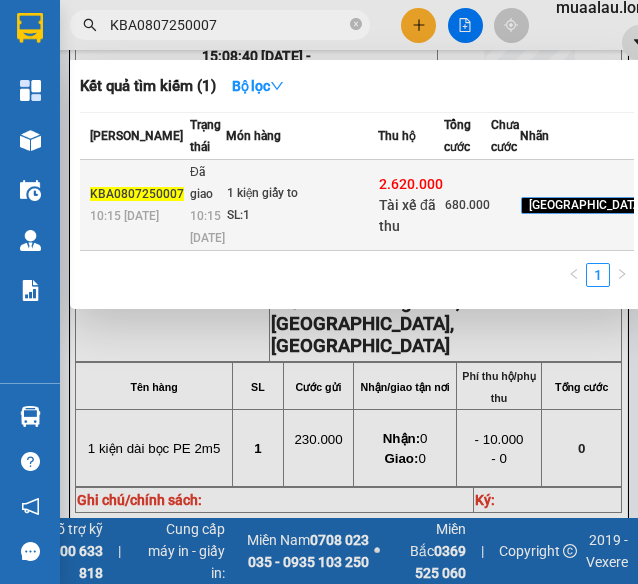click on "KBA0807250007" 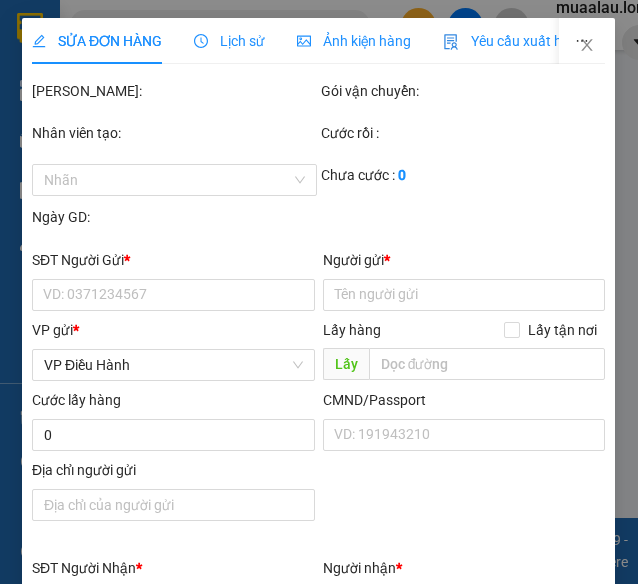scroll, scrollTop: 0, scrollLeft: 0, axis: both 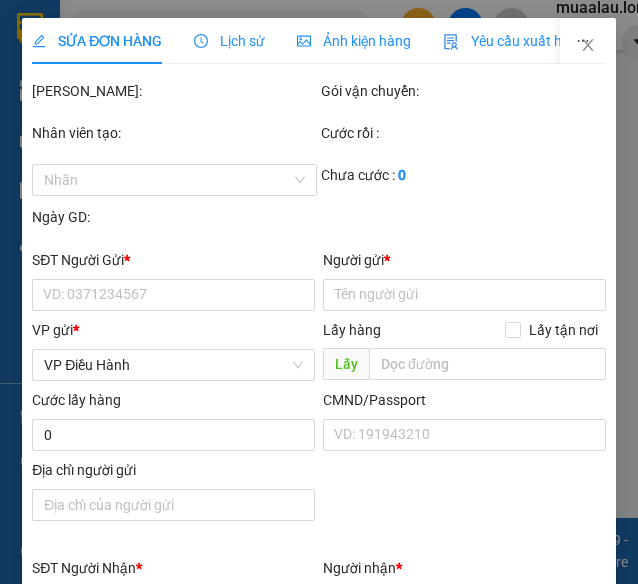 click on "Lịch sử" at bounding box center (229, 41) 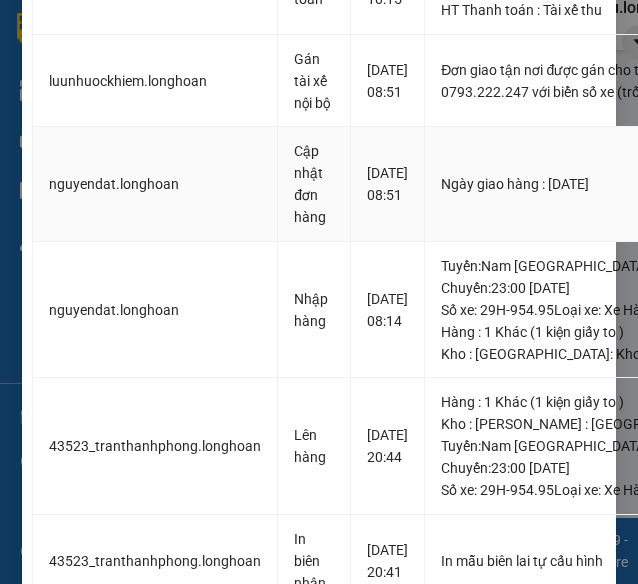 scroll, scrollTop: 800, scrollLeft: 0, axis: vertical 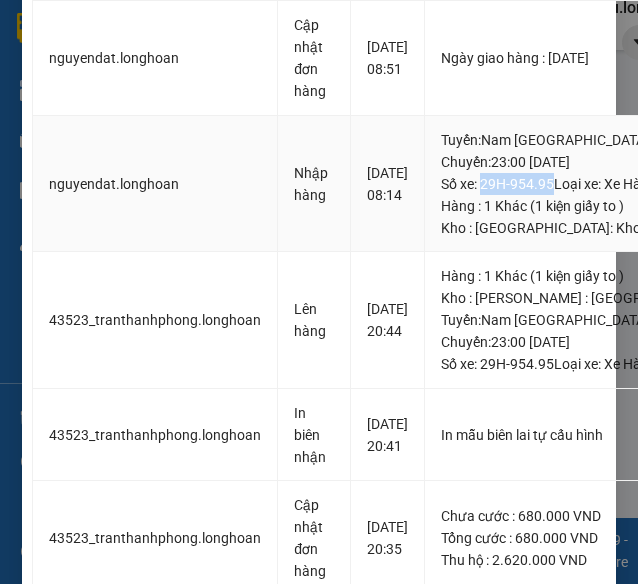 drag, startPoint x: 477, startPoint y: 423, endPoint x: 552, endPoint y: 424, distance: 75.00667 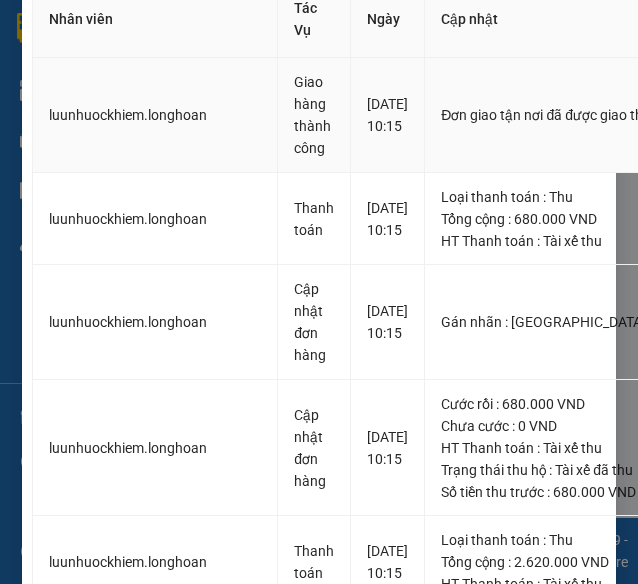 scroll, scrollTop: 0, scrollLeft: 0, axis: both 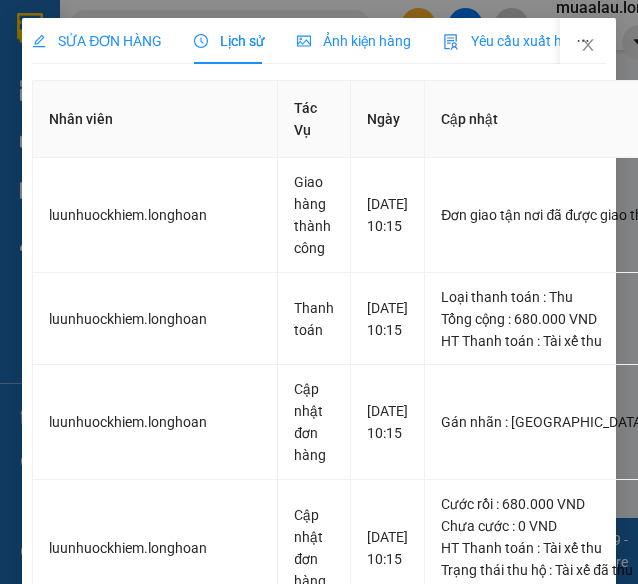 drag, startPoint x: 105, startPoint y: 29, endPoint x: 116, endPoint y: 42, distance: 17.029387 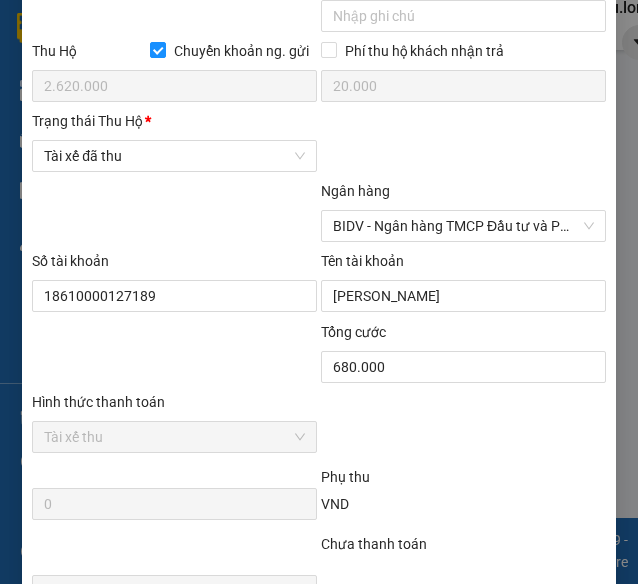 scroll, scrollTop: 1414, scrollLeft: 0, axis: vertical 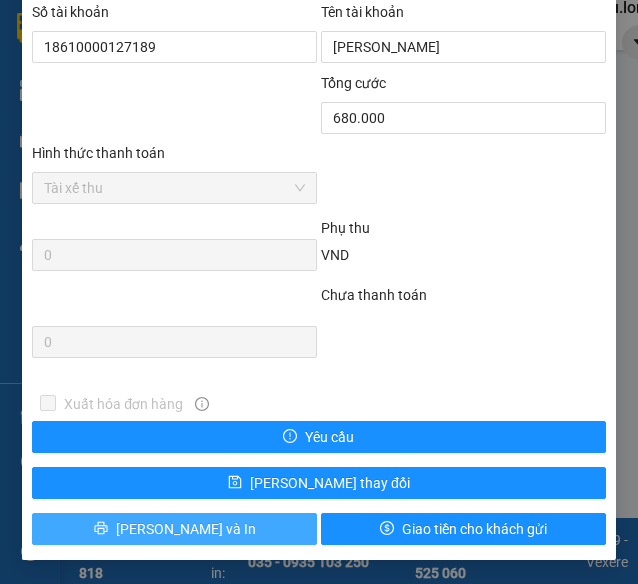 click on "[PERSON_NAME] và In" at bounding box center (186, 529) 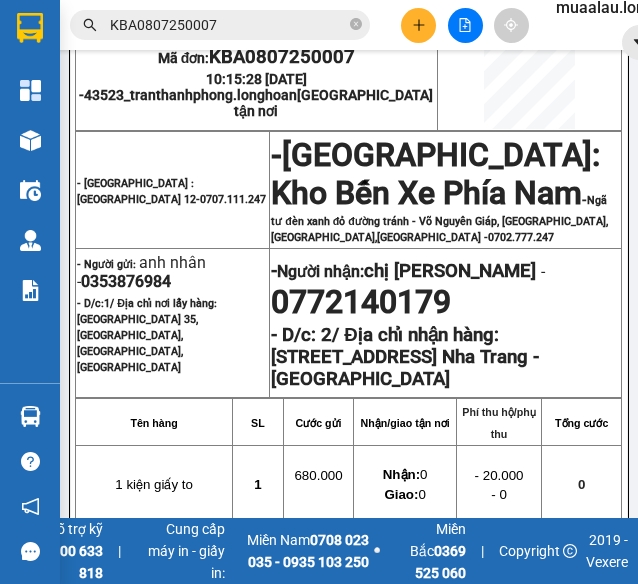 scroll, scrollTop: 300, scrollLeft: 0, axis: vertical 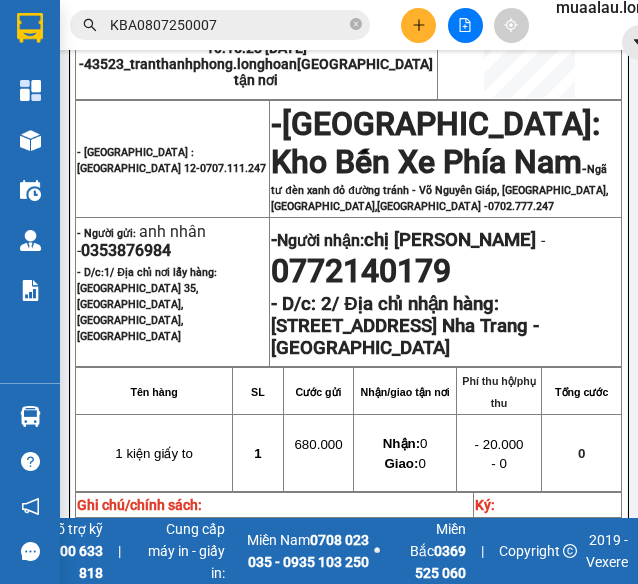 click on "KBA0807250007" at bounding box center [220, 25] 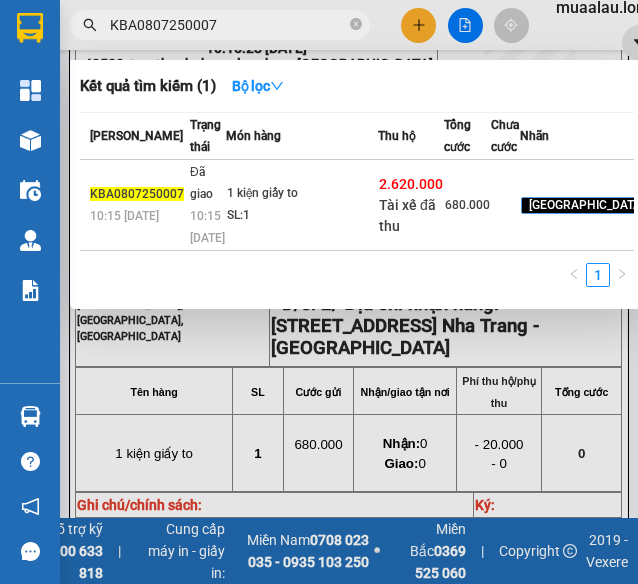 click on "KBA0807250007" at bounding box center [228, 25] 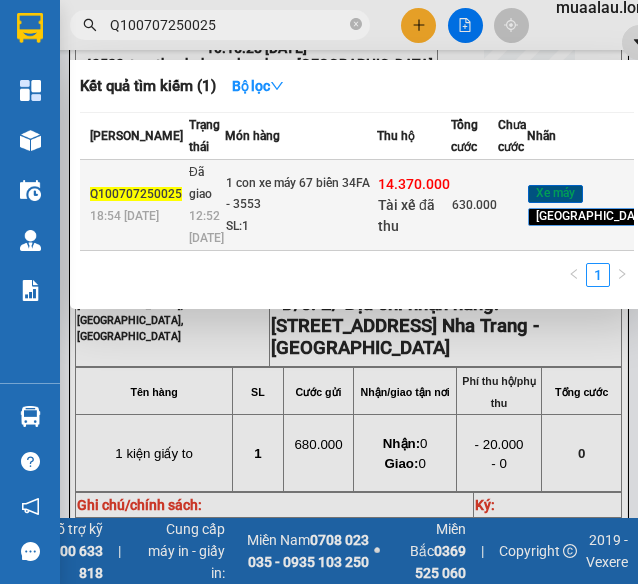 click on "SL:  1" at bounding box center [301, 227] 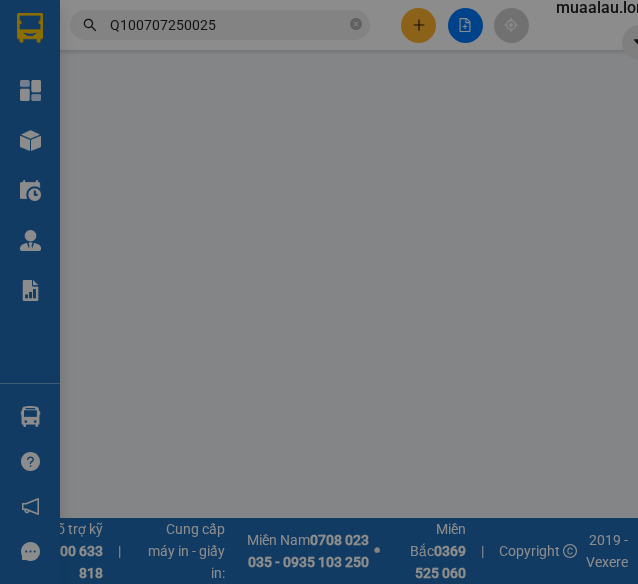 scroll, scrollTop: 0, scrollLeft: 0, axis: both 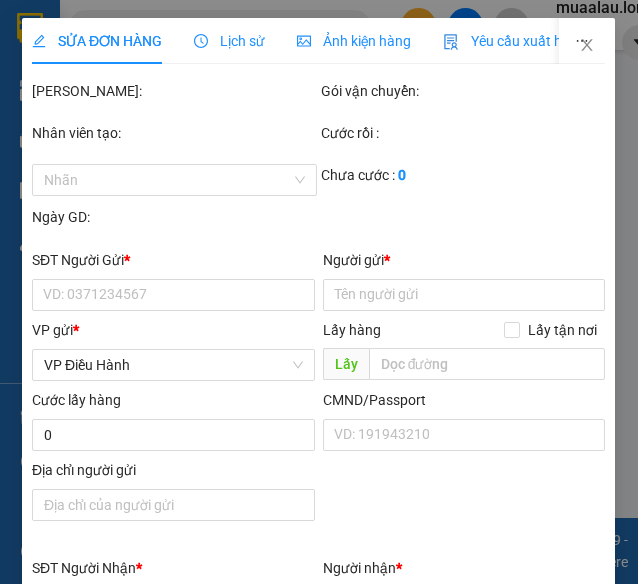 click on "Lịch sử" at bounding box center (229, 41) 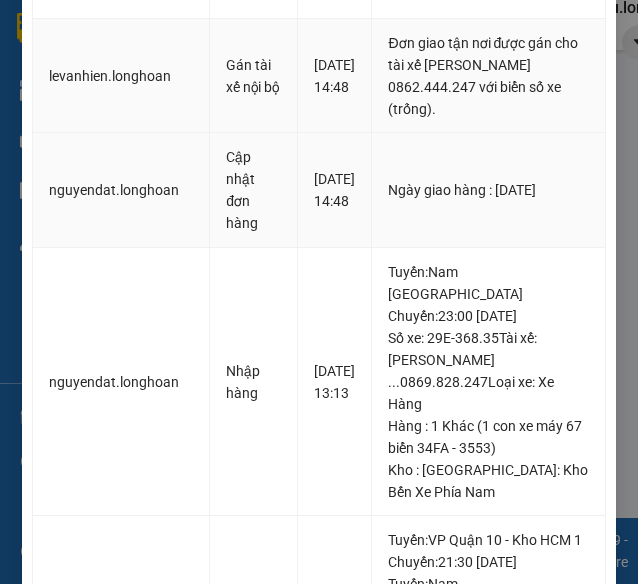 scroll, scrollTop: 700, scrollLeft: 0, axis: vertical 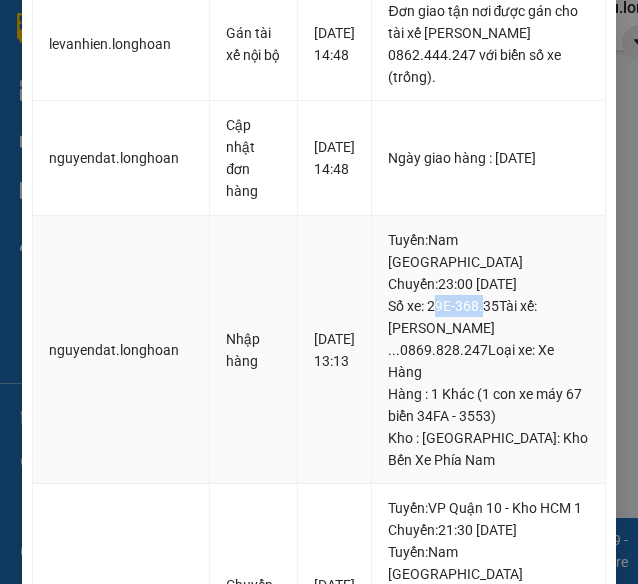 drag, startPoint x: 435, startPoint y: 391, endPoint x: 484, endPoint y: 388, distance: 49.09175 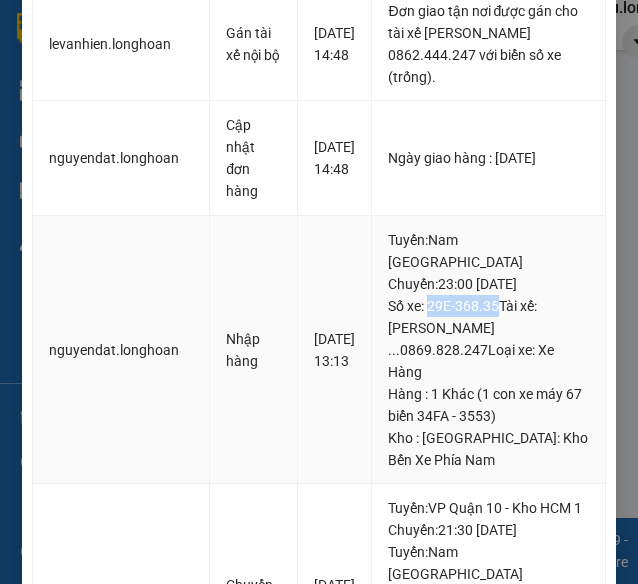 drag, startPoint x: 431, startPoint y: 389, endPoint x: 502, endPoint y: 386, distance: 71.063354 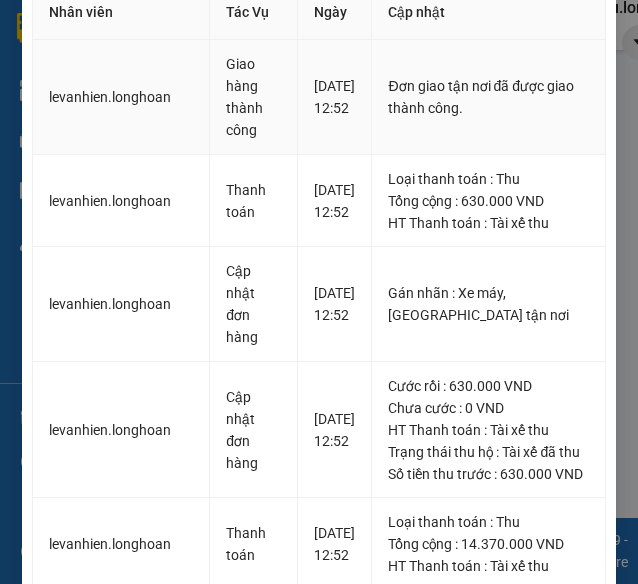 scroll, scrollTop: 0, scrollLeft: 0, axis: both 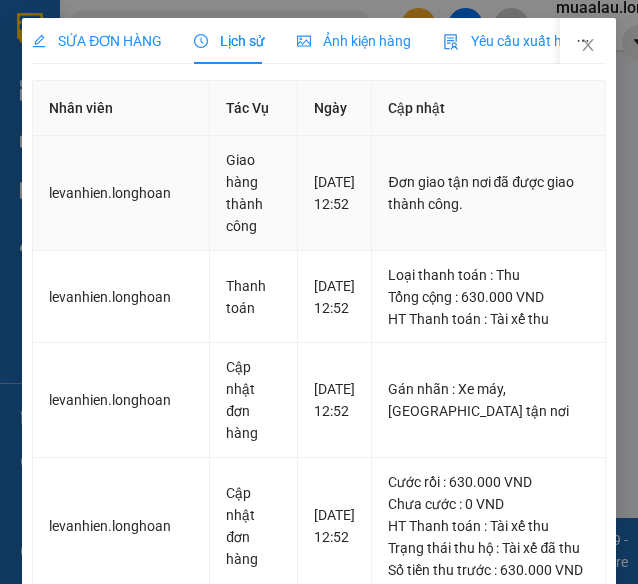 click on "SỬA ĐƠN HÀNG" at bounding box center (97, 41) 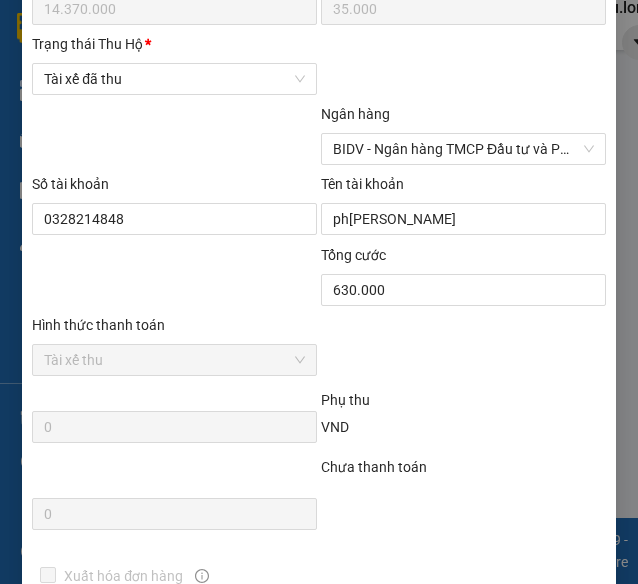 scroll, scrollTop: 1414, scrollLeft: 0, axis: vertical 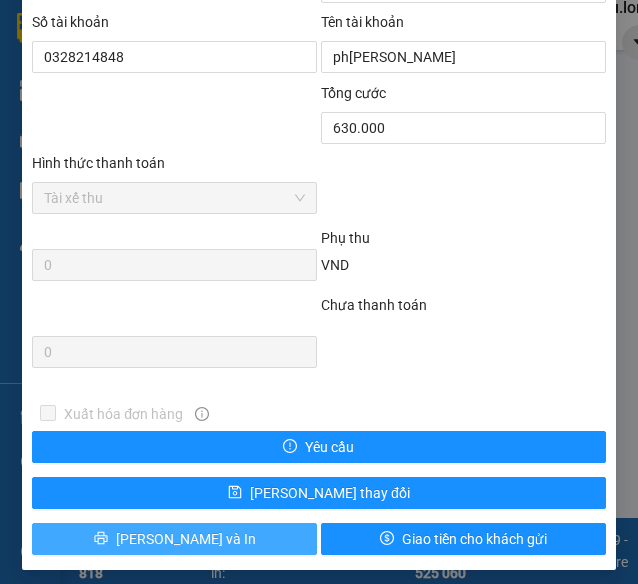 click on "[PERSON_NAME] và In" at bounding box center [186, 539] 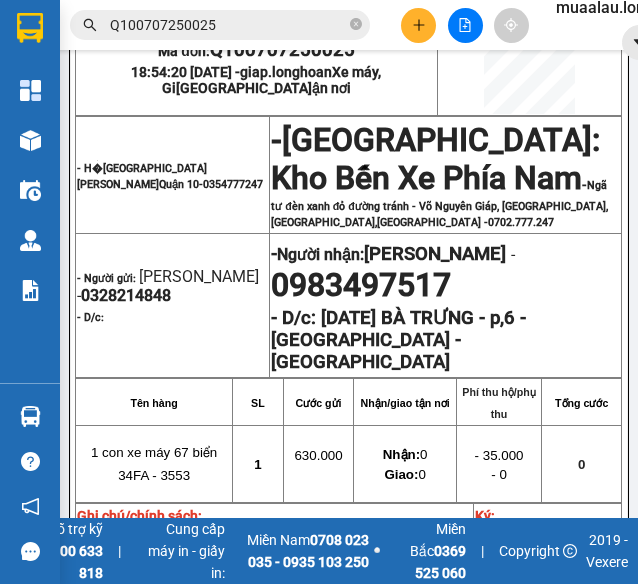 scroll, scrollTop: 400, scrollLeft: 0, axis: vertical 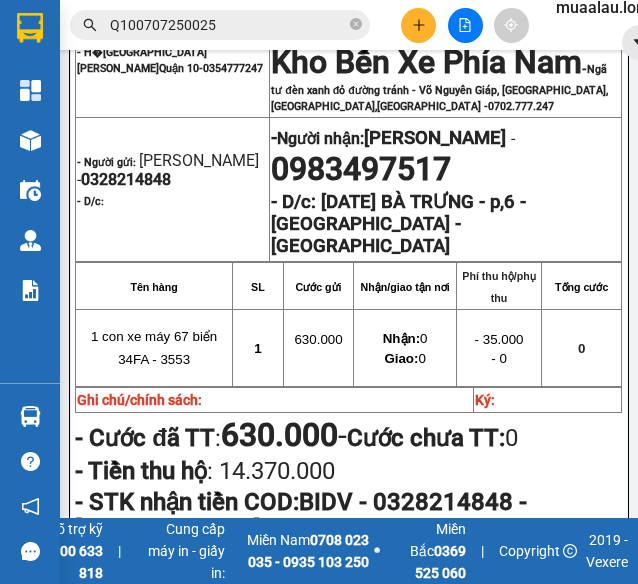 click on "Q100707250025" at bounding box center (228, 25) 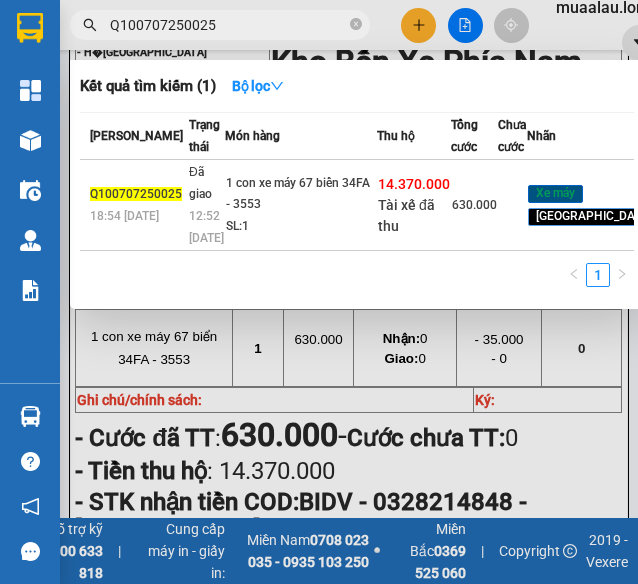 click on "Q100707250025" at bounding box center [228, 25] 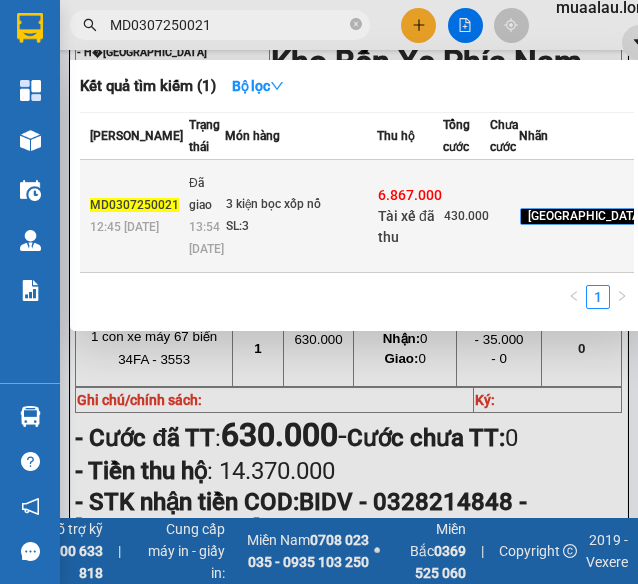 click on "SL:  3" at bounding box center (301, 227) 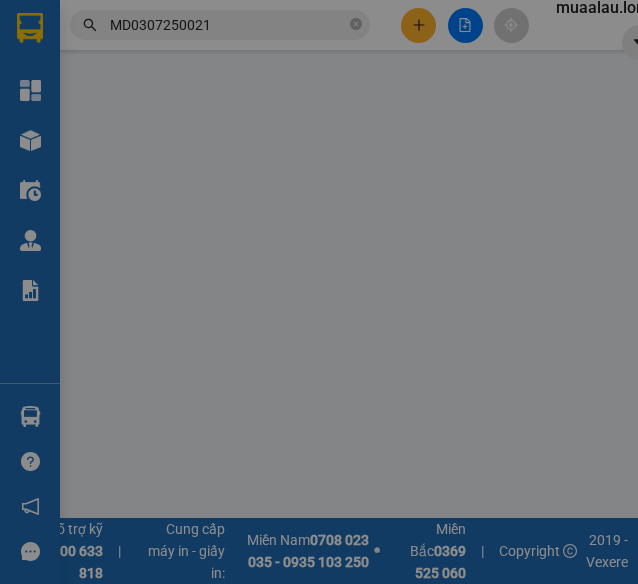 click on "Lịch sử" at bounding box center (229, 41) 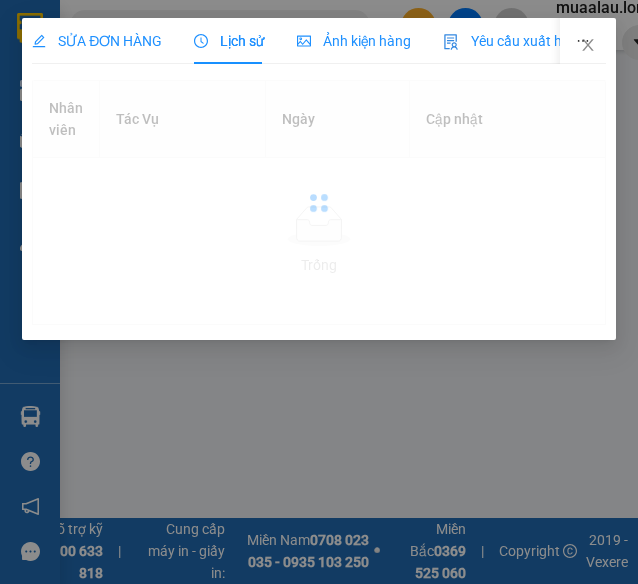 scroll, scrollTop: 0, scrollLeft: 0, axis: both 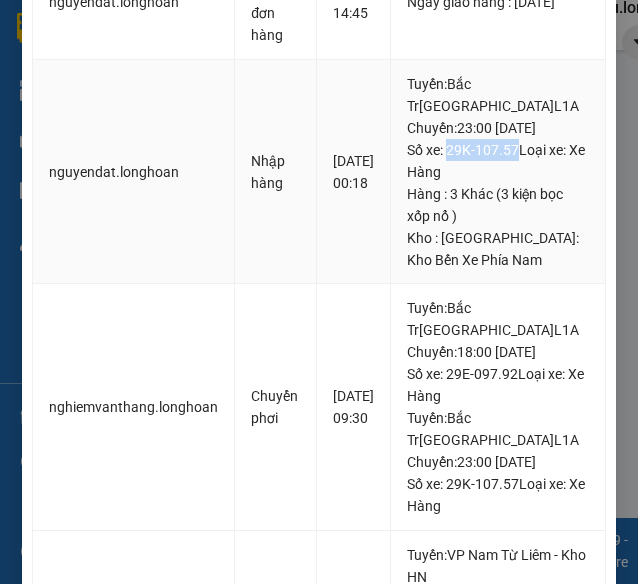 drag, startPoint x: 453, startPoint y: 217, endPoint x: 516, endPoint y: 220, distance: 63.07139 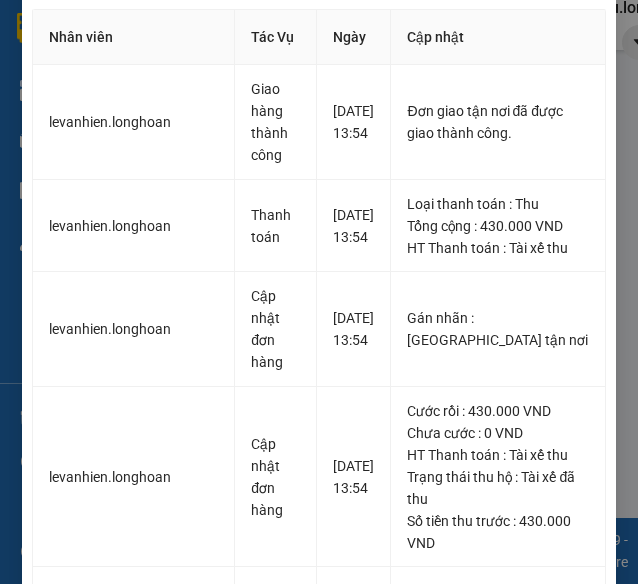scroll, scrollTop: 0, scrollLeft: 0, axis: both 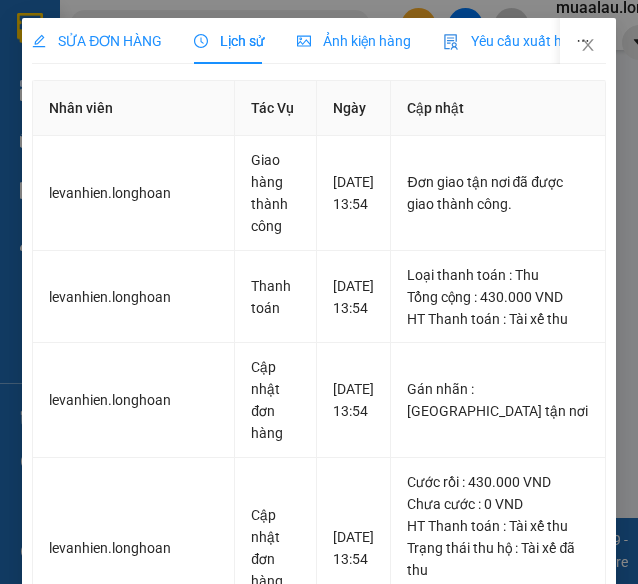 drag, startPoint x: 74, startPoint y: 67, endPoint x: 87, endPoint y: 49, distance: 22.203604 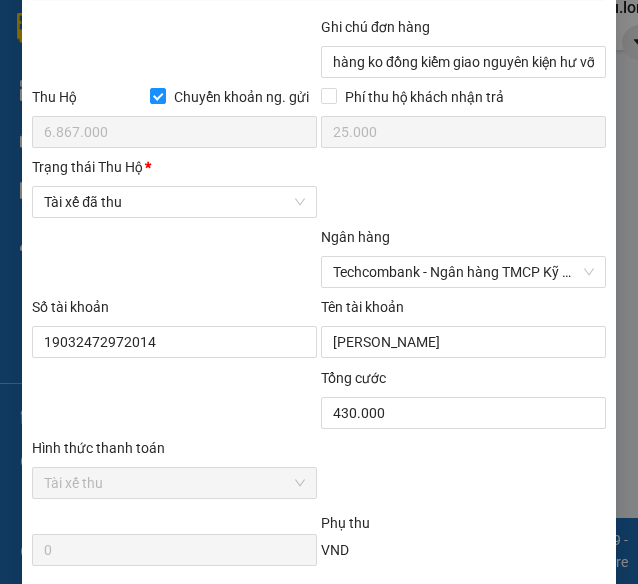 scroll, scrollTop: 1414, scrollLeft: 0, axis: vertical 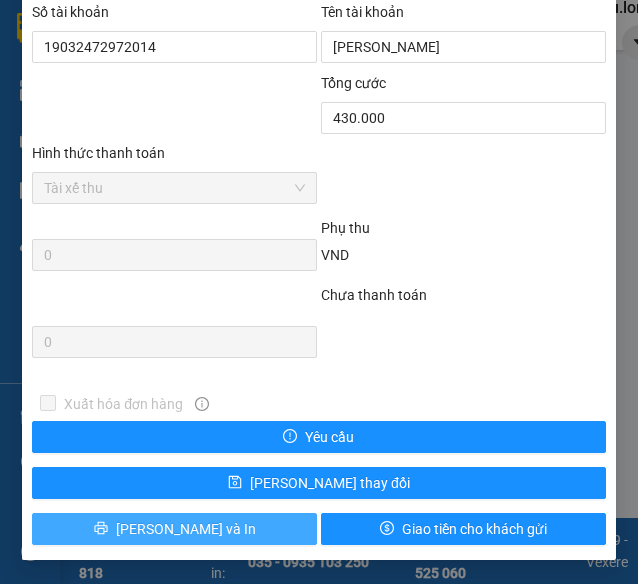 click on "[PERSON_NAME] và In" at bounding box center (186, 529) 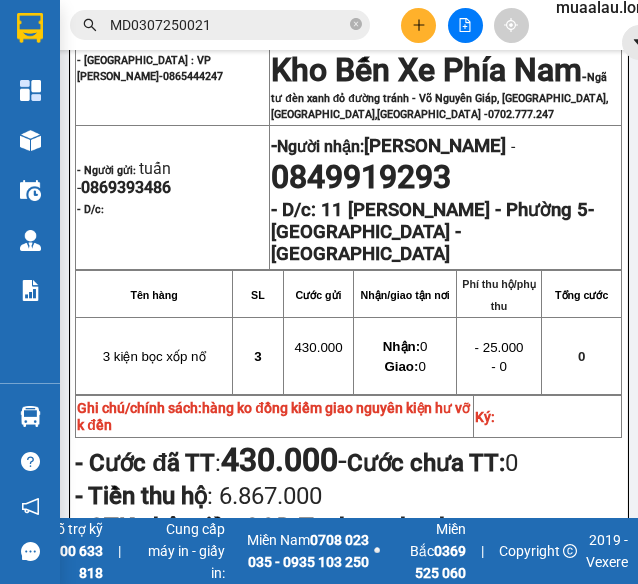 scroll, scrollTop: 400, scrollLeft: 0, axis: vertical 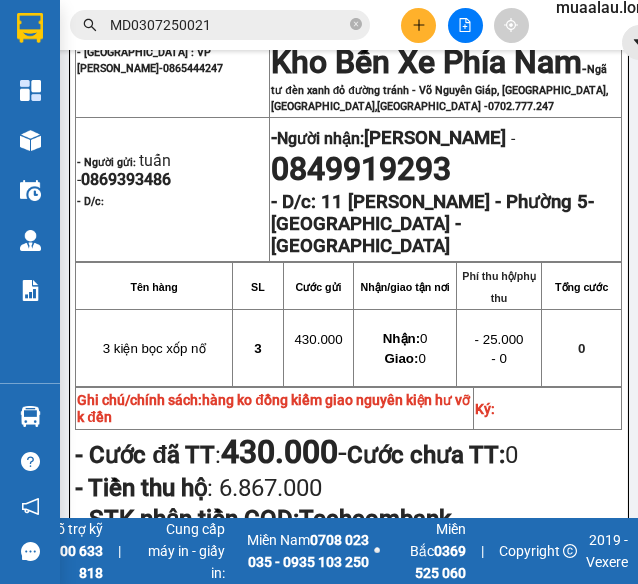 click on "MD0307250021" at bounding box center [228, 25] 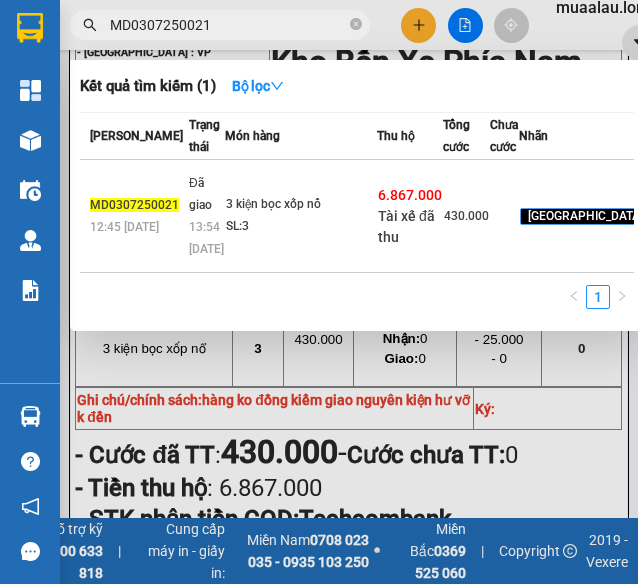 click on "MD0307250021" at bounding box center [228, 25] 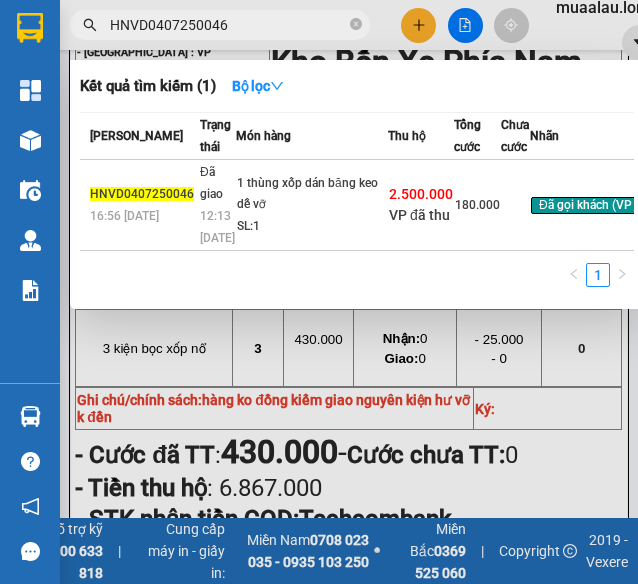 type on "HNVD0407250046" 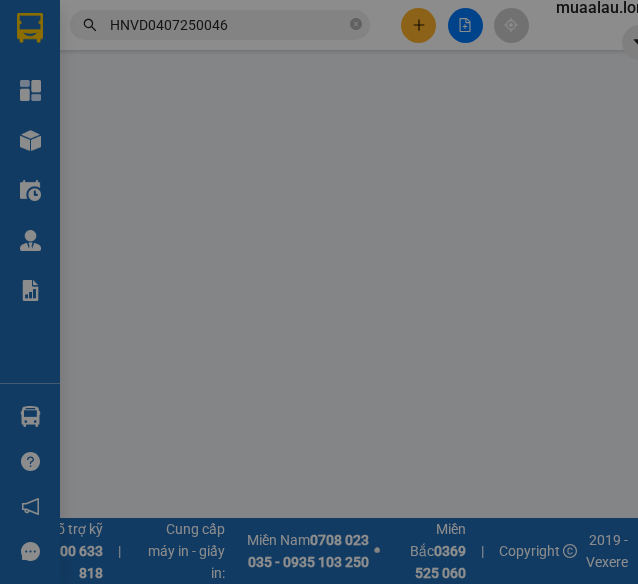 scroll, scrollTop: 0, scrollLeft: 0, axis: both 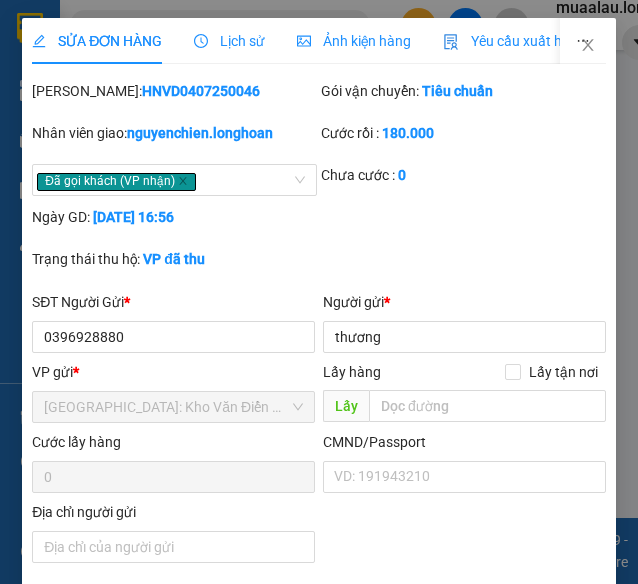 click on "Lịch sử" at bounding box center [229, 41] 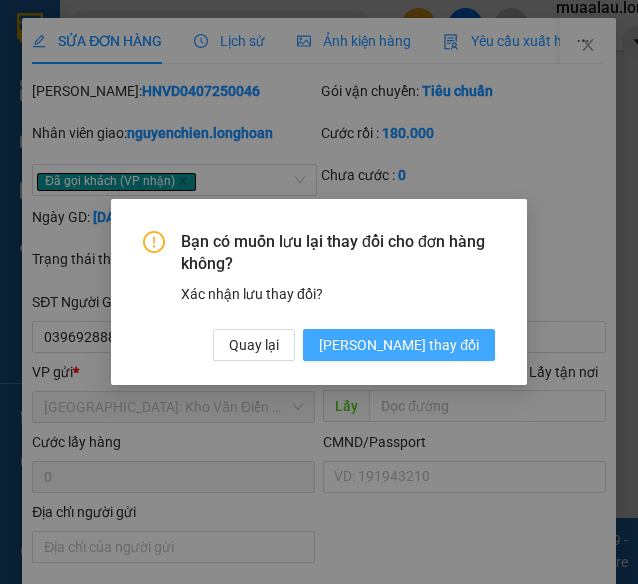 click on "[PERSON_NAME] thay đổi" at bounding box center [399, 345] 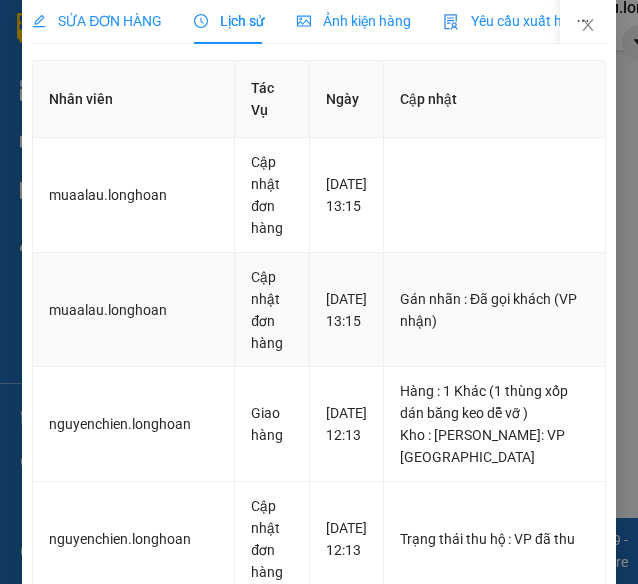 scroll, scrollTop: 0, scrollLeft: 0, axis: both 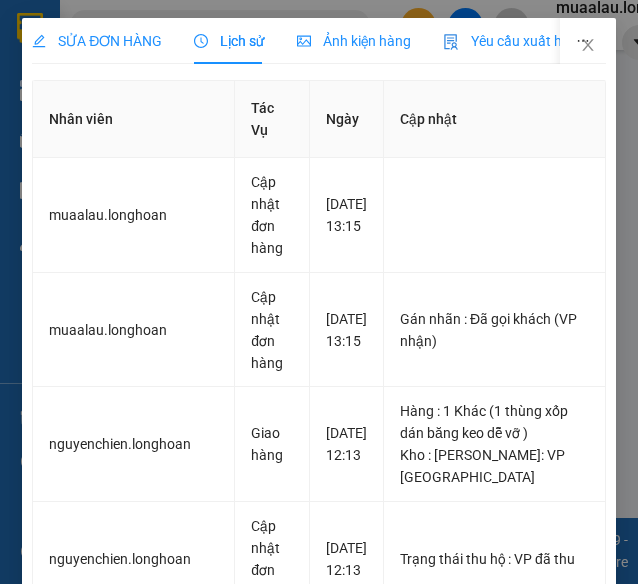 drag, startPoint x: 149, startPoint y: 42, endPoint x: 303, endPoint y: 207, distance: 225.70113 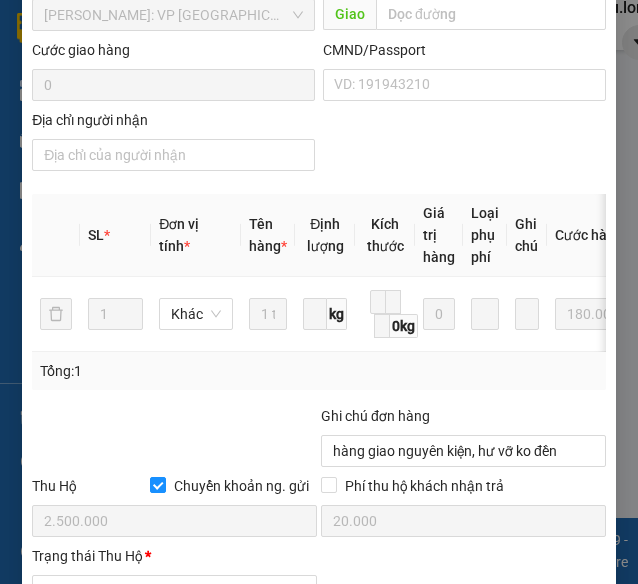 scroll, scrollTop: 1390, scrollLeft: 0, axis: vertical 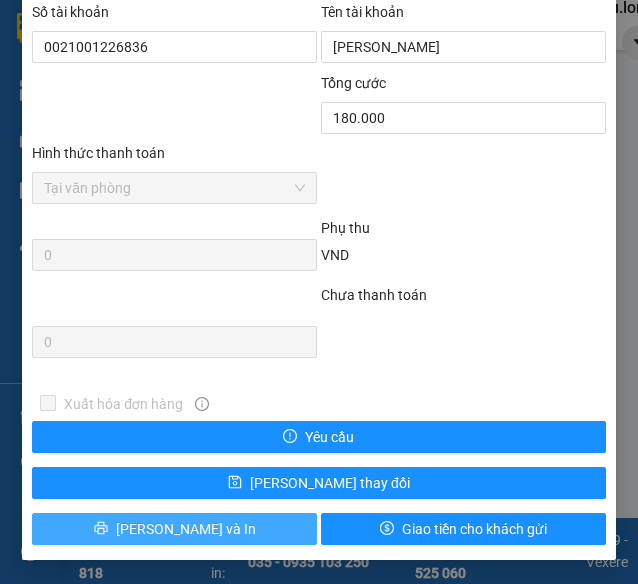 click on "[PERSON_NAME] và In" at bounding box center (174, 529) 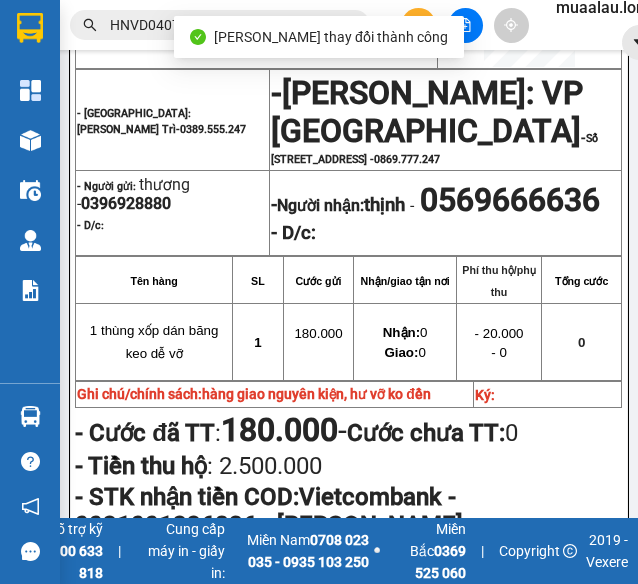 scroll, scrollTop: 300, scrollLeft: 0, axis: vertical 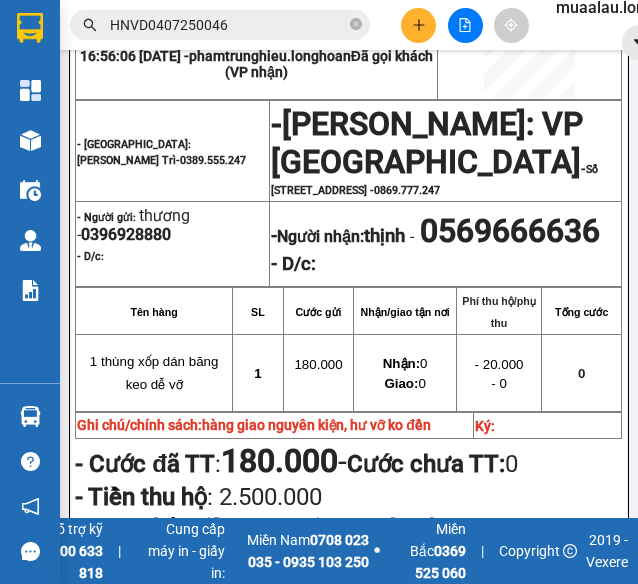 click on "HNVD0407250046" at bounding box center [228, 25] 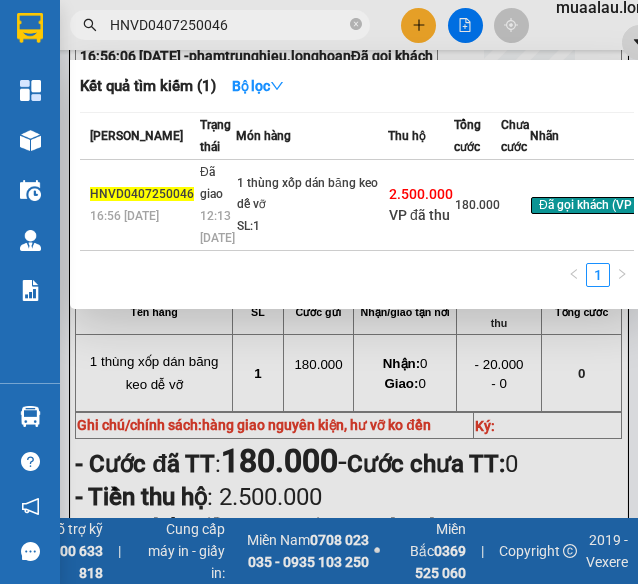 click on "HNVD0407250046" at bounding box center [228, 25] 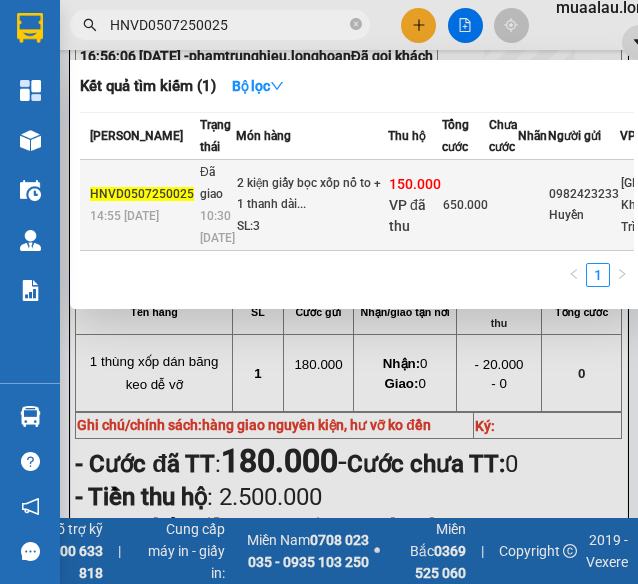 type on "HNVD0507250025" 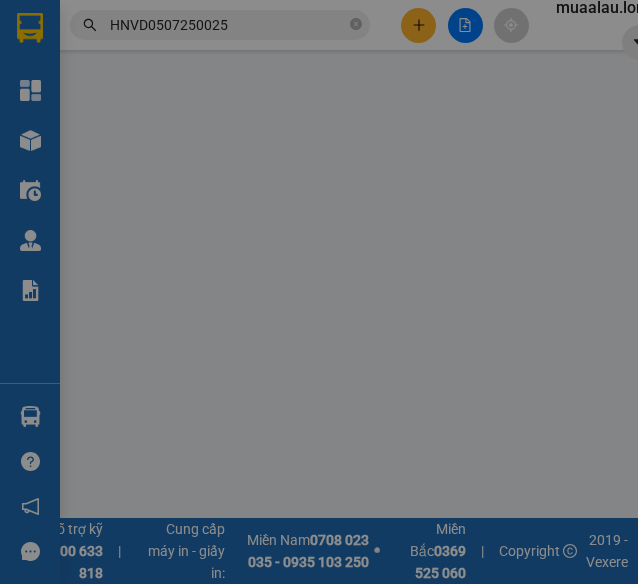 scroll, scrollTop: 0, scrollLeft: 0, axis: both 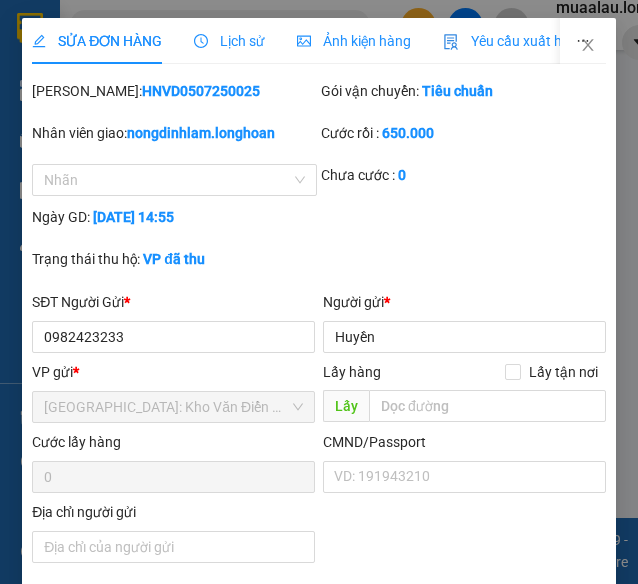 type on "0982423233" 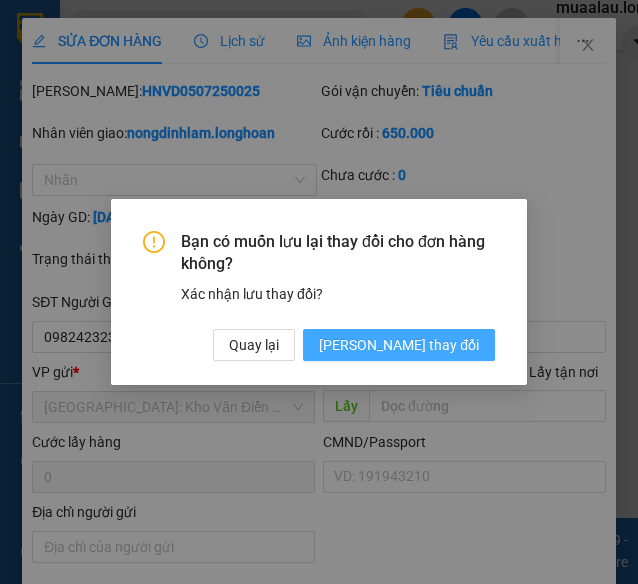 drag, startPoint x: 442, startPoint y: 346, endPoint x: 448, endPoint y: 312, distance: 34.525352 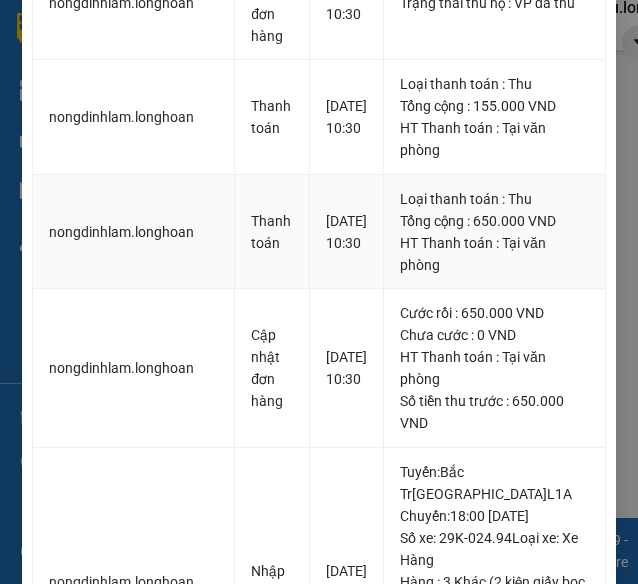 scroll, scrollTop: 800, scrollLeft: 0, axis: vertical 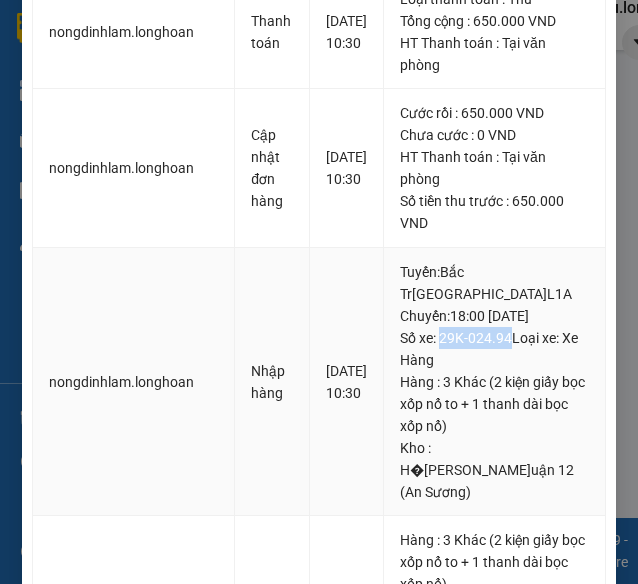 drag, startPoint x: 448, startPoint y: 314, endPoint x: 517, endPoint y: 313, distance: 69.00725 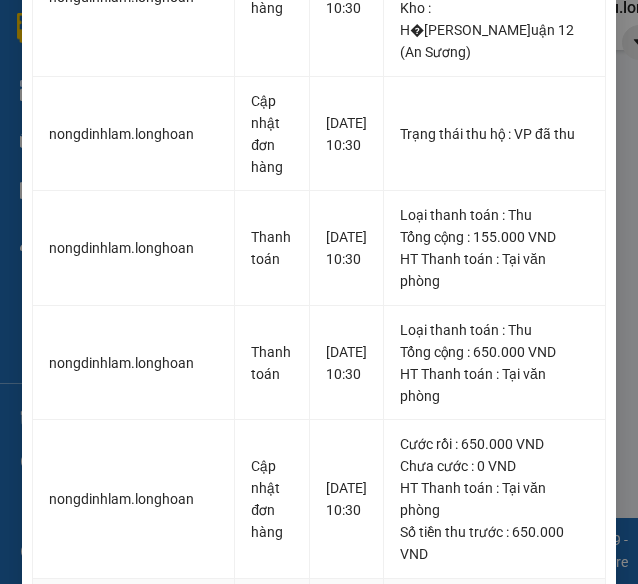 scroll, scrollTop: 0, scrollLeft: 0, axis: both 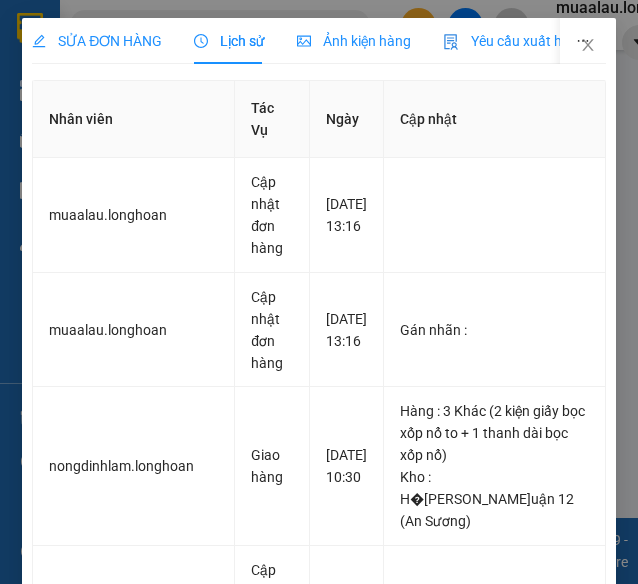 click on "SỬA ĐƠN HÀNG" at bounding box center [97, 41] 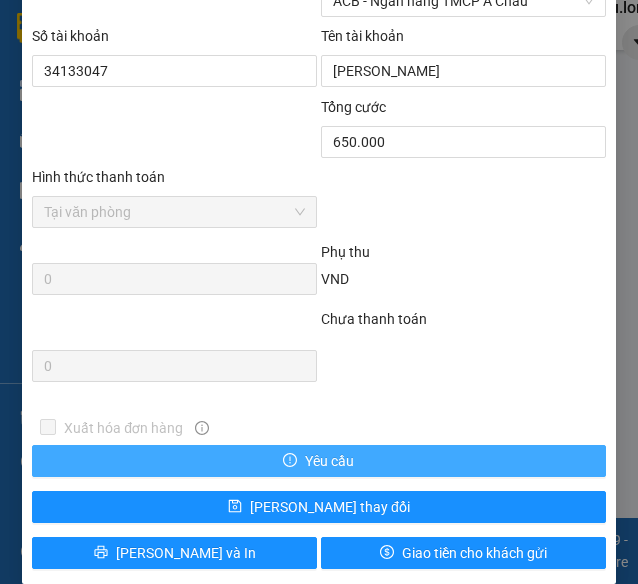 scroll, scrollTop: 1390, scrollLeft: 0, axis: vertical 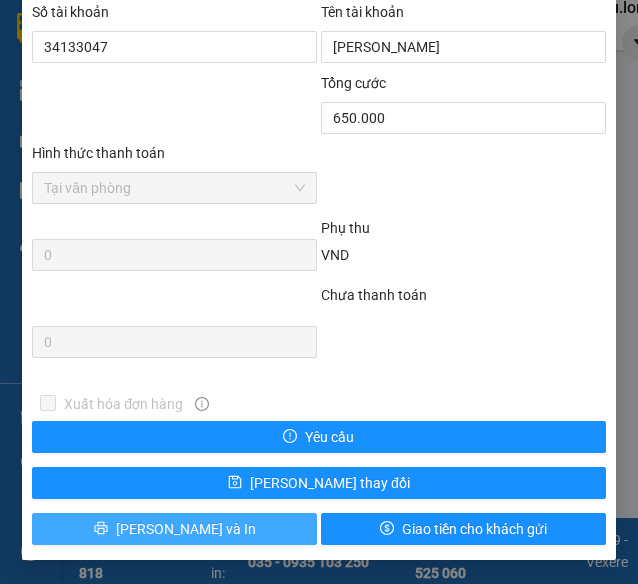 click on "[PERSON_NAME] và In" at bounding box center [174, 529] 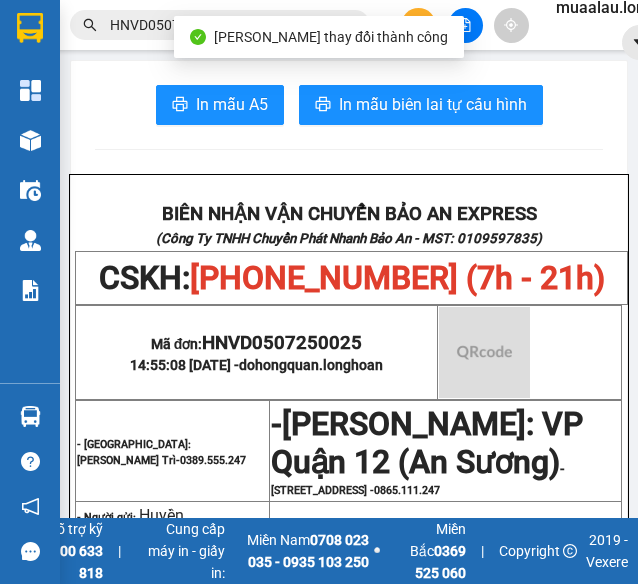 scroll, scrollTop: 200, scrollLeft: 0, axis: vertical 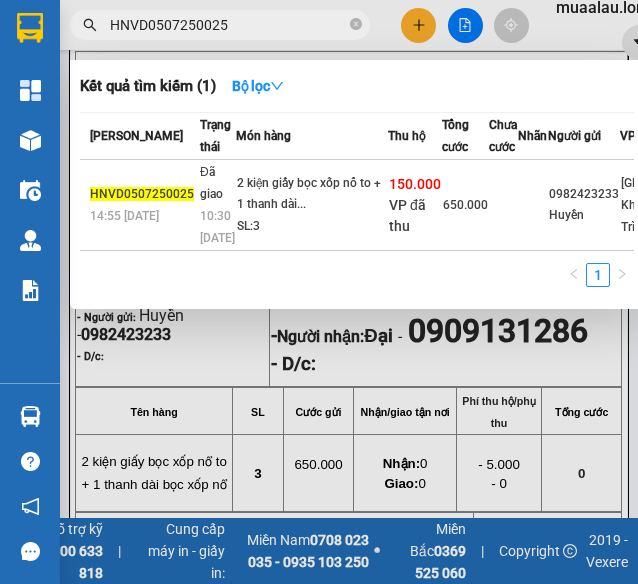 click on "HNVD0507250025" at bounding box center (228, 25) 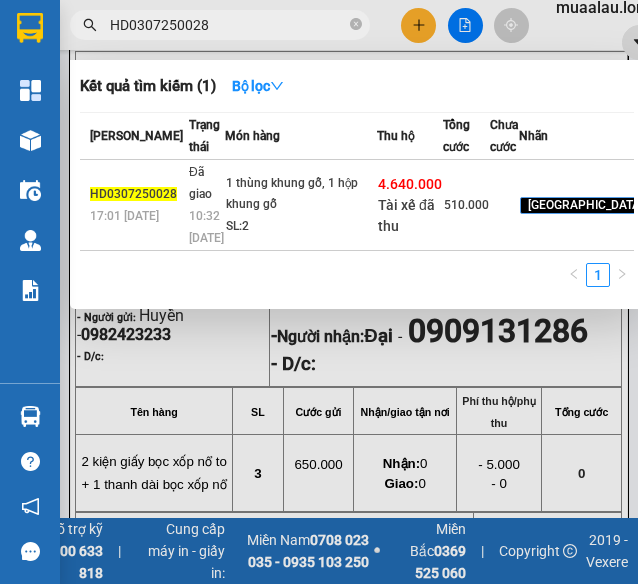 type on "HD0307250028" 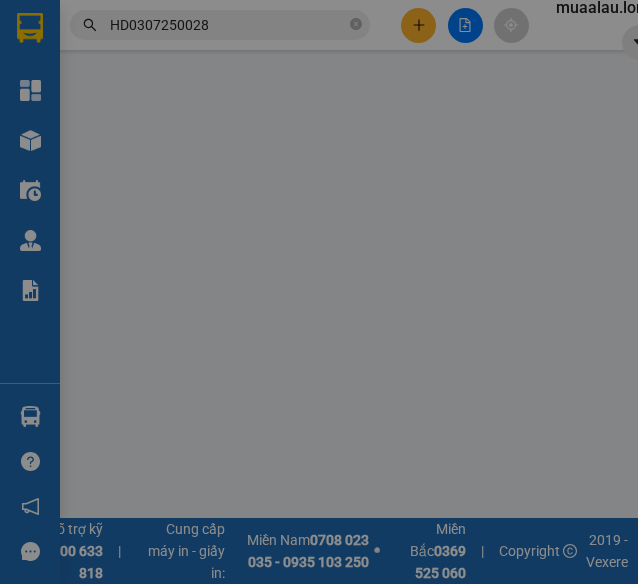 scroll, scrollTop: 0, scrollLeft: 0, axis: both 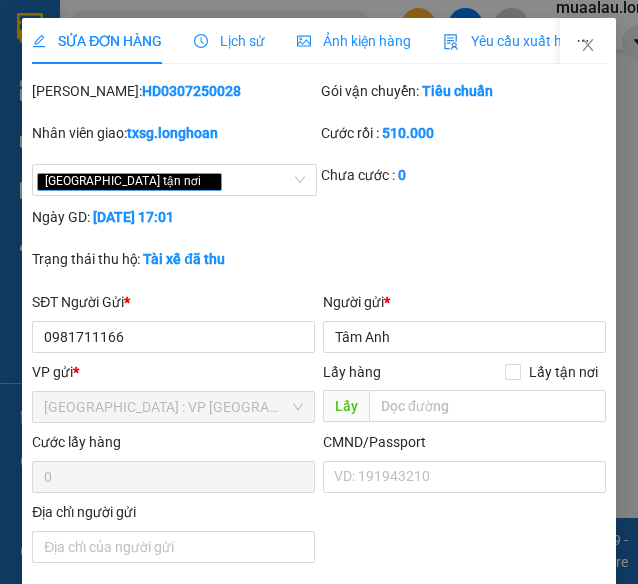 click on "Lịch sử" at bounding box center (229, 41) 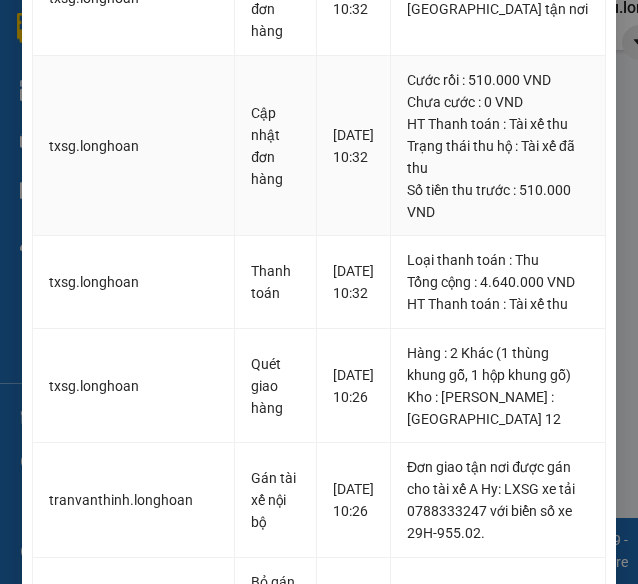 scroll, scrollTop: 600, scrollLeft: 0, axis: vertical 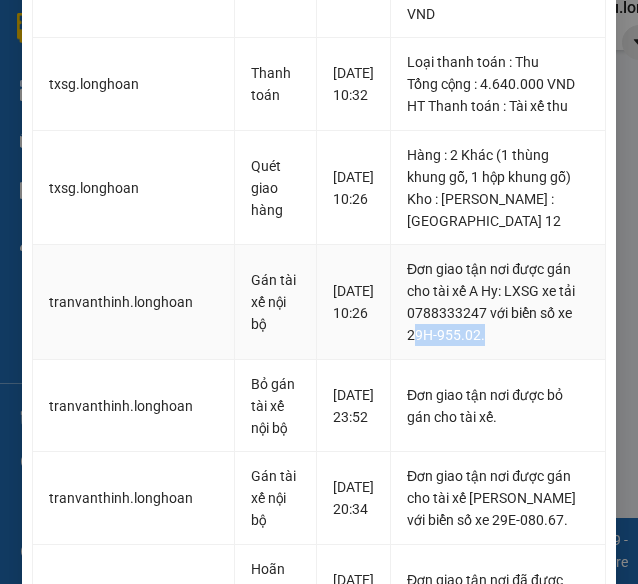 drag, startPoint x: 448, startPoint y: 404, endPoint x: 533, endPoint y: 403, distance: 85.00588 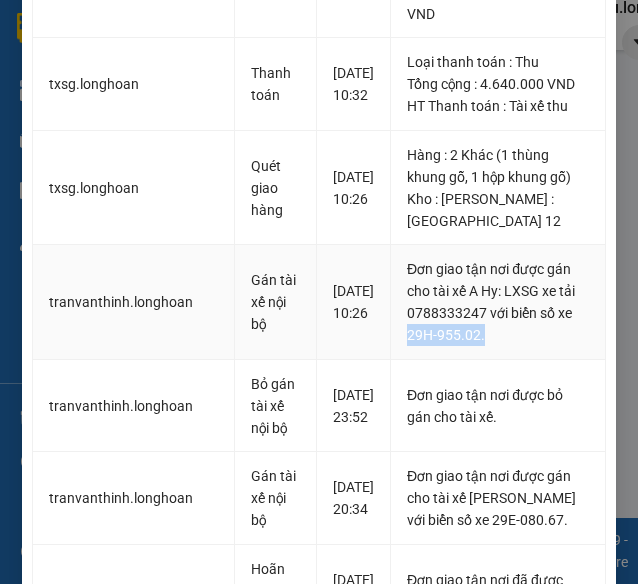 drag, startPoint x: 443, startPoint y: 403, endPoint x: 545, endPoint y: 403, distance: 102 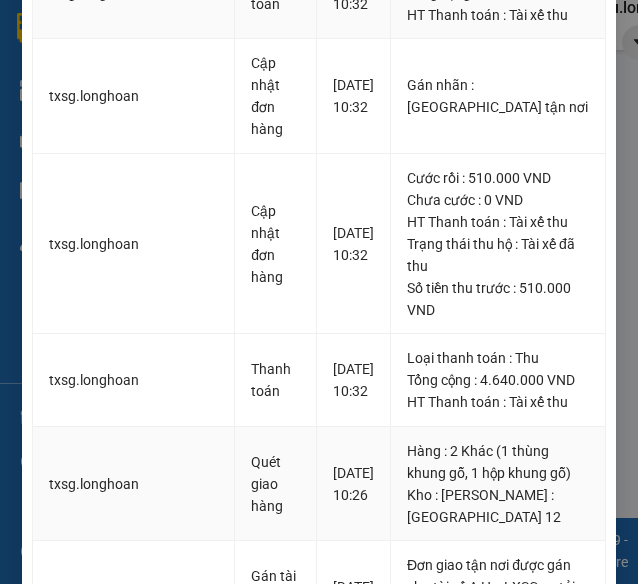 scroll, scrollTop: 0, scrollLeft: 0, axis: both 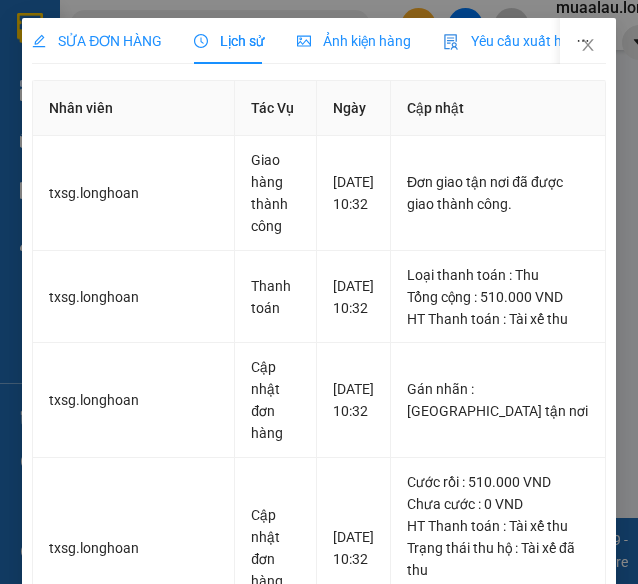 drag, startPoint x: 118, startPoint y: 42, endPoint x: 127, endPoint y: 47, distance: 10.29563 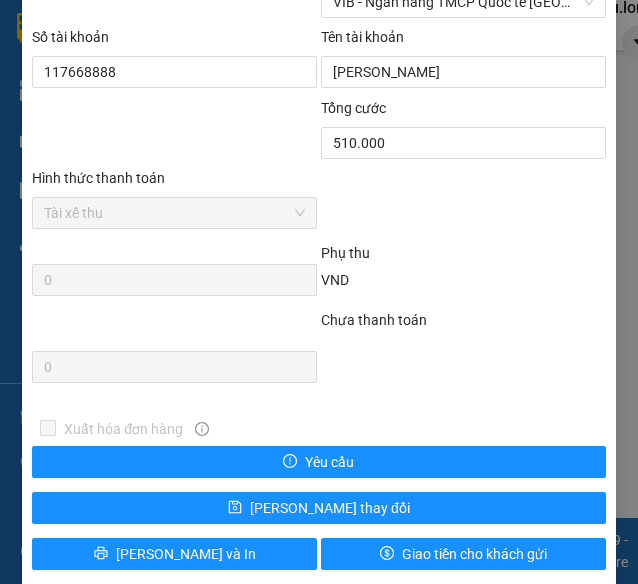 scroll, scrollTop: 1400, scrollLeft: 0, axis: vertical 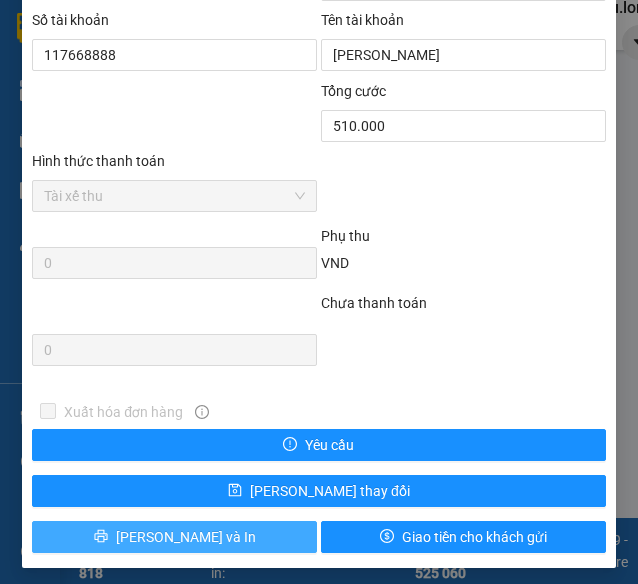 click on "[PERSON_NAME] và In" at bounding box center (174, 537) 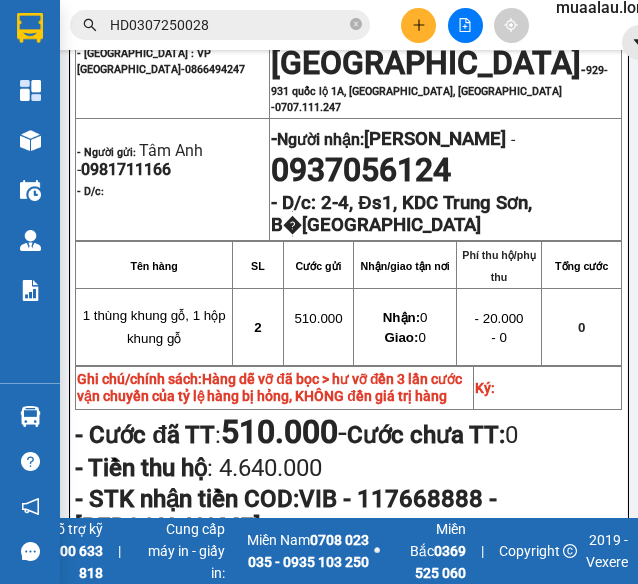 scroll, scrollTop: 400, scrollLeft: 0, axis: vertical 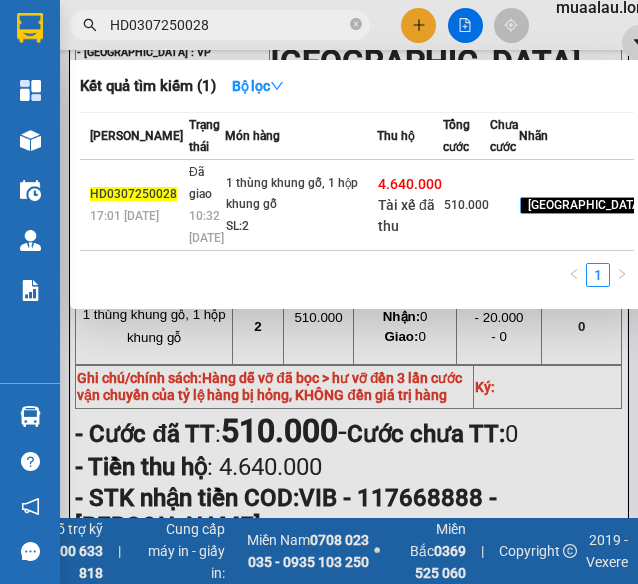 click on "HD0307250028" at bounding box center [228, 25] 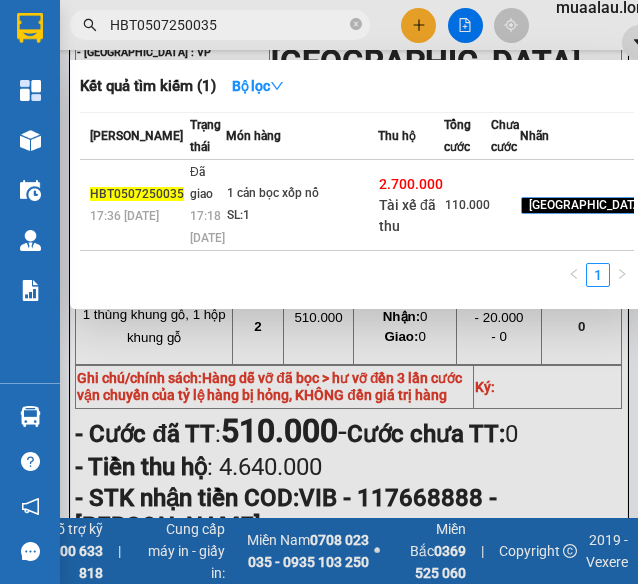 type on "HBT0507250035" 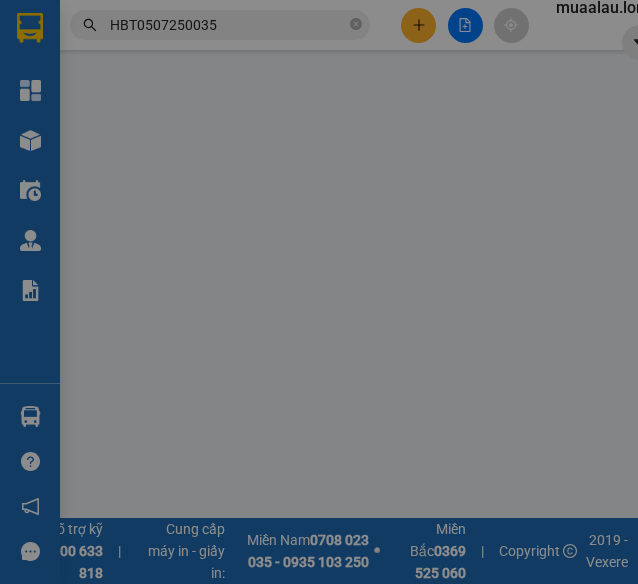 type on "0979380461" 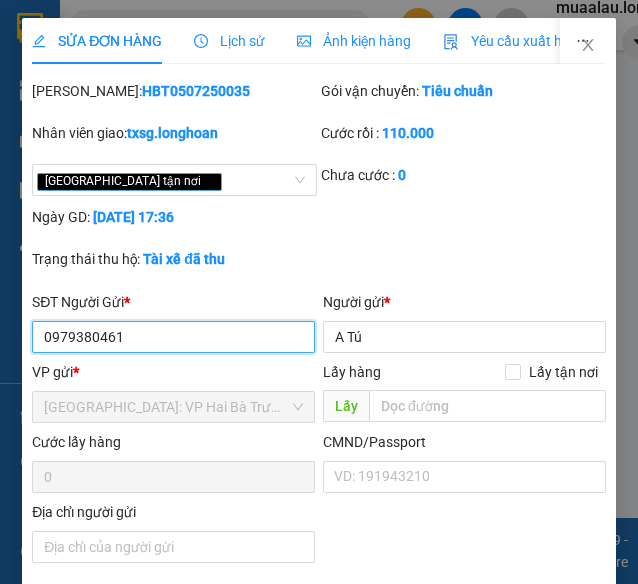 scroll, scrollTop: 0, scrollLeft: 0, axis: both 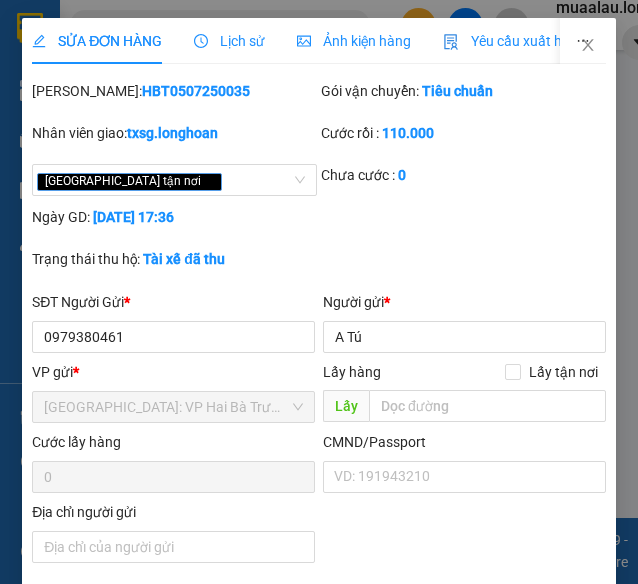 click on "Lịch sử" at bounding box center [229, 41] 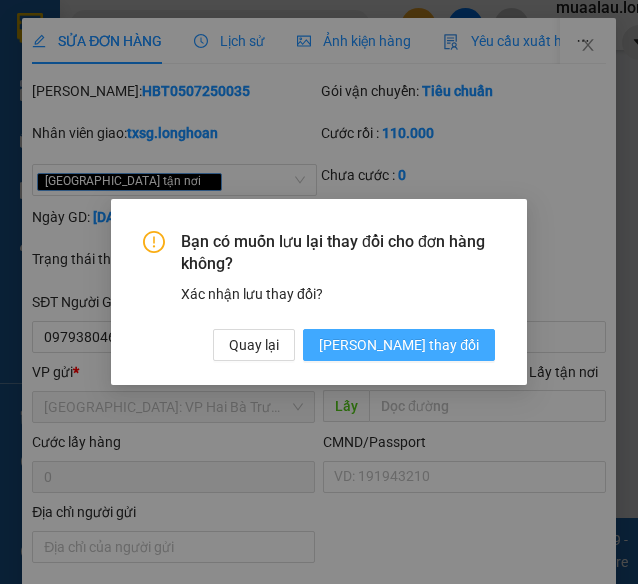 click on "[PERSON_NAME] thay đổi" at bounding box center [399, 345] 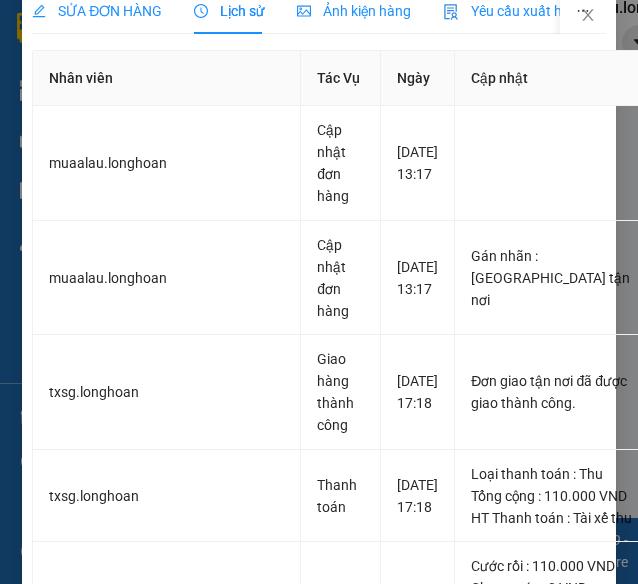 scroll, scrollTop: 0, scrollLeft: 0, axis: both 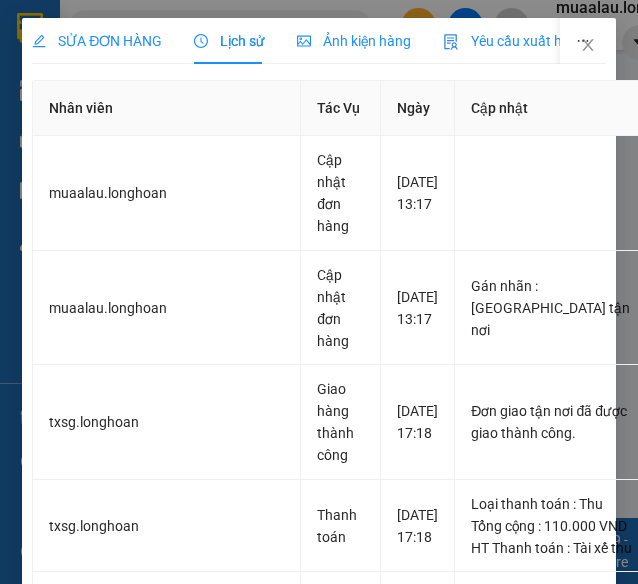 click on "SỬA ĐƠN HÀNG" at bounding box center (97, 41) 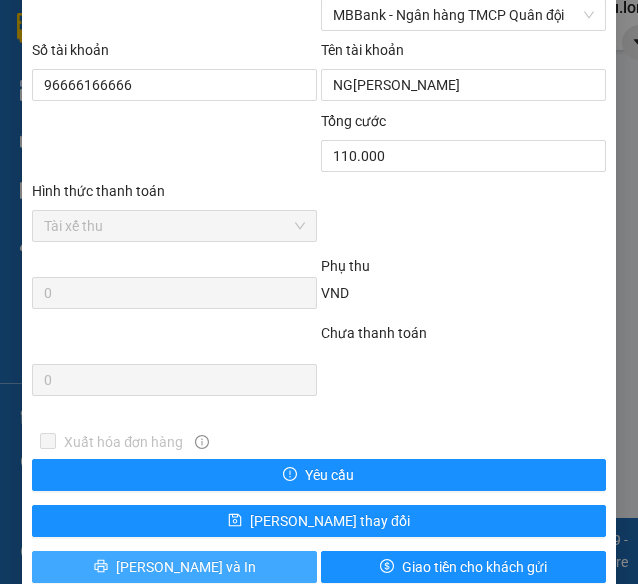 scroll, scrollTop: 1414, scrollLeft: 0, axis: vertical 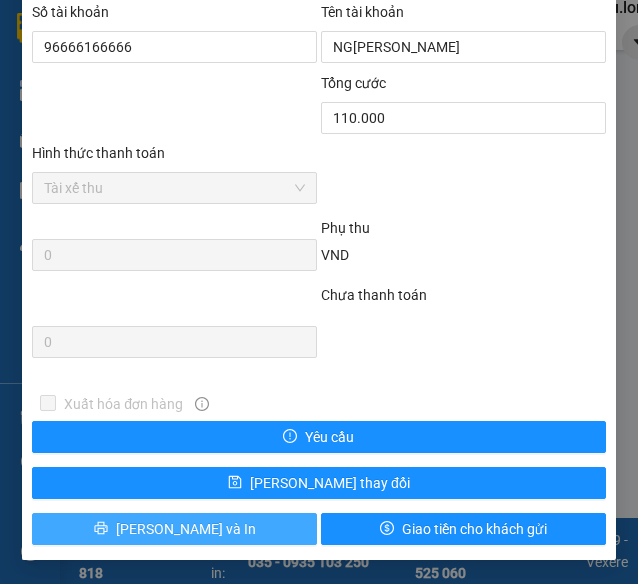click on "[PERSON_NAME] và In" at bounding box center (174, 529) 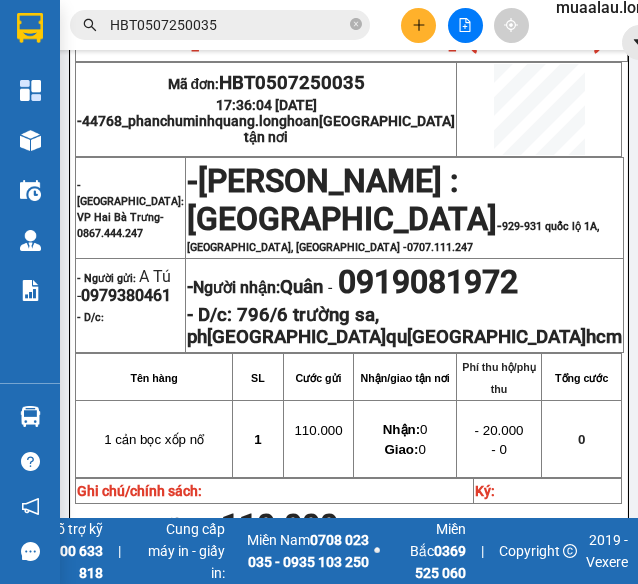 scroll, scrollTop: 300, scrollLeft: 0, axis: vertical 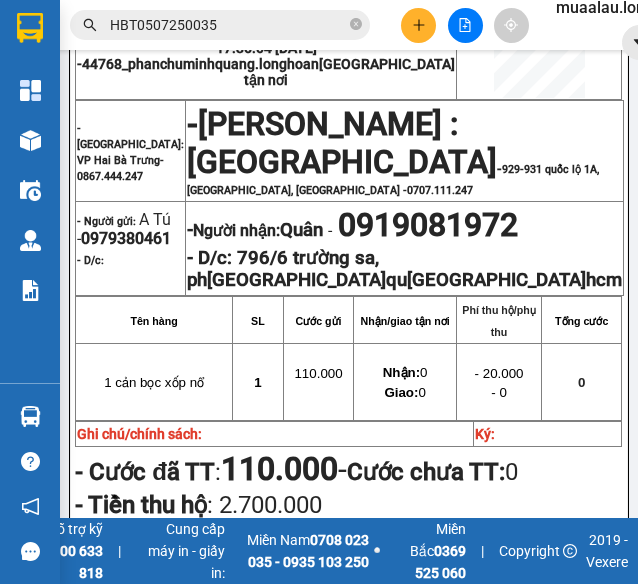 click on "HBT0507250035" at bounding box center (228, 25) 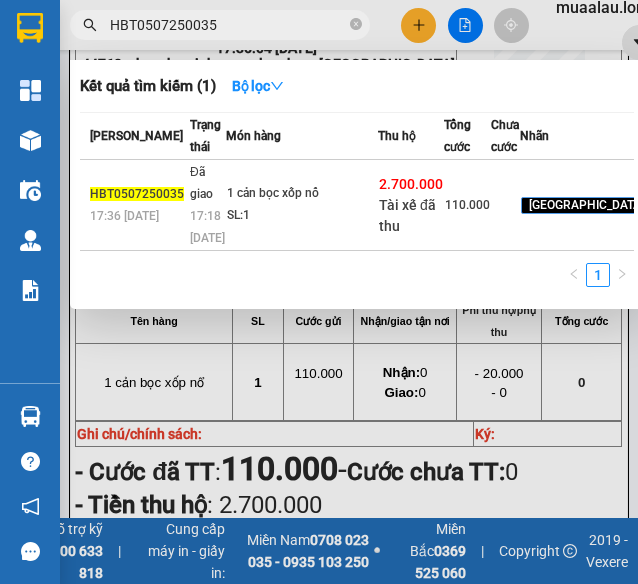 click on "HBT0507250035" at bounding box center [228, 25] 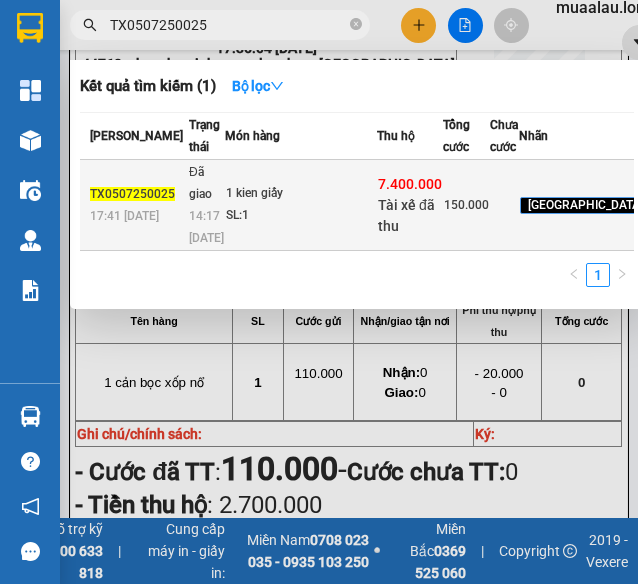 type on "TX0507250025" 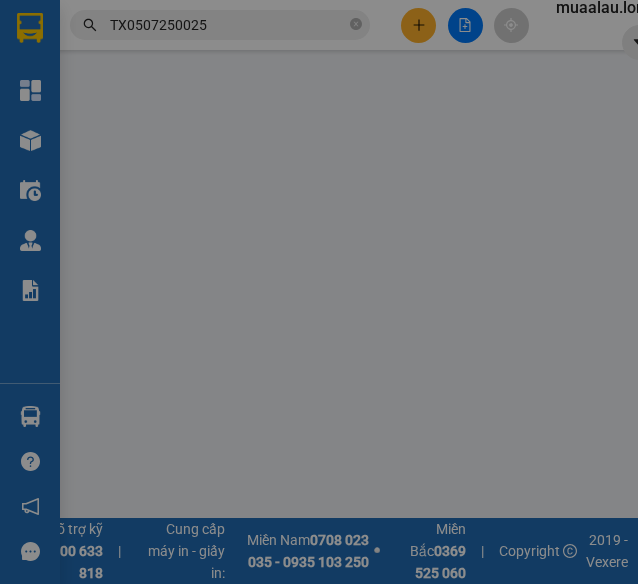 scroll, scrollTop: 0, scrollLeft: 0, axis: both 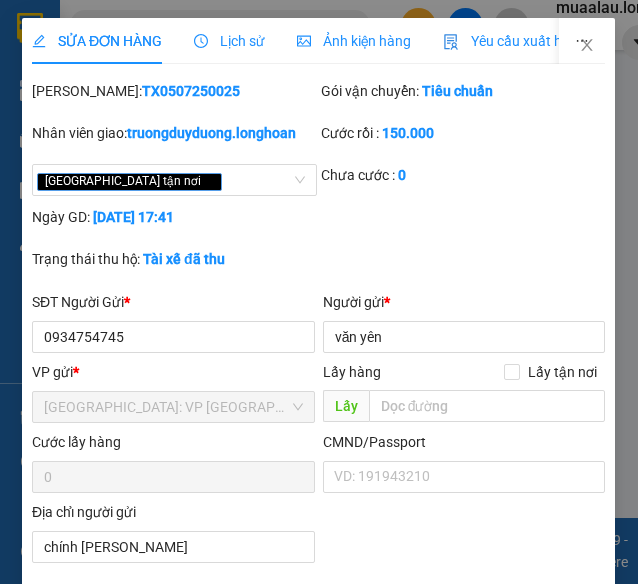 click on "Lịch sử" at bounding box center [229, 41] 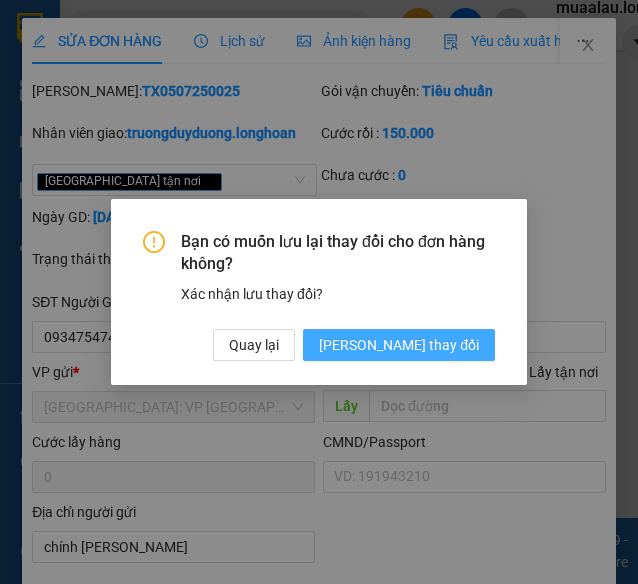 click on "[PERSON_NAME] thay đổi" at bounding box center (399, 345) 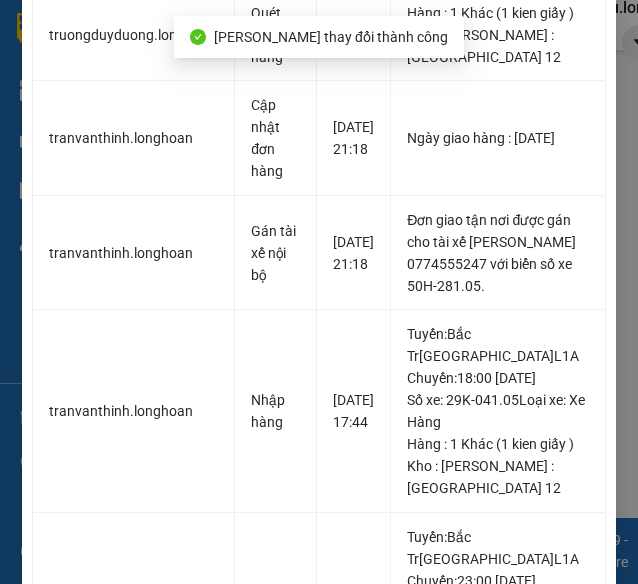 scroll, scrollTop: 700, scrollLeft: 0, axis: vertical 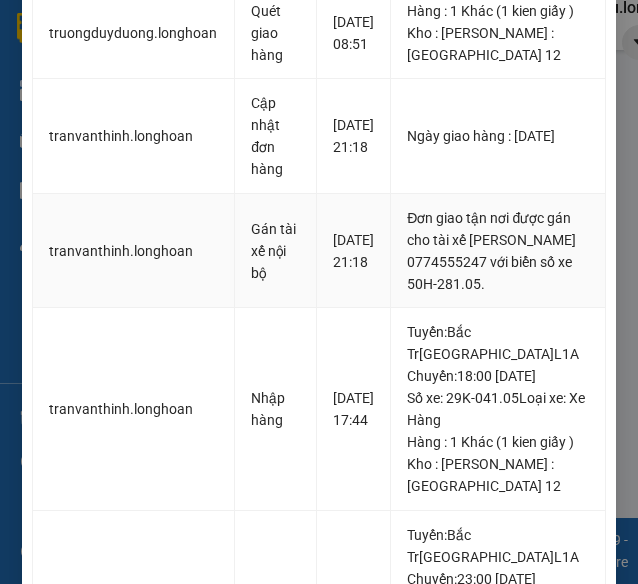 drag, startPoint x: 472, startPoint y: 325, endPoint x: 542, endPoint y: 323, distance: 70.028564 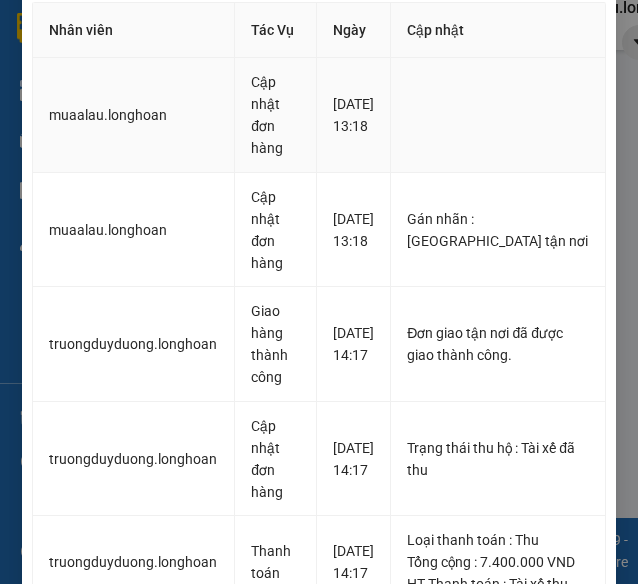 scroll, scrollTop: 0, scrollLeft: 0, axis: both 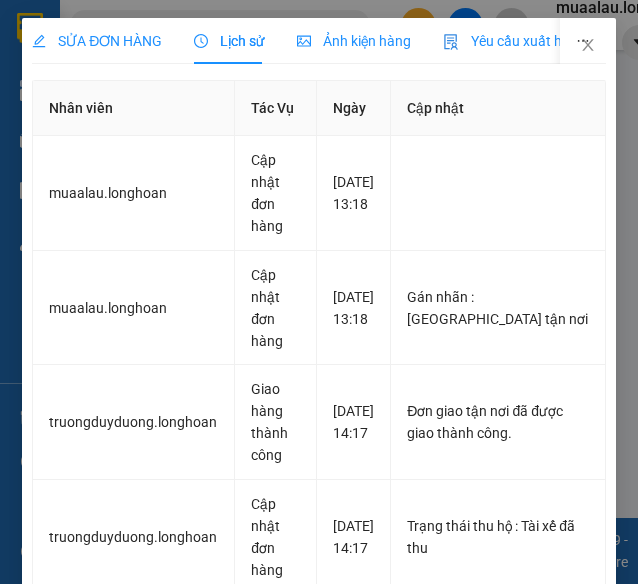 drag, startPoint x: 112, startPoint y: 16, endPoint x: 112, endPoint y: 28, distance: 12 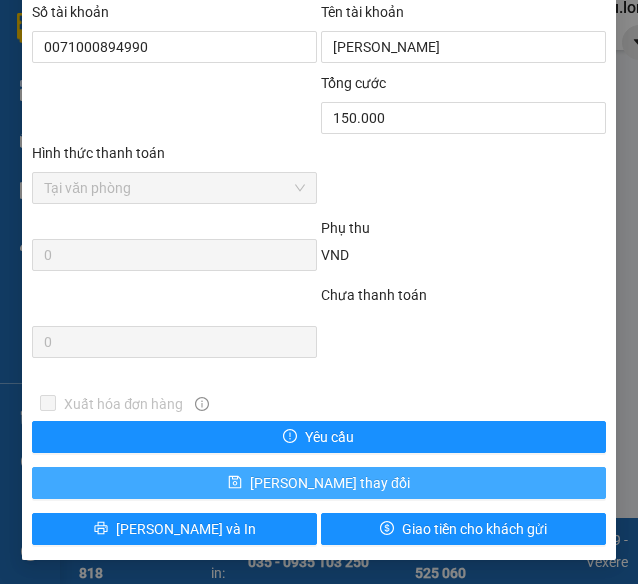 scroll, scrollTop: 1414, scrollLeft: 0, axis: vertical 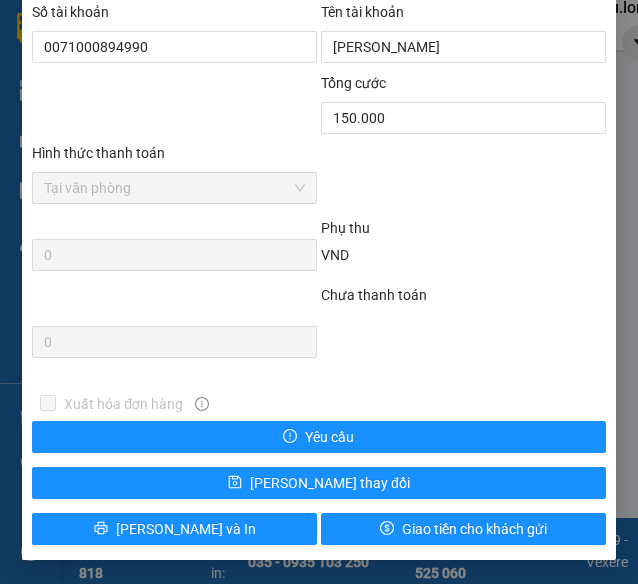 click on "SỬA ĐƠN HÀNG Lịch sử Ảnh kiện hàng Yêu cầu xuất hóa đơn điện tử Total Paid Fee 150.000 Total UnPaid Fee 0 Cash Collection Total Fee Mã ĐH:  TX0507250025 Gói vận chuyển:   Tiêu chuẩn Nhân viên giao: truongduyduong.longhoan Cước rồi :   150.000 Giao tận nơi   Chưa cước :   0 Ngày GD:   [DATE] 17:41 Trạng thái thu hộ:   Tài xế đã thu SĐT Người Gửi  * 0934754745 Người gửi  * văn yên VP gửi  * [GEOGRAPHIC_DATA]: VP [GEOGRAPHIC_DATA] Lấy hàng Lấy tận nơi Lấy Cước lấy hàng 0 CMND/Passport VD: [PASSPORT] Địa chỉ người gửi chính kinh thanh xuân SĐT Người Nhận  * 0967124108 Người nhận  * ngọc lê VP Nhận  * [GEOGRAPHIC_DATA] : Kho Quận 12 Giao hàng [GEOGRAPHIC_DATA] tận nơi Giao số 19b dd542,benđinh,nhuận đức,củ chi,hcm Cước giao hàng 0 Ngày giao [DATE] CMND/Passport VD: [PASSPORT] Địa chỉ người nhận SL  * Đơn vị tính  * Tên hàng  * Định lượng Kích thước Ghi chú 1" at bounding box center [318, -415] 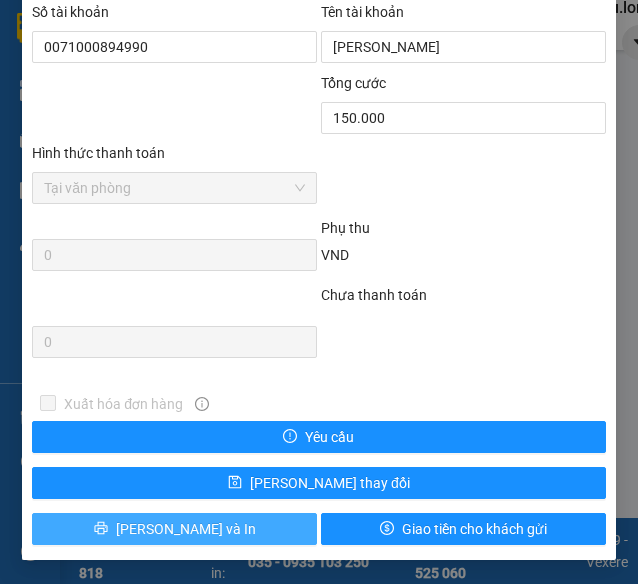 click on "[PERSON_NAME] và In" at bounding box center (186, 529) 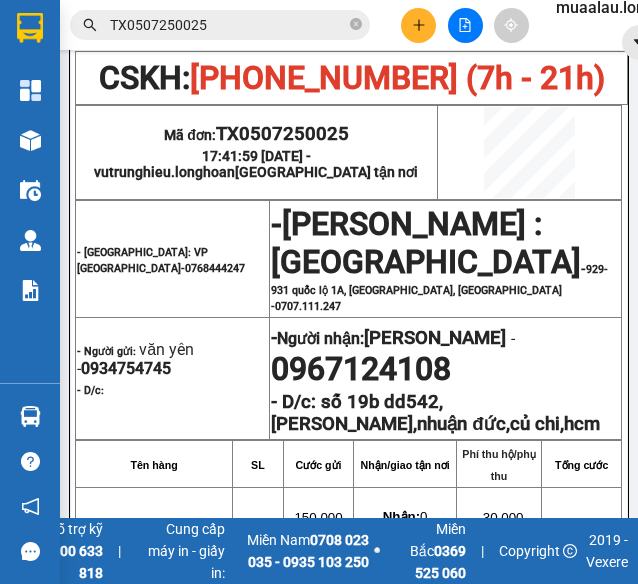 scroll, scrollTop: 300, scrollLeft: 0, axis: vertical 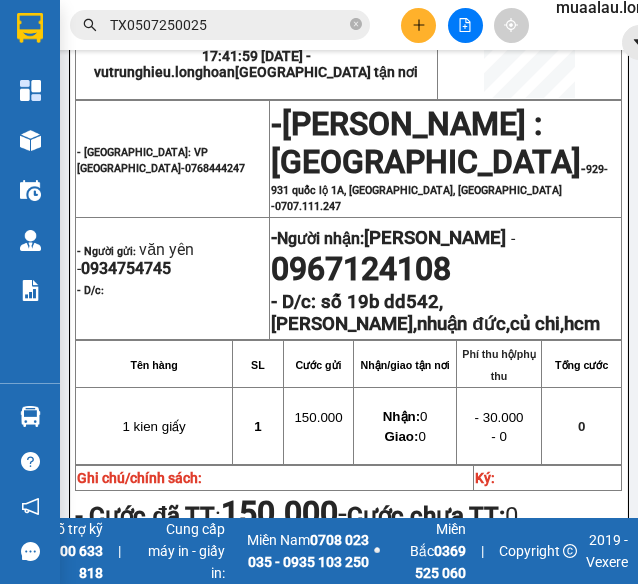 click on "TX0507250025" at bounding box center (228, 25) 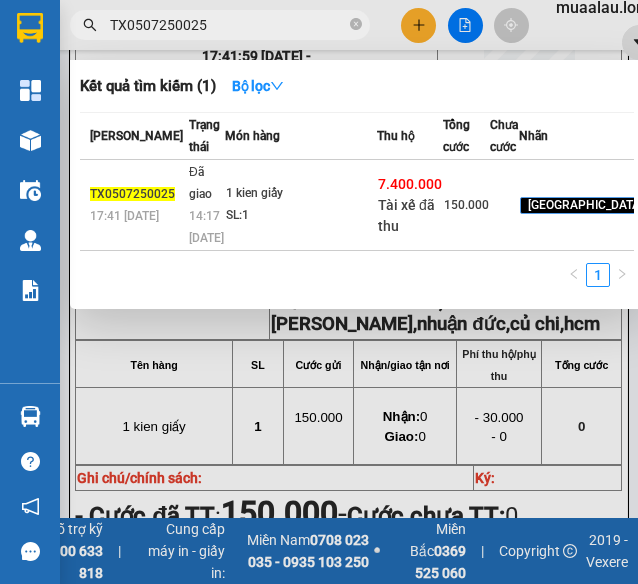 click on "TX0507250025" at bounding box center (228, 25) 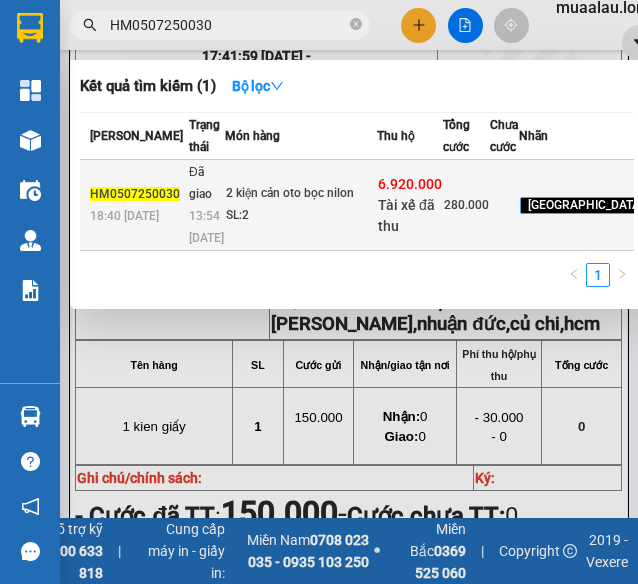 type 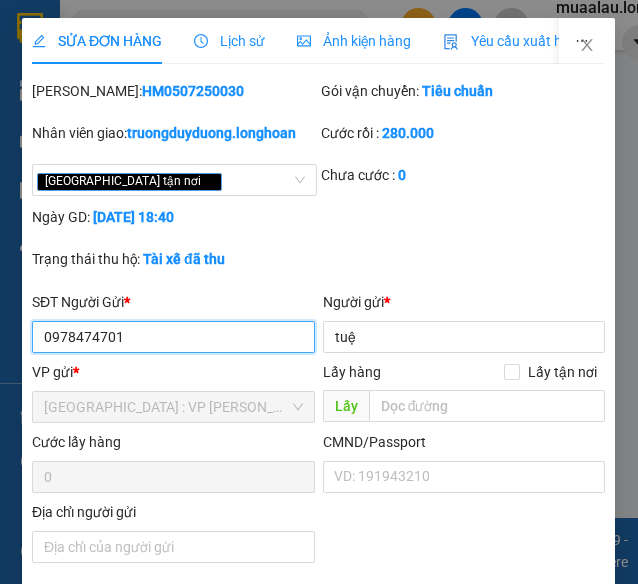 scroll, scrollTop: 0, scrollLeft: 0, axis: both 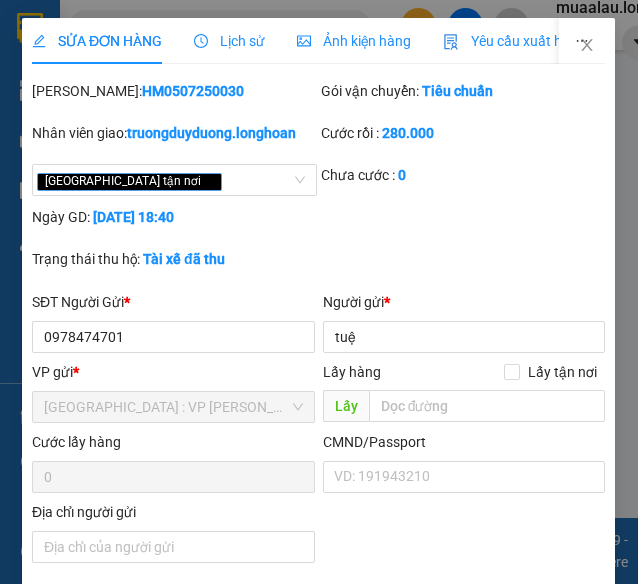 click on "Lịch sử" at bounding box center [229, 41] 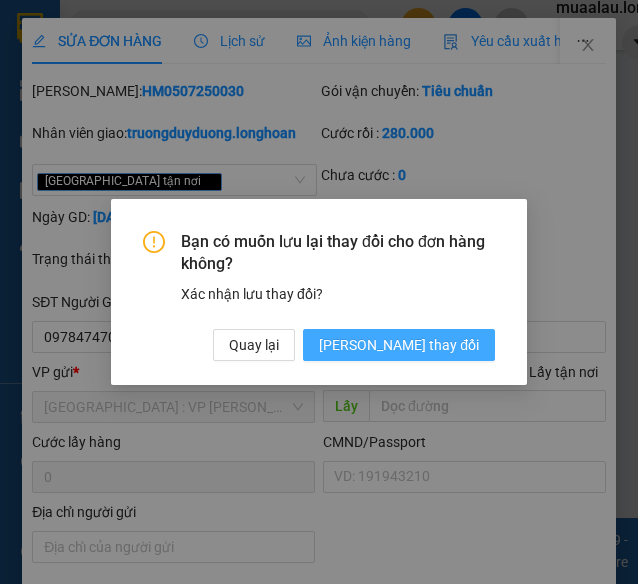 click on "[PERSON_NAME] thay đổi" at bounding box center (399, 345) 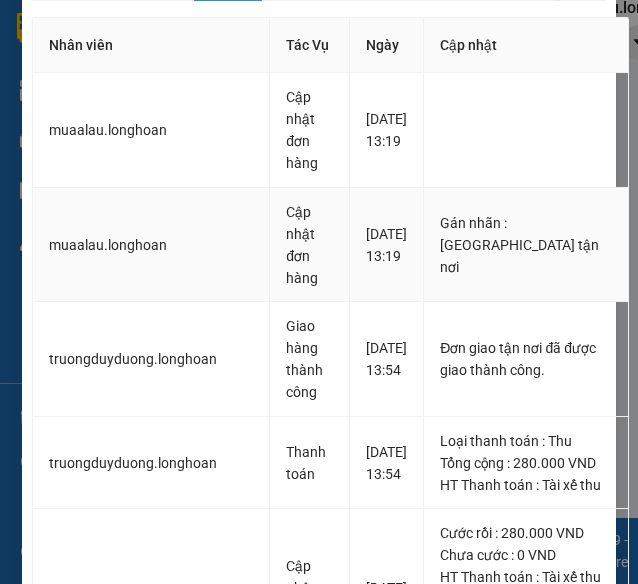 scroll, scrollTop: 0, scrollLeft: 0, axis: both 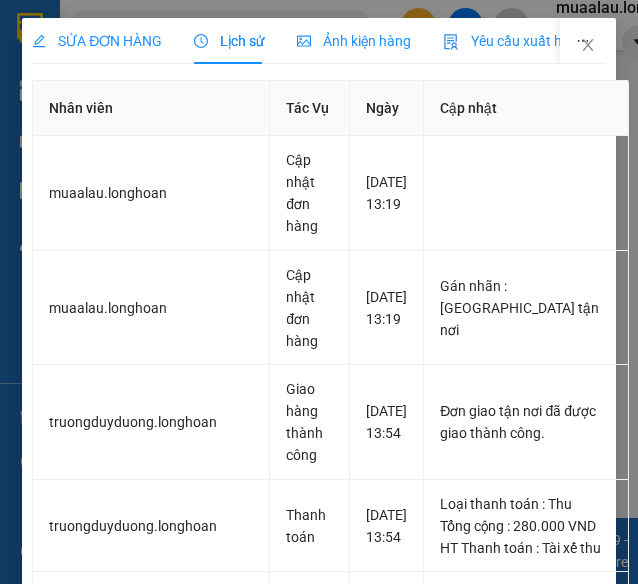 click on "SỬA ĐƠN HÀNG" at bounding box center (97, 41) 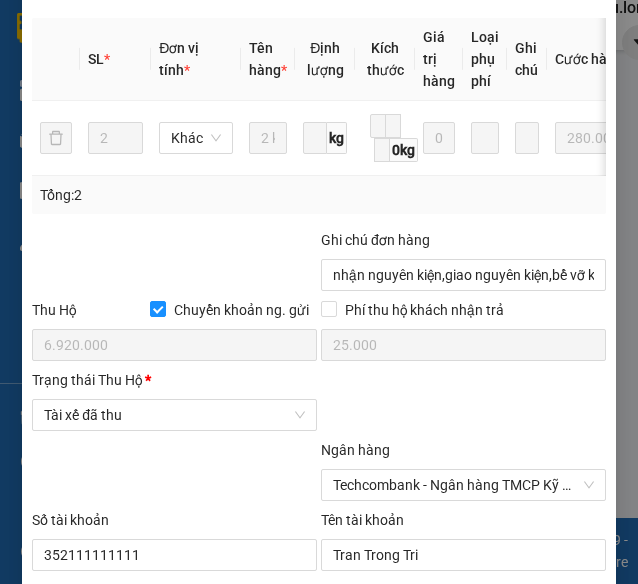 scroll, scrollTop: 1414, scrollLeft: 0, axis: vertical 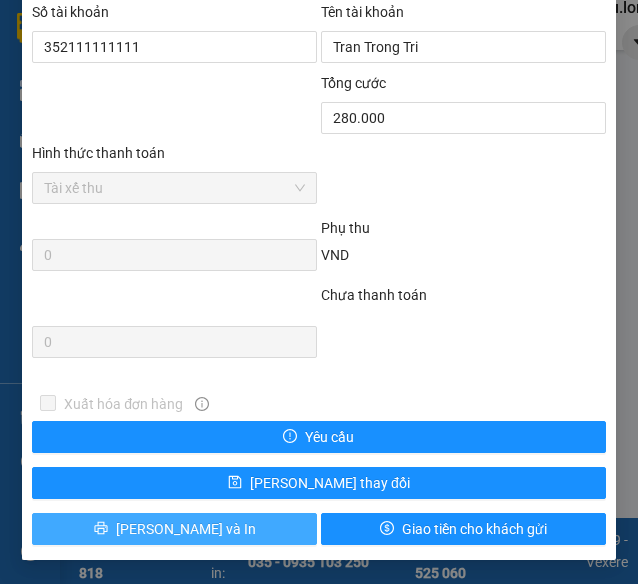 click on "[PERSON_NAME] và In" at bounding box center [186, 529] 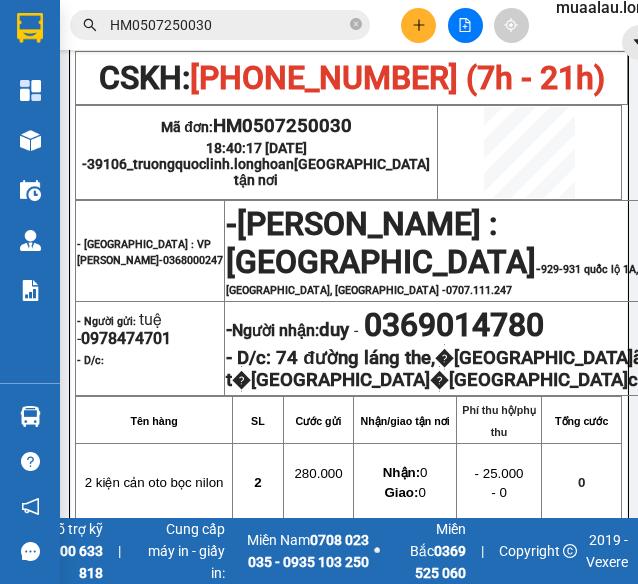 scroll, scrollTop: 300, scrollLeft: 0, axis: vertical 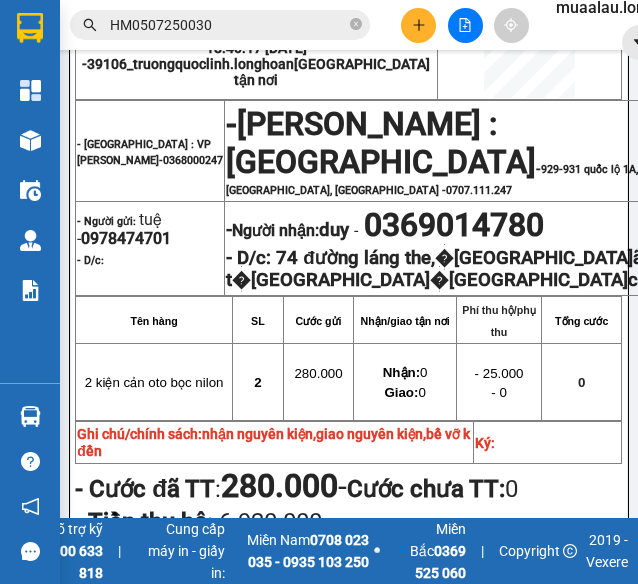 click on "HM0507250030" at bounding box center (228, 25) 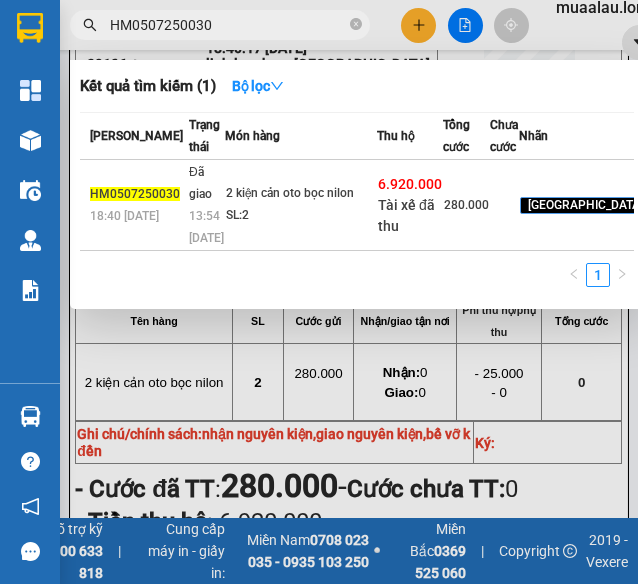 paste on "TX0507250007" 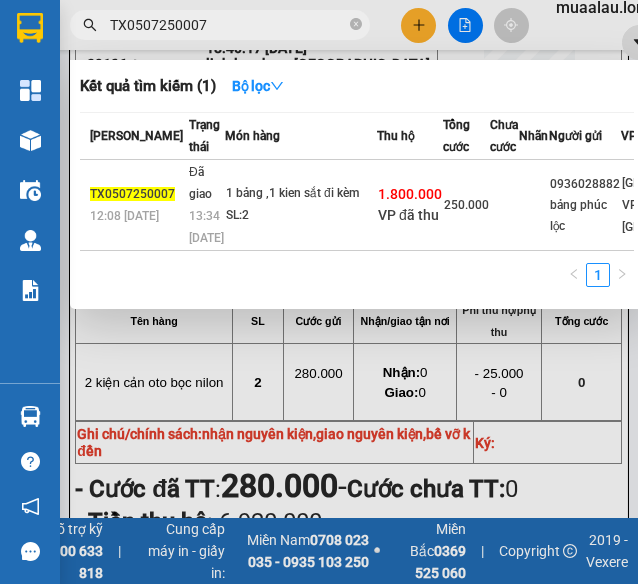 click on "SL:  2" at bounding box center [301, 216] 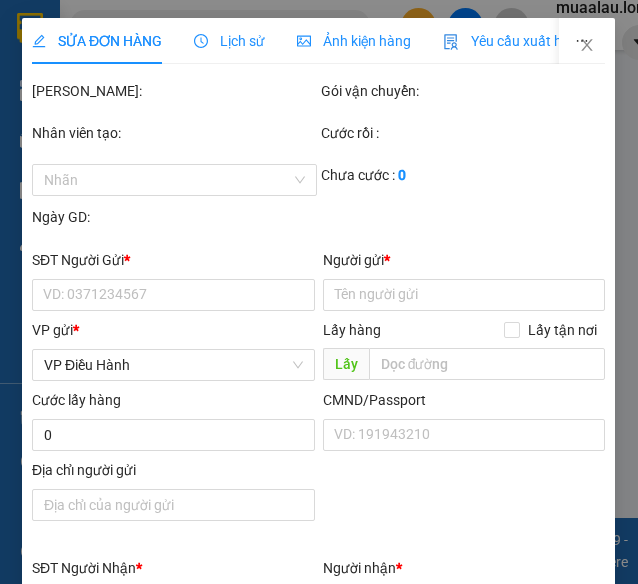 click on "Lịch sử" at bounding box center (229, 41) 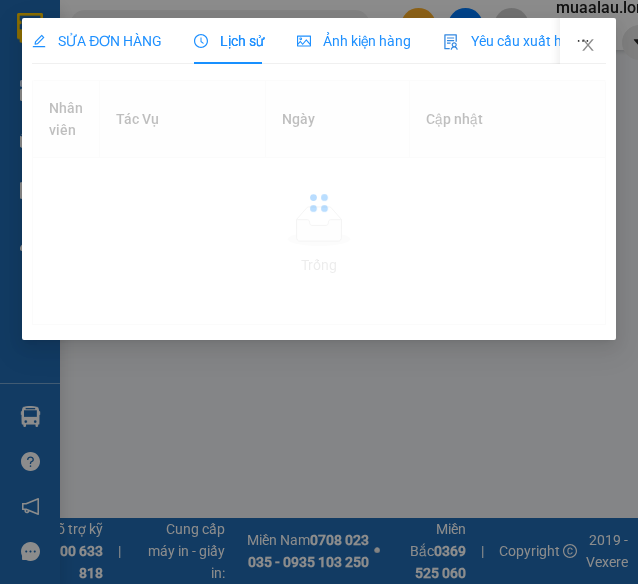 scroll, scrollTop: 0, scrollLeft: 0, axis: both 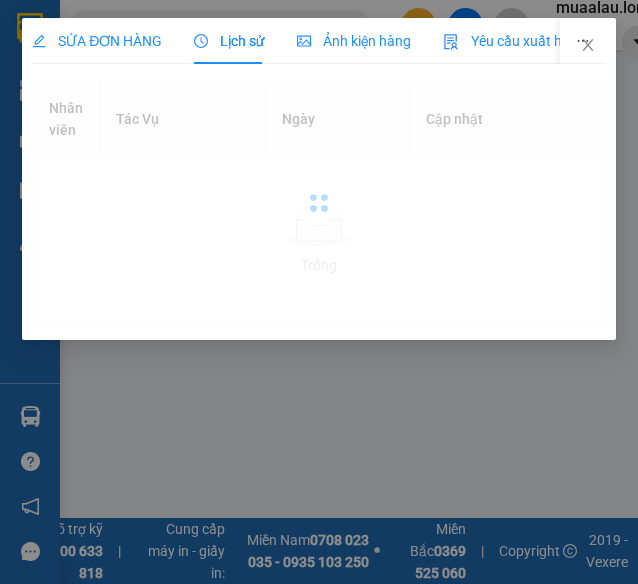 click on "Lịch sử" at bounding box center [229, 41] 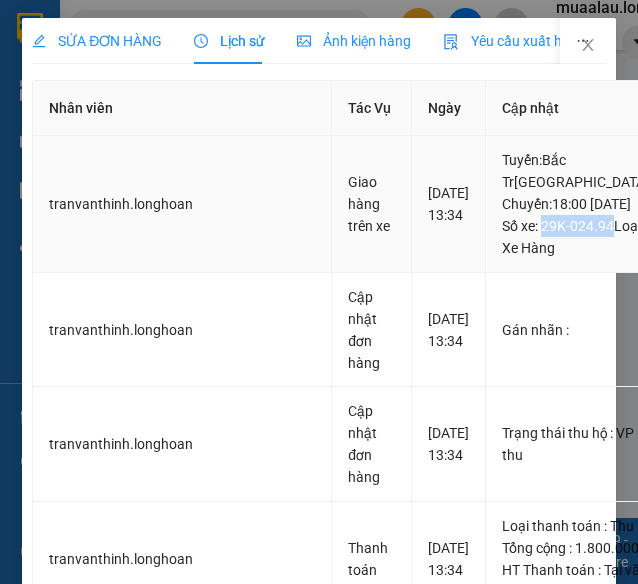 drag, startPoint x: 524, startPoint y: 271, endPoint x: 526, endPoint y: 289, distance: 18.110771 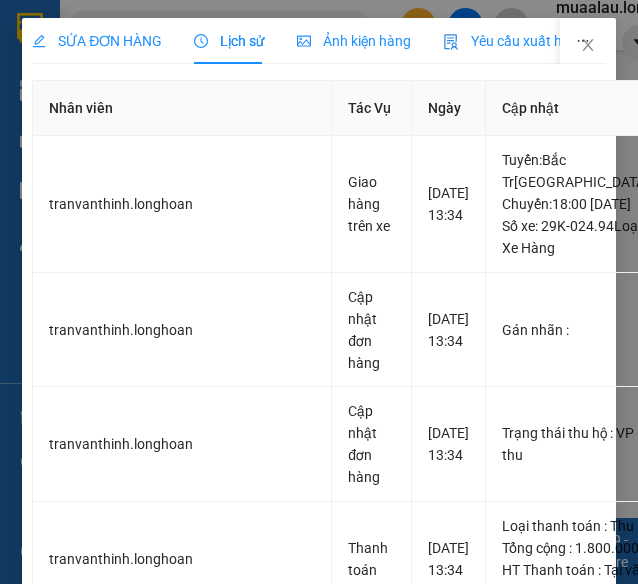 click on "SỬA ĐƠN HÀNG Lịch sử Ảnh kiện hàng Yêu cầu xuất hóa đơn điện tử Total Paid Fee 250.000 Total UnPaid Fee 0 Cash Collection Total Fee Mã ĐH:  TX0507250007 Gói vận chuyển:   Tiêu chuẩn Nhân viên giao: tranvanthinh.longhoan Cước rồi :   250.000   Nhãn Chưa cước :   0 Ngày GD:   [DATE] 12:08 Trạng thái thu hộ:   VP đã thu SĐT Người Gửi  * 0936028882 Người gửi  * bảng phúc lộc VP gửi  * H�[GEOGRAPHIC_DATA]VP Qu[GEOGRAPHIC_DATA]ấy hàng Lấy tận nơi Lấy Cước lấy hàng 0 CMND/Passport VD: [PASSPORT] Địa chỉ người gửi 286 ng[PERSON_NAME]ĐT Người Nhận  * 0983461428 Người nhận  * tuyết VP Nhận  * Qu[GEOGRAPHIC_DATA]iao hàng Gi[GEOGRAPHIC_DATA]ận nơi Giao 30 ng[PERSON_NAME] đức phổ,gần quốc lộ 1a Cước giao hàng 0 CMND/Passport VD: [PASSPORT] Địa chỉ người nhận SL  * Đơn vị tính  * Tên hàng  * Định lượng Kích thước Giá trị hàng Loại phụ phí Ghi chú Cước hàng 2" at bounding box center [319, 292] 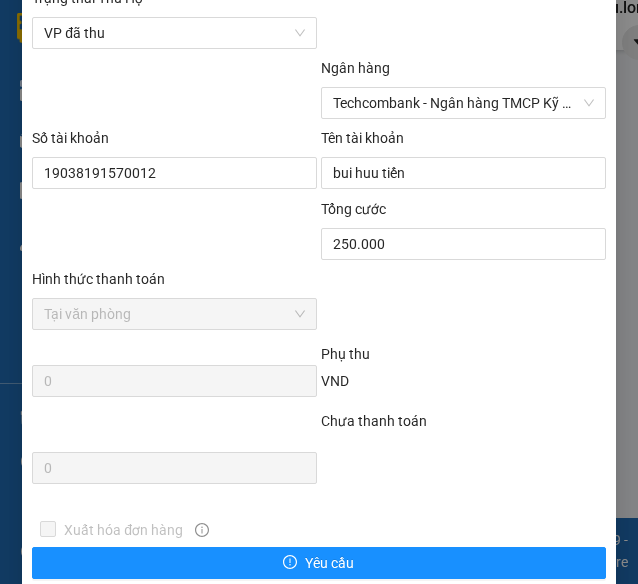 scroll, scrollTop: 1390, scrollLeft: 0, axis: vertical 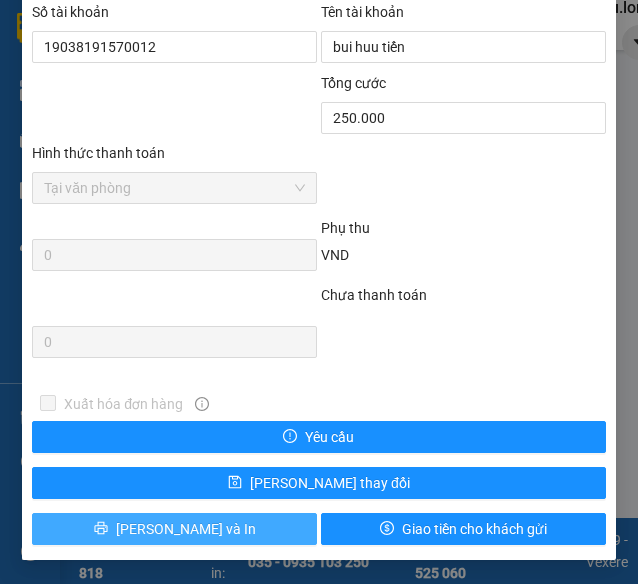 click on "[PERSON_NAME] và In" at bounding box center (186, 529) 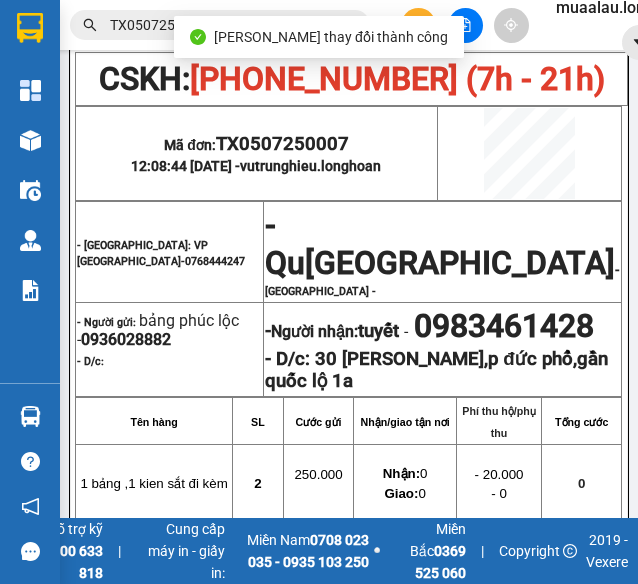 scroll, scrollTop: 200, scrollLeft: 0, axis: vertical 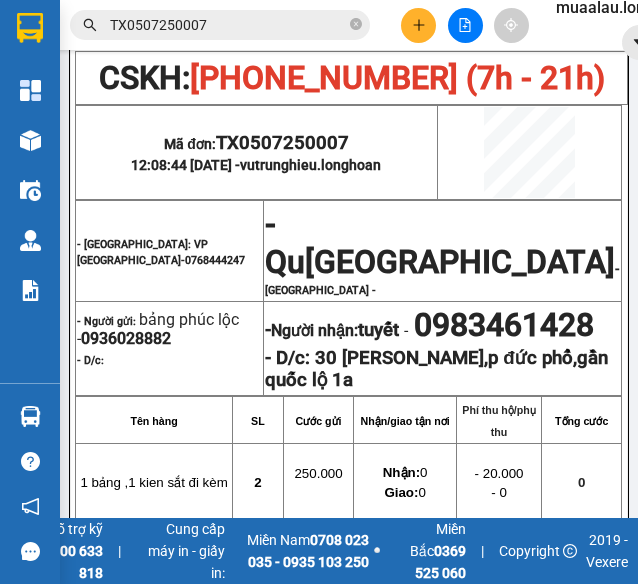 click on "TX0507250007" at bounding box center [228, 25] 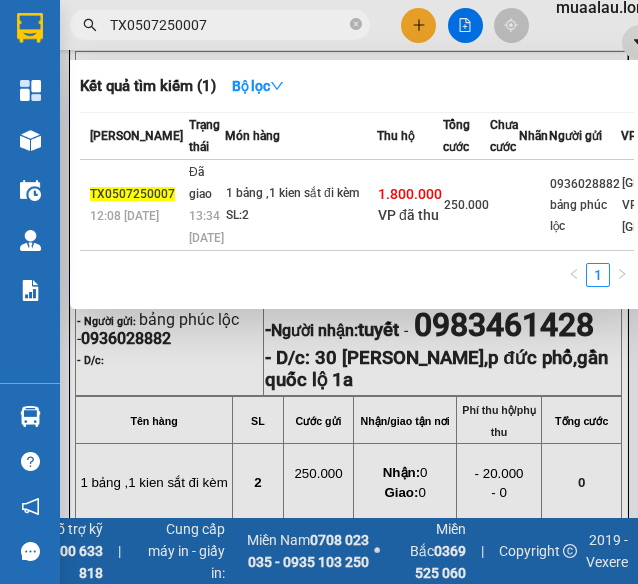 click on "TX0507250007" at bounding box center [228, 25] 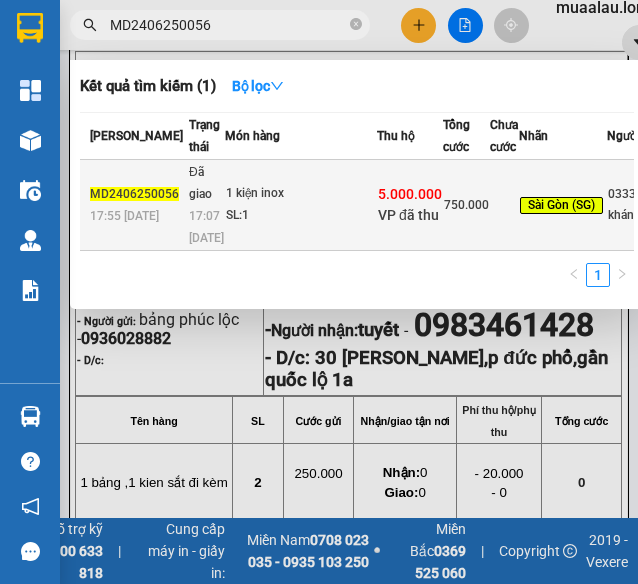 click on "1 kiện inox SL:  1" at bounding box center [301, 205] 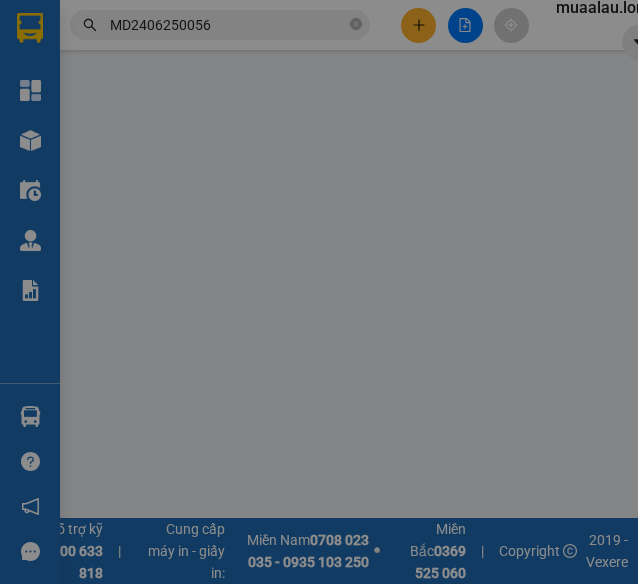 scroll, scrollTop: 0, scrollLeft: 0, axis: both 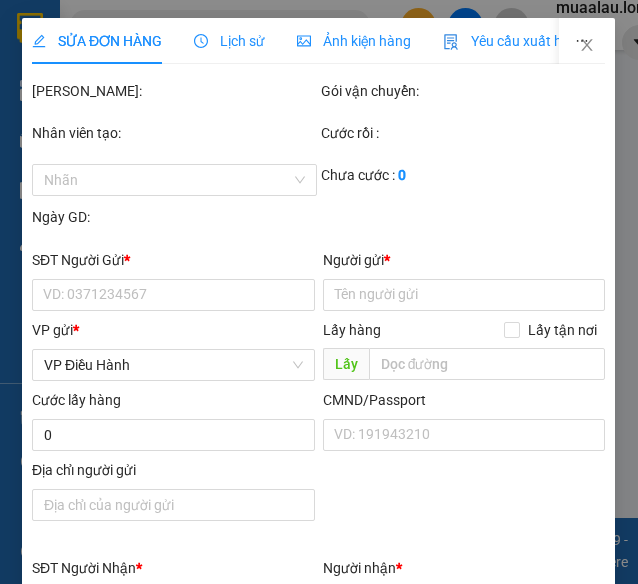 click on "Lịch sử" at bounding box center (229, 41) 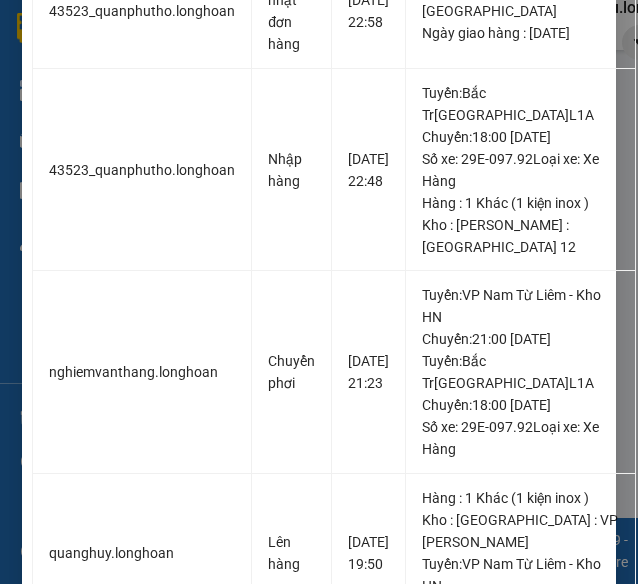 scroll, scrollTop: 1100, scrollLeft: 0, axis: vertical 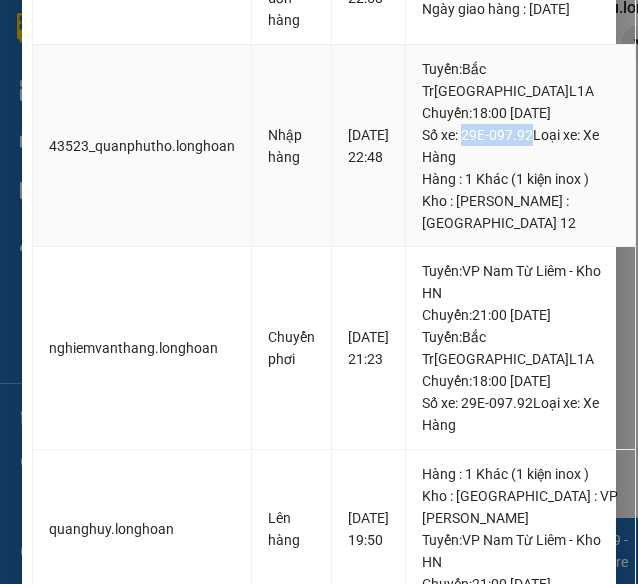 drag, startPoint x: 459, startPoint y: 353, endPoint x: 523, endPoint y: 353, distance: 64 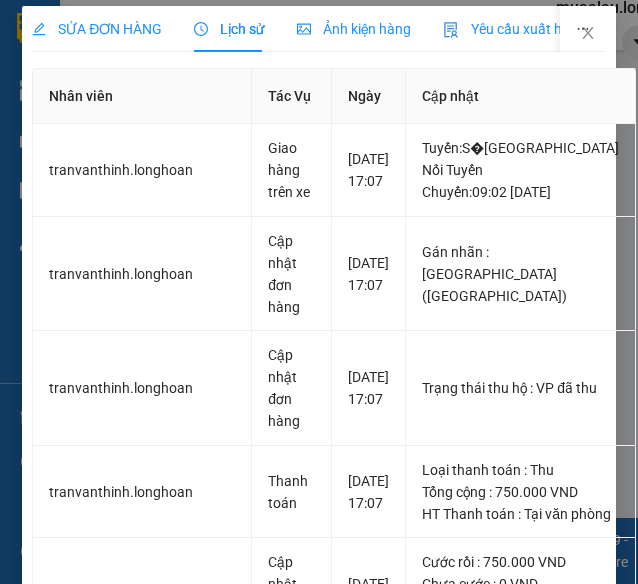 scroll, scrollTop: 0, scrollLeft: 0, axis: both 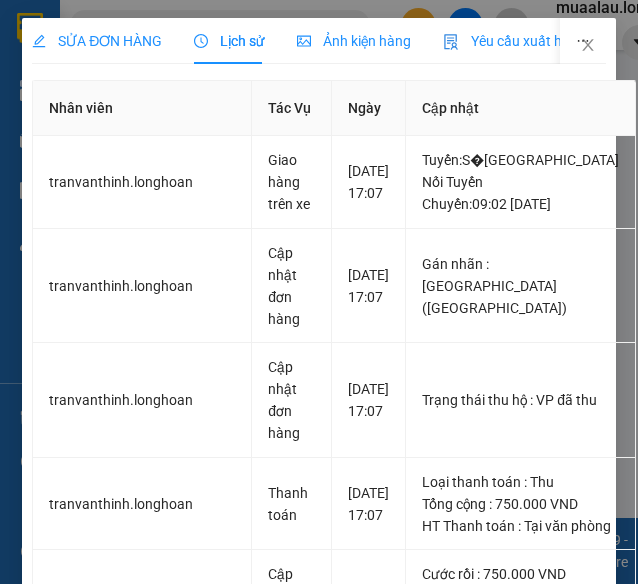 click on "SỬA ĐƠN HÀNG" at bounding box center (97, 41) 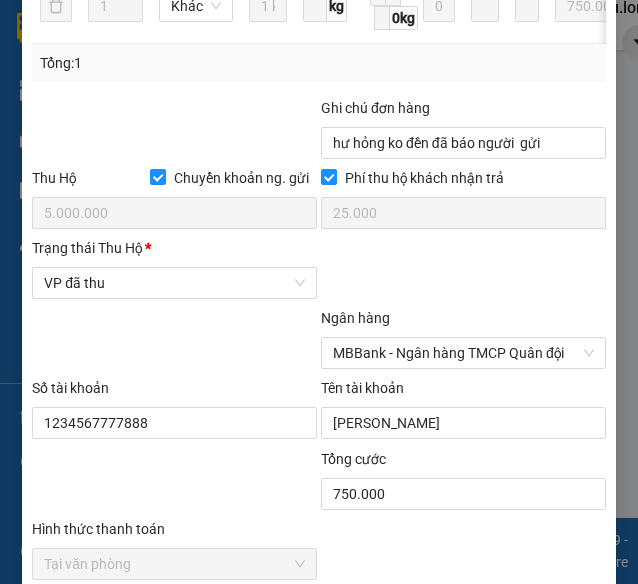 scroll, scrollTop: 1594, scrollLeft: 0, axis: vertical 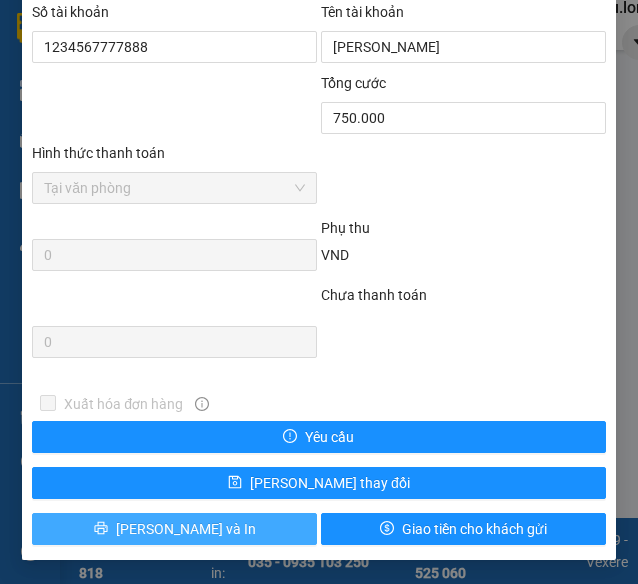 click on "[PERSON_NAME] và In" at bounding box center (186, 529) 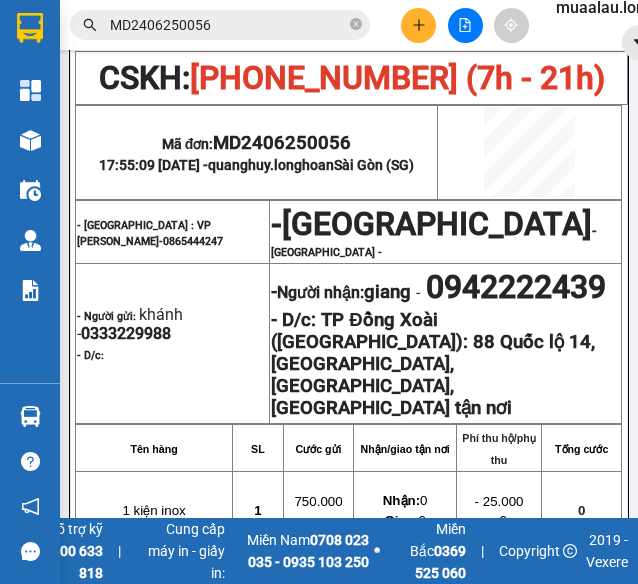 scroll, scrollTop: 300, scrollLeft: 0, axis: vertical 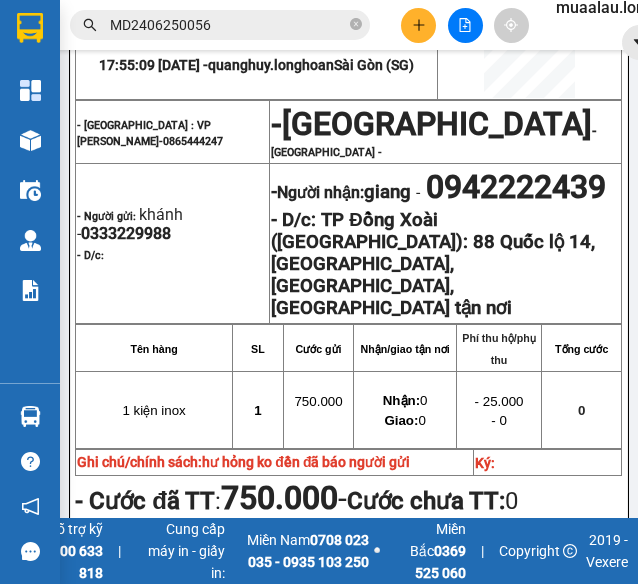 click on "MD2406250056" at bounding box center [228, 25] 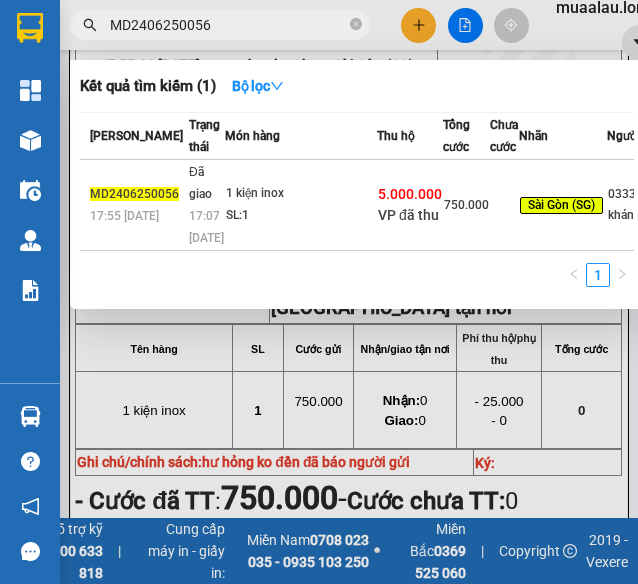 click on "MD2406250056" at bounding box center [228, 25] 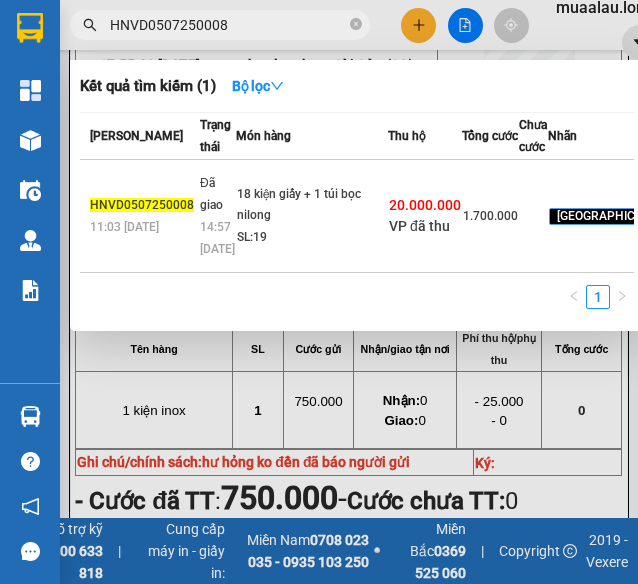 click on "Đã giao   14:57 [DATE]" at bounding box center [215, 216] 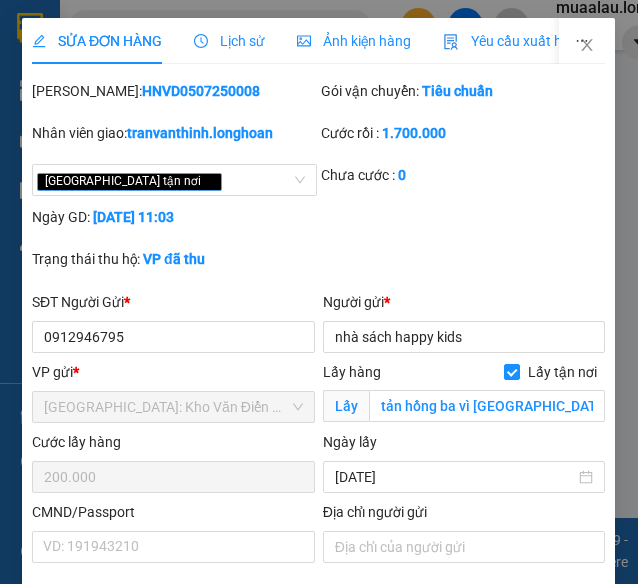 scroll, scrollTop: 0, scrollLeft: 0, axis: both 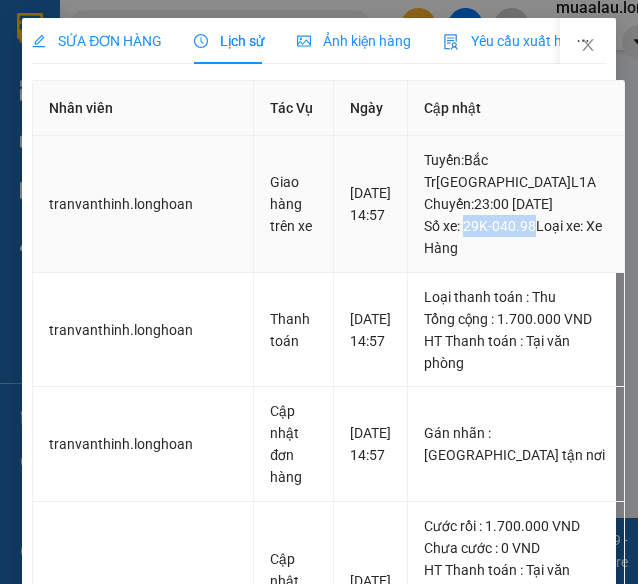 drag, startPoint x: 461, startPoint y: 246, endPoint x: 526, endPoint y: 255, distance: 65.62012 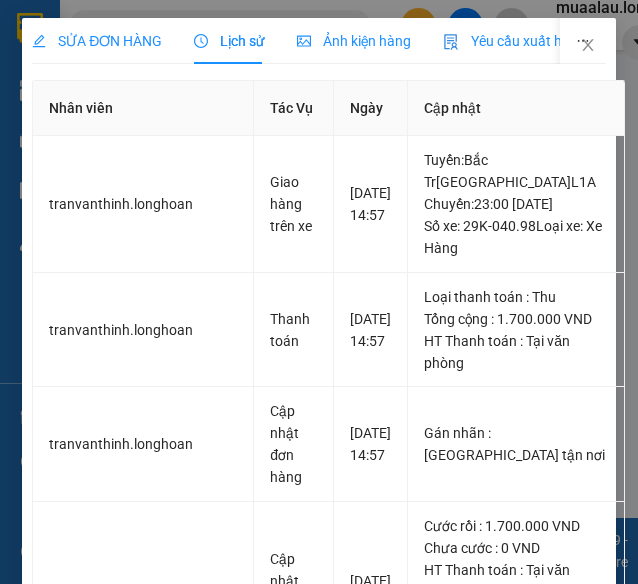 click on "SỬA ĐƠN HÀNG" at bounding box center (97, 41) 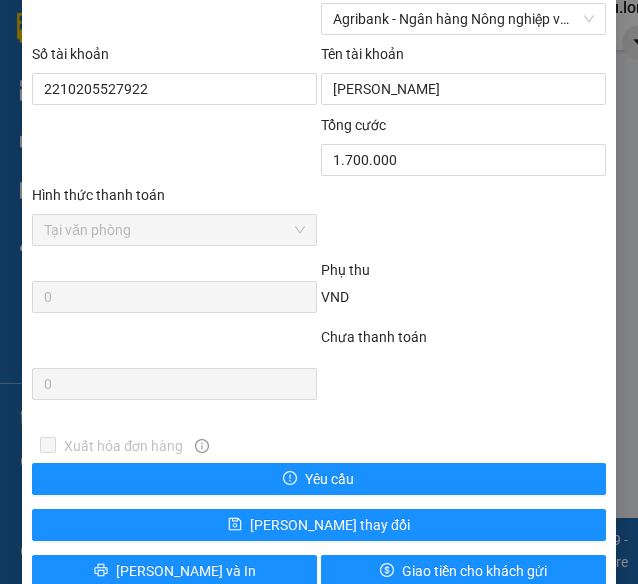 scroll, scrollTop: 1390, scrollLeft: 0, axis: vertical 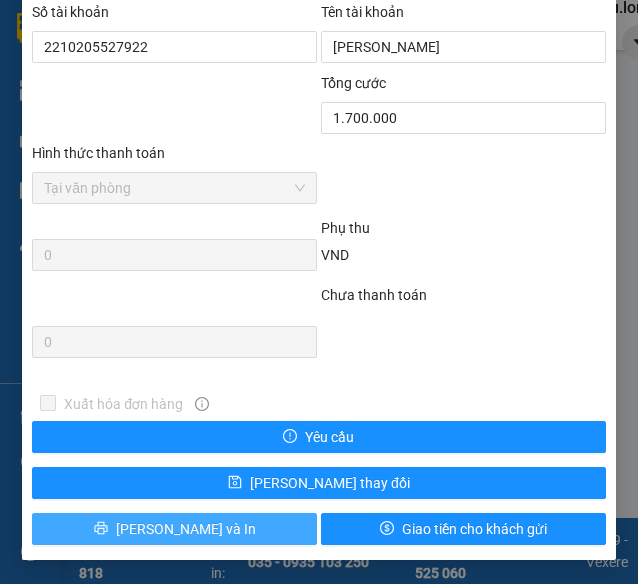click on "[PERSON_NAME] và In" at bounding box center [174, 529] 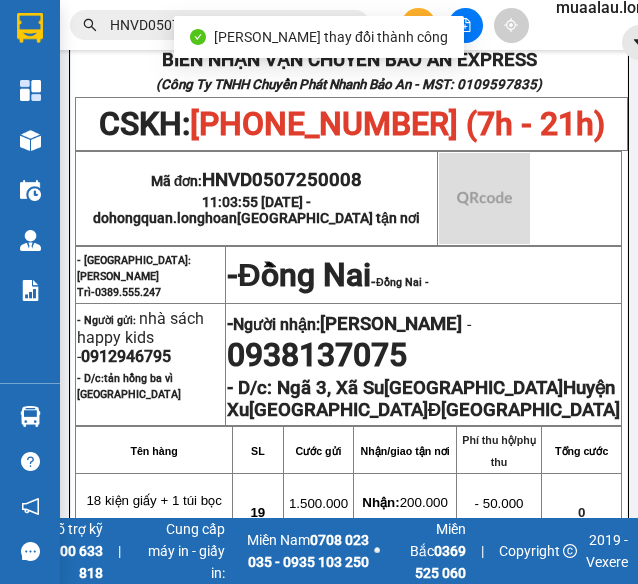scroll, scrollTop: 200, scrollLeft: 0, axis: vertical 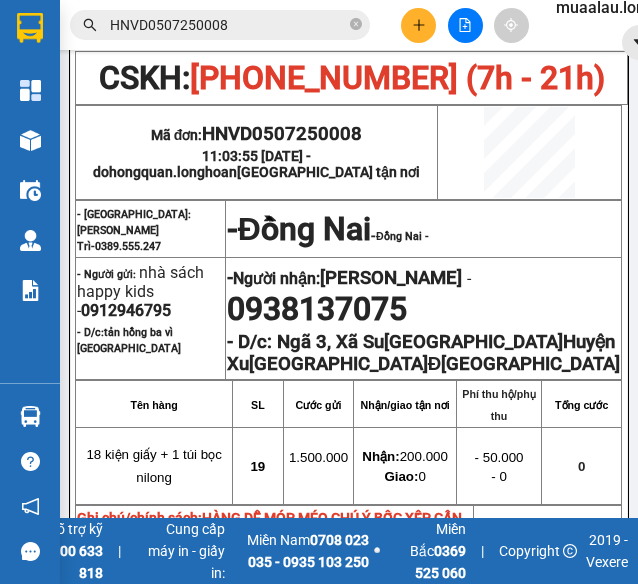 click on "HNVD0507250008" at bounding box center (228, 25) 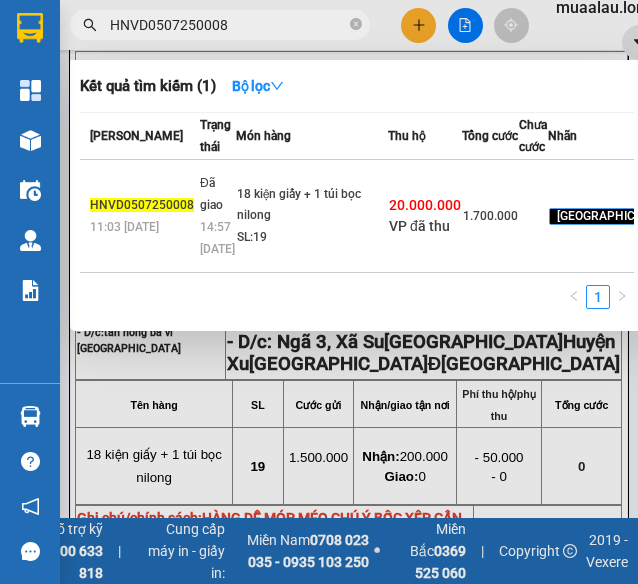 click on "HNVD0507250008" at bounding box center [228, 25] 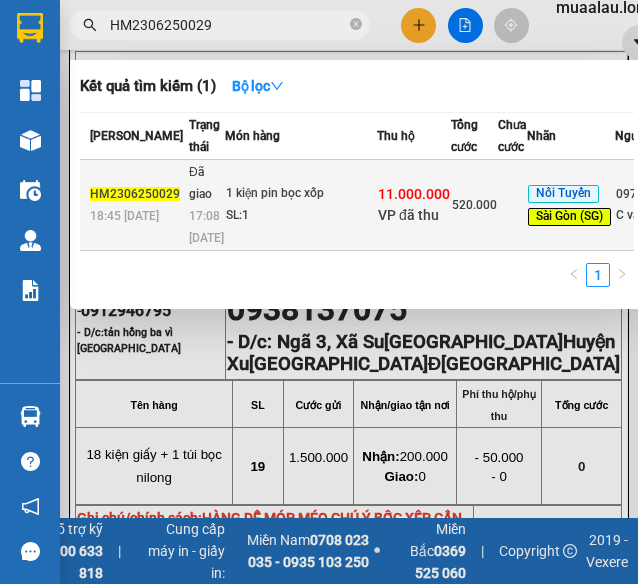 click on "SL:  1" at bounding box center (301, 216) 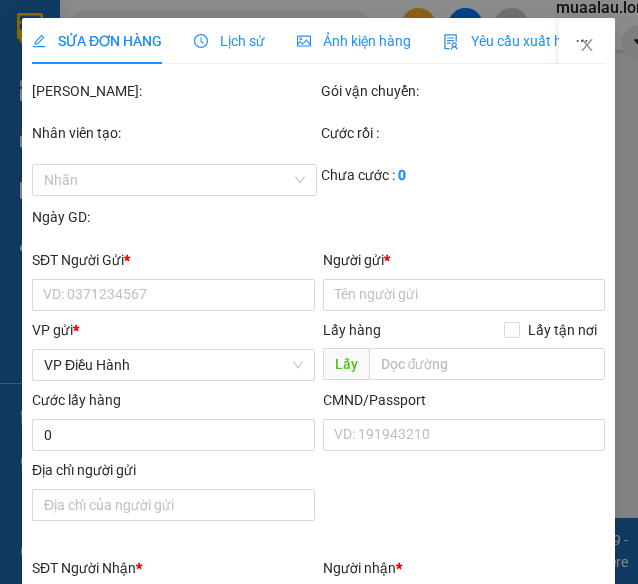 scroll, scrollTop: 0, scrollLeft: 0, axis: both 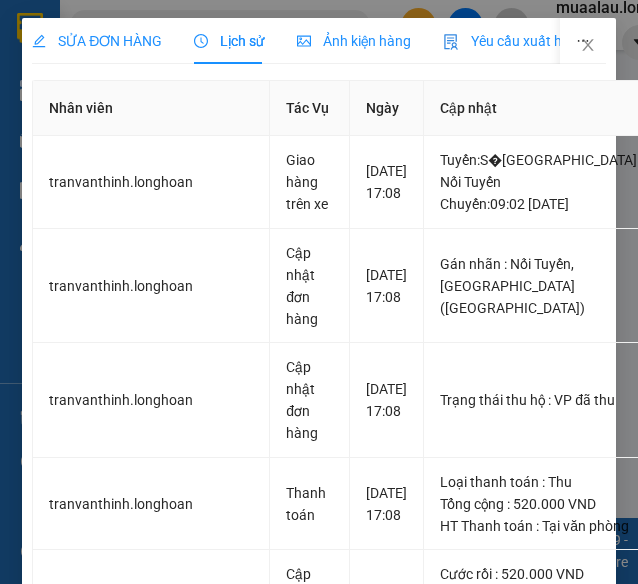 click on "SỬA ĐƠN HÀNG" at bounding box center [97, 41] 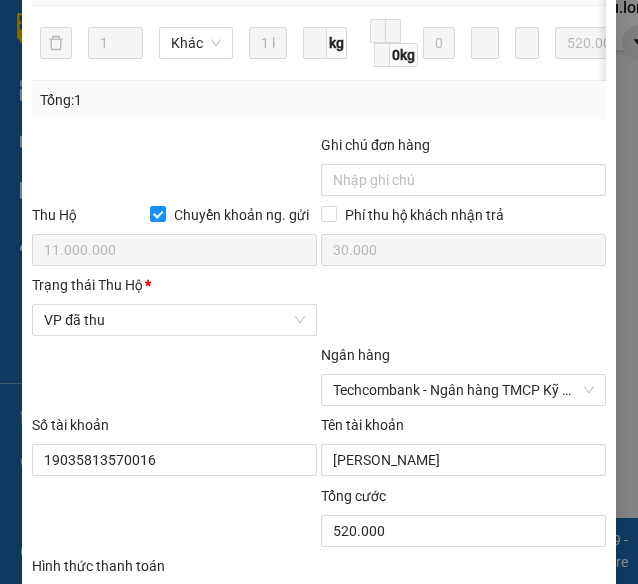 scroll, scrollTop: 1594, scrollLeft: 0, axis: vertical 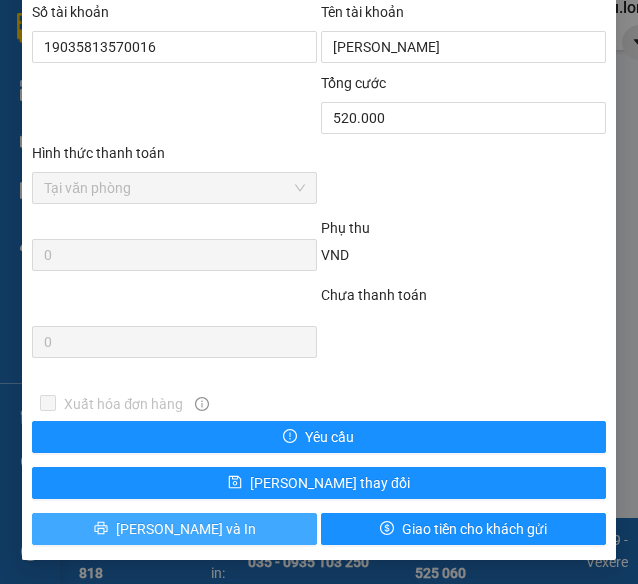 click on "[PERSON_NAME] và In" at bounding box center [174, 529] 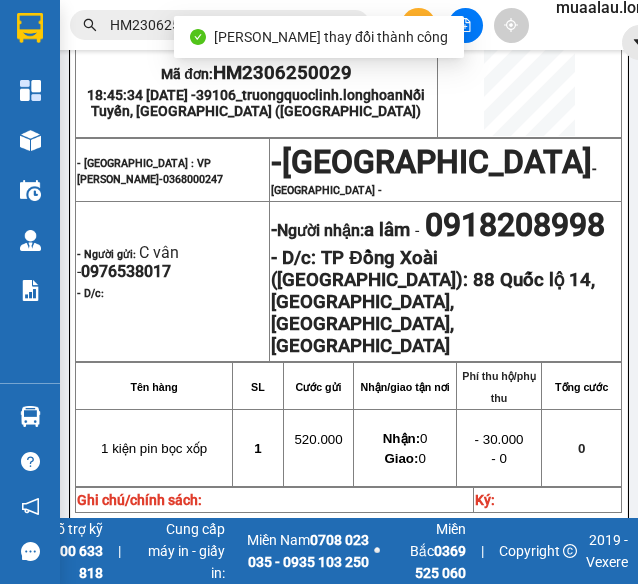 scroll, scrollTop: 300, scrollLeft: 0, axis: vertical 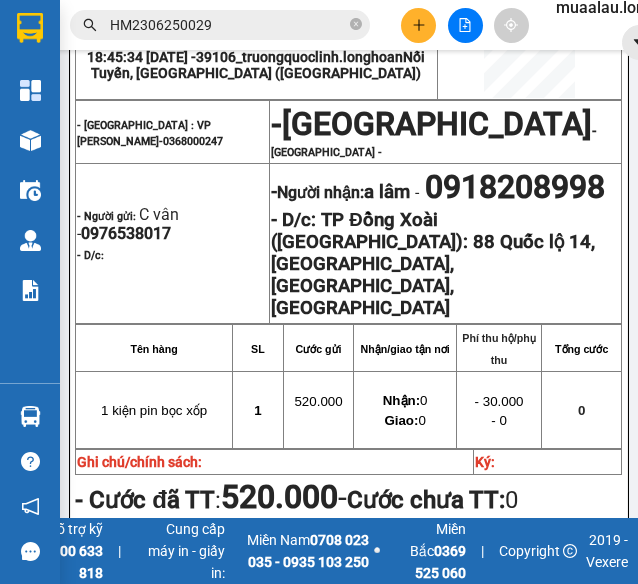 click on "HM2306250029" at bounding box center (228, 25) 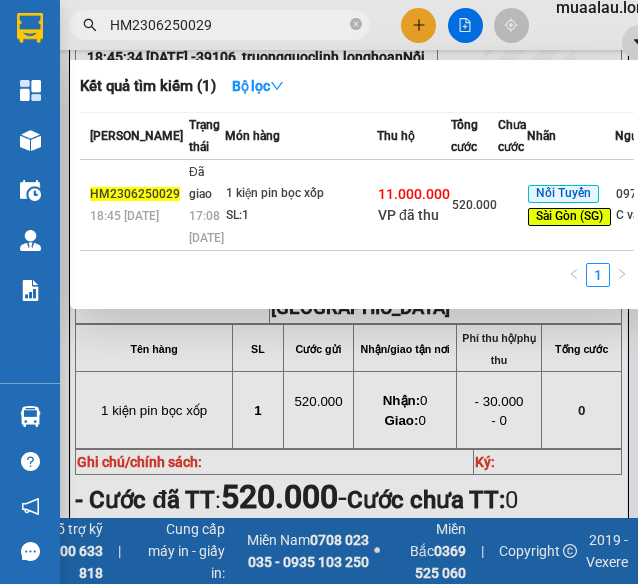 click on "HM2306250029" at bounding box center [228, 25] 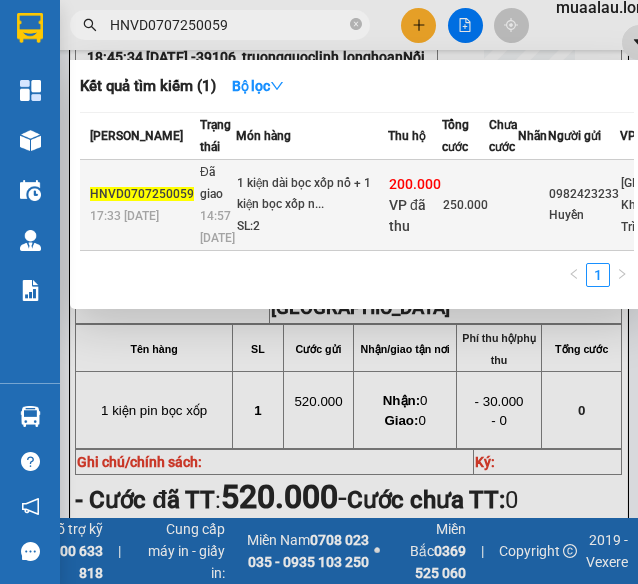 click on "1 kiện dài bọc xốp nổ + 1 kiện bọc xốp n..." at bounding box center (312, 194) 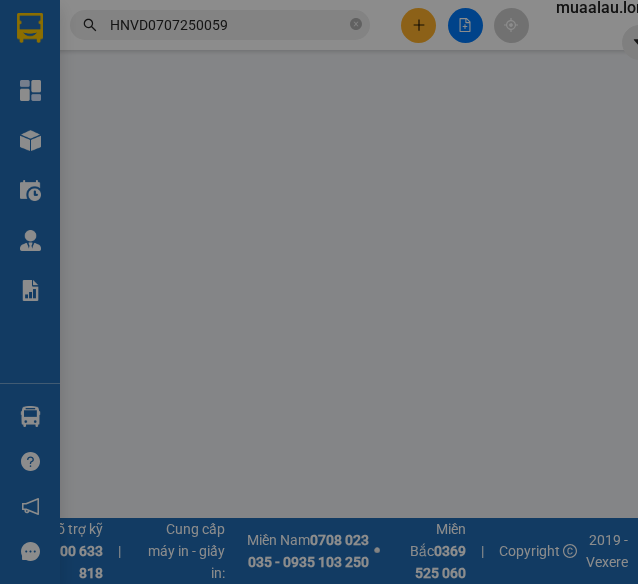 scroll, scrollTop: 0, scrollLeft: 0, axis: both 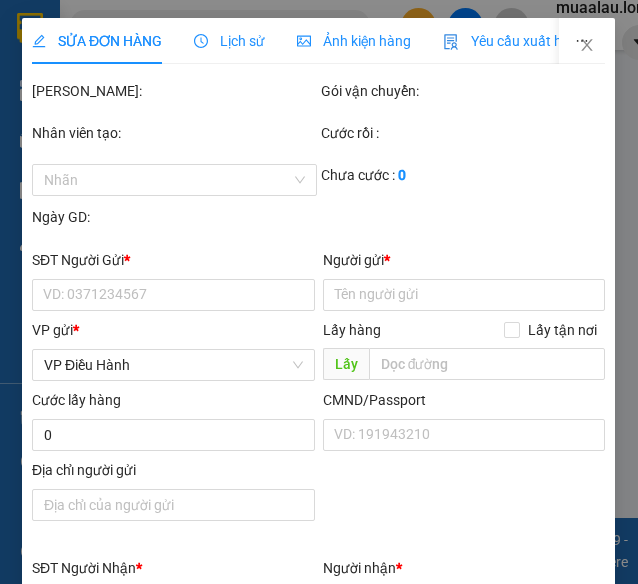 click on "Lịch sử" at bounding box center [229, 41] 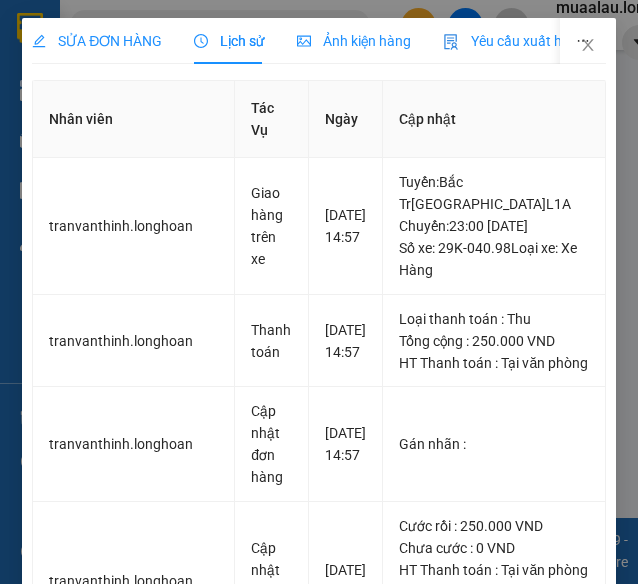 click on "SỬA ĐƠN HÀNG" at bounding box center (97, 41) 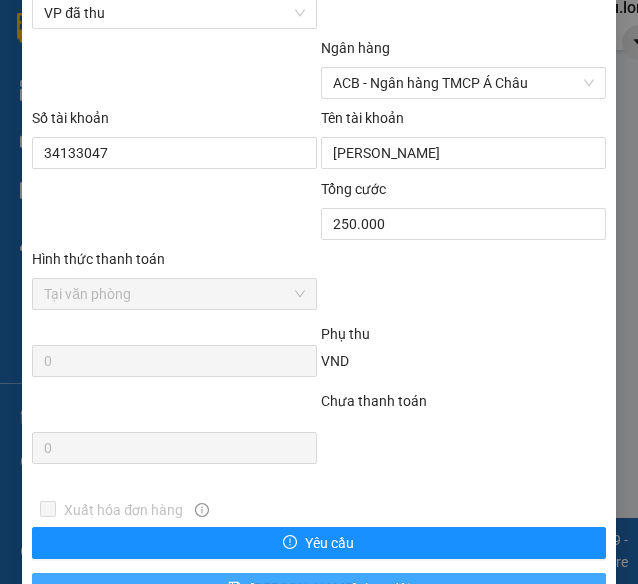 scroll, scrollTop: 1390, scrollLeft: 0, axis: vertical 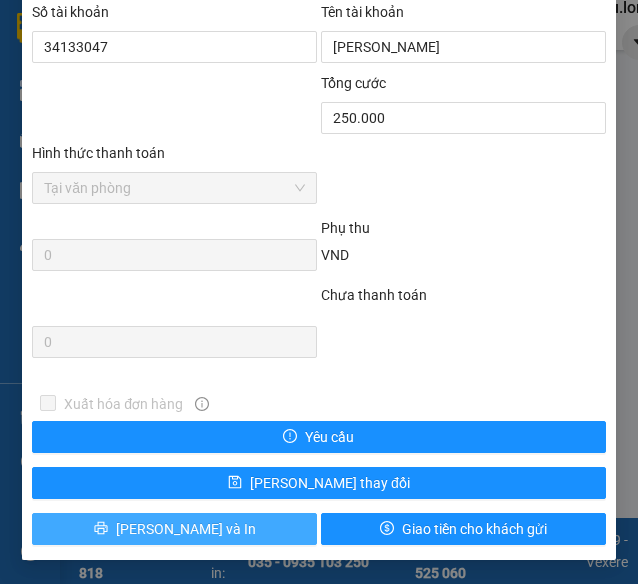 click on "[PERSON_NAME] và In" at bounding box center (186, 529) 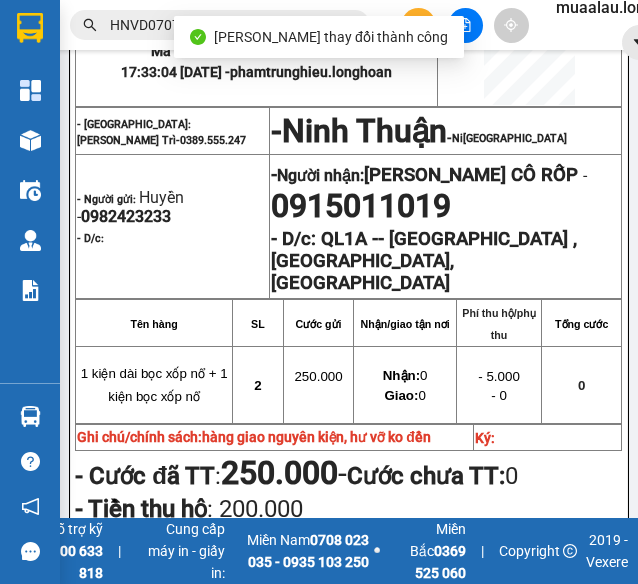 scroll, scrollTop: 300, scrollLeft: 0, axis: vertical 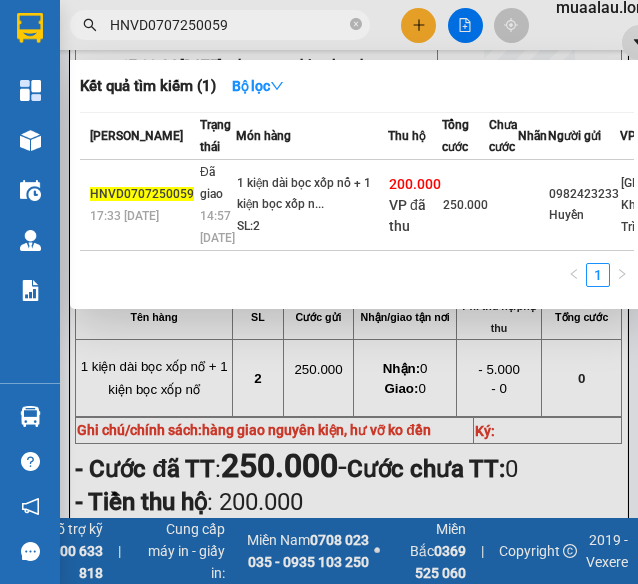 click on "HNVD0707250059" at bounding box center [228, 25] 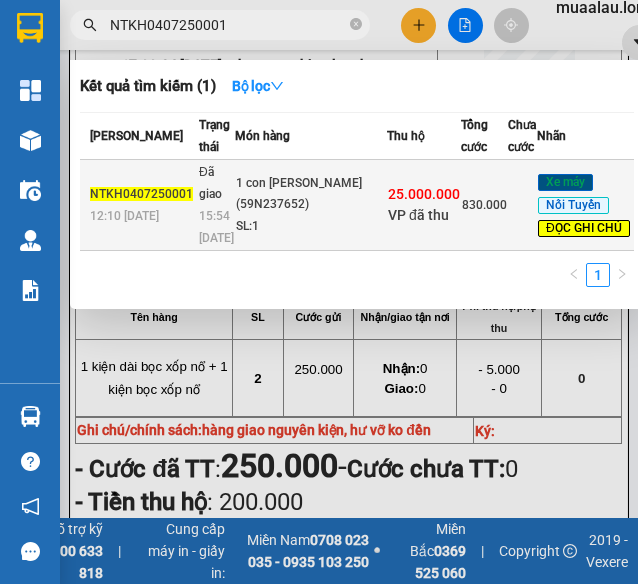 click on "1 con [PERSON_NAME] (59N237652) SL:  1" at bounding box center (311, 205) 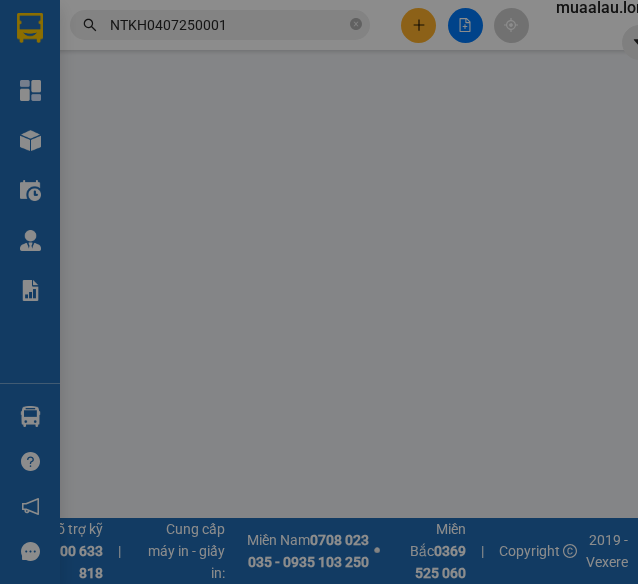 scroll, scrollTop: 0, scrollLeft: 0, axis: both 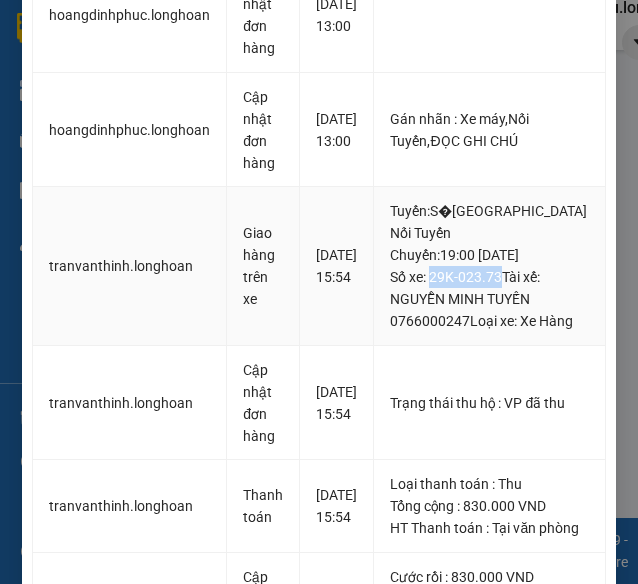 drag, startPoint x: 435, startPoint y: 250, endPoint x: 500, endPoint y: 261, distance: 65.9242 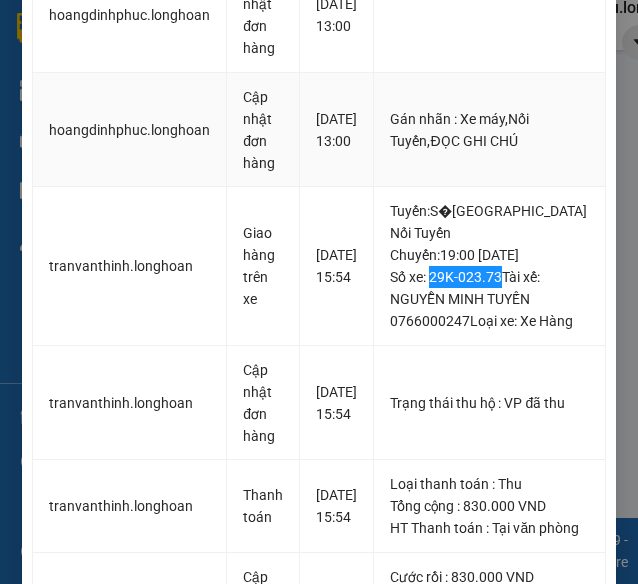 scroll, scrollTop: 0, scrollLeft: 0, axis: both 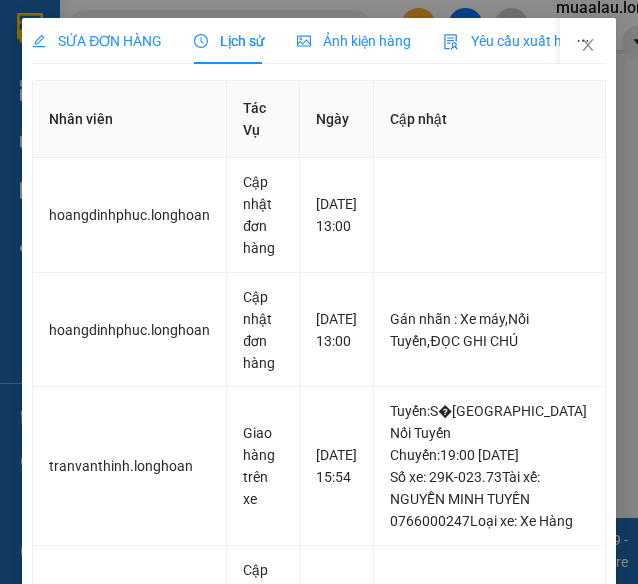 click on "SỬA ĐƠN HÀNG" at bounding box center [97, 41] 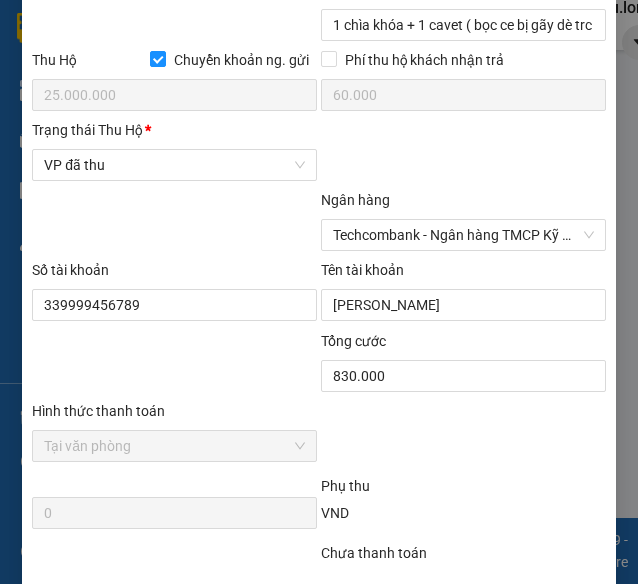 scroll, scrollTop: 1600, scrollLeft: 0, axis: vertical 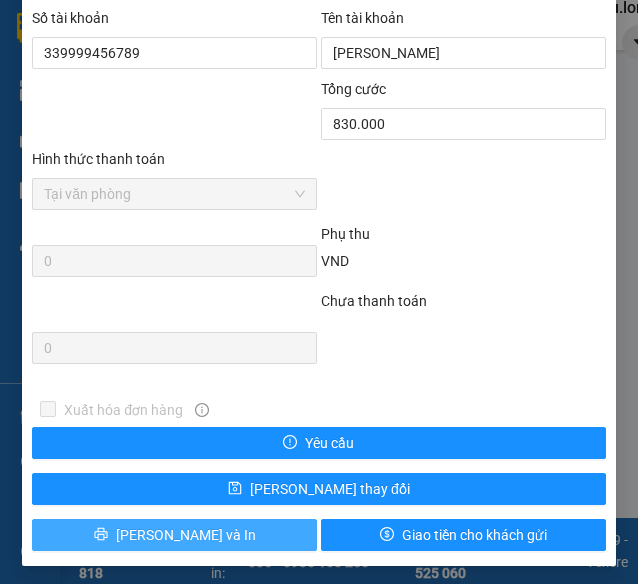 click on "[PERSON_NAME] và In" at bounding box center [186, 535] 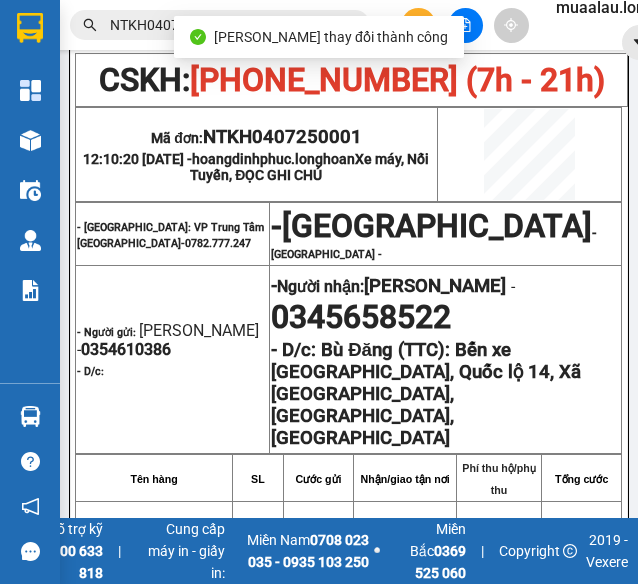 scroll, scrollTop: 200, scrollLeft: 0, axis: vertical 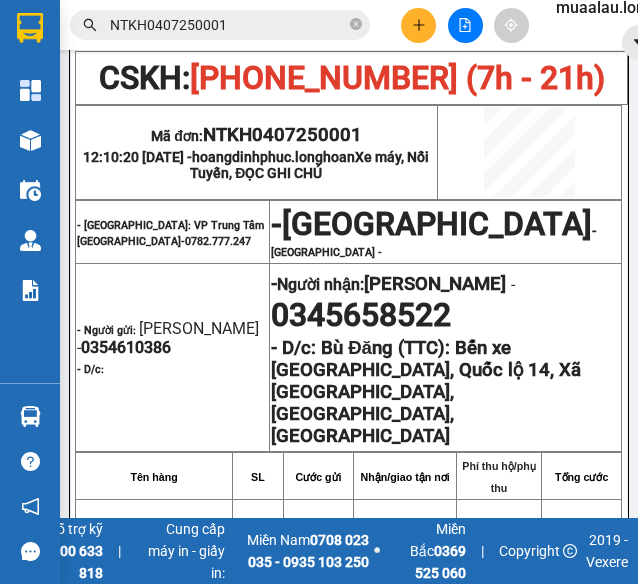 click on "NTKH0407250001" at bounding box center [228, 25] 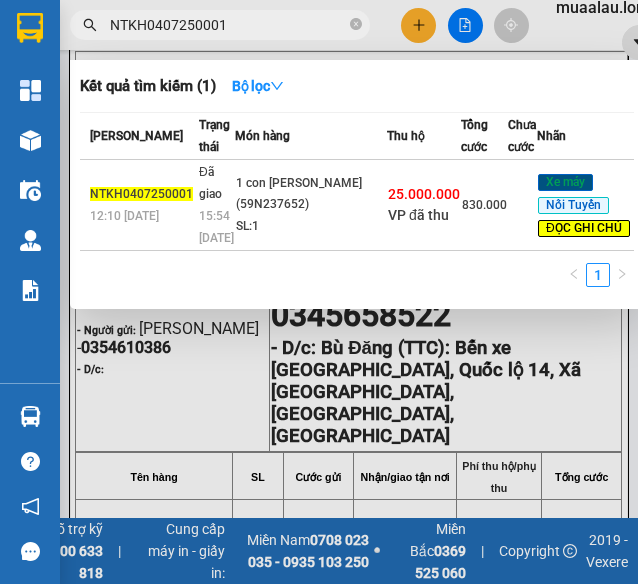 click on "NTKH0407250001" at bounding box center [228, 25] 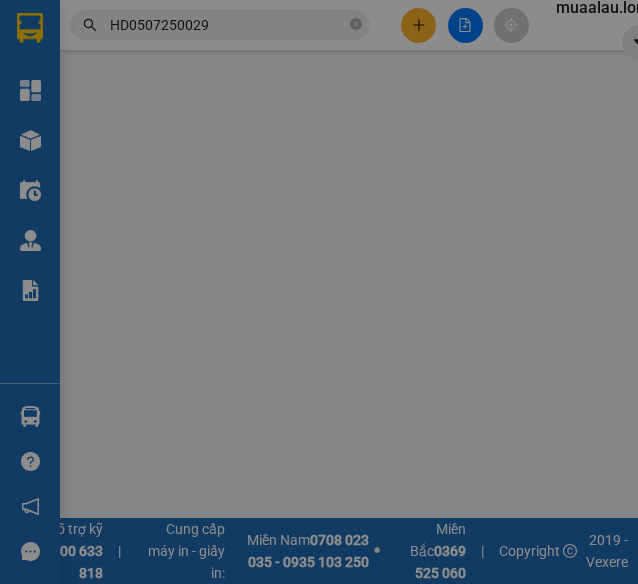 scroll, scrollTop: 0, scrollLeft: 0, axis: both 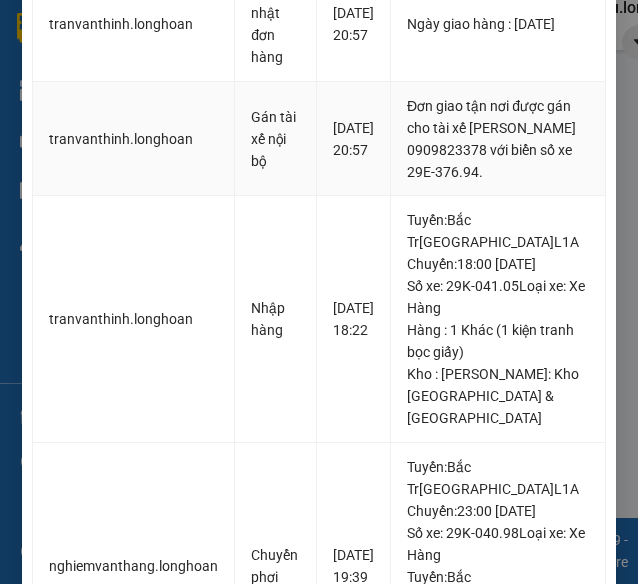 drag, startPoint x: 471, startPoint y: 193, endPoint x: 568, endPoint y: 202, distance: 97.41663 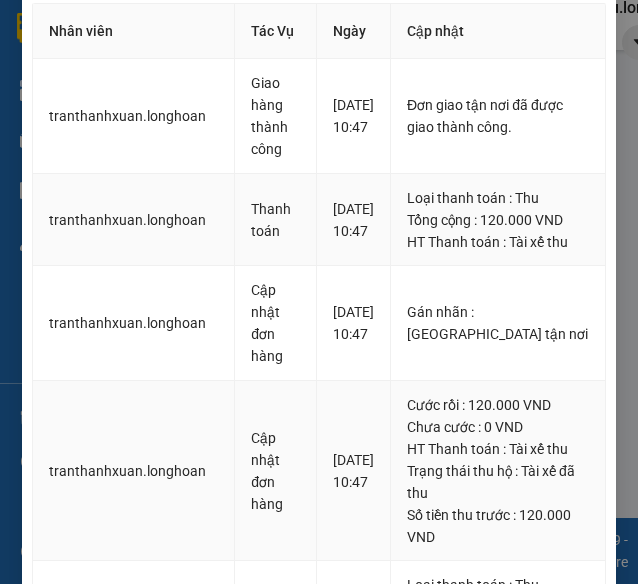 scroll, scrollTop: 0, scrollLeft: 0, axis: both 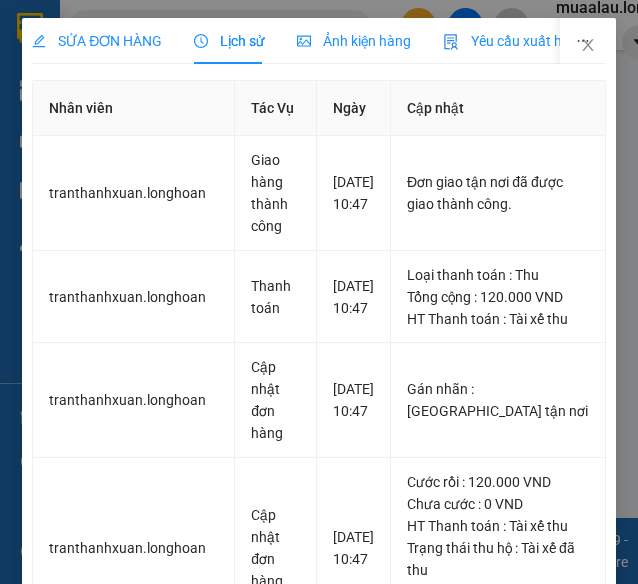 click on "SỬA ĐƠN HÀNG" at bounding box center (97, 41) 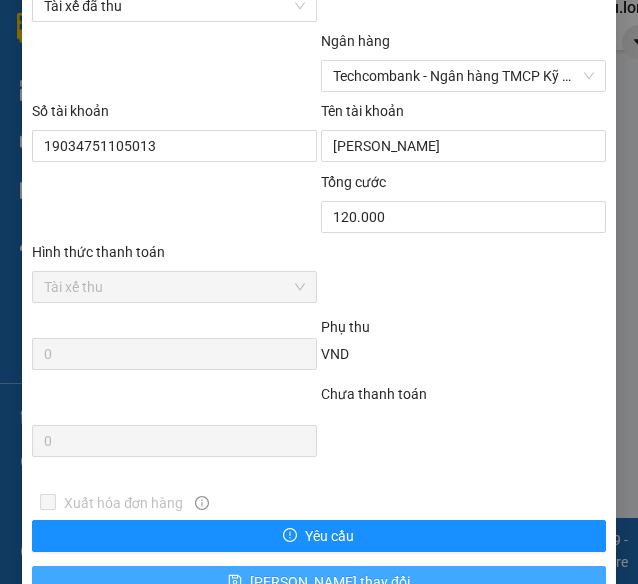 scroll, scrollTop: 1414, scrollLeft: 0, axis: vertical 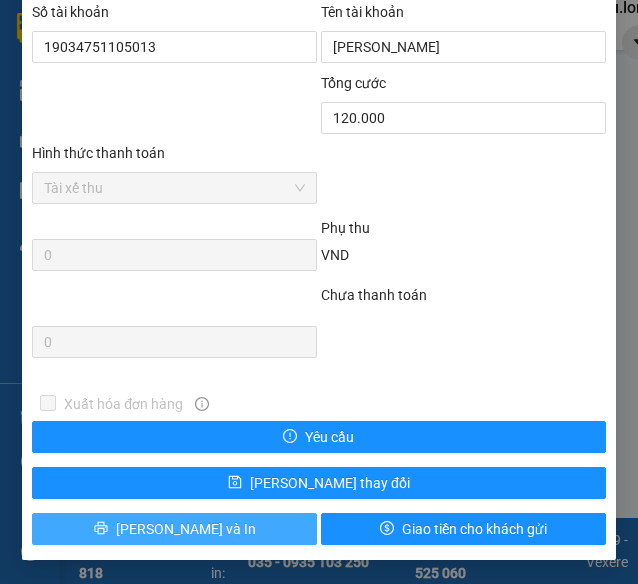 click on "[PERSON_NAME] và In" at bounding box center (186, 529) 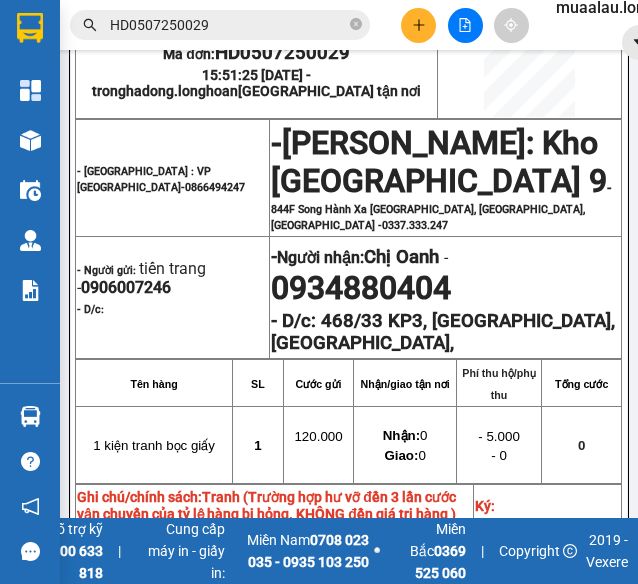 scroll, scrollTop: 400, scrollLeft: 0, axis: vertical 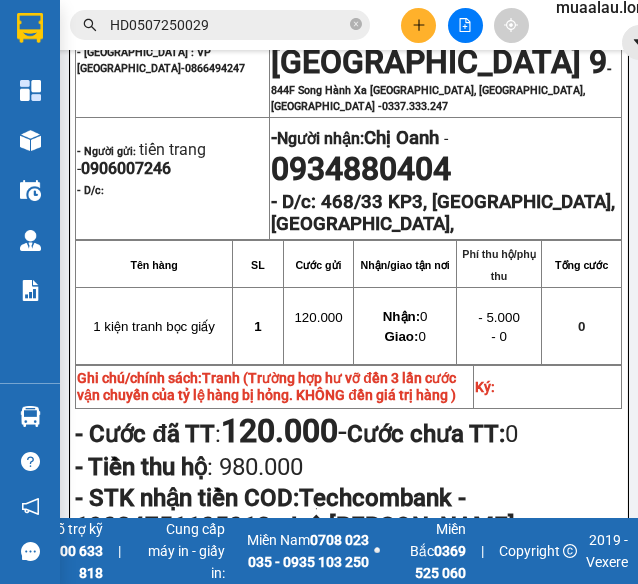click on "HD0507250029" at bounding box center [228, 25] 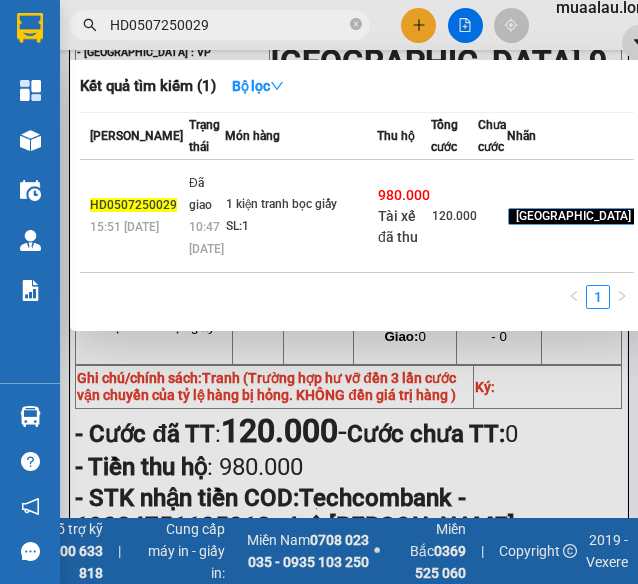 click on "HD0507250029" at bounding box center [228, 25] 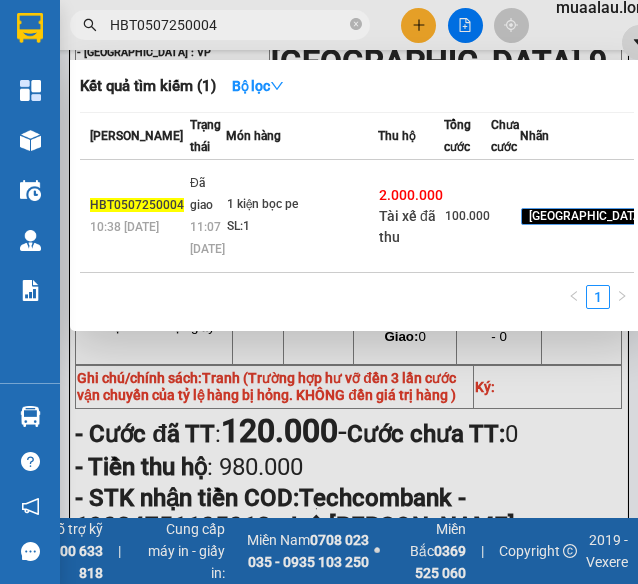 click on "1 kiện bọc pe SL:  1" at bounding box center (302, 216) 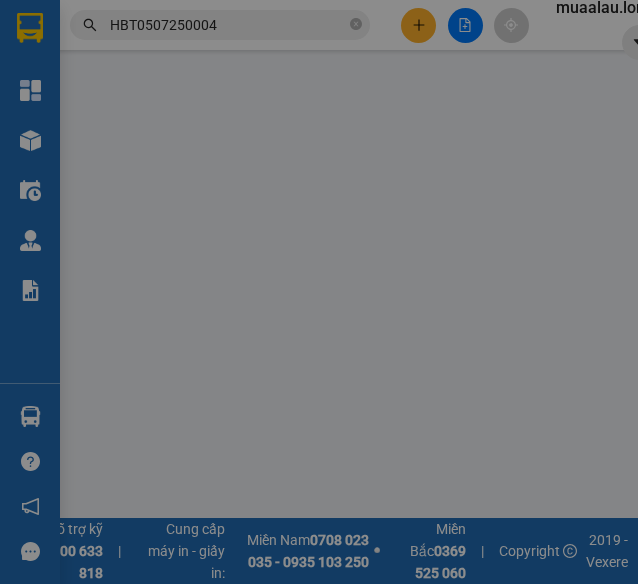 scroll, scrollTop: 0, scrollLeft: 0, axis: both 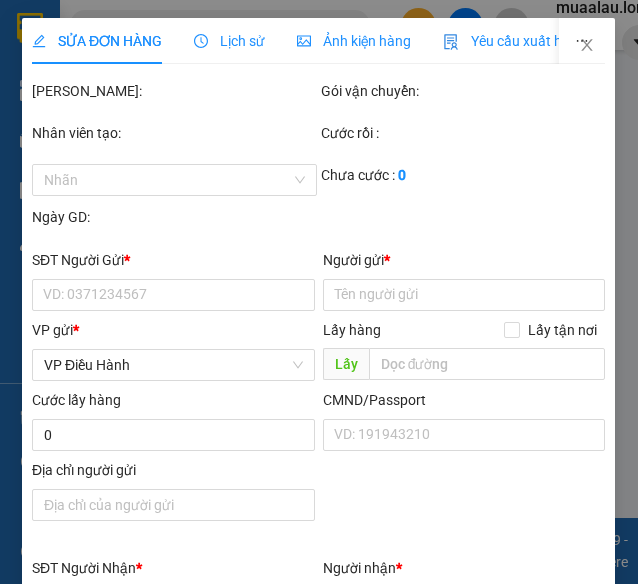click on "SỬA ĐƠN HÀNG Lịch sử Ảnh kiện hàng Yêu cầu xuất hóa đơn điện tử Total Paid Fee Total UnPaid Fee Cash Collection Total Fee Mã ĐH: Gói vận chuyển:   Nhân viên tạo:   Cước rồi :     Nhãn Chưa cước :   0 Ngày GD:   SĐT Người Gửi  * VD: 0371234567 Người gửi  * Tên người gửi VP gửi  * VP Điều Hành Lấy hàng Lấy tận nơi Lấy Cước lấy hàng 0 CMND/Passport VD: [PASSPORT] Địa chỉ người gửi SĐT Người Nhận  * VD: 0377654321 Người nhận  * Tên người nhận VP Nhận  * VD: VP [GEOGRAPHIC_DATA] Giao hàng Giao tận nơi Giao Cước giao hàng 0 CMND/Passport VD: [PASSPORT] Địa chỉ người nhận SL  * Đơn vị tính  * Tên hàng  * Định lượng Kích thước Giá trị hàng Loại phụ phí Ghi chú Cước hàng                       1 Khác 0 kg cm 0   0 Tổng:  1 Ghi chú đơn hàng Thu Hộ Chuyển khoản ng. gửi 0 Phí thu hộ 0 Trạng thái Thu Hộ   Chọn trạng thái 0 0 VND" at bounding box center (319, 292) 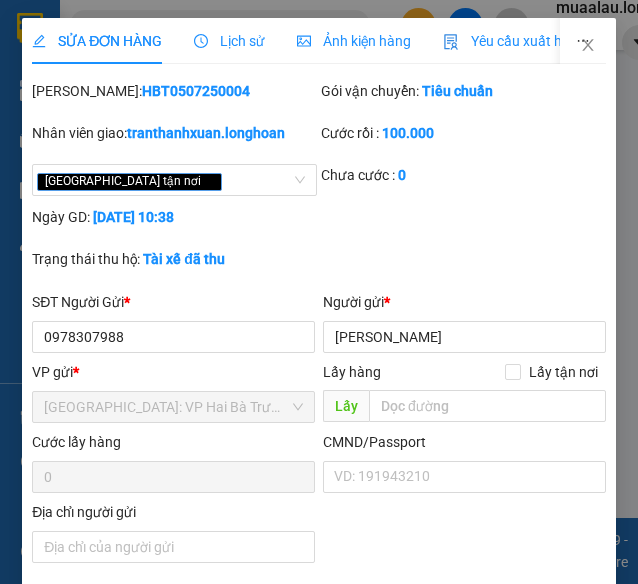 click on "Lịch sử" at bounding box center [229, 41] 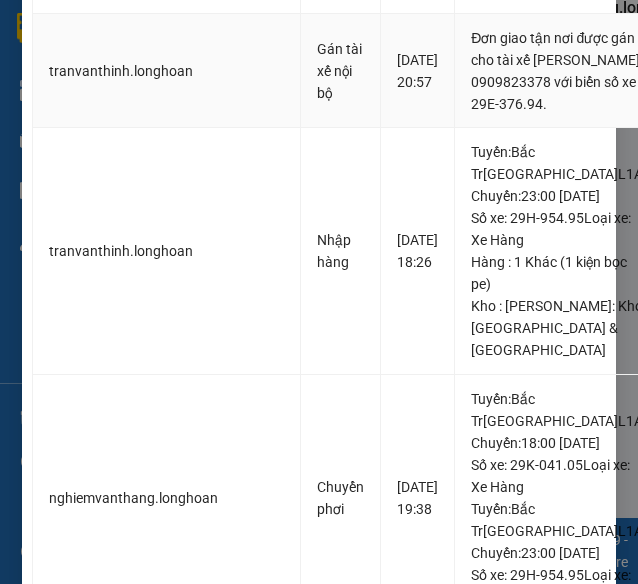 scroll, scrollTop: 1000, scrollLeft: 0, axis: vertical 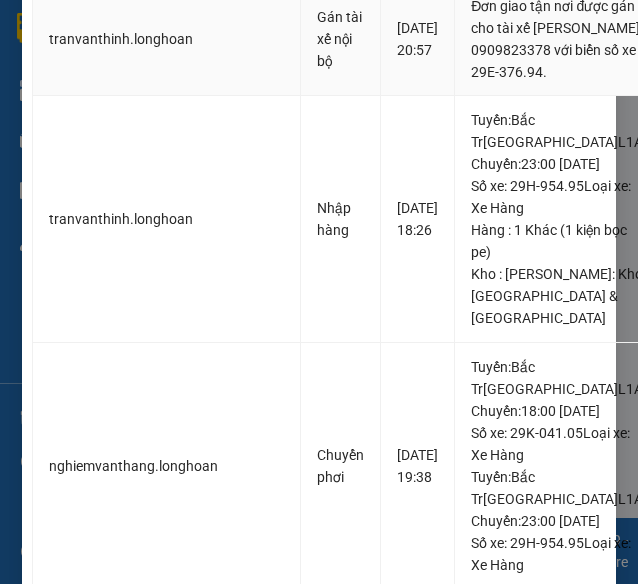 drag, startPoint x: 531, startPoint y: 311, endPoint x: 541, endPoint y: 347, distance: 37.363083 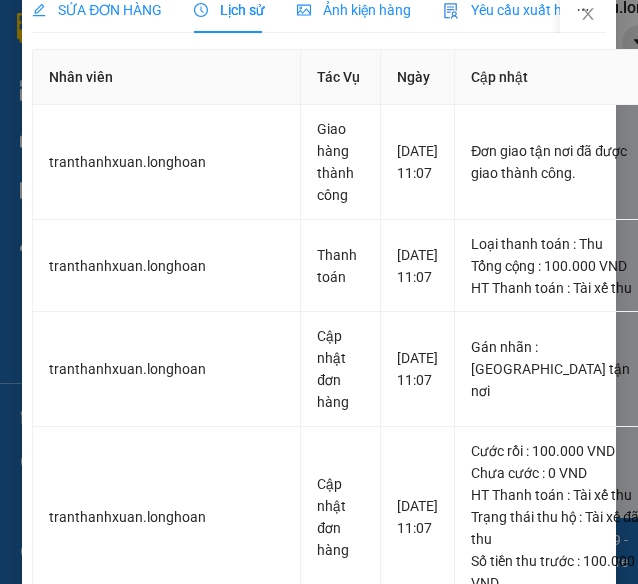 scroll, scrollTop: 0, scrollLeft: 0, axis: both 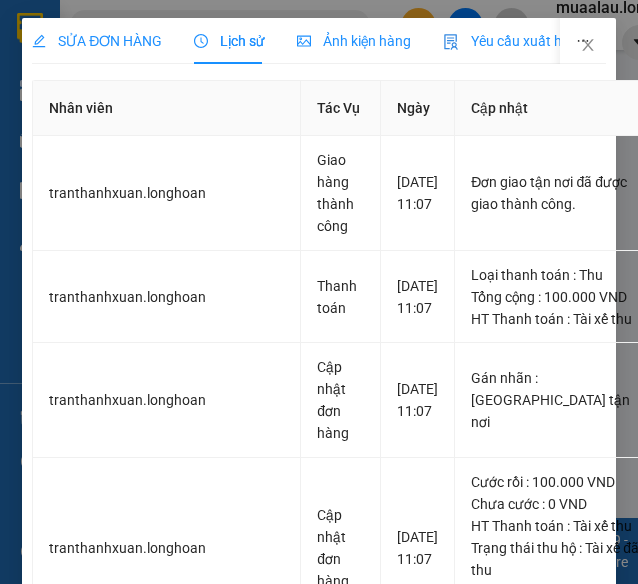 click on "SỬA ĐƠN HÀNG" at bounding box center [97, 41] 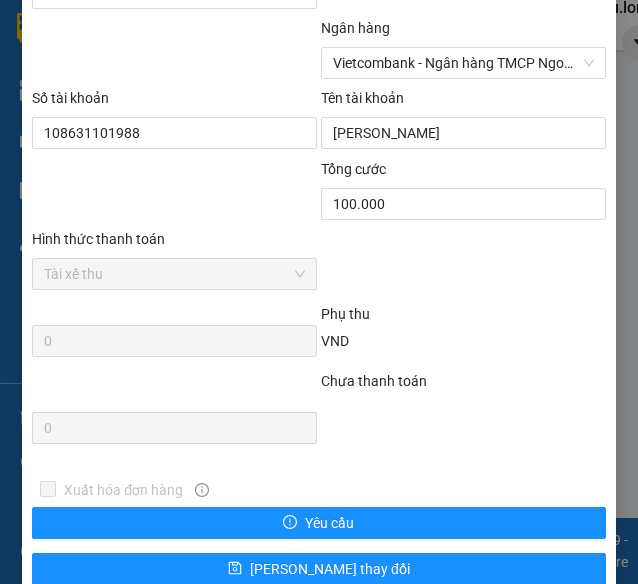 scroll, scrollTop: 1414, scrollLeft: 0, axis: vertical 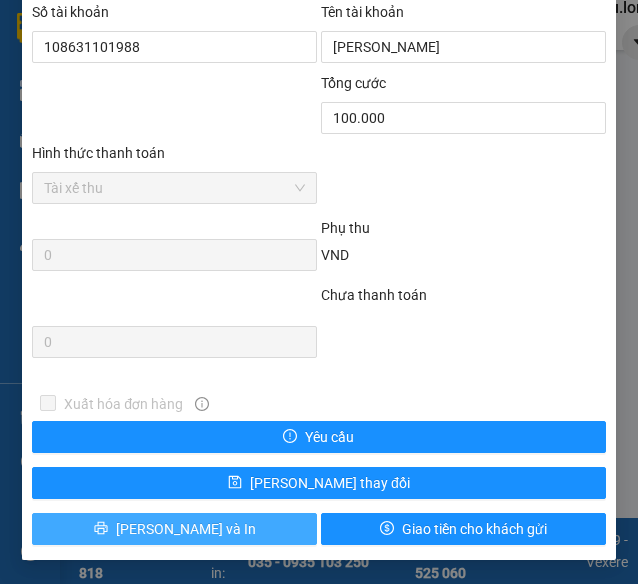 click on "[PERSON_NAME] và In" at bounding box center (174, 529) 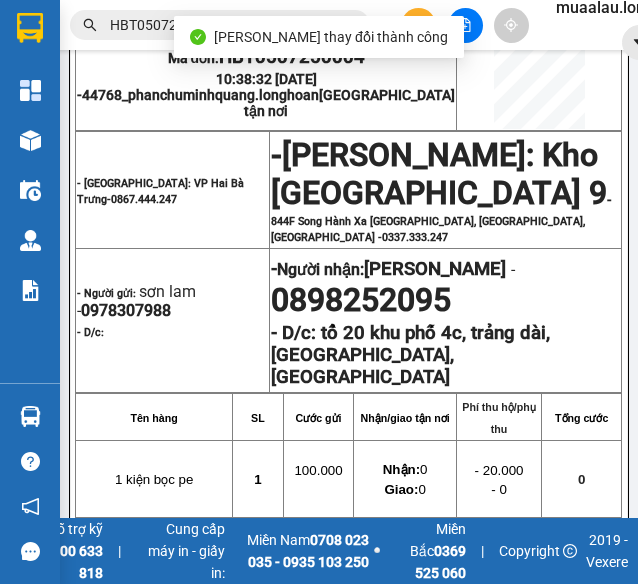 scroll, scrollTop: 300, scrollLeft: 0, axis: vertical 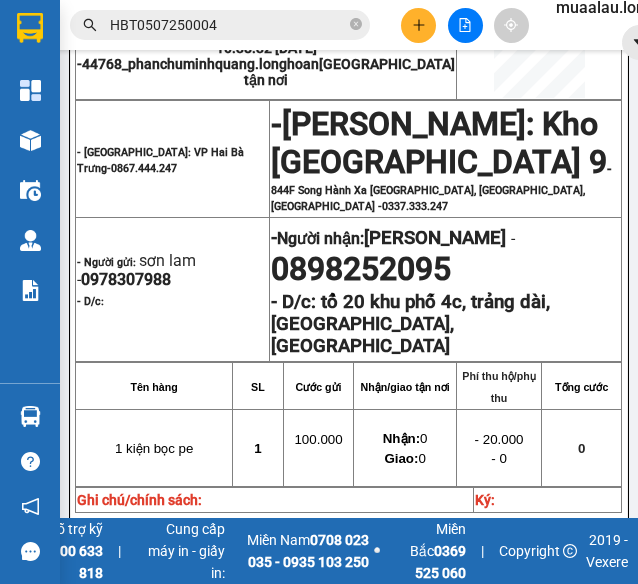 click on "HBT0507250004" at bounding box center [228, 25] 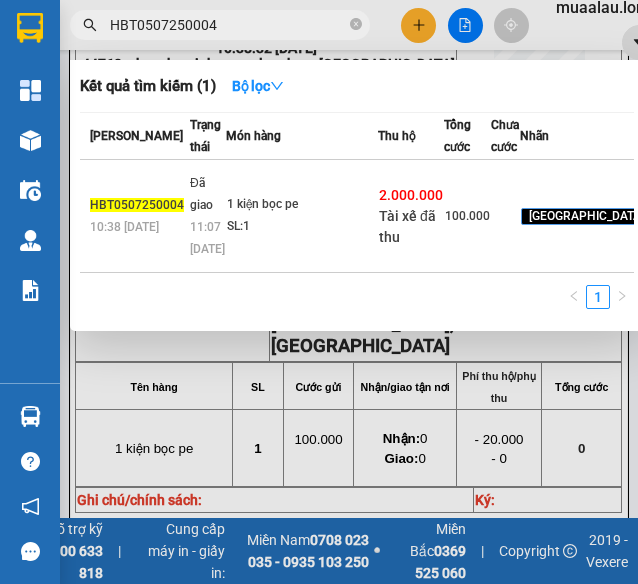 click on "HBT0507250004" at bounding box center [228, 25] 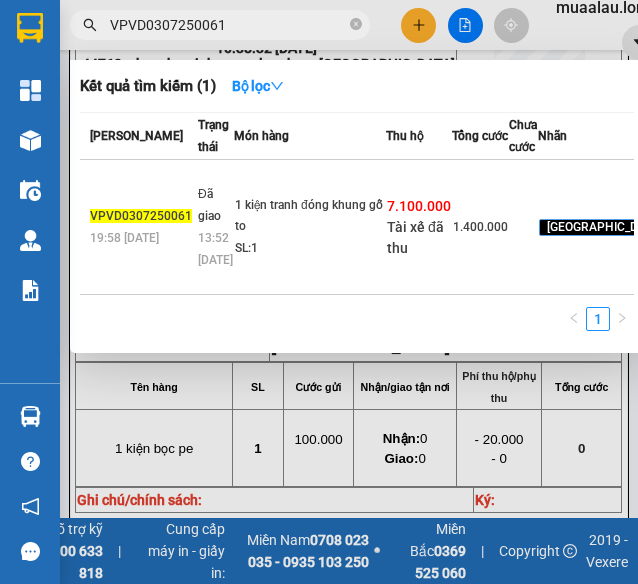 click on "SL:  1" at bounding box center (310, 249) 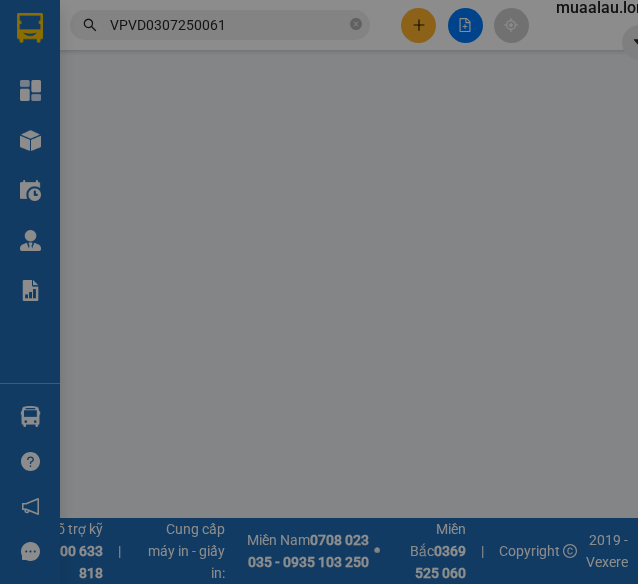 click on "SỬA ĐƠN HÀNG Lịch sử Ảnh kiện hàng Yêu cầu xuất hóa đơn điện tử Total Paid Fee Total UnPaid Fee Cash Collection Total Fee Mã ĐH: Gói vận chuyển:   Nhân viên tạo:   Cước rồi :     Nhãn Chưa cước :   0 Ngày GD:   SĐT Người Gửi  * VD: 0371234567 Người gửi  * Tên người gửi VP gửi  * VP Điều Hành Lấy hàng Lấy tận nơi Lấy Cước lấy hàng 0 CMND/Passport VD: [PASSPORT] Địa chỉ người gửi SĐT Người Nhận  * VD: 0377654321 Người nhận  * Tên người nhận VP Nhận  * VD: VP [GEOGRAPHIC_DATA] Giao hàng Giao tận nơi Giao Cước giao hàng 0 CMND/Passport VD: [PASSPORT] Địa chỉ người nhận SL  * Đơn vị tính  * Tên hàng  * Định lượng Kích thước Giá trị hàng Loại phụ phí Ghi chú Cước hàng                       1 Khác 0 kg cm 0   0 Tổng:  1 Ghi chú đơn hàng Thu Hộ Chuyển khoản ng. gửi 0 Phí thu hộ 0 Trạng thái Thu Hộ   Chọn trạng thái 0 0 VND" at bounding box center (319, 292) 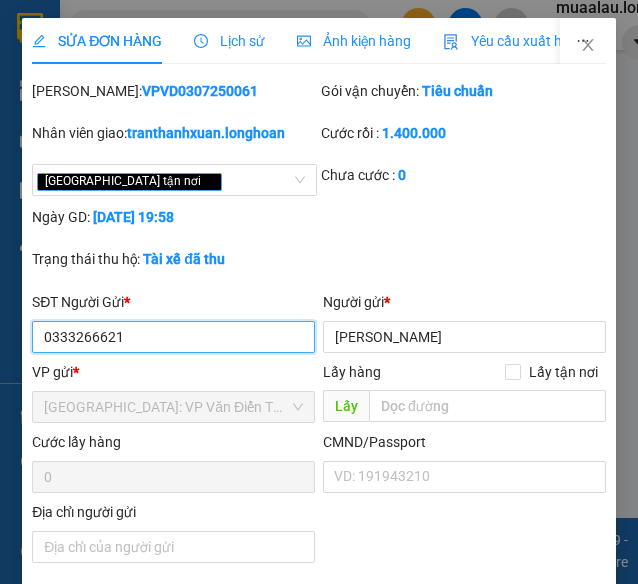 scroll, scrollTop: 0, scrollLeft: 0, axis: both 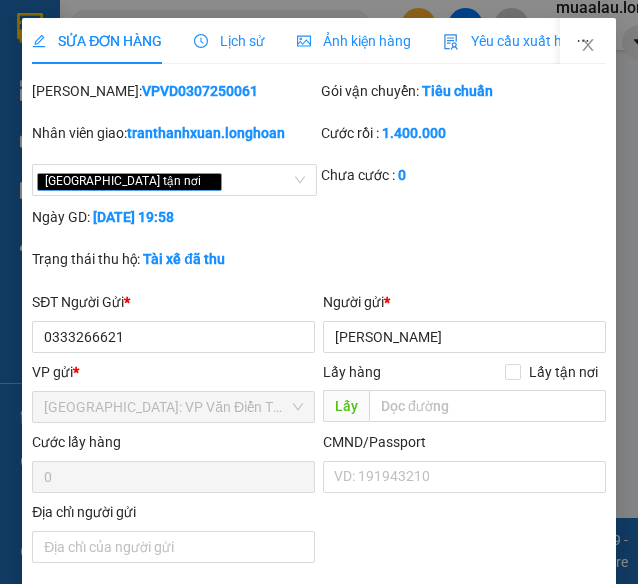 click on "Lịch sử" at bounding box center (229, 41) 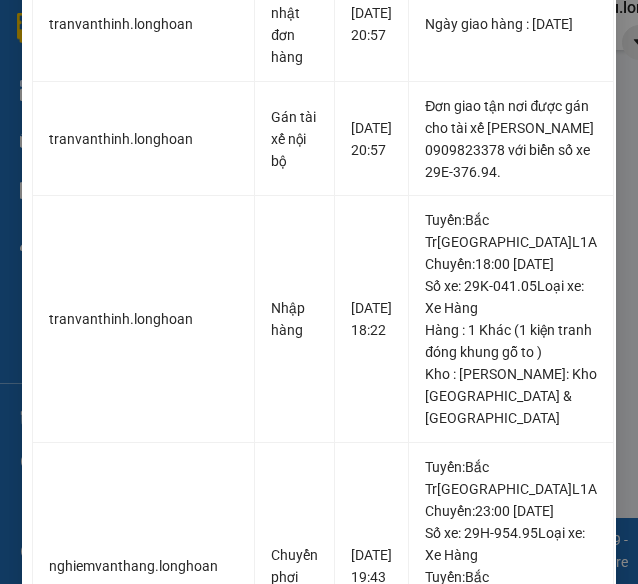 scroll, scrollTop: 1000, scrollLeft: 0, axis: vertical 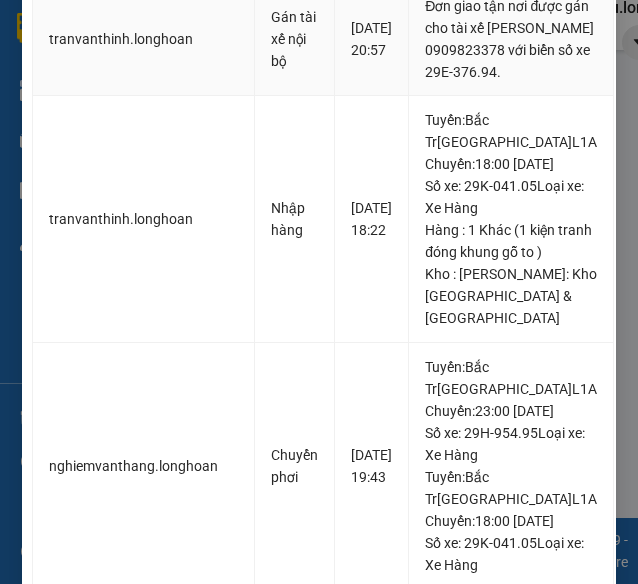 drag, startPoint x: 443, startPoint y: 227, endPoint x: 562, endPoint y: 227, distance: 119 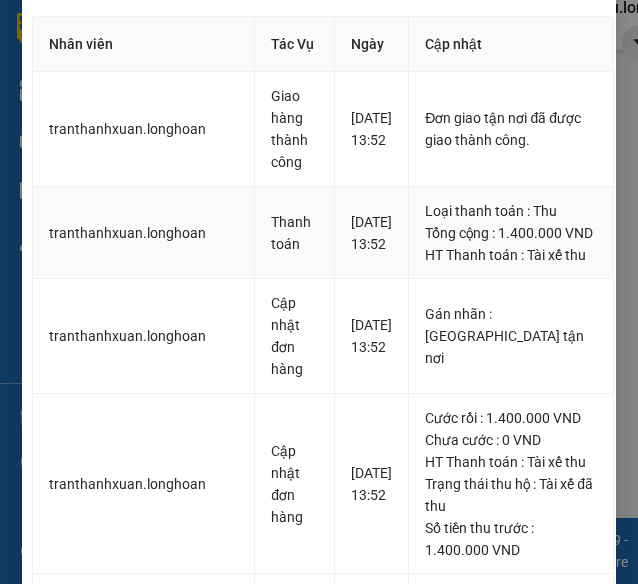 scroll, scrollTop: 0, scrollLeft: 0, axis: both 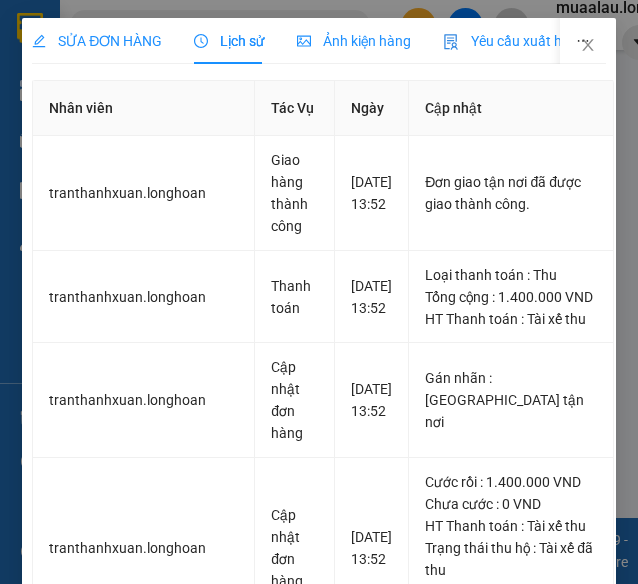 click on "SỬA ĐƠN HÀNG" at bounding box center [97, 41] 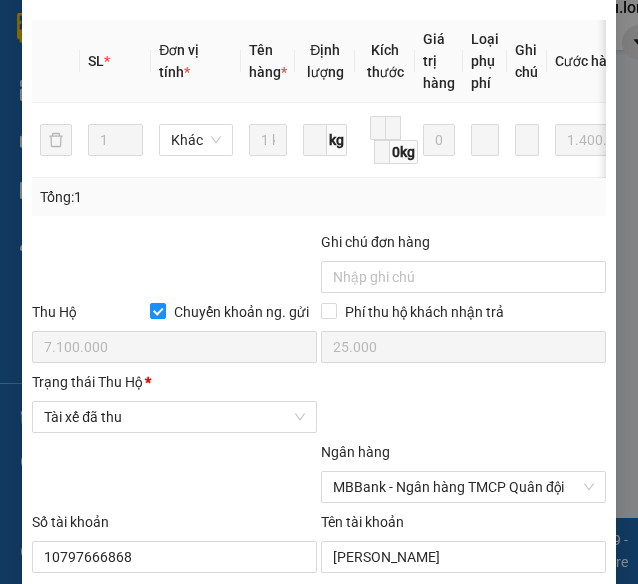 scroll, scrollTop: 1414, scrollLeft: 0, axis: vertical 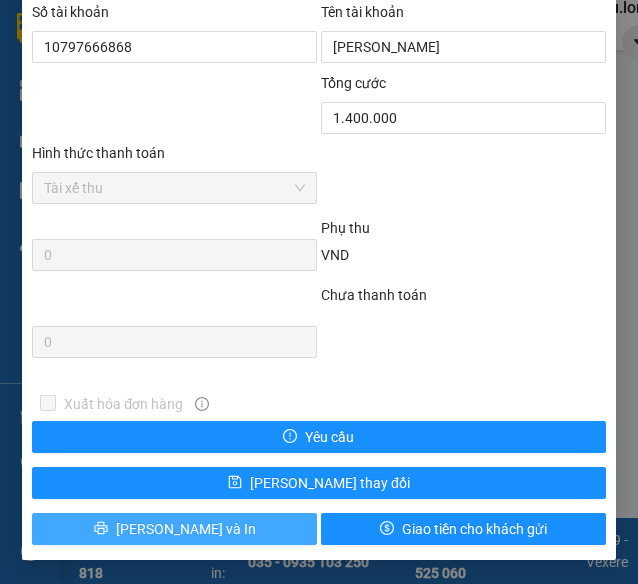 click on "[PERSON_NAME] và In" at bounding box center (174, 529) 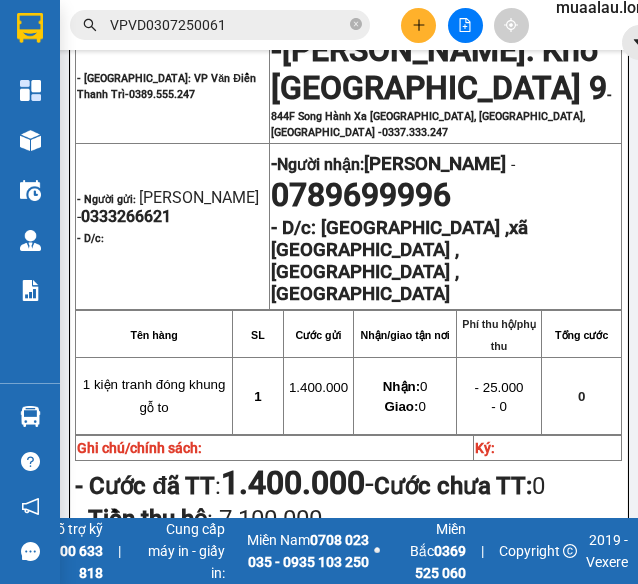 scroll, scrollTop: 400, scrollLeft: 0, axis: vertical 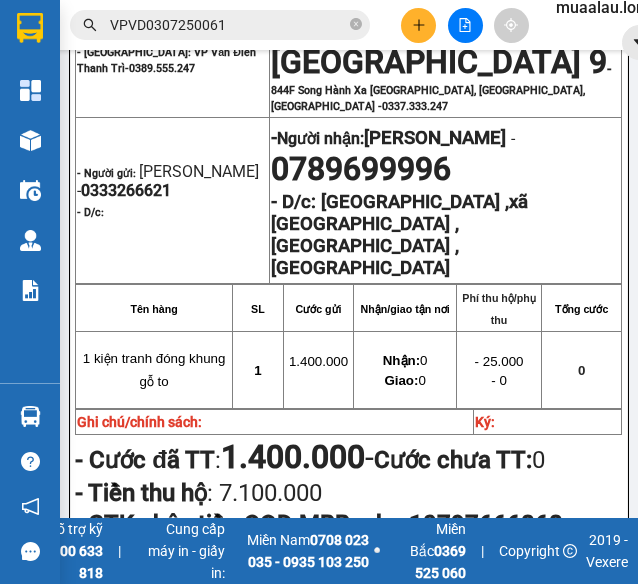 click on "VPVD0307250061" at bounding box center [228, 25] 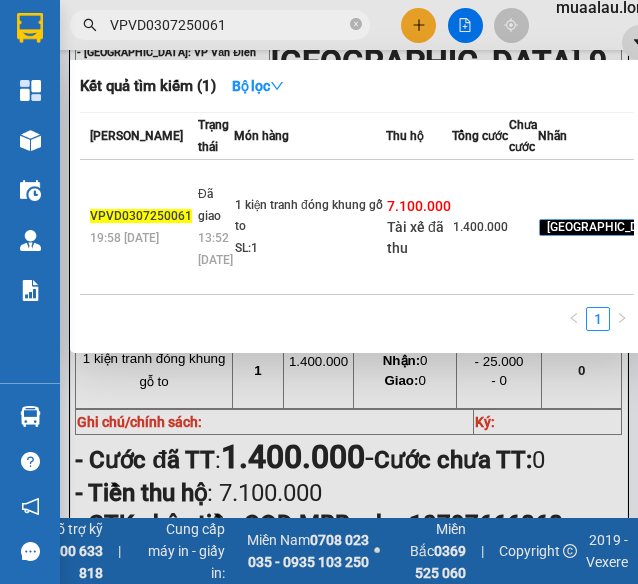 click on "VPVD0307250061" at bounding box center [228, 25] 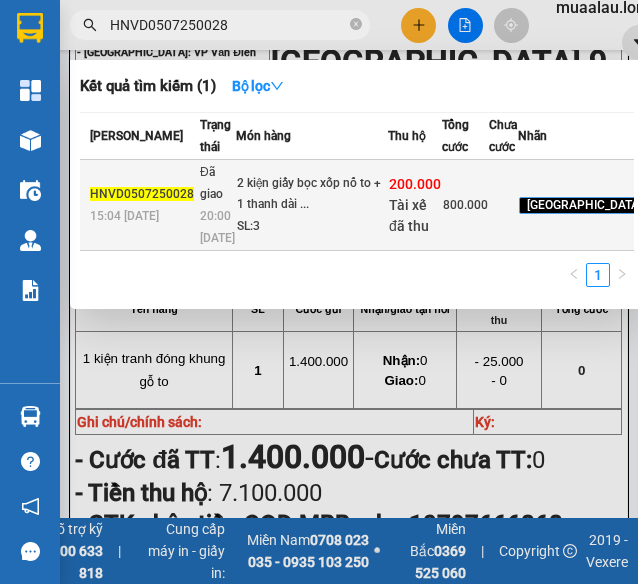 click on "2 kiện giấy bọc xốp nổ to + 1 thanh dài ... SL:  3" at bounding box center (312, 205) 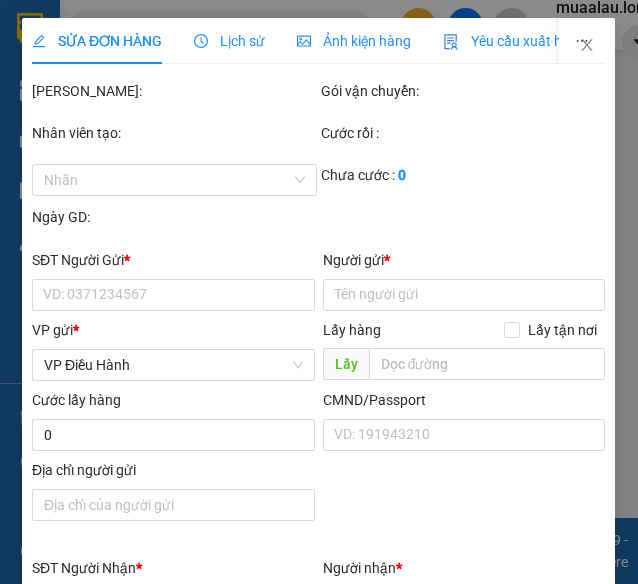 scroll, scrollTop: 0, scrollLeft: 0, axis: both 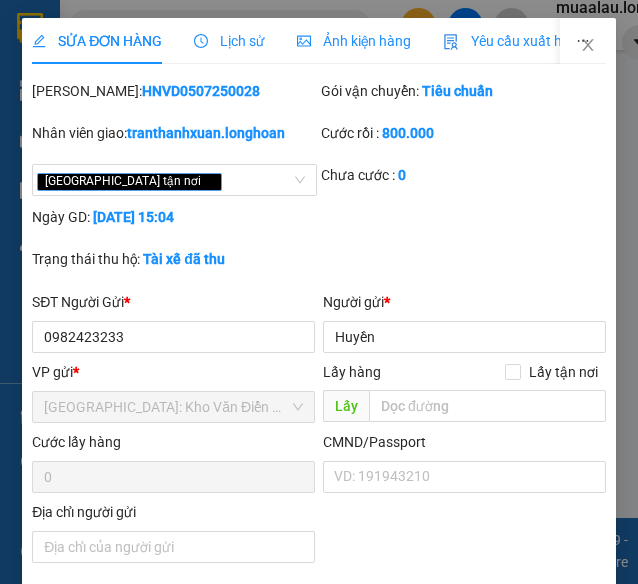 click on "Lịch sử" at bounding box center (229, 41) 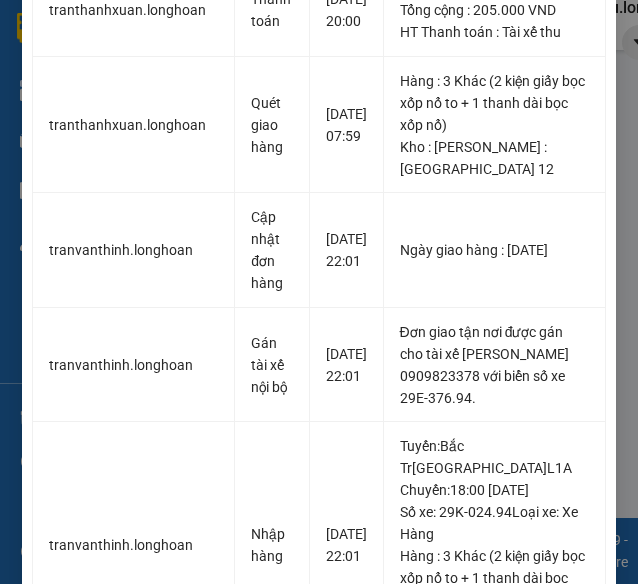 scroll, scrollTop: 700, scrollLeft: 0, axis: vertical 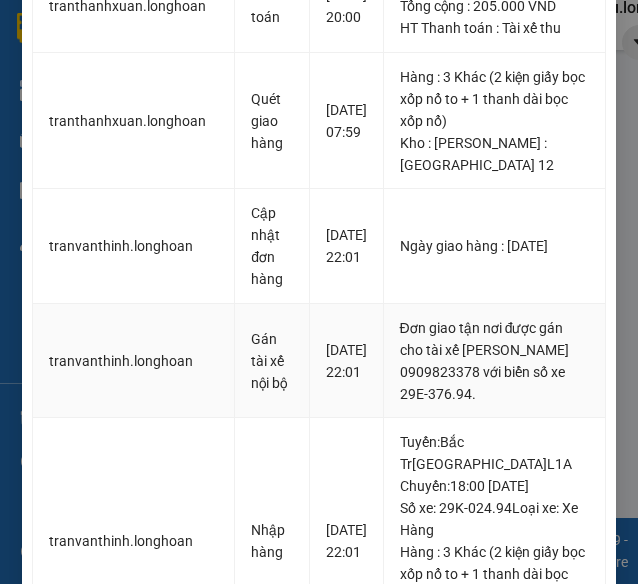 drag, startPoint x: 436, startPoint y: 414, endPoint x: 518, endPoint y: 423, distance: 82.492424 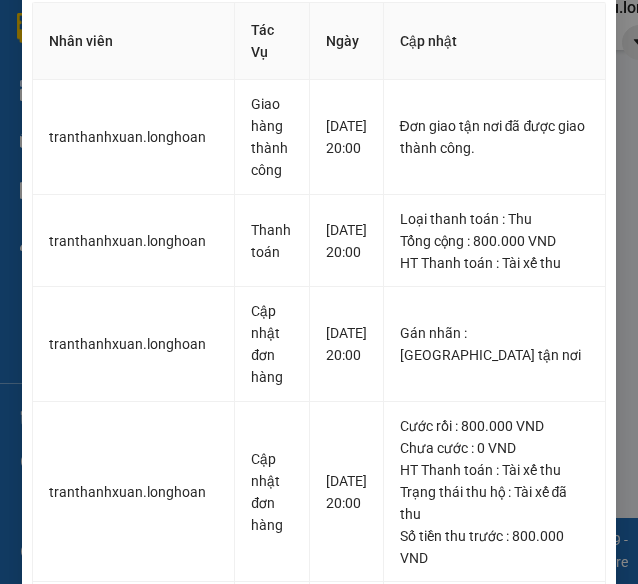 scroll, scrollTop: 0, scrollLeft: 0, axis: both 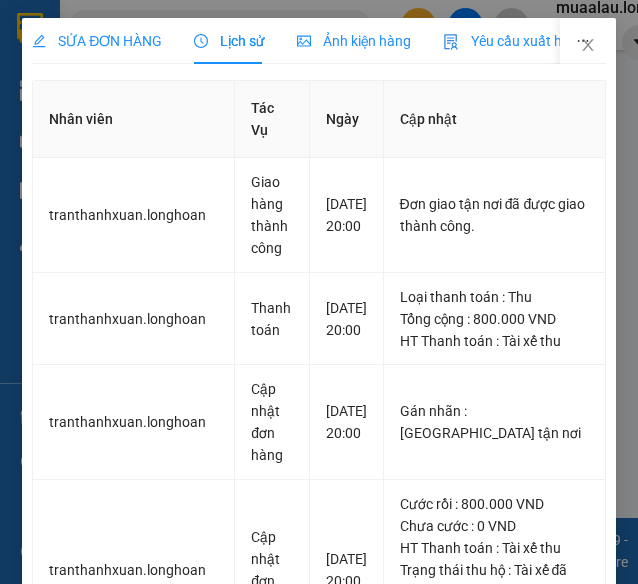 drag, startPoint x: 118, startPoint y: 20, endPoint x: 119, endPoint y: 30, distance: 10.049875 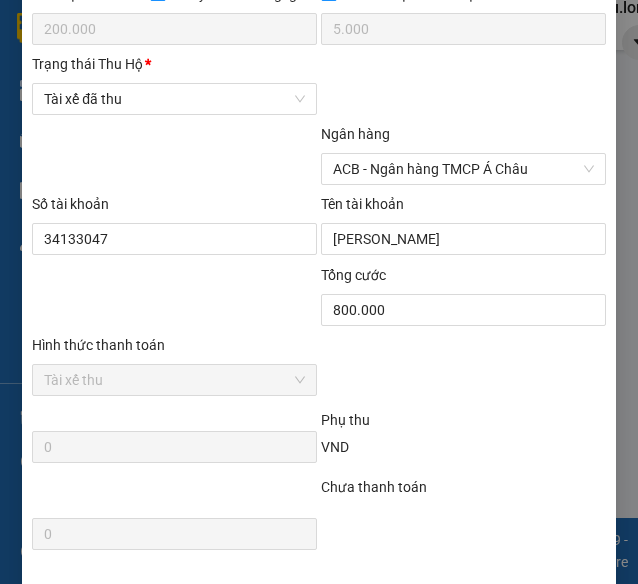 scroll, scrollTop: 1414, scrollLeft: 0, axis: vertical 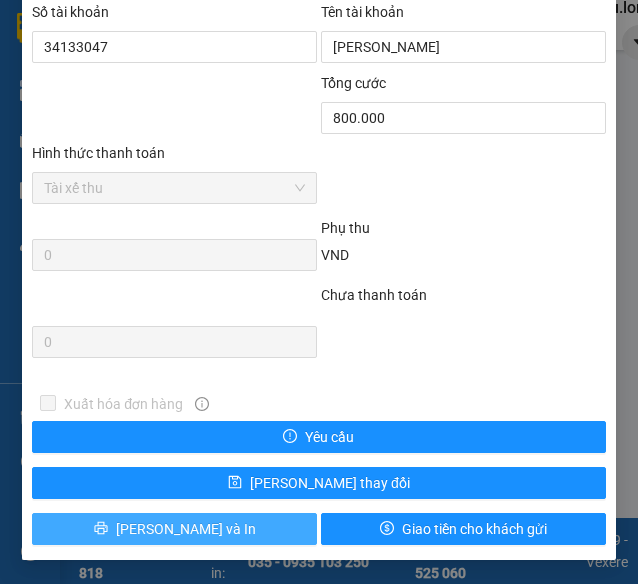 click on "[PERSON_NAME] và In" at bounding box center [174, 529] 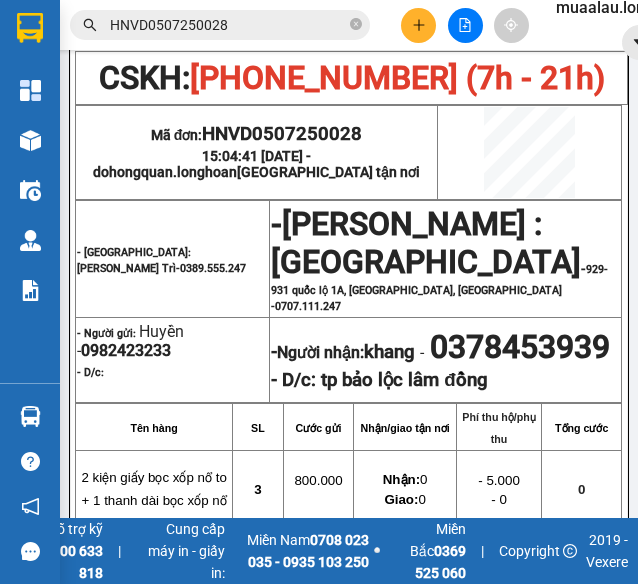 scroll, scrollTop: 300, scrollLeft: 0, axis: vertical 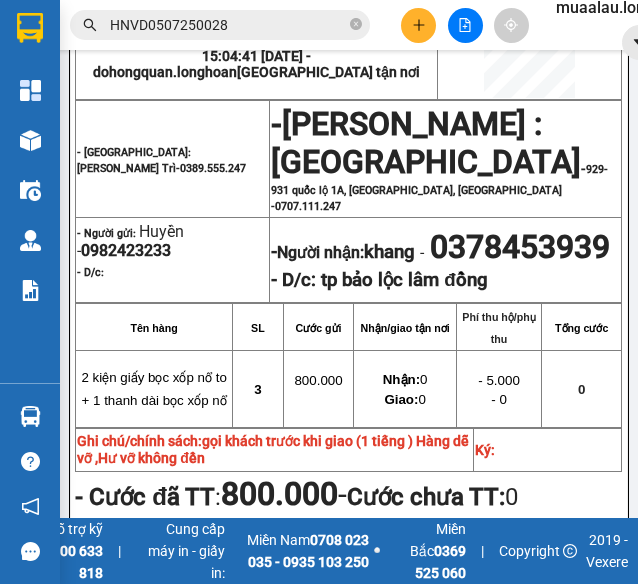 click on "HNVD0507250028" at bounding box center (228, 25) 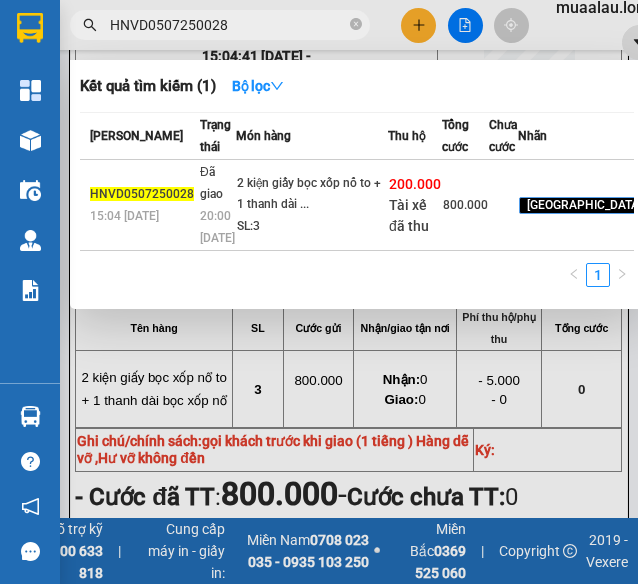 click on "HNVD0507250028" at bounding box center (228, 25) 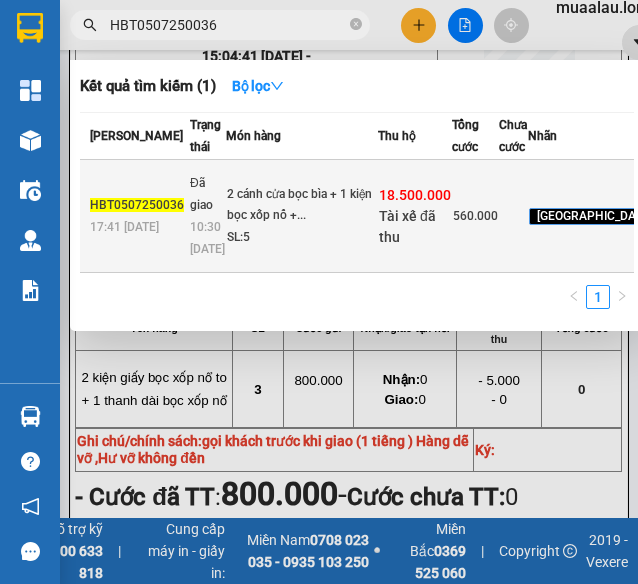 click on "2 cánh cửa bọc bìa + 1 kiện bọc xốp nổ +..." at bounding box center (302, 205) 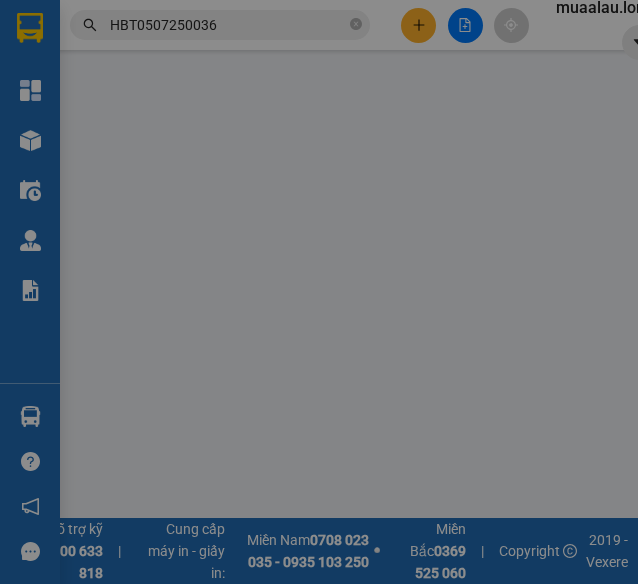 scroll, scrollTop: 0, scrollLeft: 0, axis: both 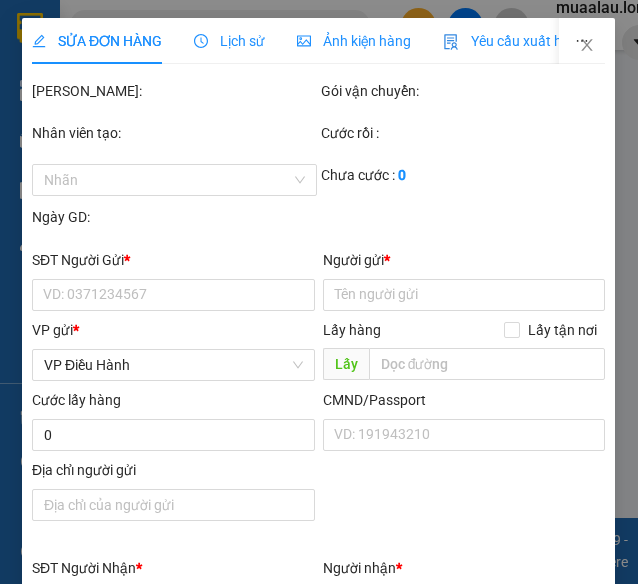 click on "Lịch sử" at bounding box center (229, 41) 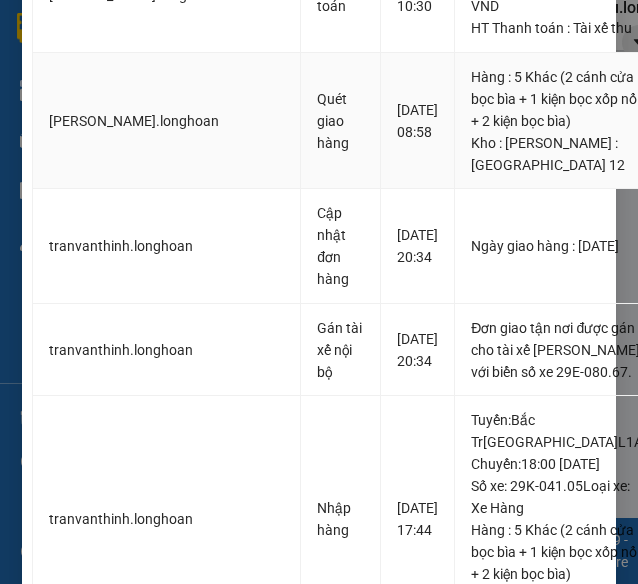 scroll, scrollTop: 1000, scrollLeft: 0, axis: vertical 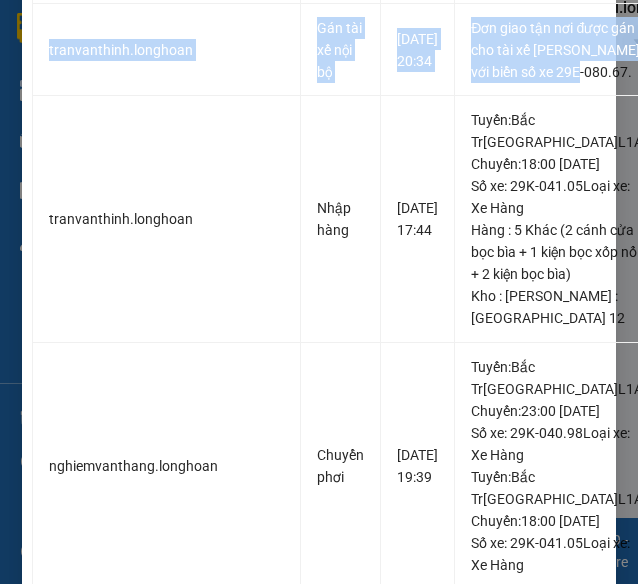 drag, startPoint x: 478, startPoint y: 330, endPoint x: 591, endPoint y: 341, distance: 113.534134 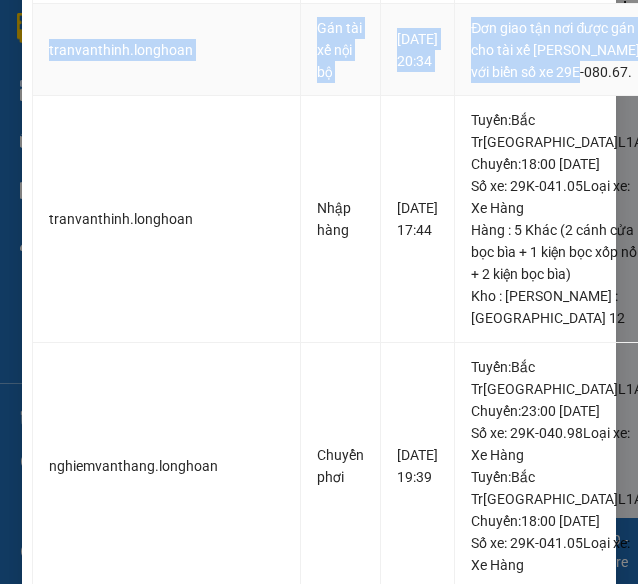 click on "Đơn giao tận nơi được gán cho tài xế [PERSON_NAME] với biển số xe 29E-080.67." at bounding box center (557, 50) 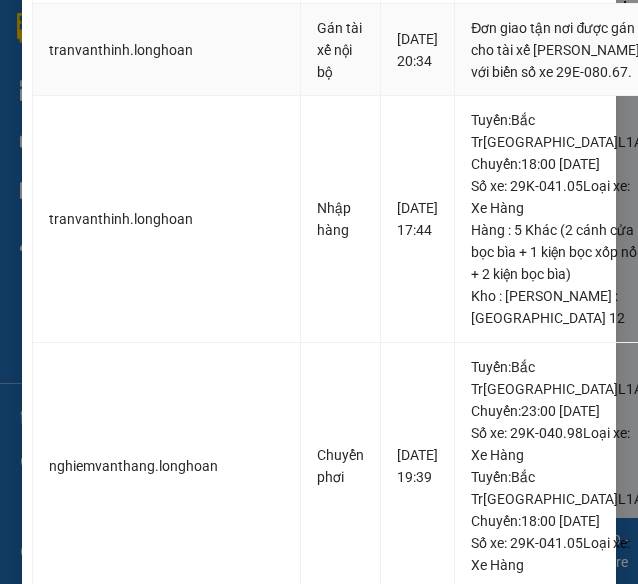 drag, startPoint x: 480, startPoint y: 333, endPoint x: 562, endPoint y: 334, distance: 82.006096 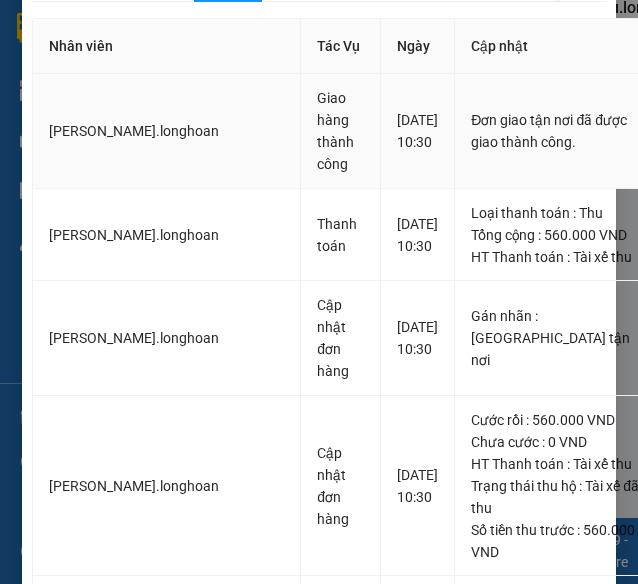 scroll, scrollTop: 0, scrollLeft: 0, axis: both 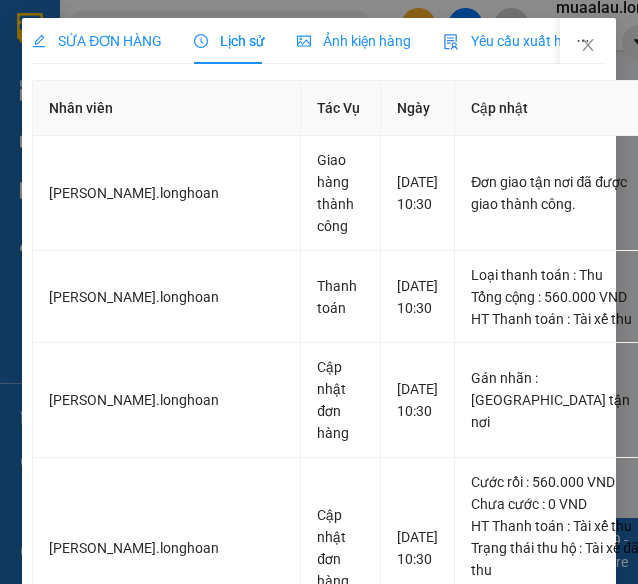 click on "SỬA ĐƠN HÀNG Lịch sử Ảnh kiện hàng Yêu cầu xuất hóa đơn điện tử Total Paid Fee 560.000 Total UnPaid Fee 0 Cash Collection Total Fee Mã ĐH:  HBT0507250036 Gói vận chuyển:   Tiêu chuẩn Nhân viên giao: ng[PERSON_NAME]onghoan Cước rồi :   560.000 Giao tận nơi   Chưa cước :   0 Ngày GD:   [DATE] 17:41 Trạng thái thu hộ:   Tài xế đã thu SĐT Người Gửi  * 0345825894 Người gửi  * Ô TÔ MẠNH HÙNG VP gửi  * H�[GEOGRAPHIC_DATA]VP Hai Bà Trưng Lấy hàng Lấy tận nơi Lấy Cước lấy hàng 0 CMND/Passport VD: [PASSPORT] Địa chỉ người gửi SĐT Người Nhận  * 0903038885 Người nhận  * Gara Chí Hào VP Nhận  * H�[GEOGRAPHIC_DATA][PERSON_NAME] Quận 12 Giao hàng Gi[GEOGRAPHIC_DATA]ận nơi Giao số 1,Hu[GEOGRAPHIC_DATA]T�[GEOGRAPHIC_DATA]HCM Cước giao hàng 0 Ngày giao [DATE] CMND/Passport VD: [PASSPORT] Địa chỉ người nhận SL  * Đơn vị tính  * Tên hàng  * Định lượng Kích thước Giá trị hàng Ghi chú" at bounding box center [319, 292] 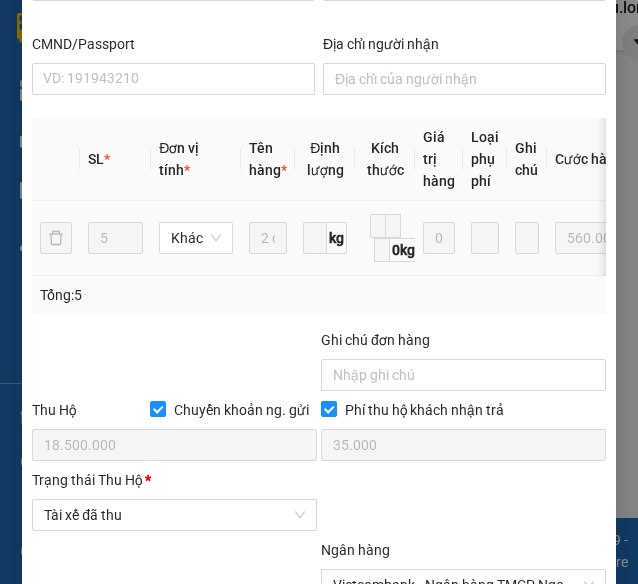 scroll, scrollTop: 1414, scrollLeft: 0, axis: vertical 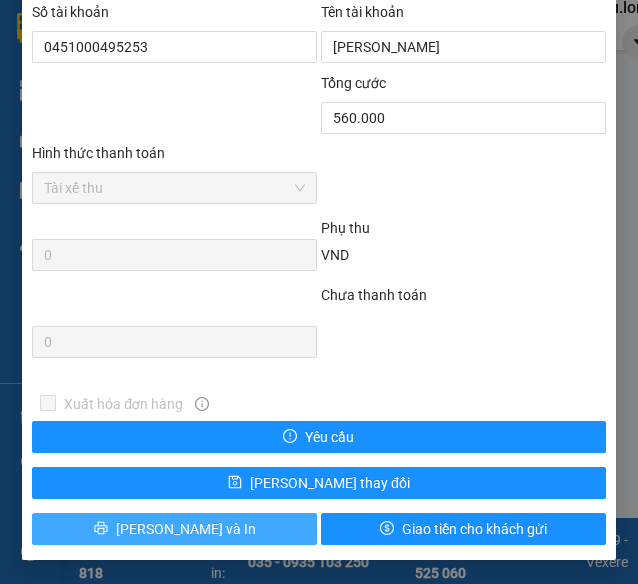 click on "[PERSON_NAME] và In" at bounding box center [174, 529] 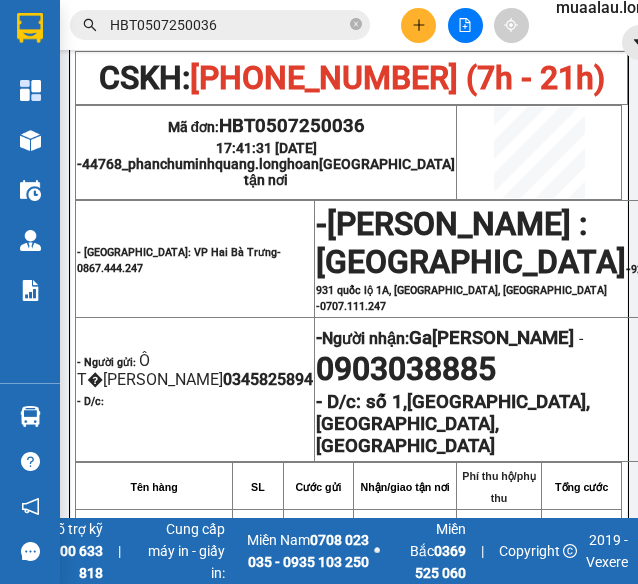 scroll, scrollTop: 300, scrollLeft: 0, axis: vertical 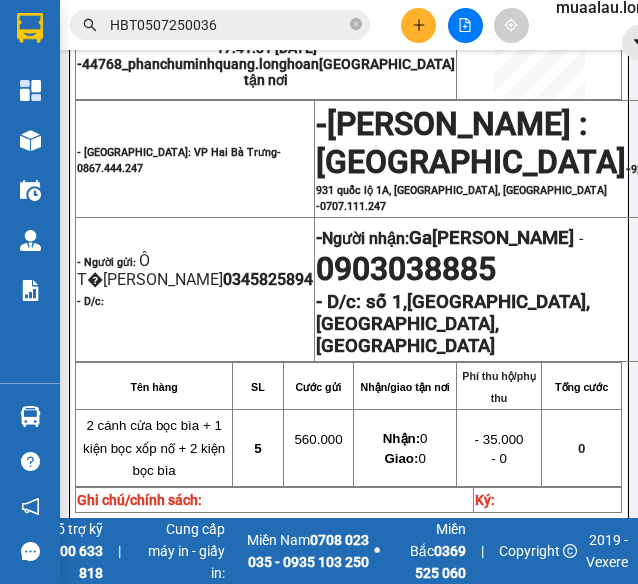 click on "Kết quả tìm kiếm ( 1 )  Bộ lọc  Mã ĐH Trạng thái Món hàng Thu hộ Tổng cước Chưa cước Nhãn Người gửi VP Gửi Người nhận VP Nhận HBT0507250036 17:41 [DATE] Đã giao   10:30 [DATE] 2 cánh cửa bọc bìa + 1 kiện bọc xốp nổ +... SL:  5 18.500.000 Tài xế đã thu 560.000 [GEOGRAPHIC_DATA] tận nơi 0345825894 Ô [GEOGRAPHIC_DATA]: VP [GEOGRAPHIC_DATA] 0903038885 [GEOGRAPHIC_DATA] : [GEOGRAPHIC_DATA] 12 TC: [GEOGRAPHIC_DATA],[GEOGRAPHIC_DATA], [GEOGRAPHIC_DATA] ... 1 HBT0507250036 muaalau.longhoan 1" at bounding box center (319, 25) 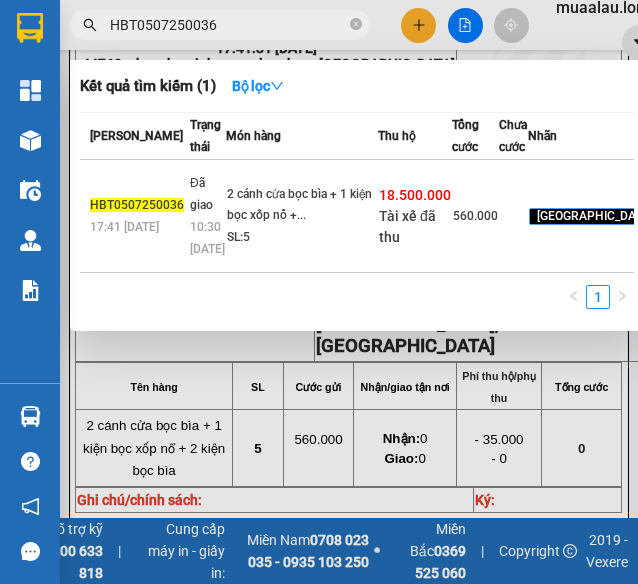 click on "HBT0507250036" at bounding box center [228, 25] 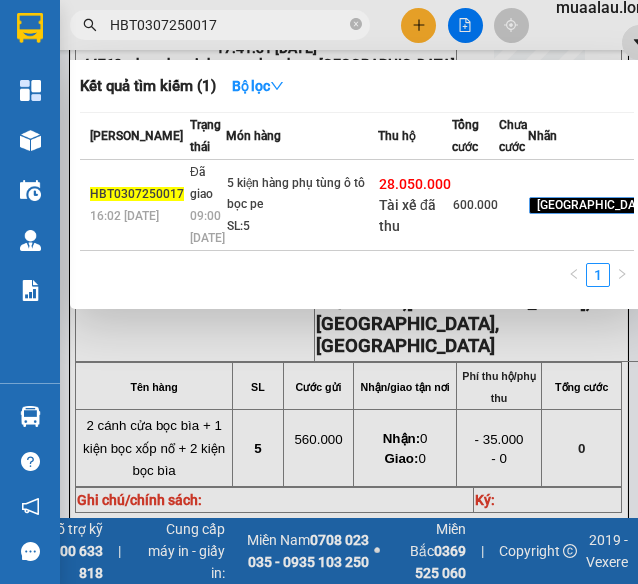 click on "5 kiện hàng phụ tùng ô tô bọc pe" at bounding box center (302, 194) 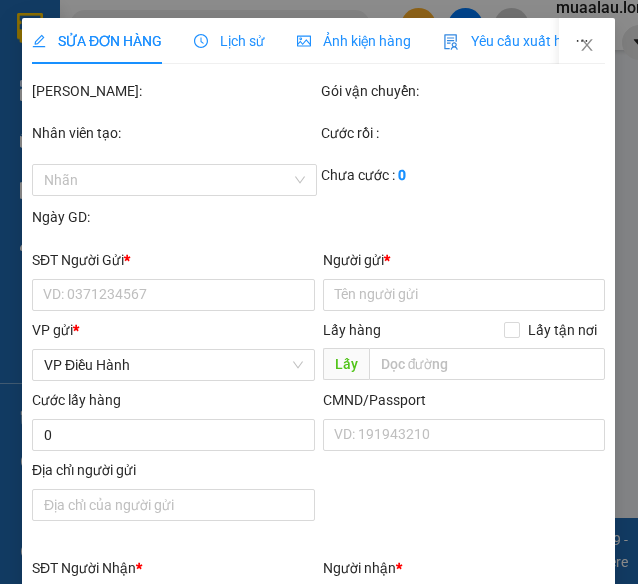 click on "Lịch sử" at bounding box center [229, 41] 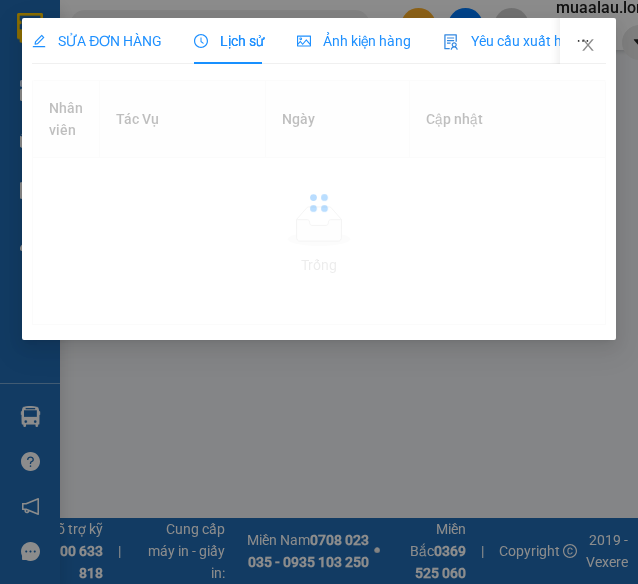 scroll, scrollTop: 0, scrollLeft: 0, axis: both 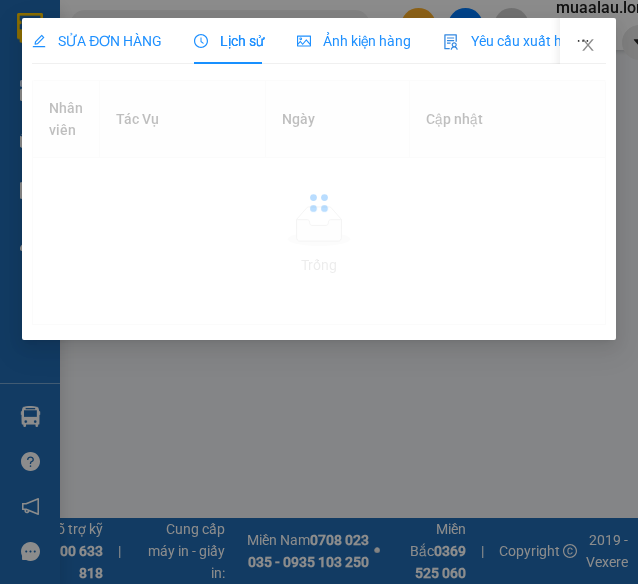 click on "Lịch sử" at bounding box center [229, 41] 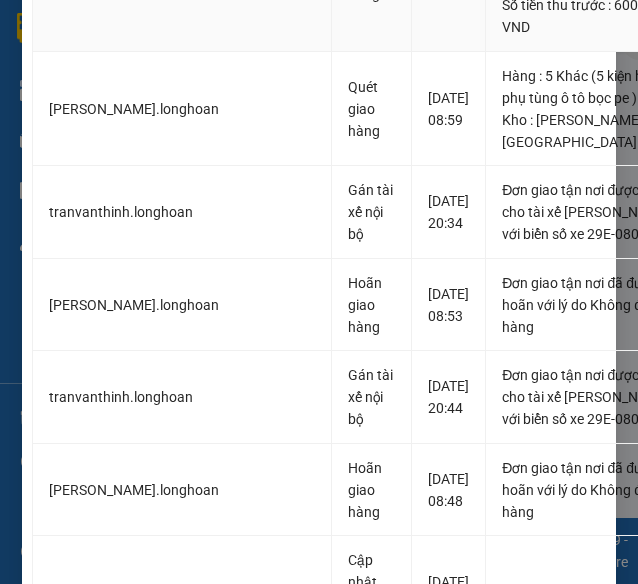 scroll, scrollTop: 800, scrollLeft: 0, axis: vertical 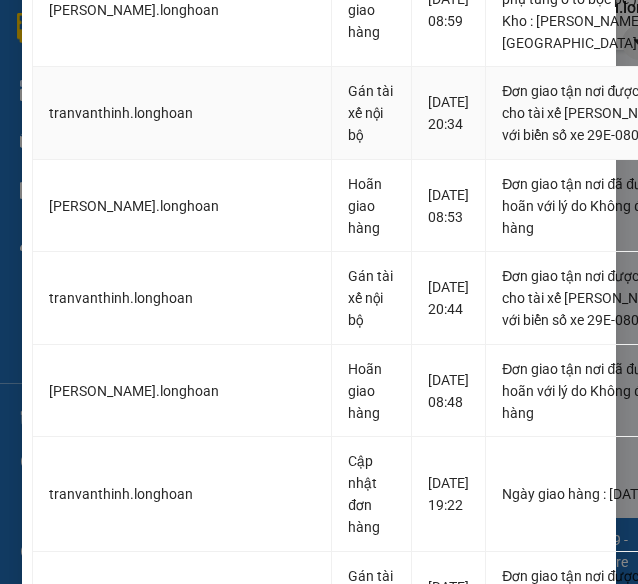 drag, startPoint x: 524, startPoint y: 423, endPoint x: 532, endPoint y: 441, distance: 19.697716 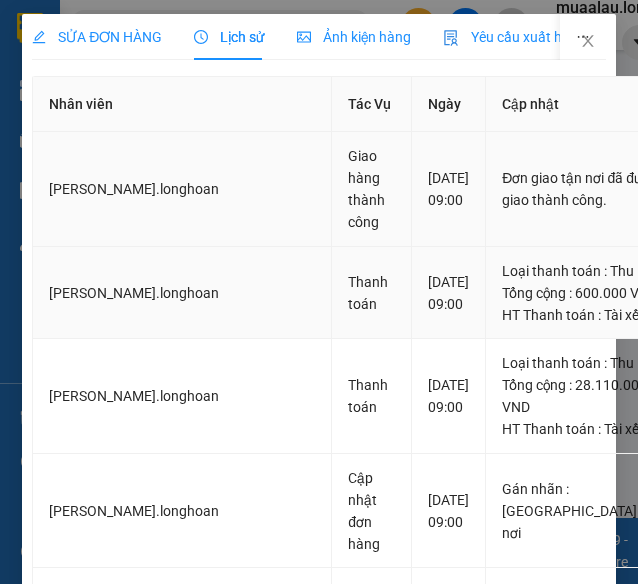 scroll, scrollTop: 0, scrollLeft: 0, axis: both 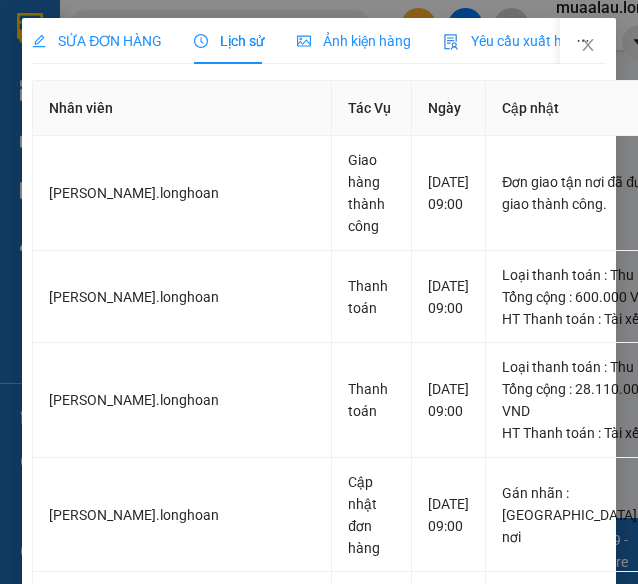 click on "SỬA ĐƠN HÀNG Lịch sử Ảnh kiện hàng Yêu cầu xuất hóa đơn điện tử" at bounding box center (333, 41) 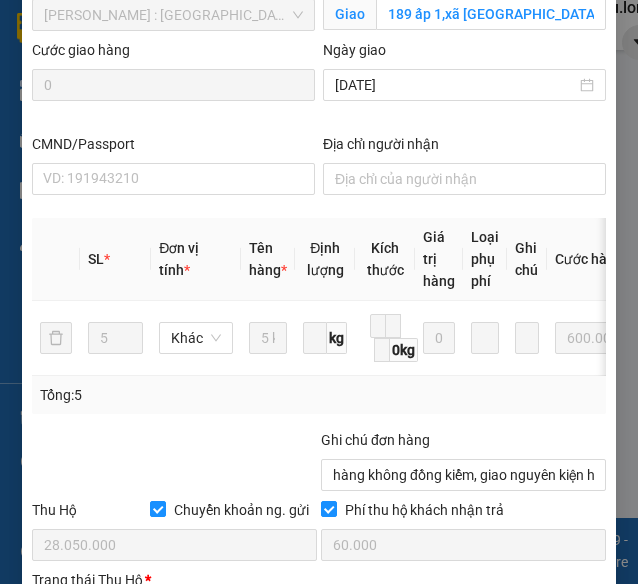 scroll, scrollTop: 1414, scrollLeft: 0, axis: vertical 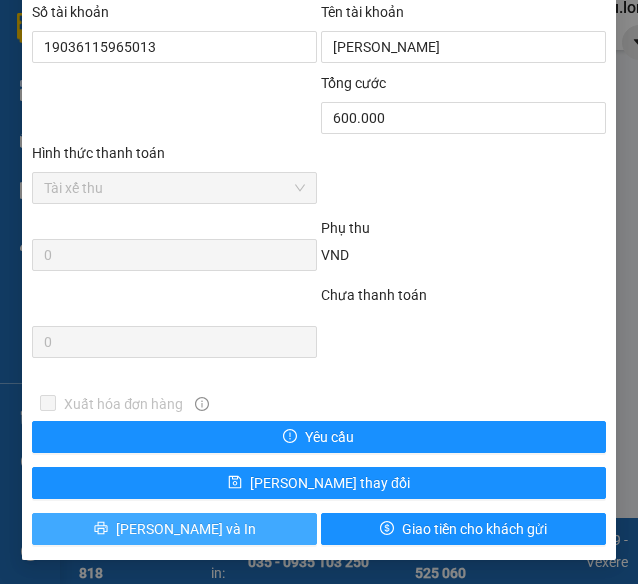 click on "[PERSON_NAME] và In" at bounding box center [186, 529] 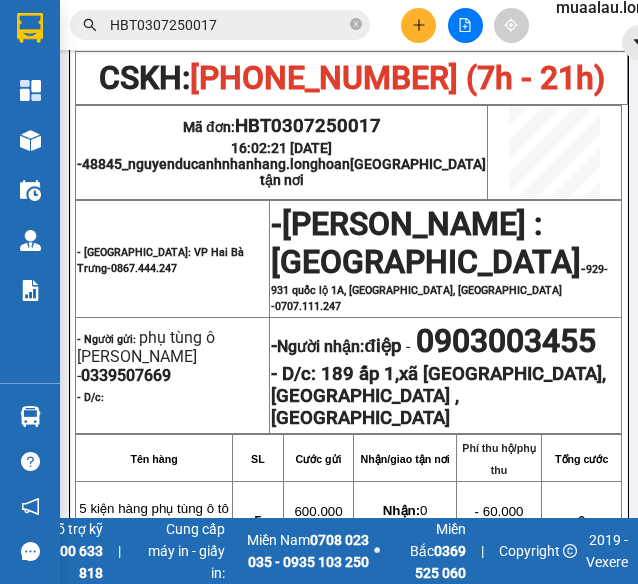scroll, scrollTop: 400, scrollLeft: 0, axis: vertical 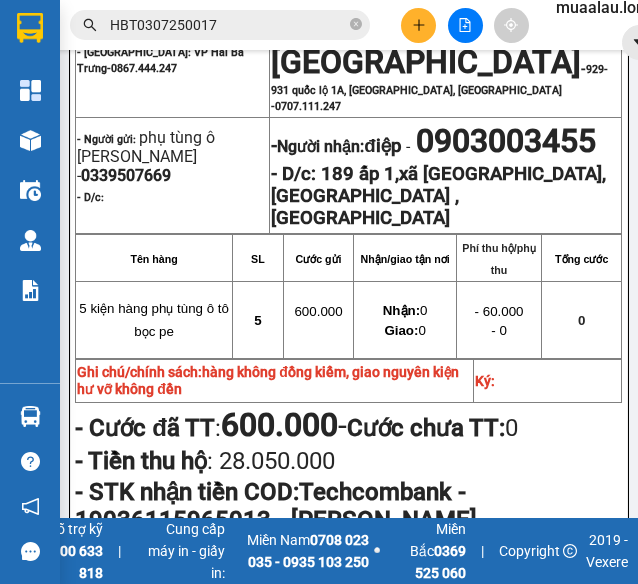 click on "HBT0307250017" at bounding box center [228, 25] 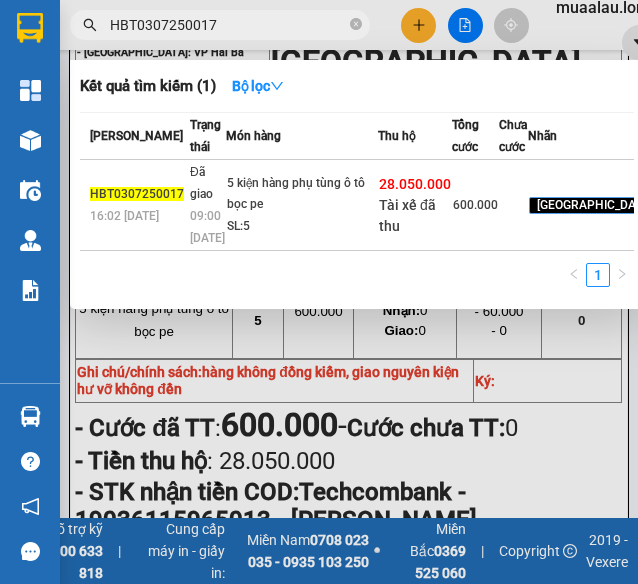 click on "HBT0307250017" at bounding box center [228, 25] 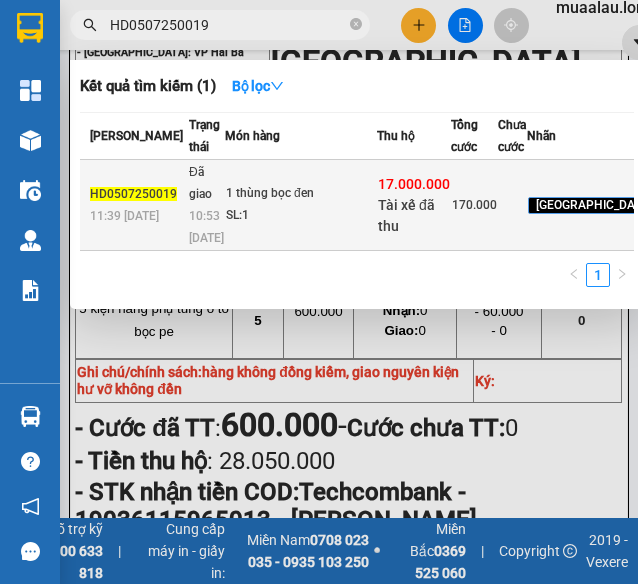 click on "1 thùng bọc đen SL:  1" at bounding box center [301, 205] 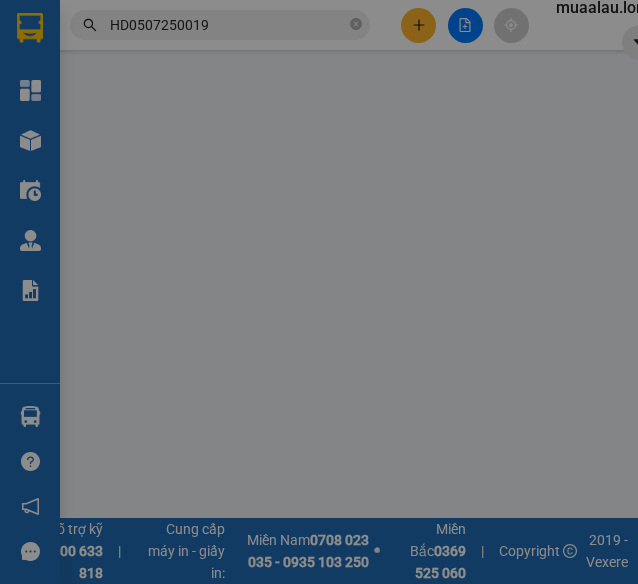 click on "Lịch sử" at bounding box center (229, 41) 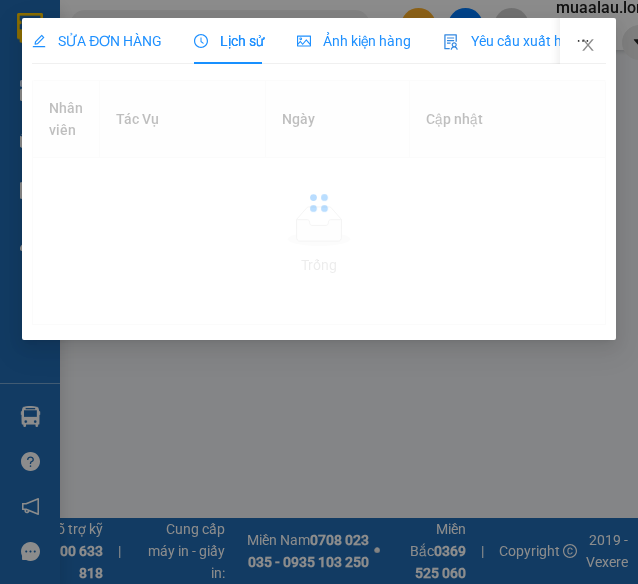 scroll, scrollTop: 0, scrollLeft: 0, axis: both 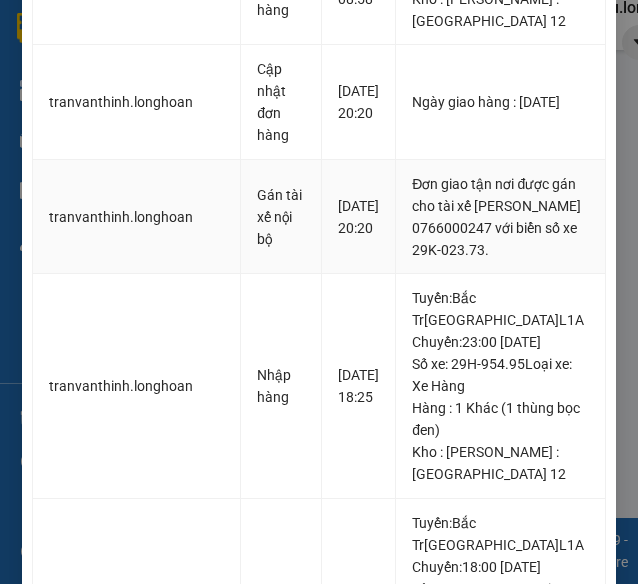 drag, startPoint x: 434, startPoint y: 358, endPoint x: 516, endPoint y: 358, distance: 82 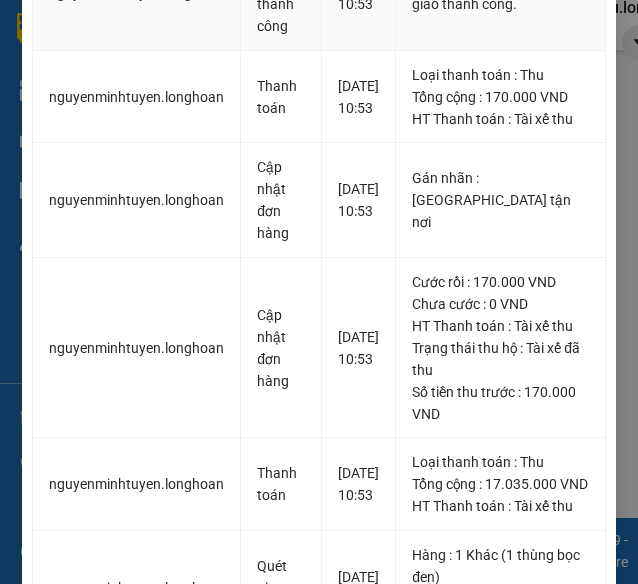 scroll, scrollTop: 0, scrollLeft: 0, axis: both 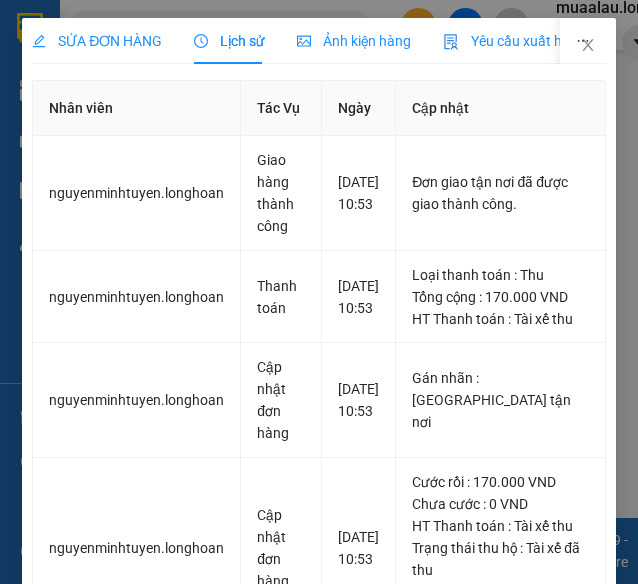 click on "SỬA ĐƠN HÀNG" at bounding box center (97, 41) 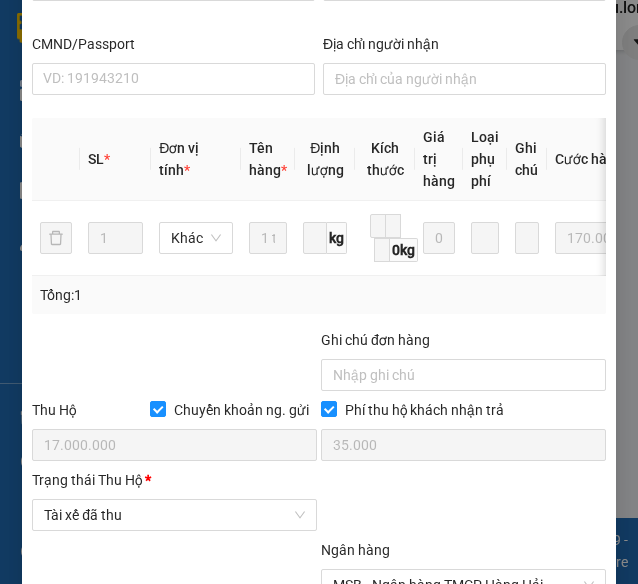 scroll, scrollTop: 1436, scrollLeft: 0, axis: vertical 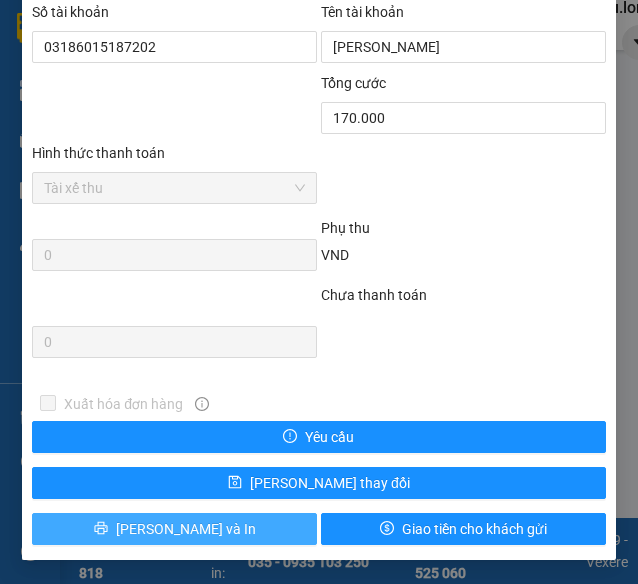 click on "[PERSON_NAME] và In" at bounding box center (186, 529) 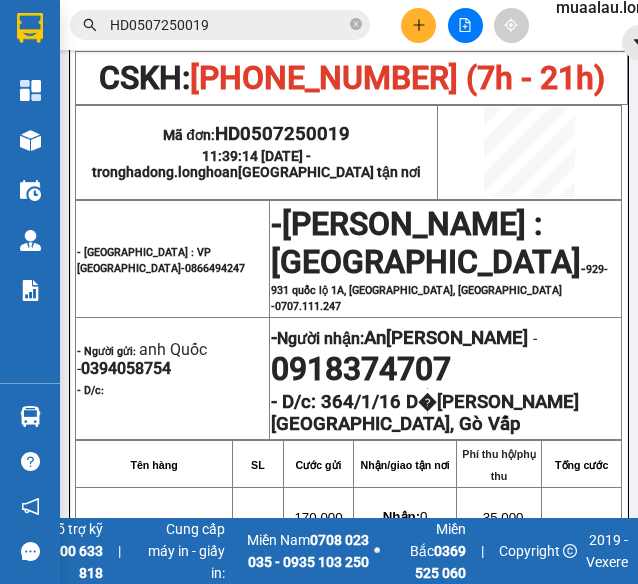 scroll, scrollTop: 400, scrollLeft: 0, axis: vertical 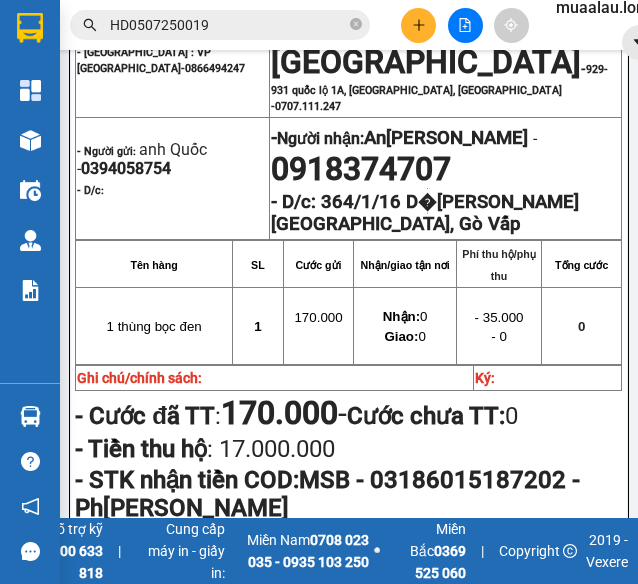 click on "HD0507250019" at bounding box center (228, 25) 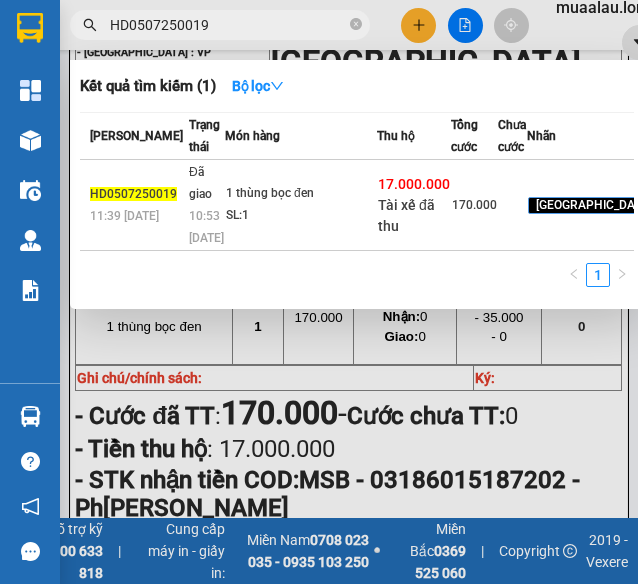 click on "HD0507250019" at bounding box center (228, 25) 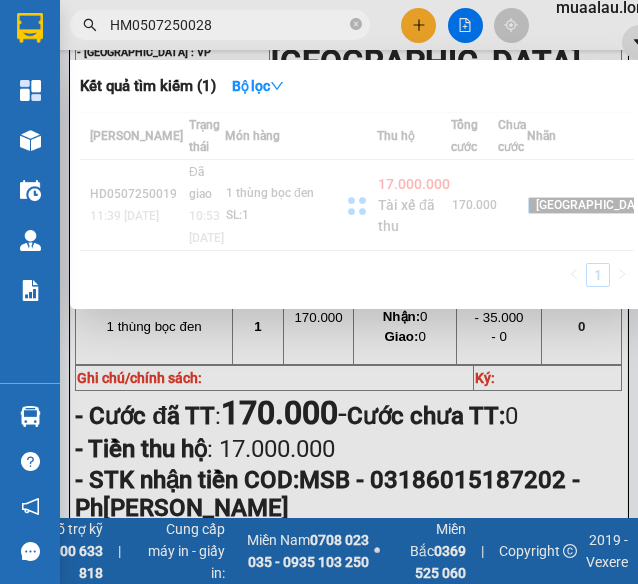 click at bounding box center [357, 205] 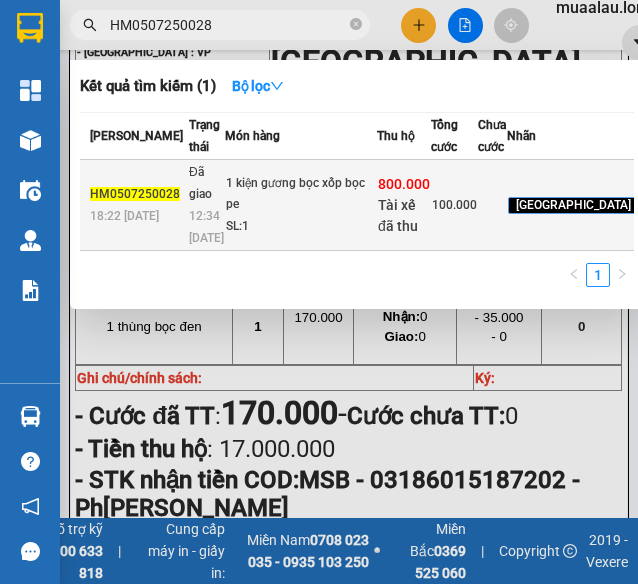 click on "Đã giao   12:34 [DATE]" at bounding box center (204, 205) 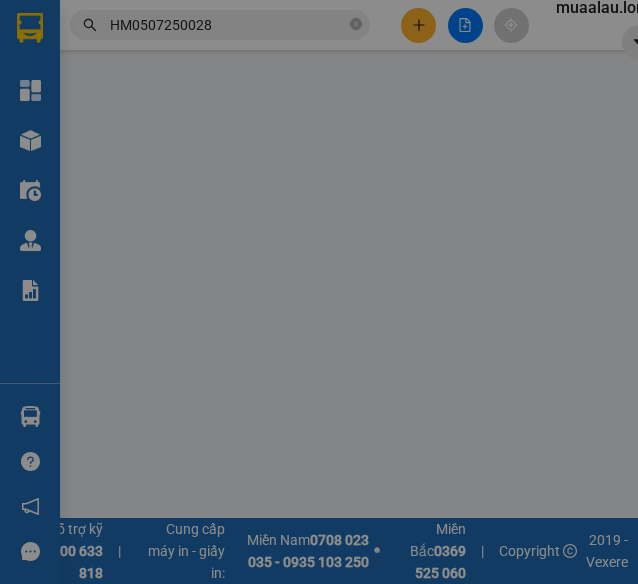 scroll, scrollTop: 0, scrollLeft: 0, axis: both 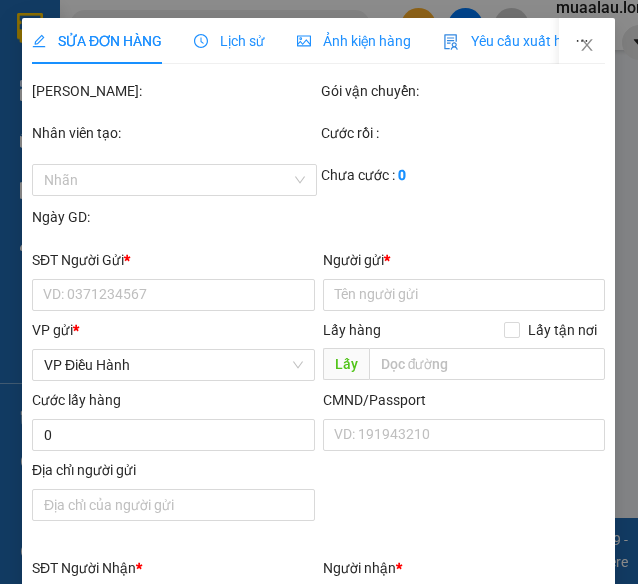 click on "Lịch sử" at bounding box center (229, 41) 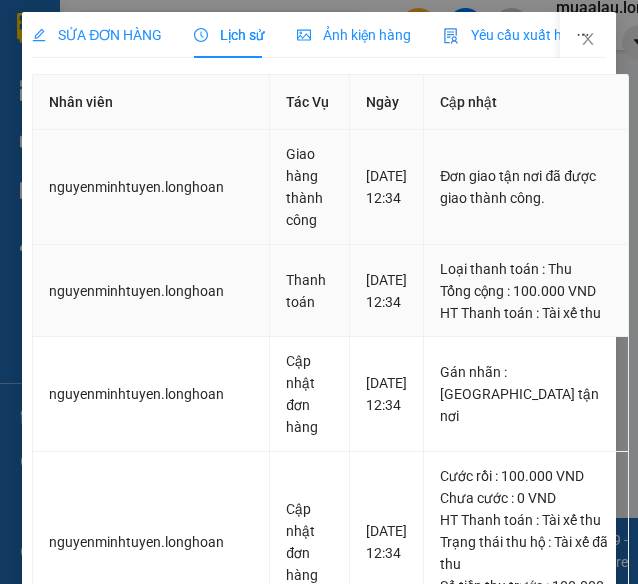 scroll, scrollTop: 0, scrollLeft: 0, axis: both 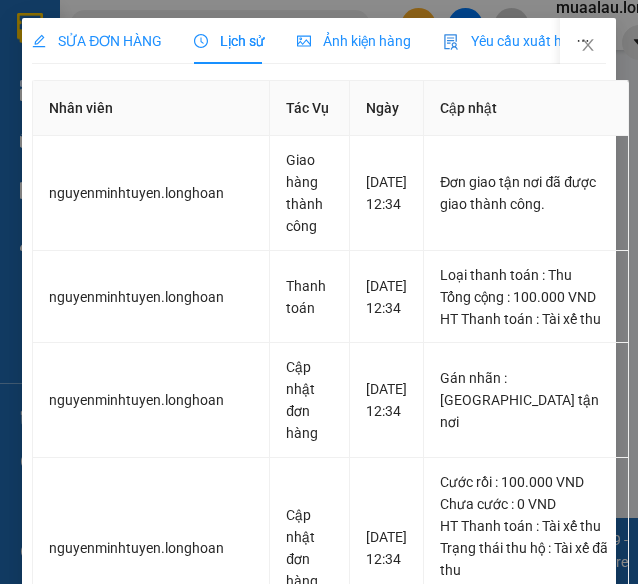 click on "SỬA ĐƠN HÀNG" at bounding box center (97, 41) 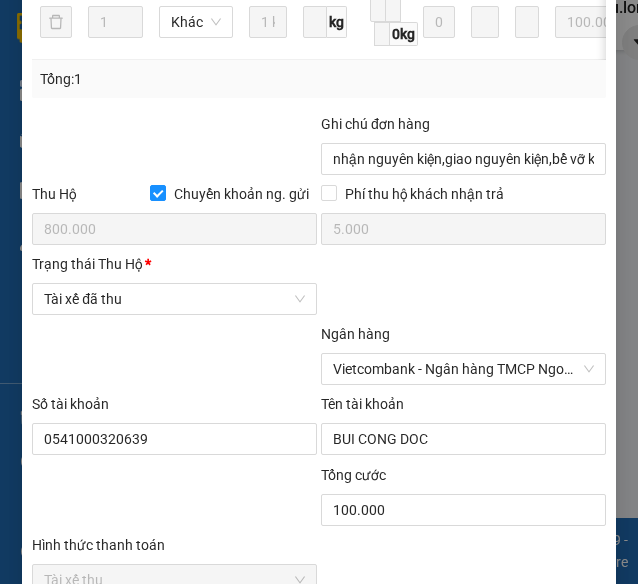 scroll, scrollTop: 1436, scrollLeft: 0, axis: vertical 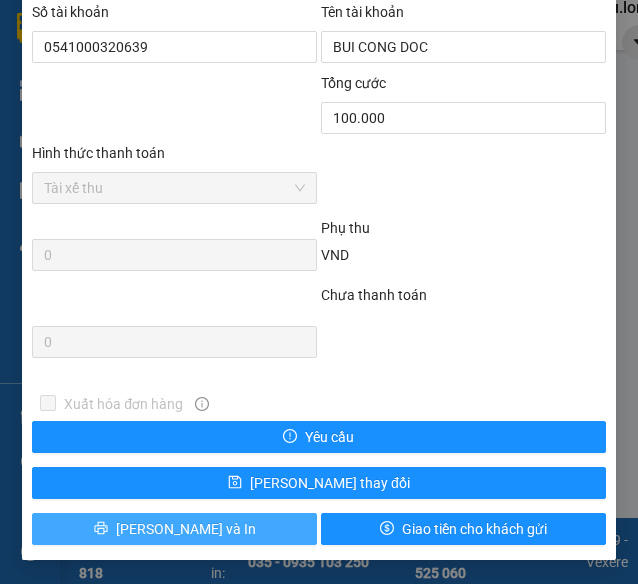 click on "[PERSON_NAME] và In" at bounding box center (186, 529) 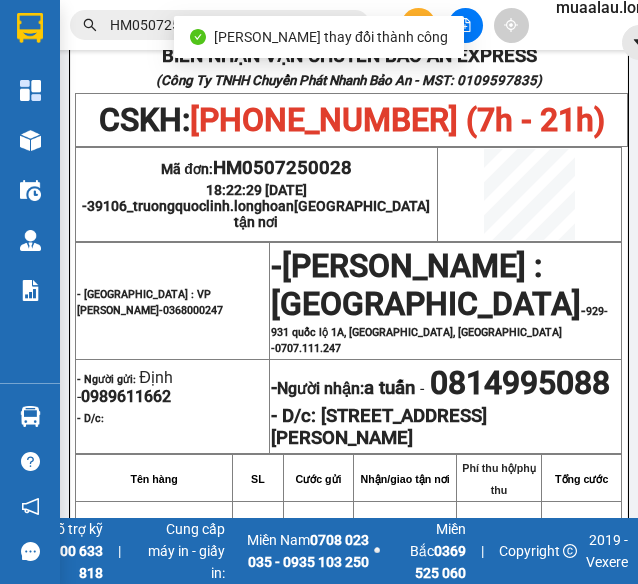 scroll, scrollTop: 300, scrollLeft: 0, axis: vertical 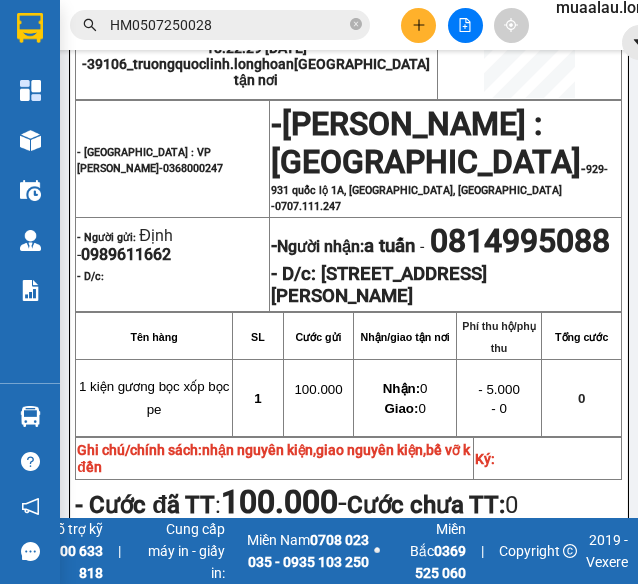 click on "HM0507250028" at bounding box center [228, 25] 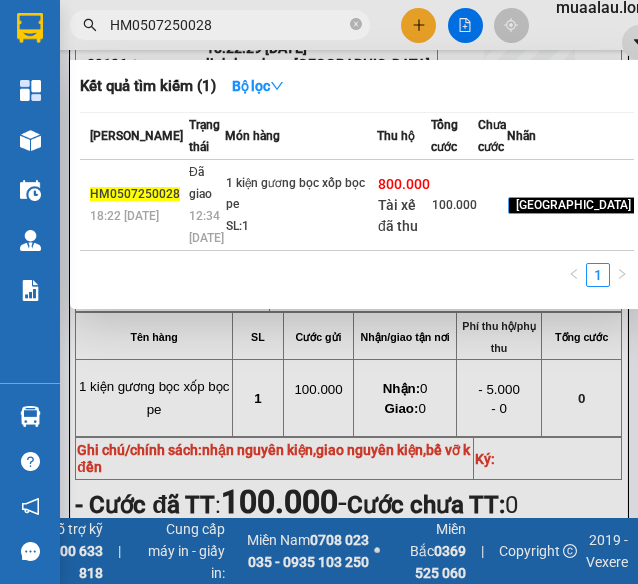 click on "HM0507250028" at bounding box center [228, 25] 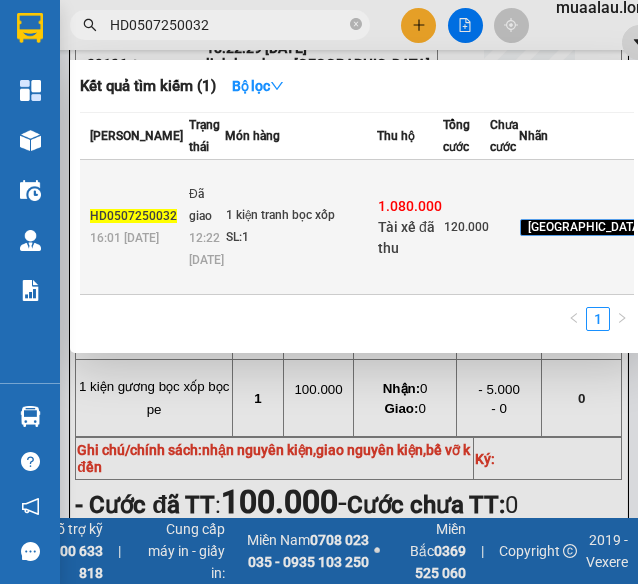 click on "1 kiện tranh bọc xốp SL:  1" at bounding box center [301, 227] 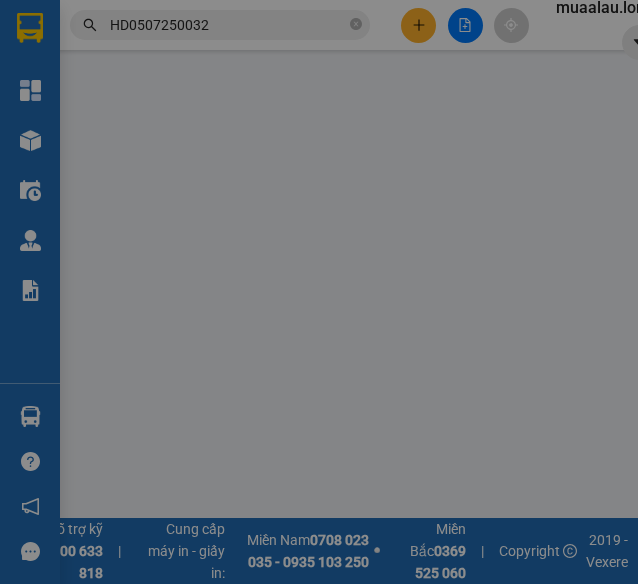 scroll, scrollTop: 0, scrollLeft: 0, axis: both 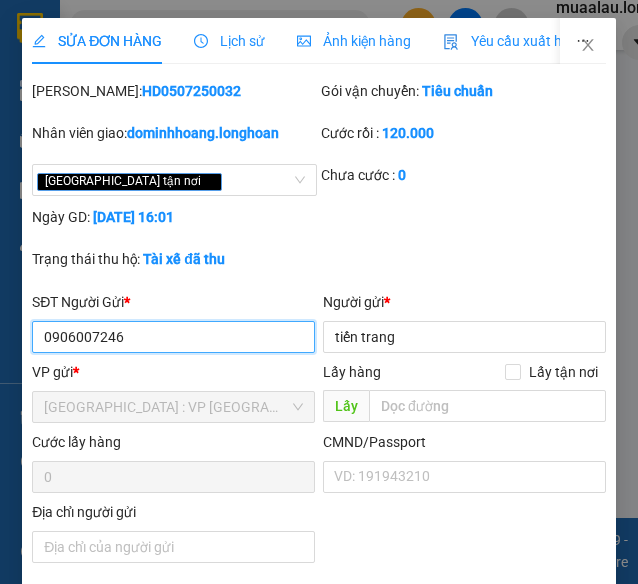 click on "Lịch sử" at bounding box center (229, 41) 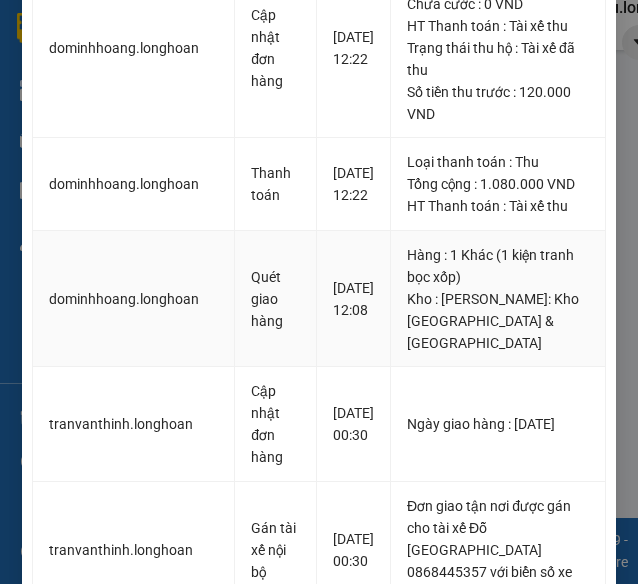 scroll, scrollTop: 700, scrollLeft: 0, axis: vertical 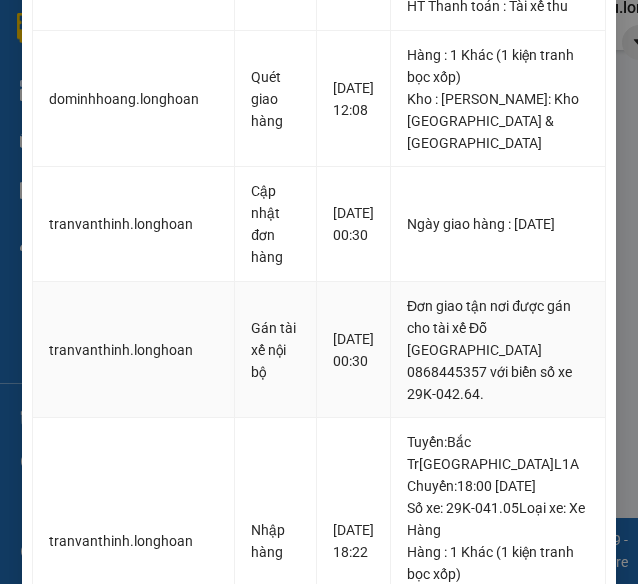 drag, startPoint x: 472, startPoint y: 391, endPoint x: 544, endPoint y: 389, distance: 72.02777 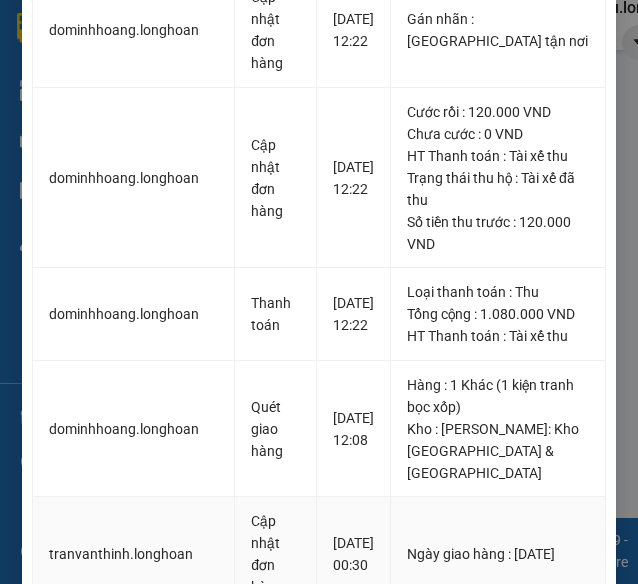 scroll, scrollTop: 0, scrollLeft: 0, axis: both 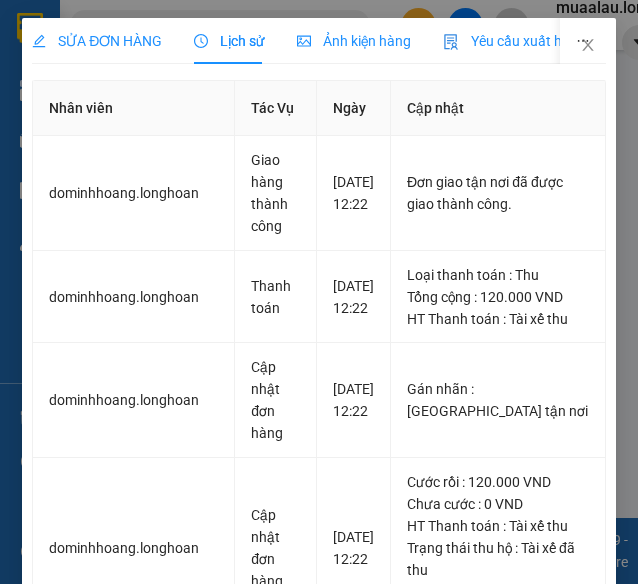 drag, startPoint x: 124, startPoint y: 50, endPoint x: 408, endPoint y: 208, distance: 324.9923 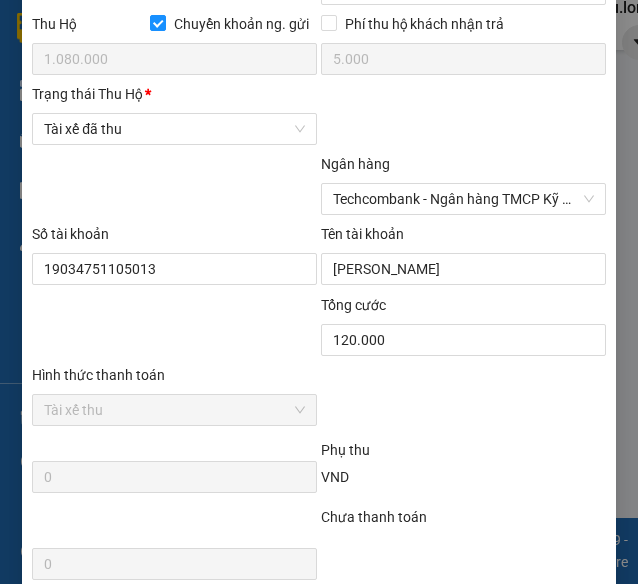 scroll, scrollTop: 1414, scrollLeft: 0, axis: vertical 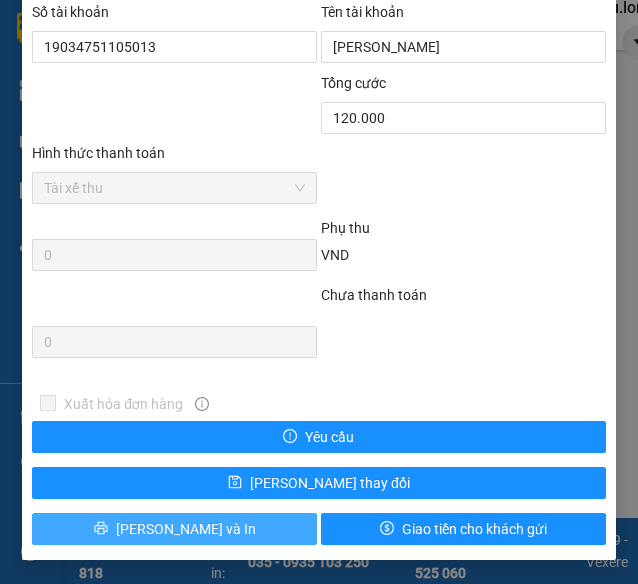 click on "[PERSON_NAME] và In" at bounding box center [174, 529] 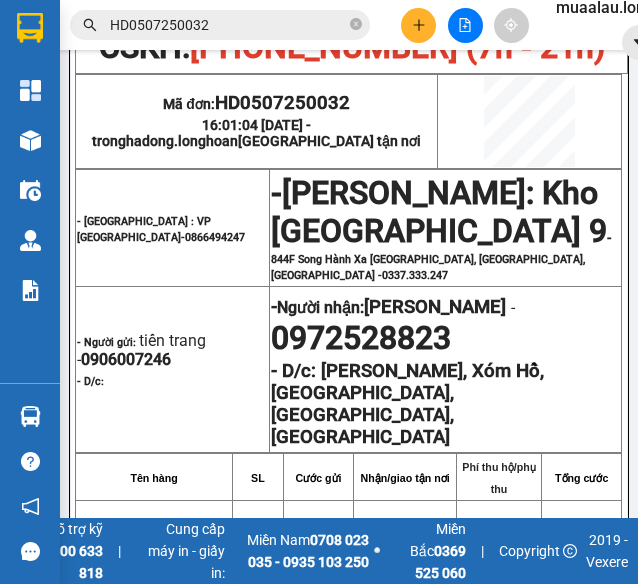 scroll, scrollTop: 200, scrollLeft: 0, axis: vertical 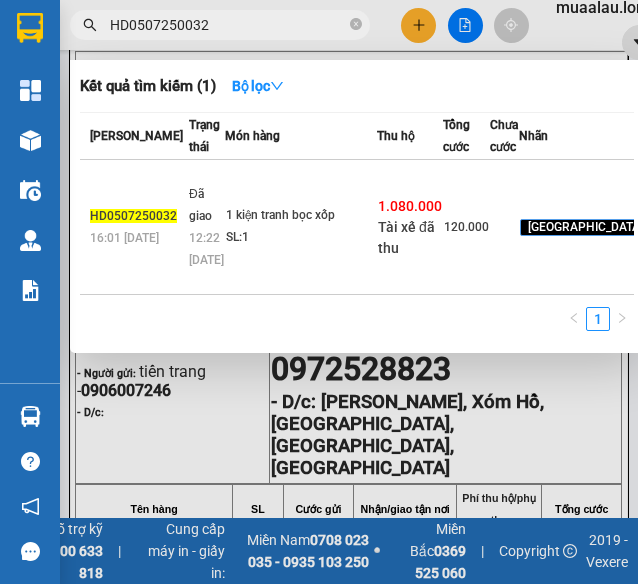click on "HD0507250032" at bounding box center (228, 25) 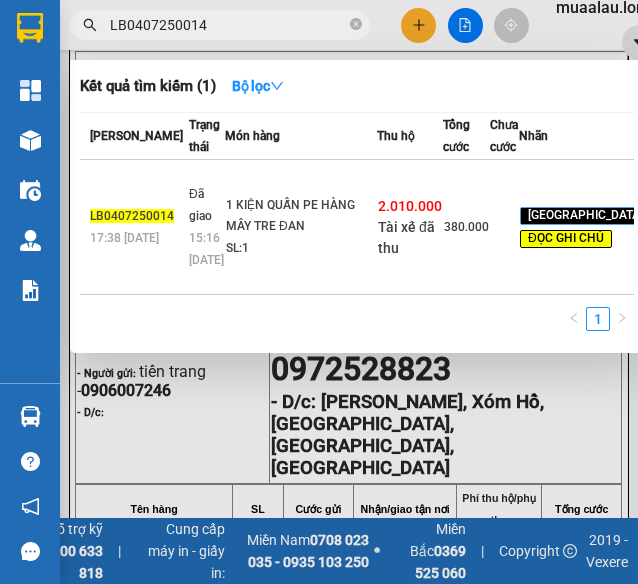 click on "1 KIỆN QUẤN PE HÀNG MÂY TRE ĐAN SL:  1" at bounding box center (301, 227) 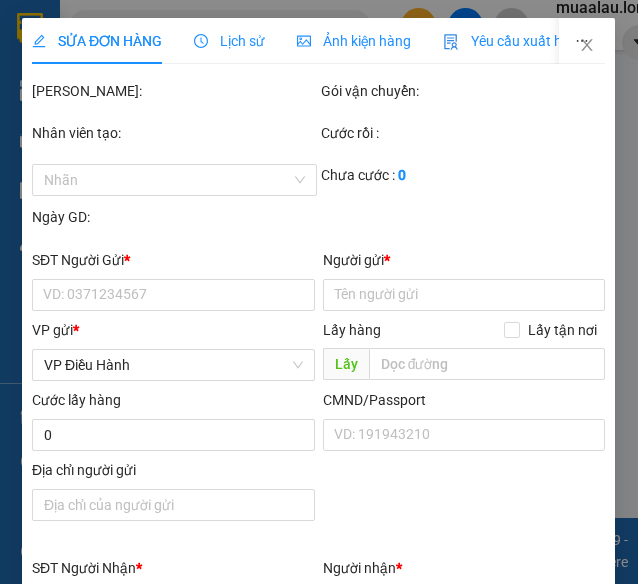 scroll, scrollTop: 0, scrollLeft: 0, axis: both 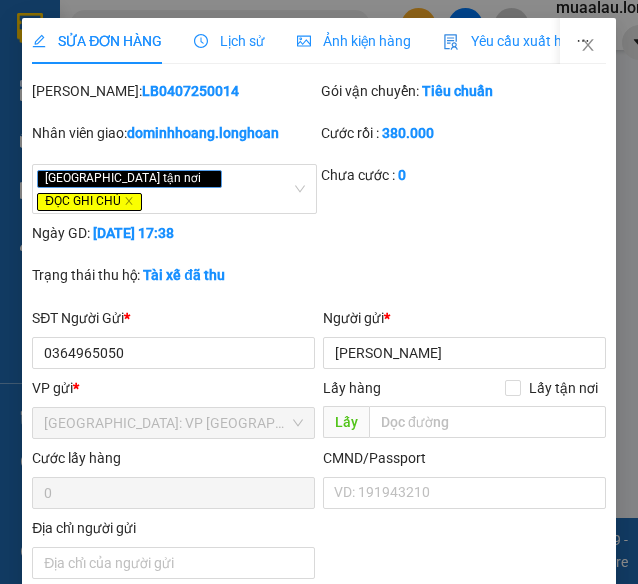 click on "Lịch sử" at bounding box center (229, 41) 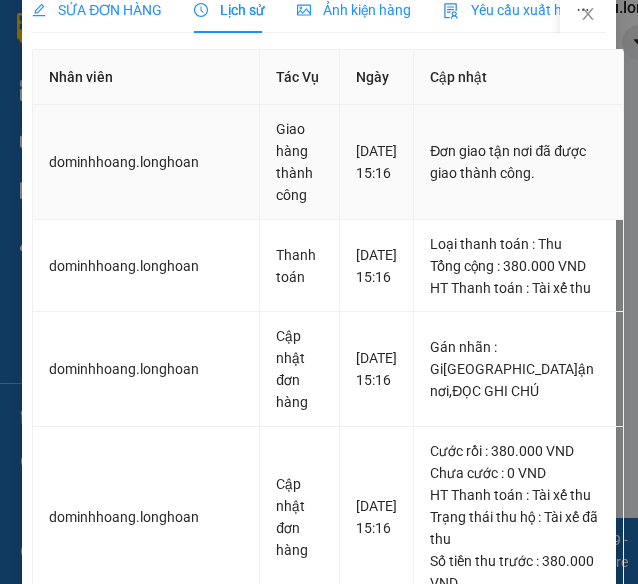 scroll, scrollTop: 0, scrollLeft: 0, axis: both 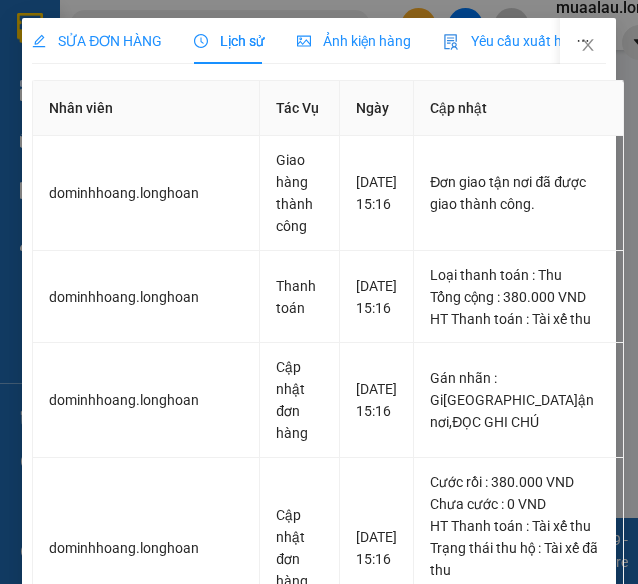 drag, startPoint x: 140, startPoint y: 46, endPoint x: 406, endPoint y: 251, distance: 335.82883 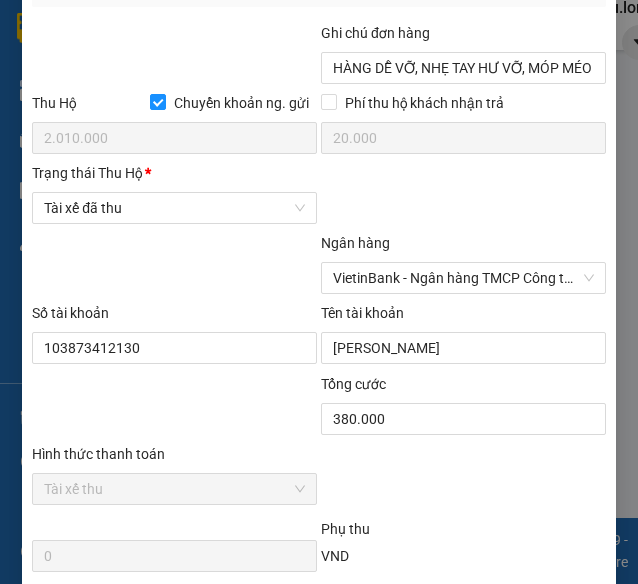 scroll, scrollTop: 1414, scrollLeft: 0, axis: vertical 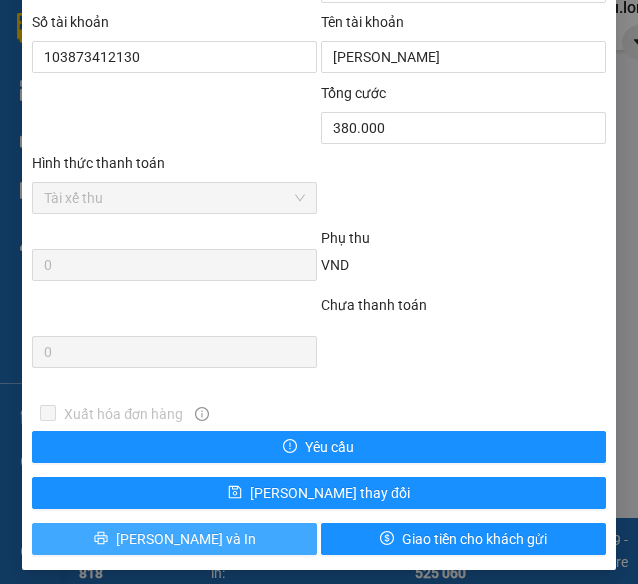 click on "[PERSON_NAME] và In" at bounding box center [174, 539] 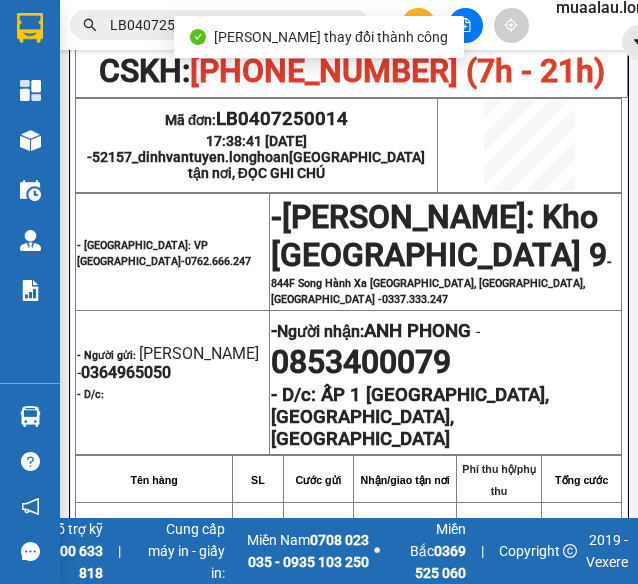 scroll, scrollTop: 300, scrollLeft: 0, axis: vertical 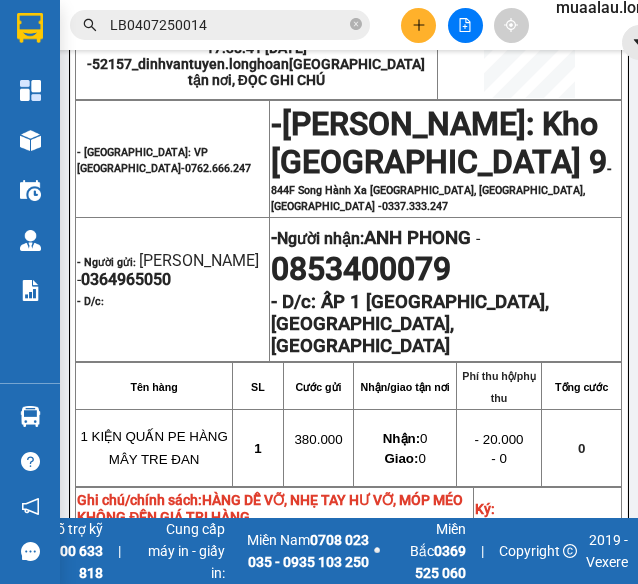 click on "LB0407250014" at bounding box center [228, 25] 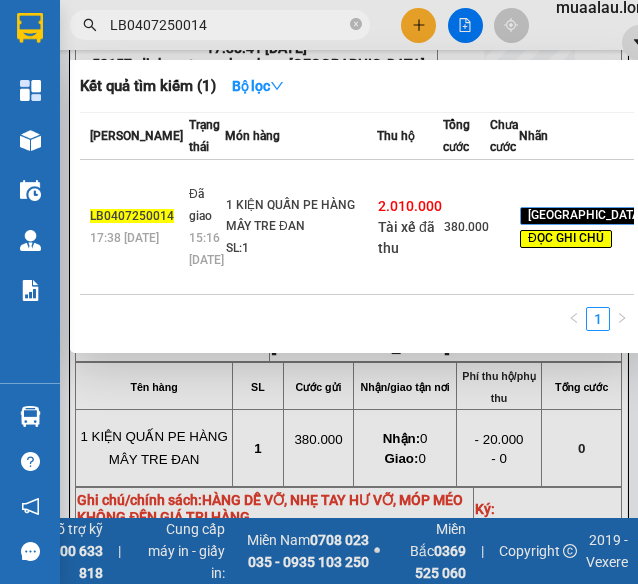 click on "LB0407250014" at bounding box center (228, 25) 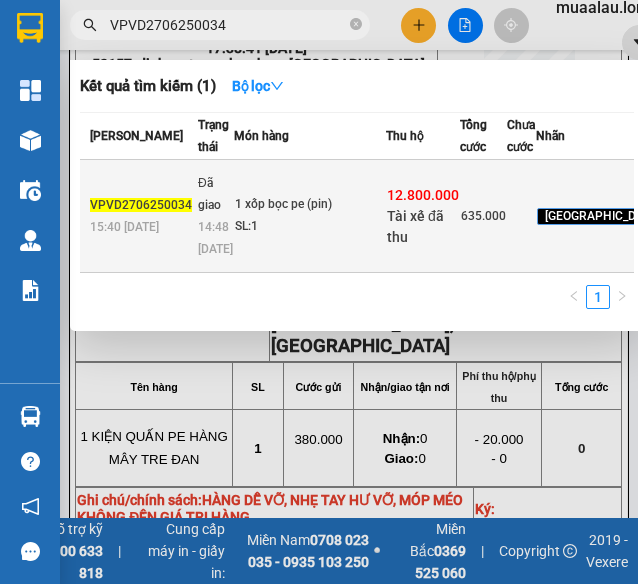 click on "1 xốp bọc pe (pin) SL:  1" at bounding box center (310, 216) 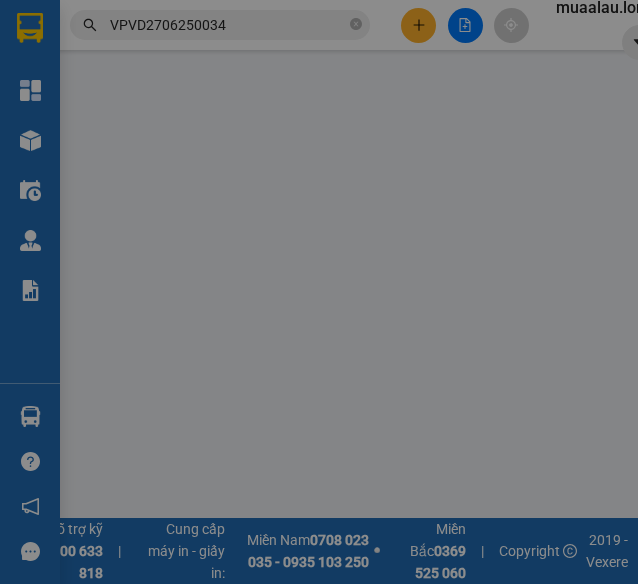 scroll, scrollTop: 0, scrollLeft: 0, axis: both 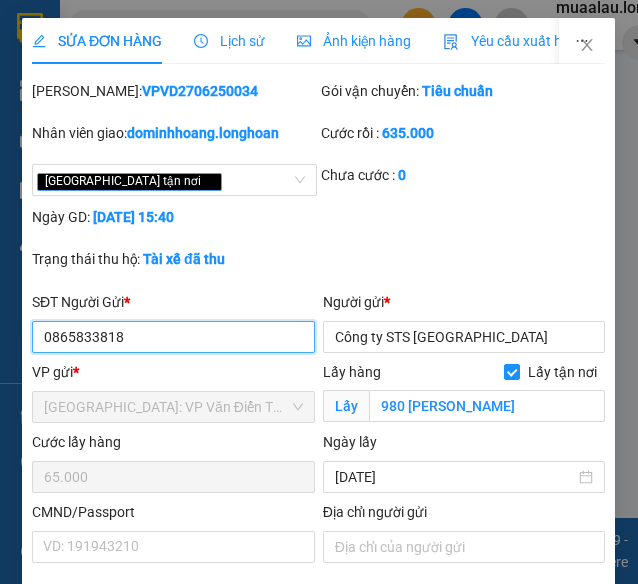 click on "Lịch sử" at bounding box center (229, 41) 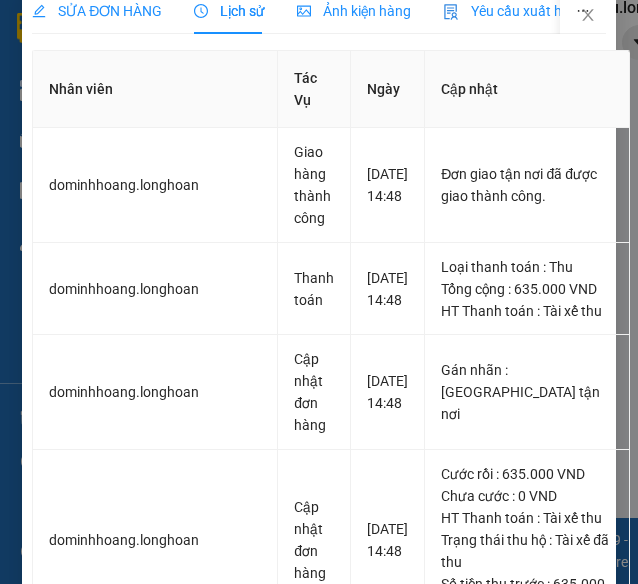 scroll, scrollTop: 0, scrollLeft: 0, axis: both 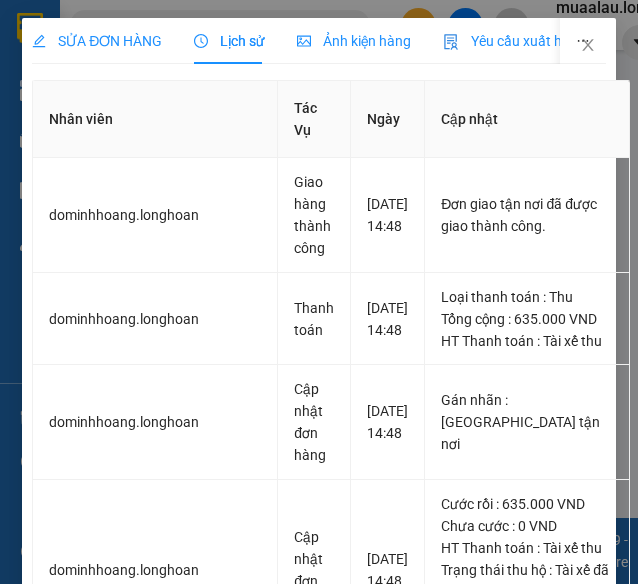 drag, startPoint x: 134, startPoint y: 47, endPoint x: 370, endPoint y: 211, distance: 287.38824 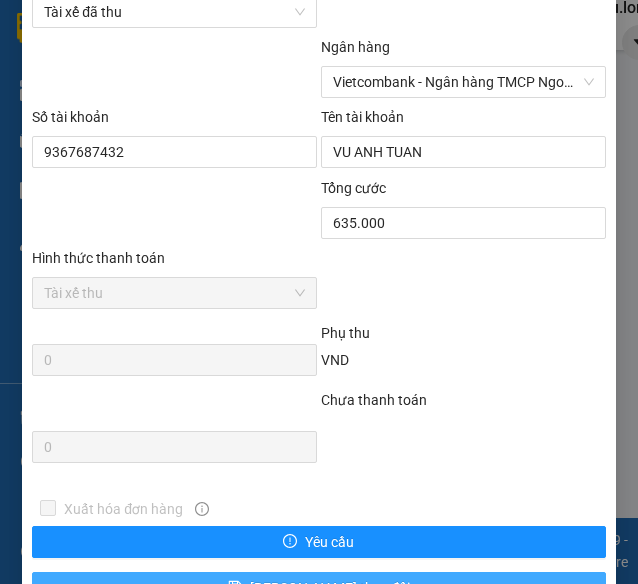 scroll, scrollTop: 1414, scrollLeft: 0, axis: vertical 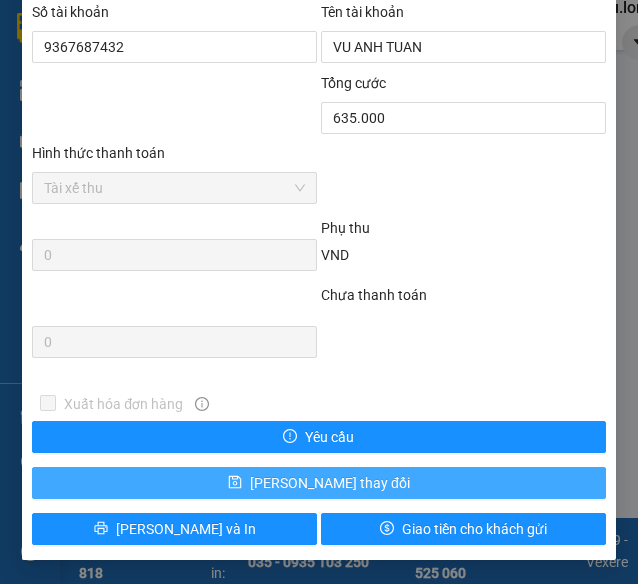 drag, startPoint x: 276, startPoint y: 484, endPoint x: 273, endPoint y: 511, distance: 27.166155 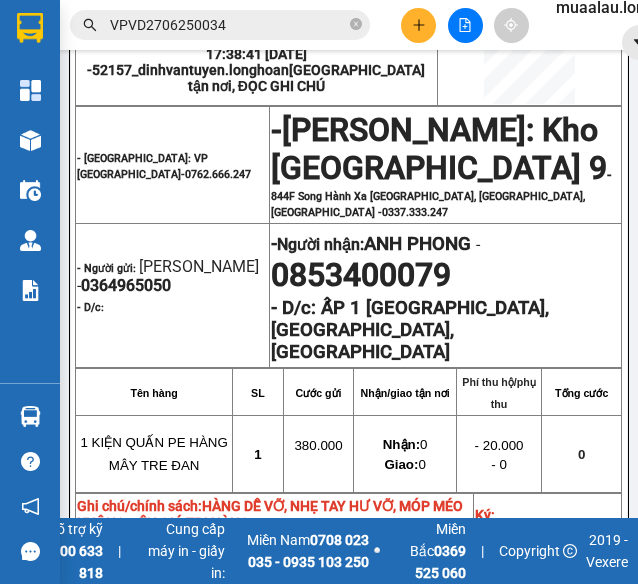 scroll, scrollTop: 194, scrollLeft: 0, axis: vertical 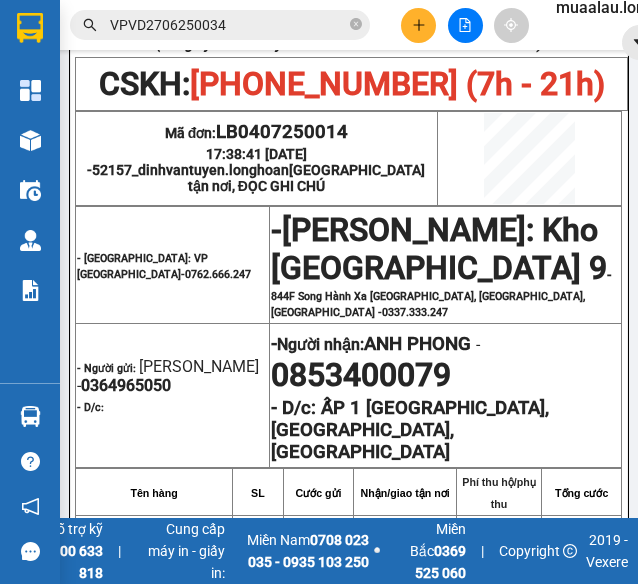 click on "VPVD2706250034" at bounding box center [228, 25] 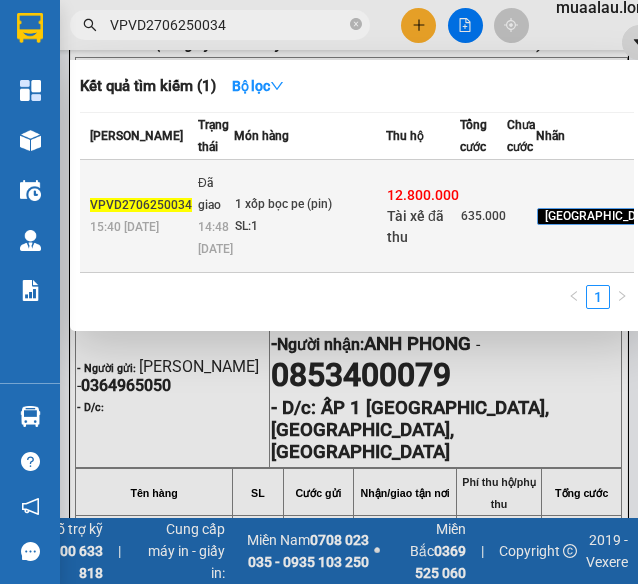 click on "Đã giao   14:48 [DATE]" at bounding box center (213, 216) 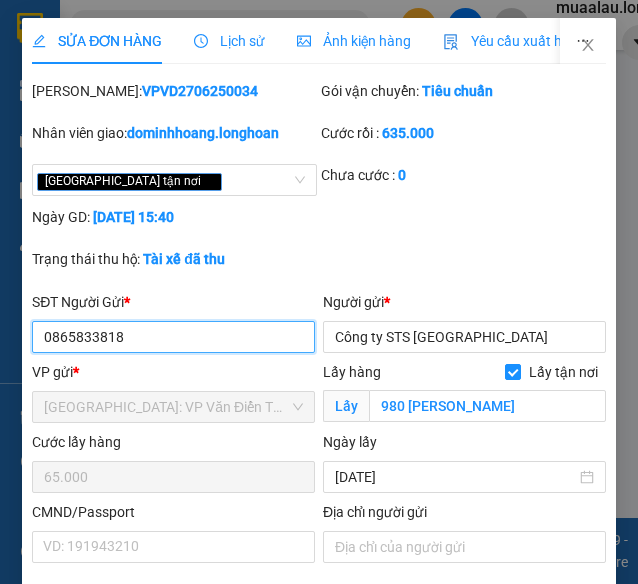 scroll, scrollTop: 0, scrollLeft: 0, axis: both 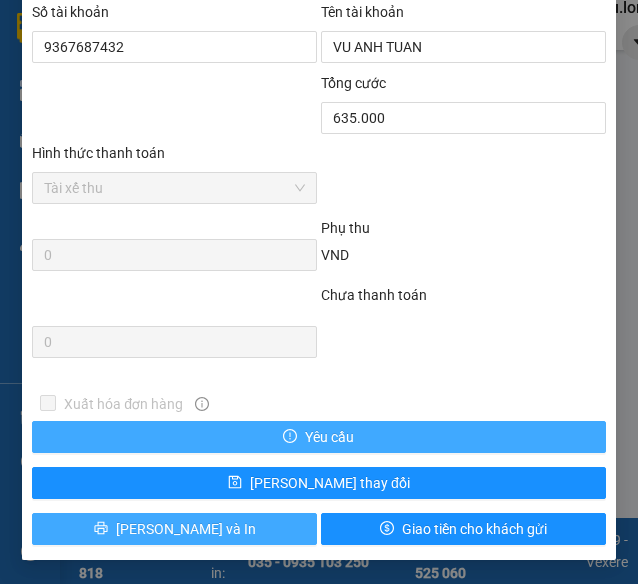click on "[PERSON_NAME] và In" at bounding box center (174, 529) 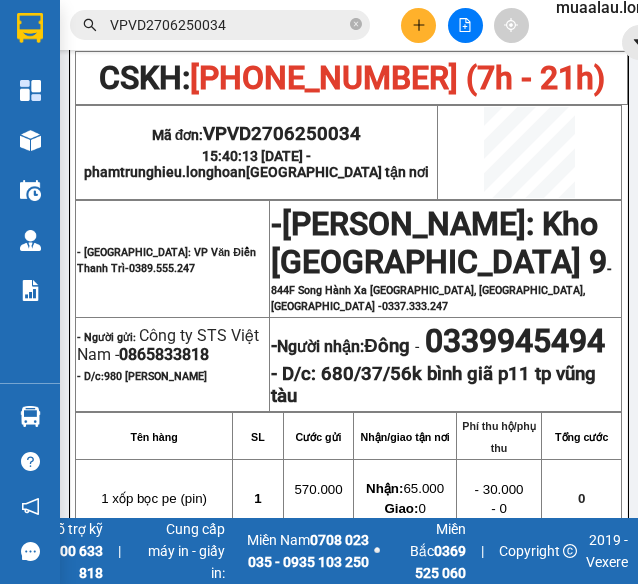 scroll, scrollTop: 300, scrollLeft: 0, axis: vertical 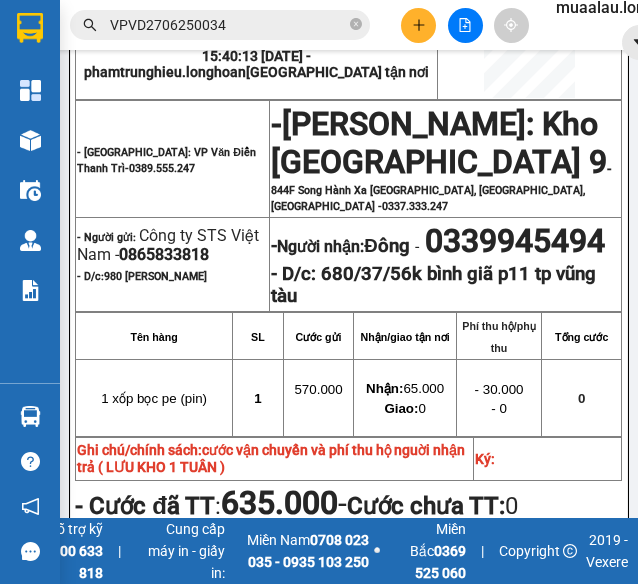 click on "VPVD2706250034" at bounding box center (228, 25) 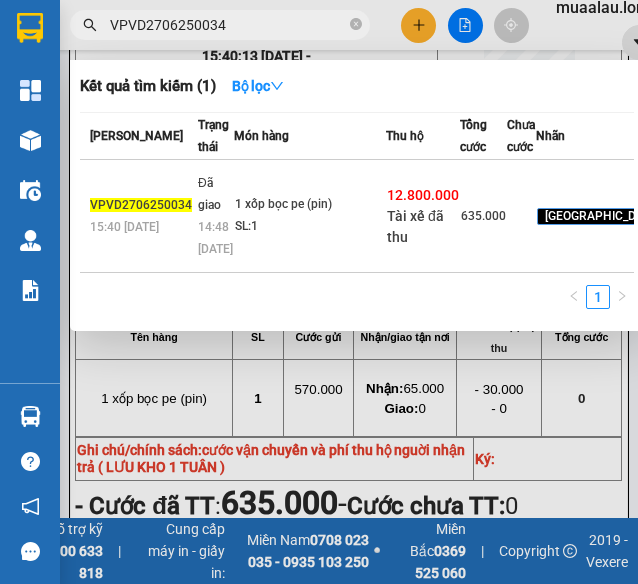 click on "VPVD2706250034" at bounding box center [228, 25] 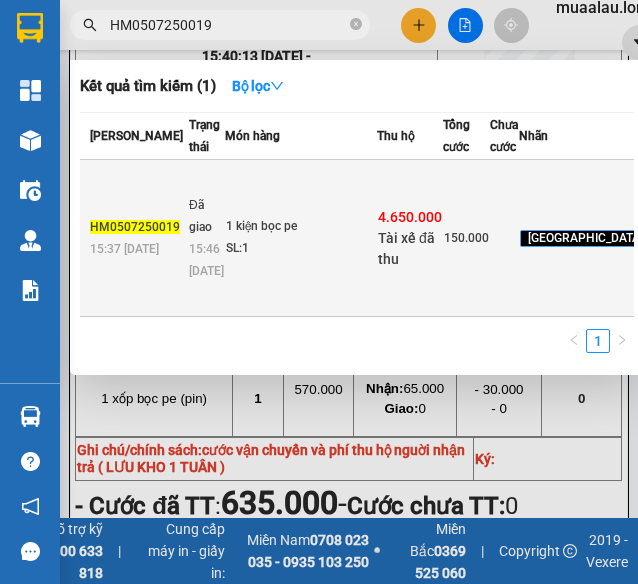 click on "1 kiện bọc pe" at bounding box center [301, 227] 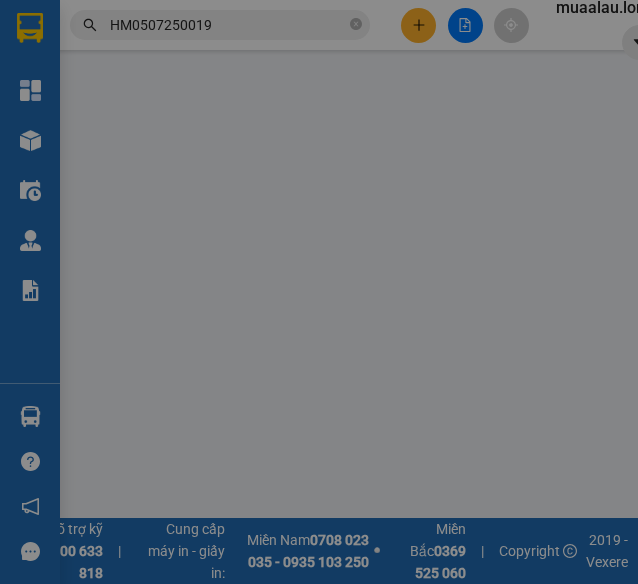 scroll, scrollTop: 0, scrollLeft: 0, axis: both 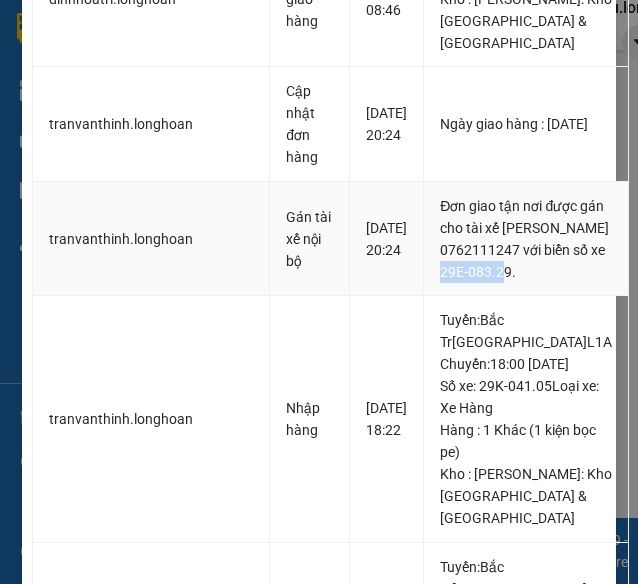 drag, startPoint x: 474, startPoint y: 427, endPoint x: 543, endPoint y: 427, distance: 69 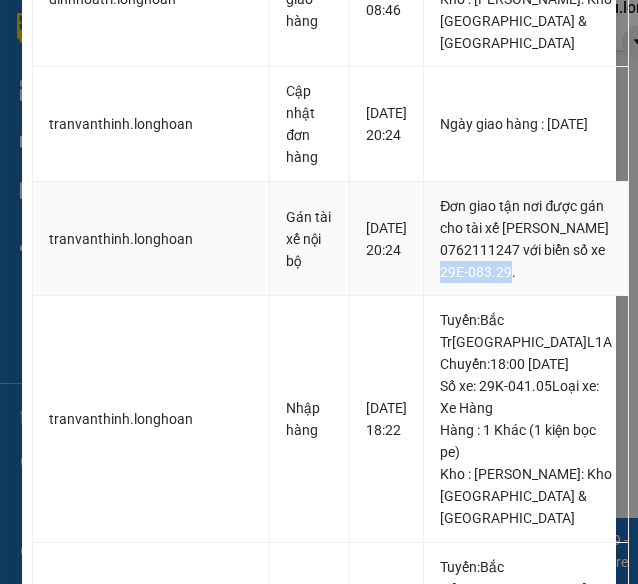 drag, startPoint x: 472, startPoint y: 422, endPoint x: 548, endPoint y: 425, distance: 76.05919 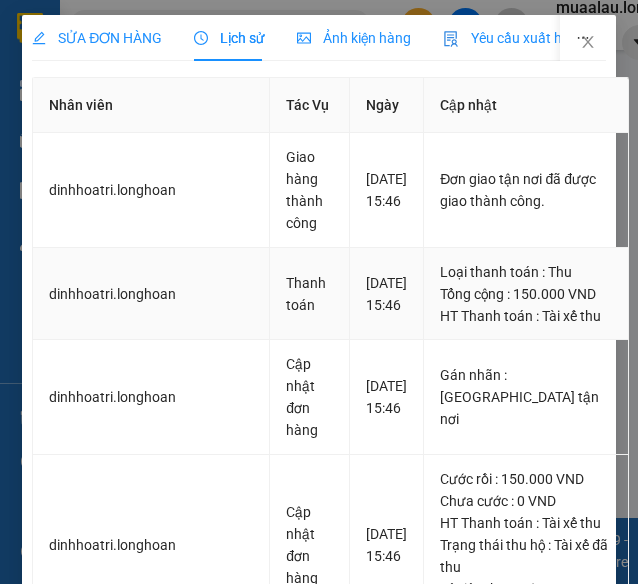 scroll, scrollTop: 0, scrollLeft: 0, axis: both 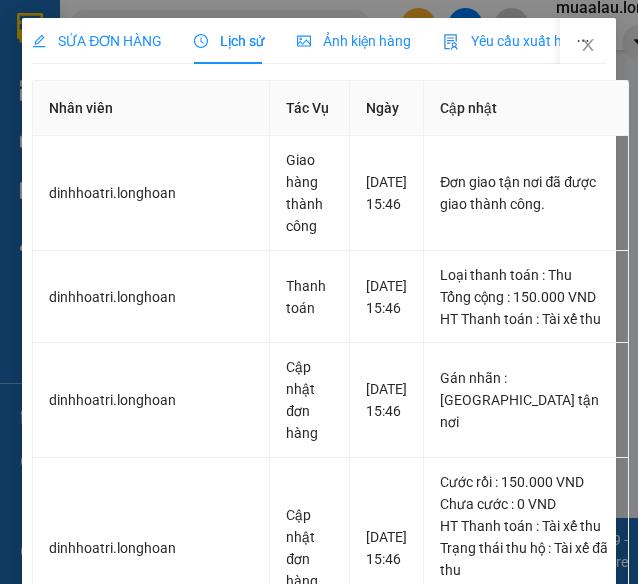 drag, startPoint x: 120, startPoint y: 45, endPoint x: 154, endPoint y: 61, distance: 37.576588 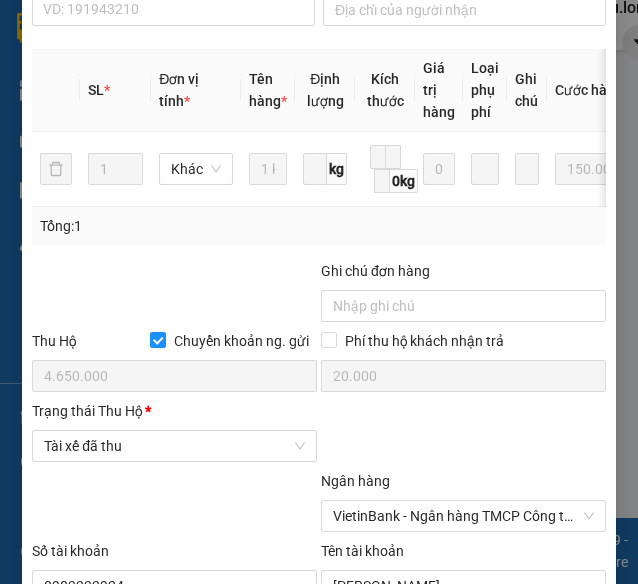 scroll, scrollTop: 1400, scrollLeft: 0, axis: vertical 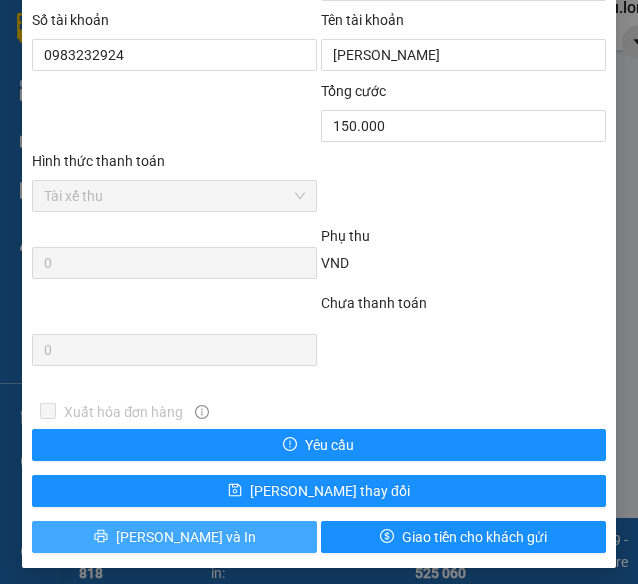 click on "[PERSON_NAME] và In" at bounding box center (174, 537) 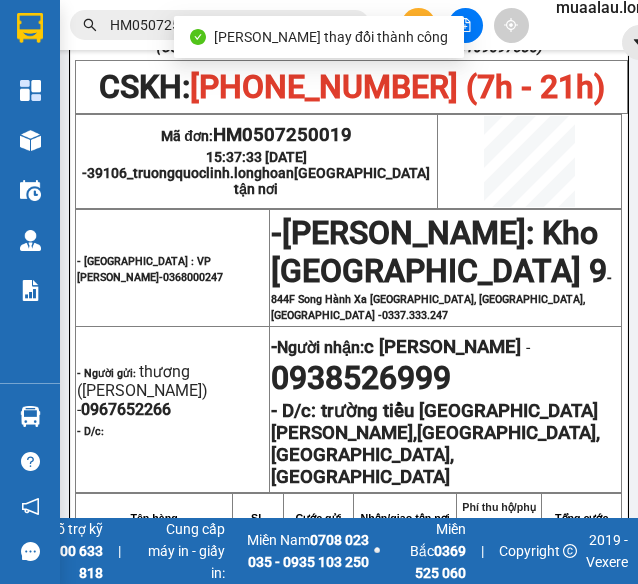 scroll, scrollTop: 300, scrollLeft: 0, axis: vertical 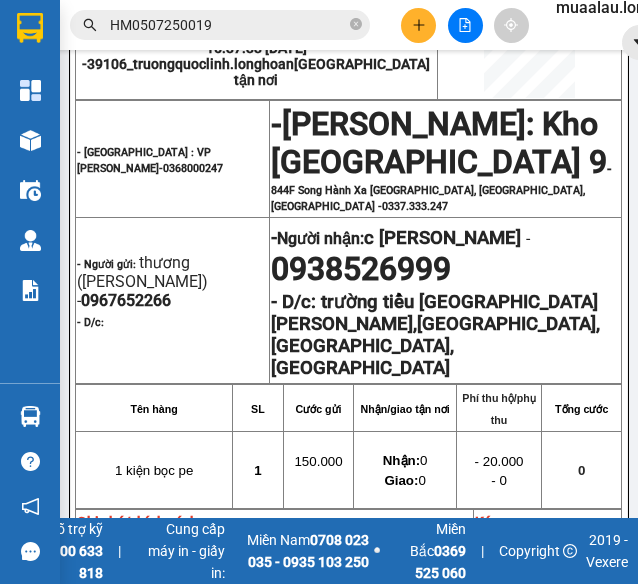 click on "HM0507250019" at bounding box center (228, 25) 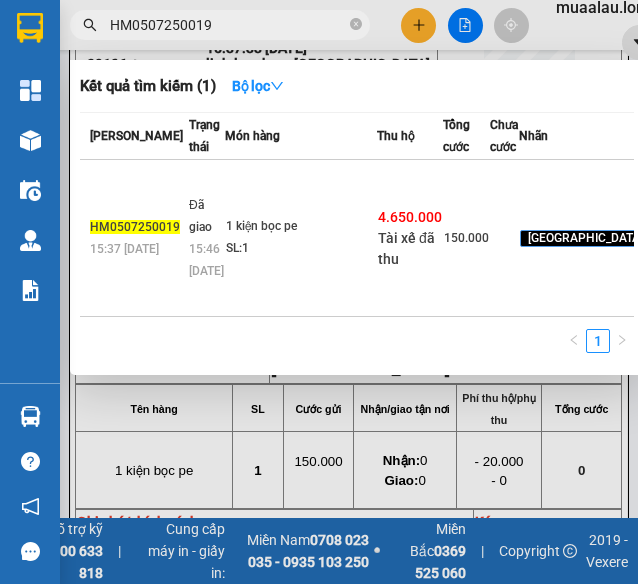 click on "HM0507250019" at bounding box center [228, 25] 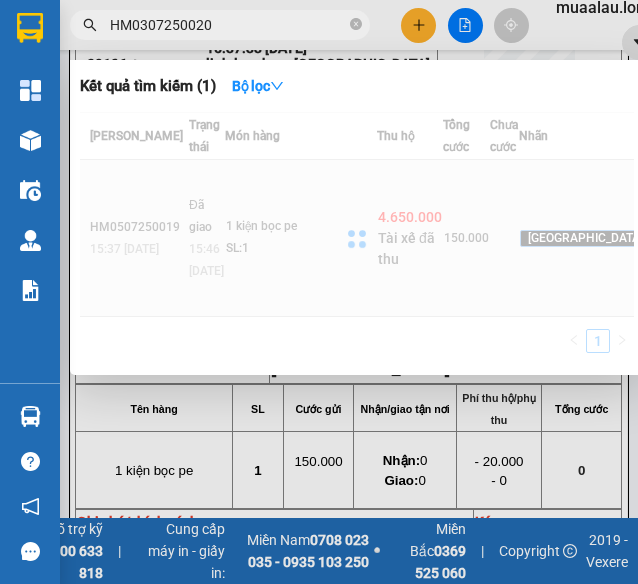 click at bounding box center (357, 238) 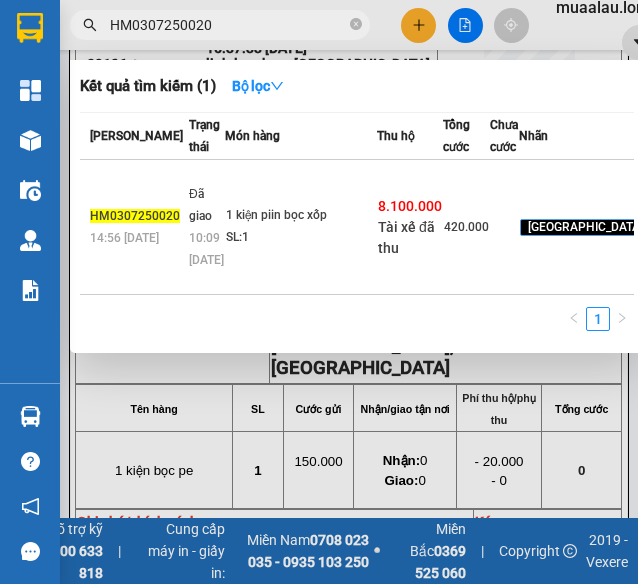 click on "SL:  1" at bounding box center (301, 238) 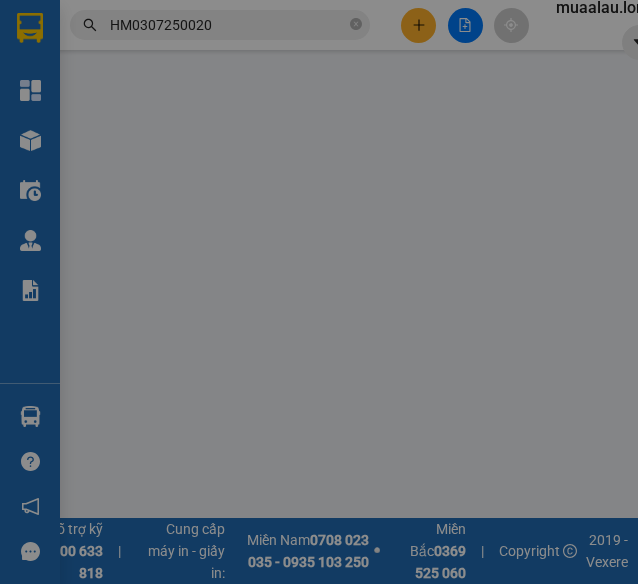 scroll, scrollTop: 0, scrollLeft: 0, axis: both 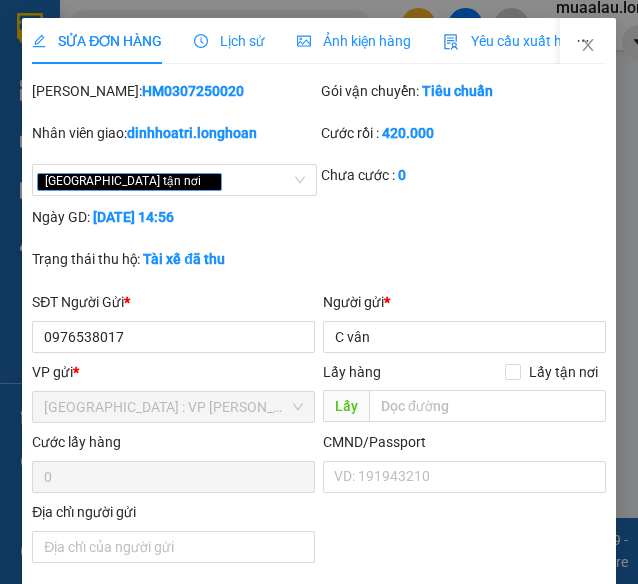 click on "Lịch sử" at bounding box center [229, 41] 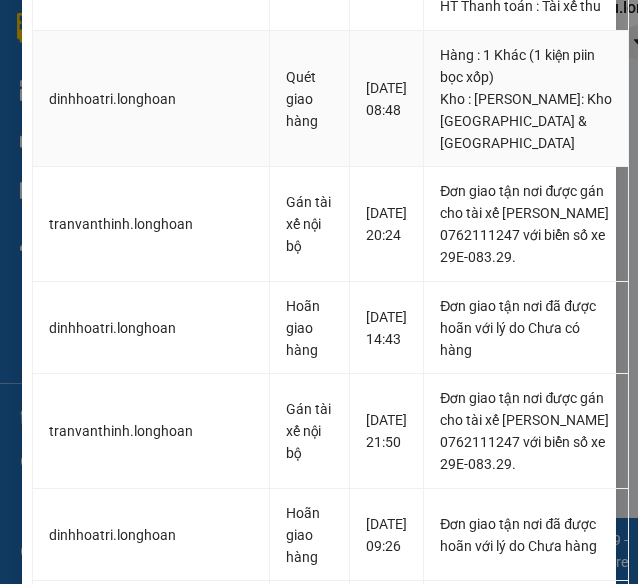scroll, scrollTop: 800, scrollLeft: 0, axis: vertical 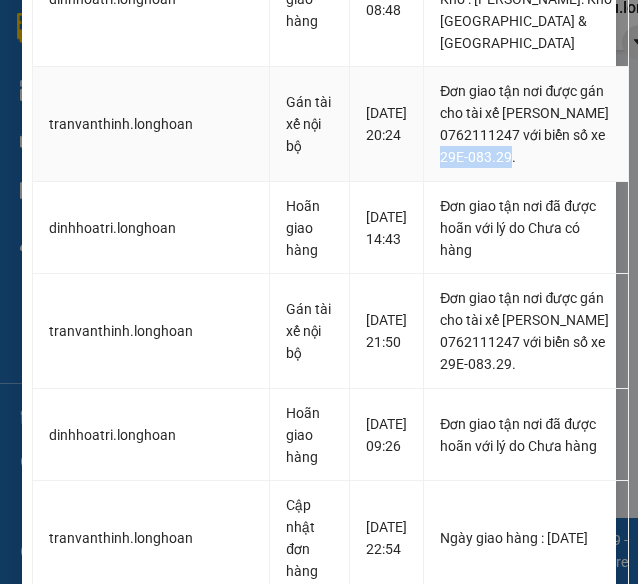 drag, startPoint x: 472, startPoint y: 314, endPoint x: 560, endPoint y: 314, distance: 88 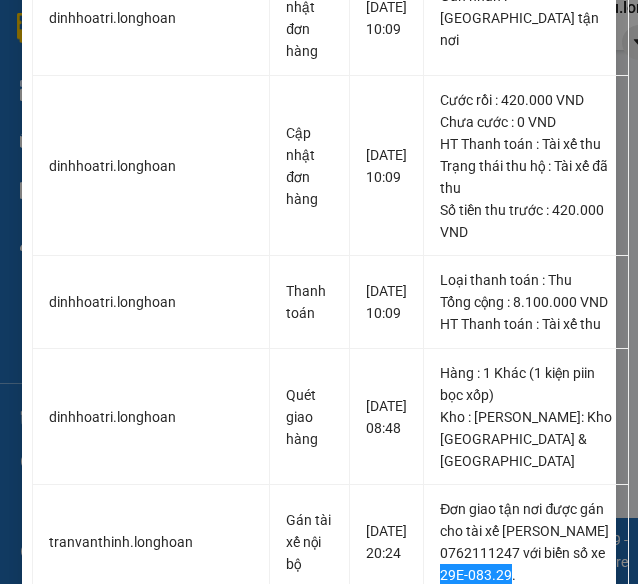 scroll, scrollTop: 0, scrollLeft: 0, axis: both 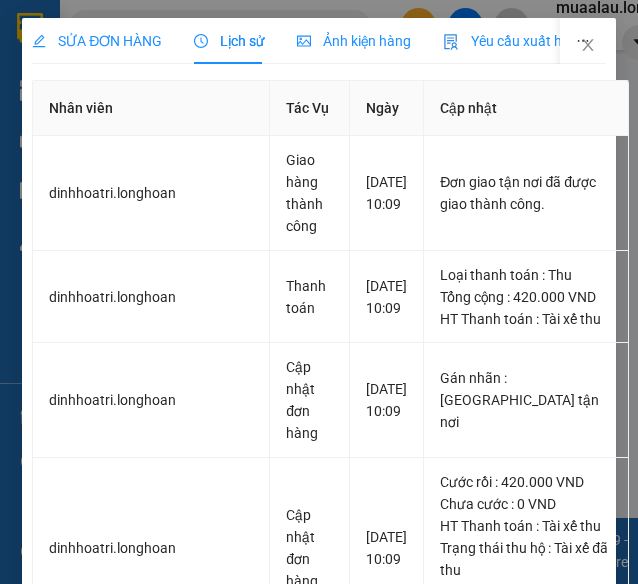 click on "SỬA ĐƠN HÀNG" at bounding box center [97, 41] 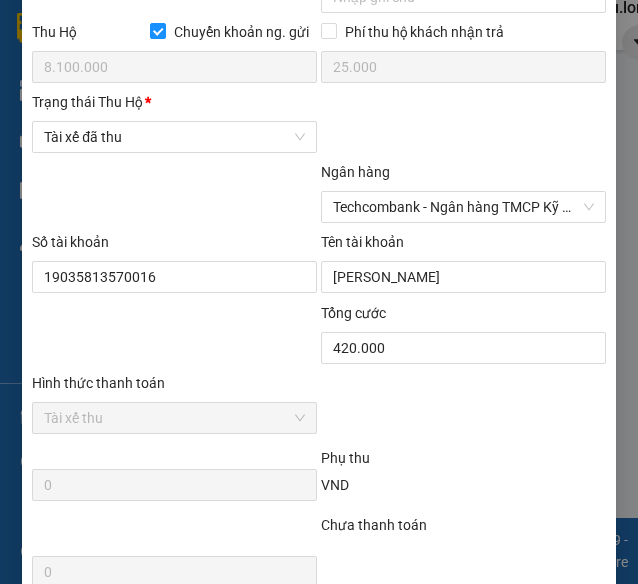 scroll, scrollTop: 1414, scrollLeft: 0, axis: vertical 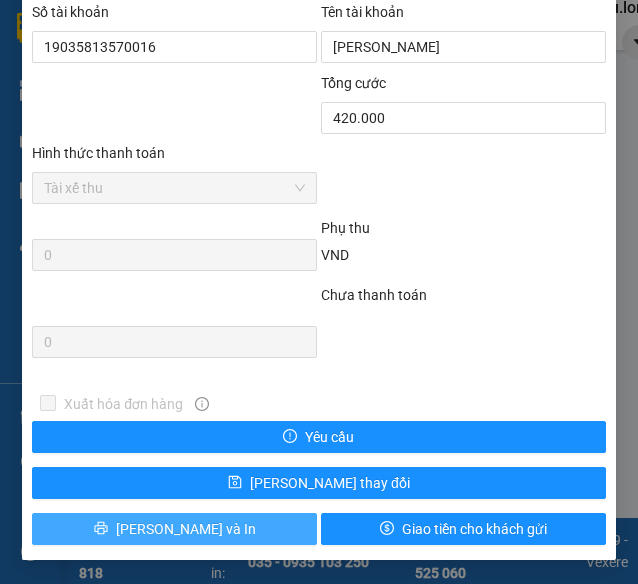 click on "[PERSON_NAME] và In" at bounding box center (174, 529) 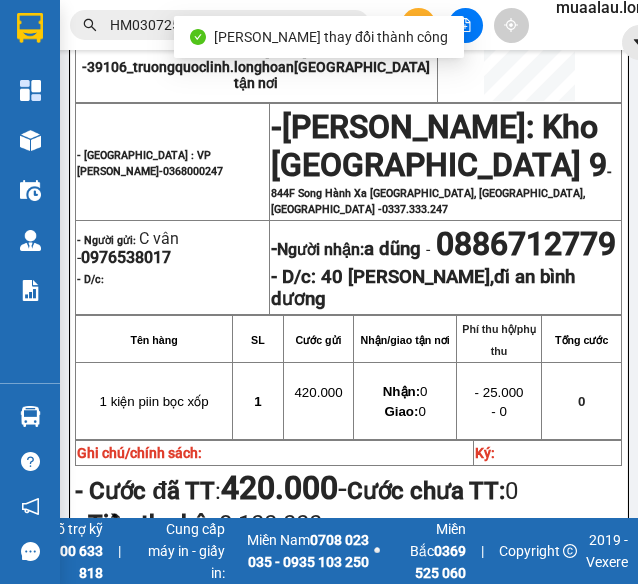 scroll, scrollTop: 300, scrollLeft: 0, axis: vertical 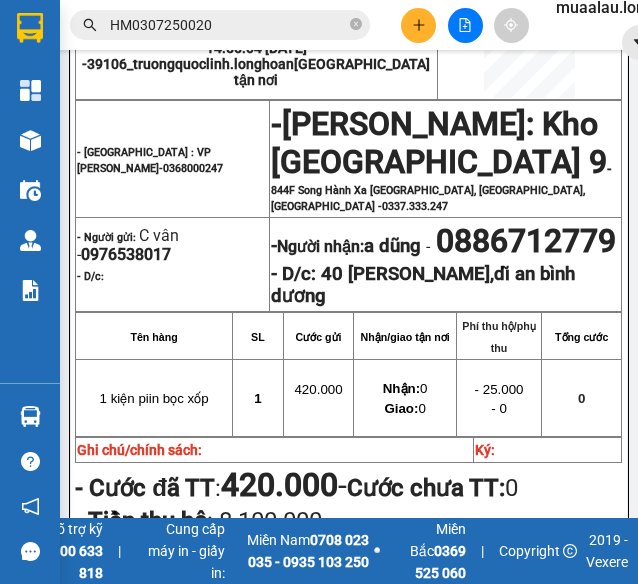 click on "HM0307250020" at bounding box center (228, 25) 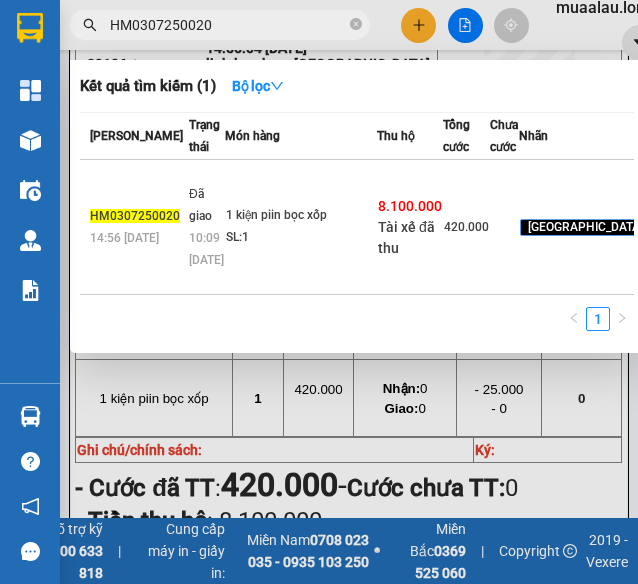 click on "HM0307250020" at bounding box center (228, 25) 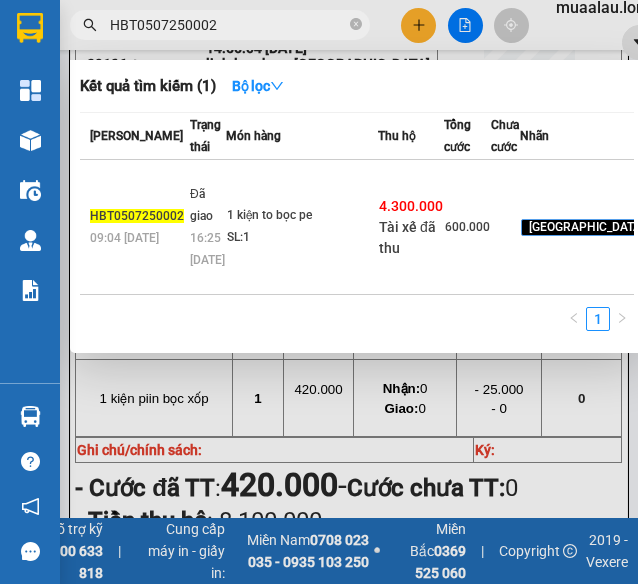click on "1 kiện to bọc pe SL:  1" at bounding box center (302, 227) 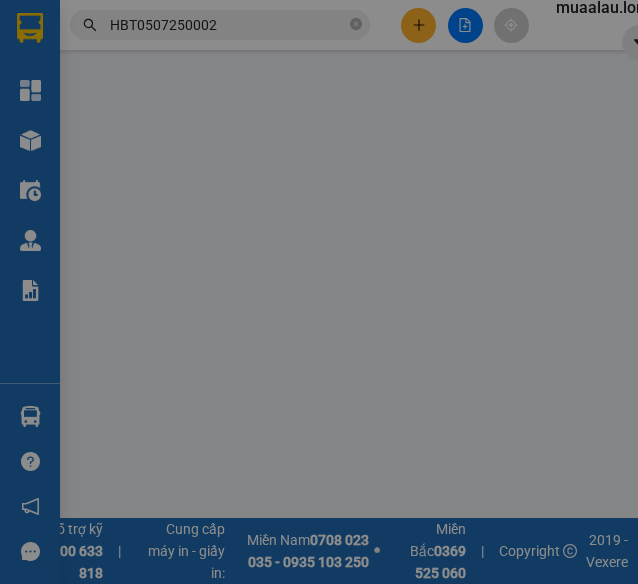 scroll, scrollTop: 0, scrollLeft: 0, axis: both 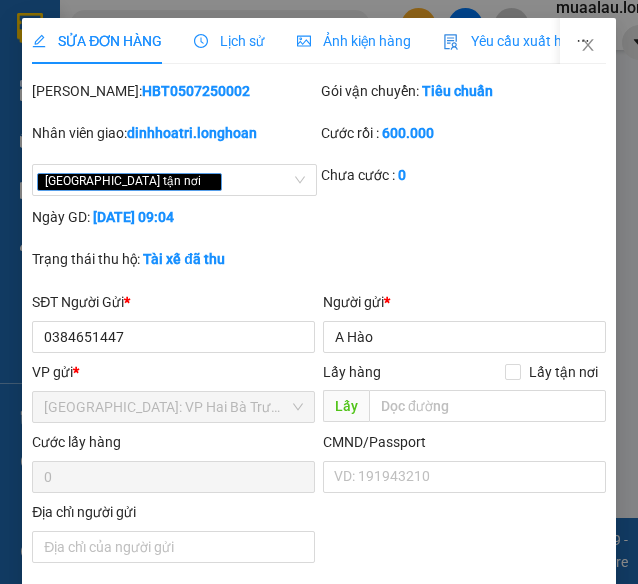click on "Lịch sử" at bounding box center [229, 41] 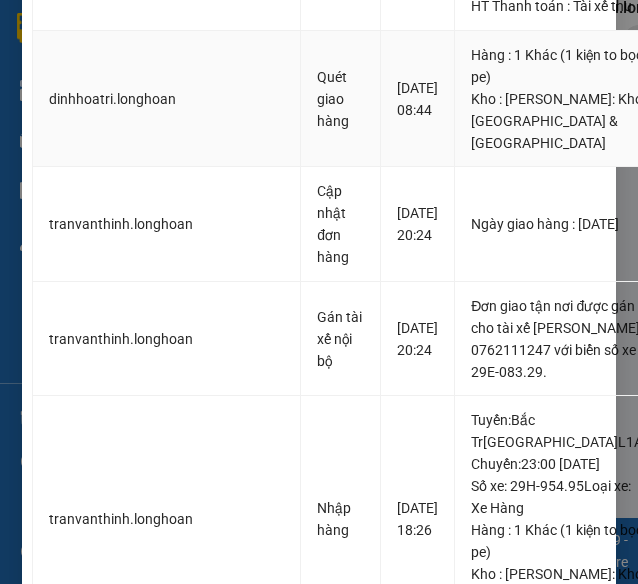 scroll, scrollTop: 1000, scrollLeft: 0, axis: vertical 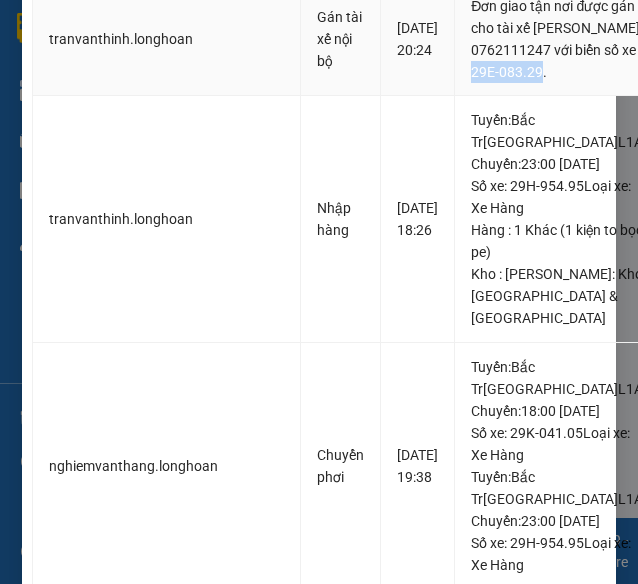 drag, startPoint x: 528, startPoint y: 284, endPoint x: 536, endPoint y: 302, distance: 19.697716 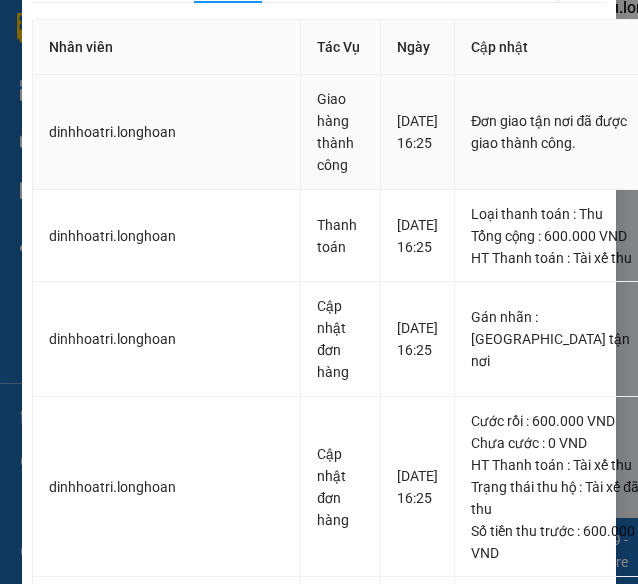 scroll, scrollTop: 0, scrollLeft: 0, axis: both 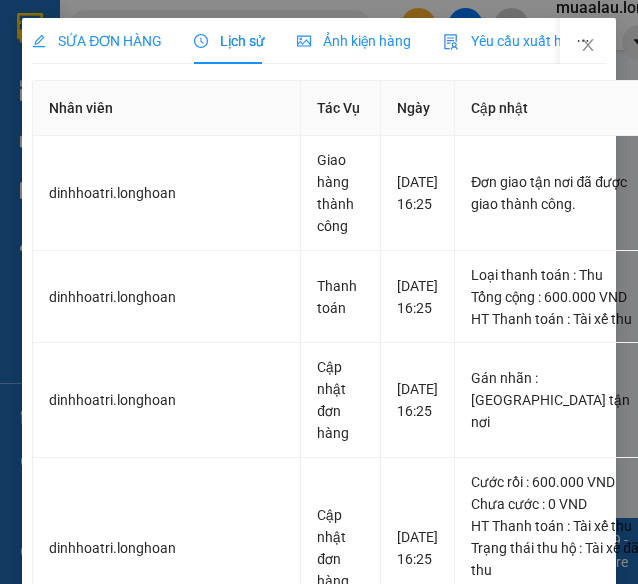 drag, startPoint x: 100, startPoint y: 29, endPoint x: 258, endPoint y: 116, distance: 180.36906 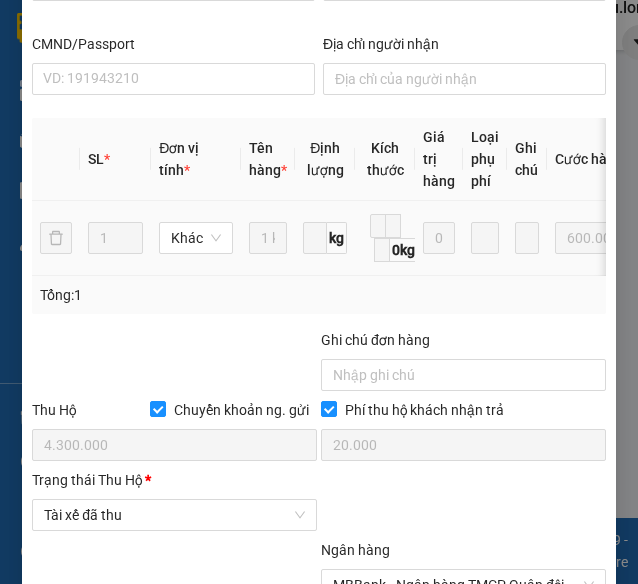 scroll, scrollTop: 1414, scrollLeft: 0, axis: vertical 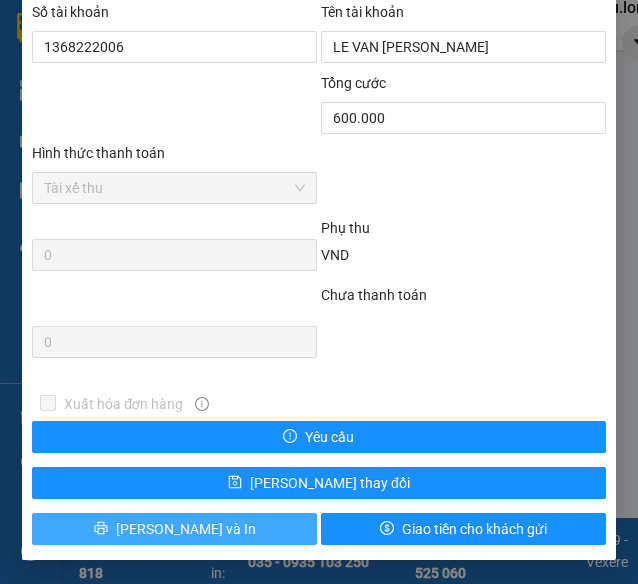 click on "[PERSON_NAME] và In" at bounding box center (174, 529) 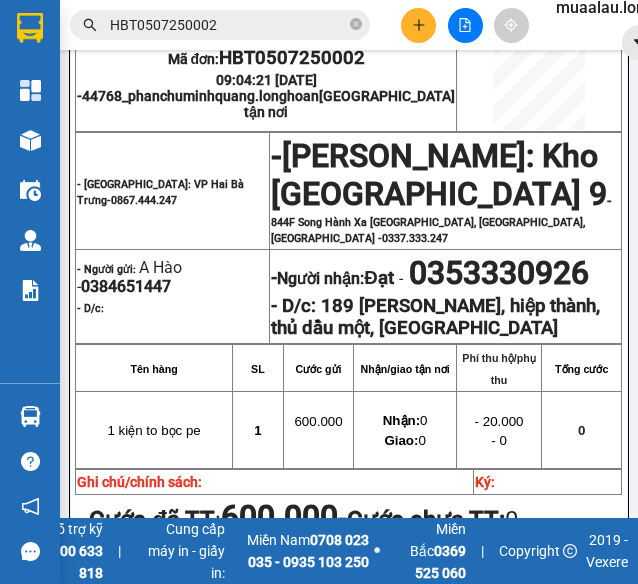 scroll, scrollTop: 300, scrollLeft: 0, axis: vertical 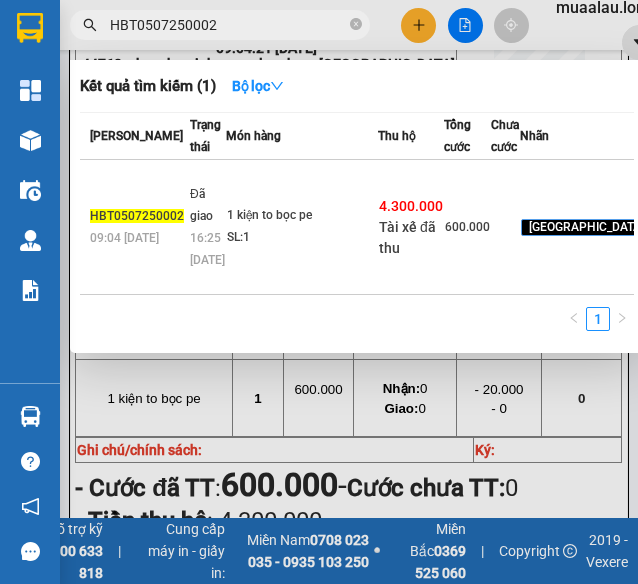 click on "HBT0507250002" at bounding box center [228, 25] 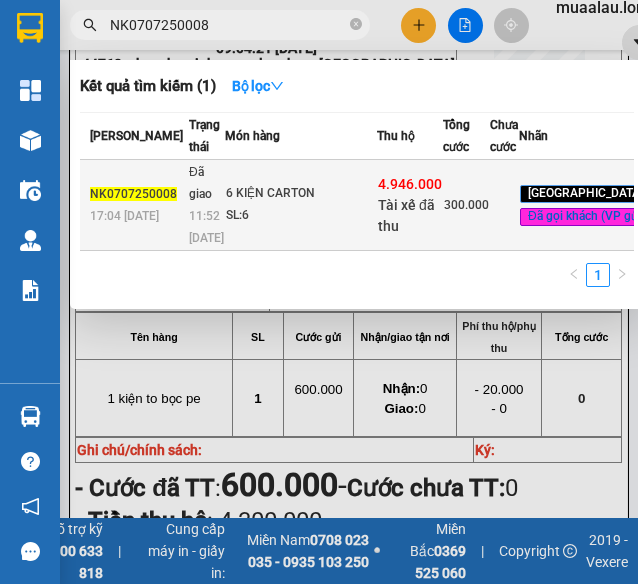 click on "6 KIỆN CARTON" at bounding box center (301, 194) 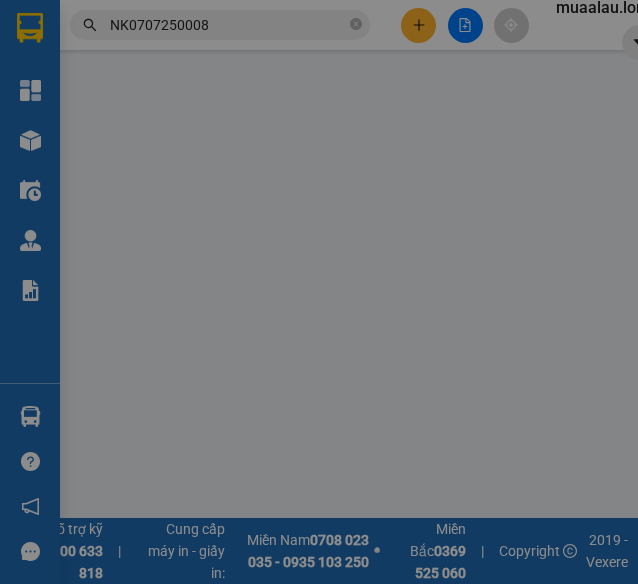 scroll, scrollTop: 0, scrollLeft: 0, axis: both 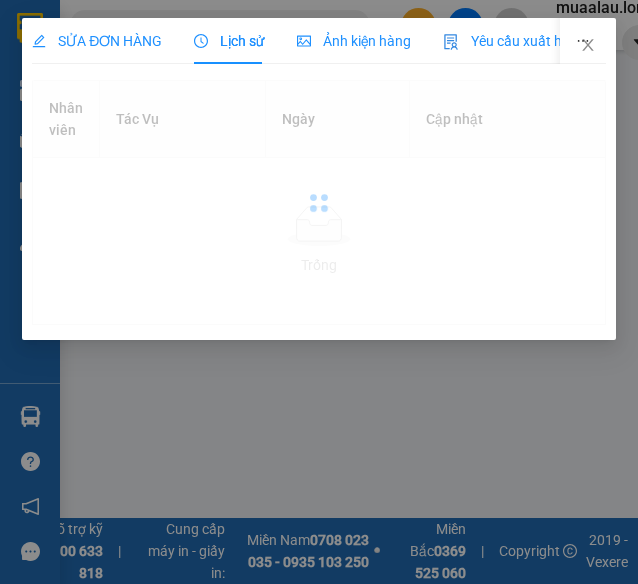 click on "Lịch sử" at bounding box center (229, 41) 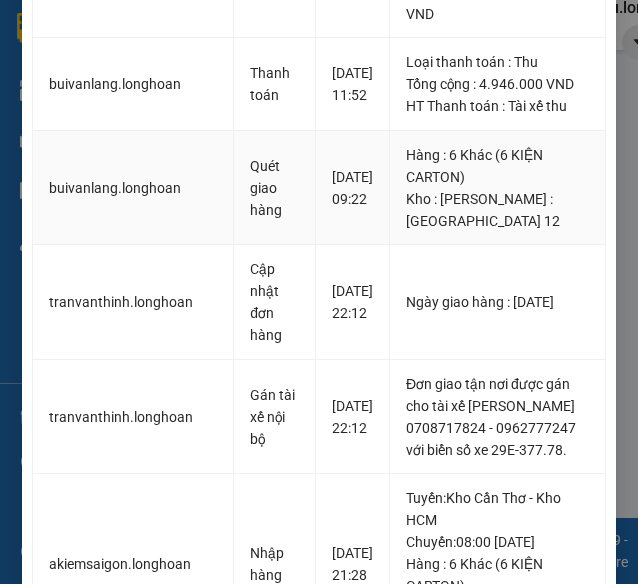 scroll, scrollTop: 700, scrollLeft: 0, axis: vertical 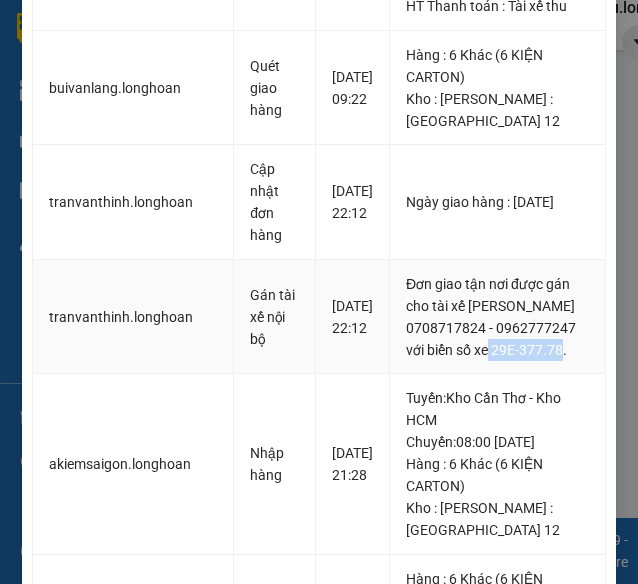 drag, startPoint x: 492, startPoint y: 391, endPoint x: 562, endPoint y: 389, distance: 70.028564 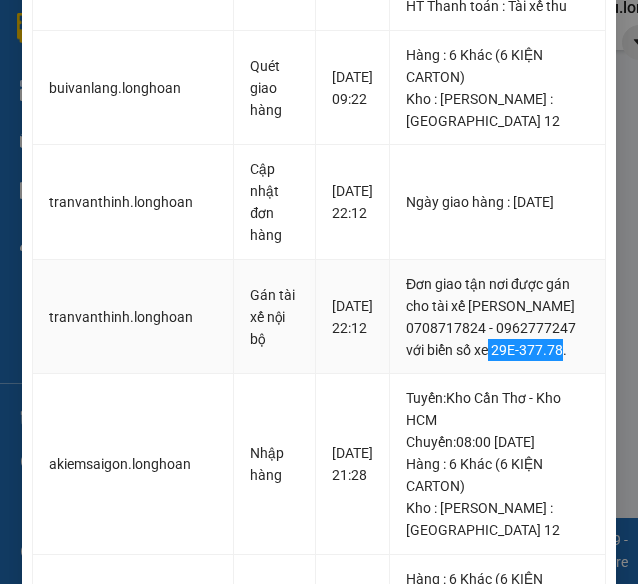 scroll, scrollTop: 0, scrollLeft: 0, axis: both 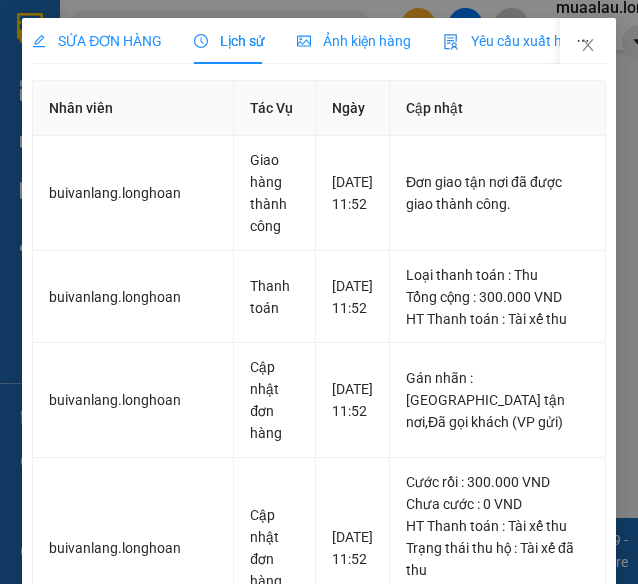 click on "SỬA ĐƠN HÀNG Lịch sử Ảnh kiện hàng Yêu cầu xuất hóa đơn điện tử" at bounding box center (333, 41) 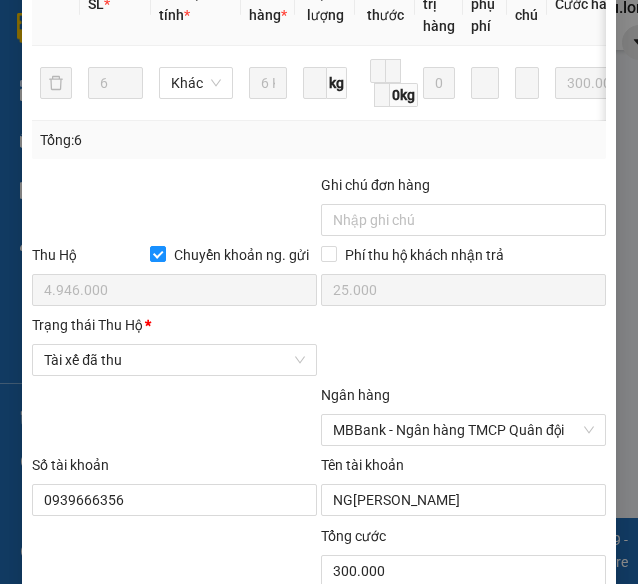 scroll, scrollTop: 1414, scrollLeft: 0, axis: vertical 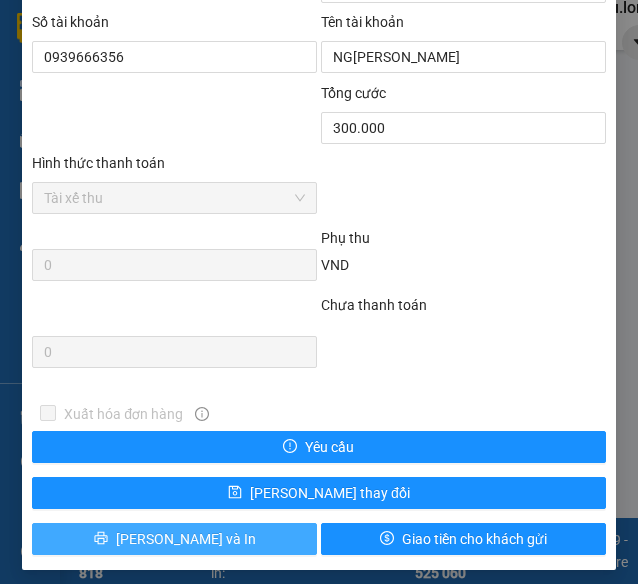 click on "[PERSON_NAME] và In" at bounding box center (174, 539) 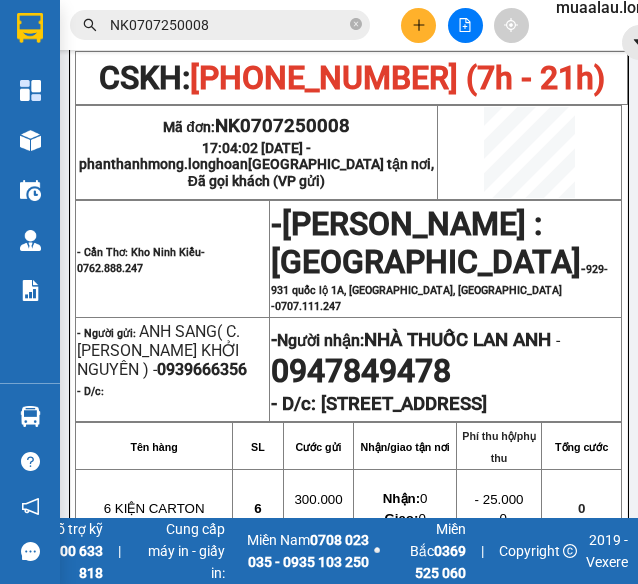 scroll, scrollTop: 300, scrollLeft: 0, axis: vertical 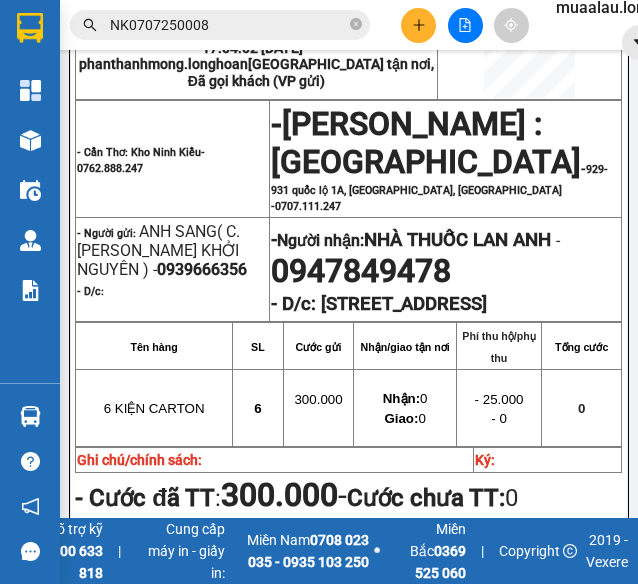 click on "NK0707250008" at bounding box center [228, 25] 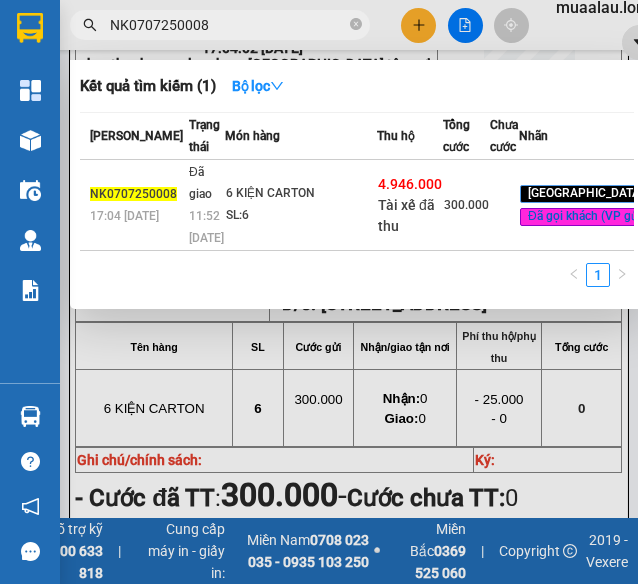 click on "NK0707250008" at bounding box center (228, 25) 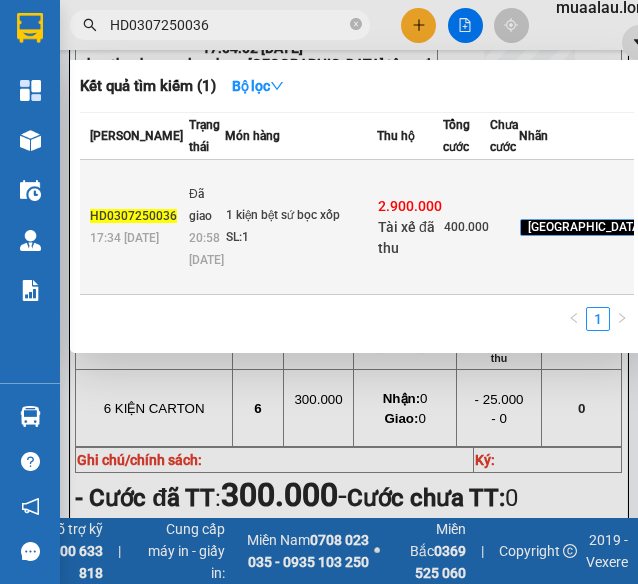 click on "1 kiện bệt sứ bọc xốp" at bounding box center (301, 216) 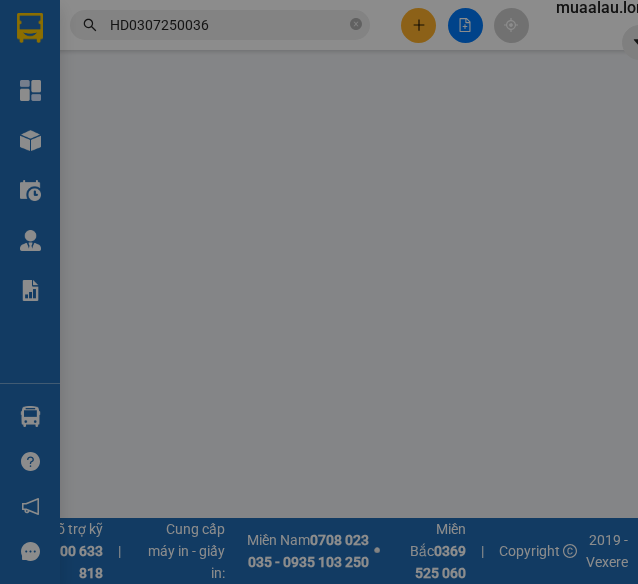 click on "Lịch sử" at bounding box center (229, 41) 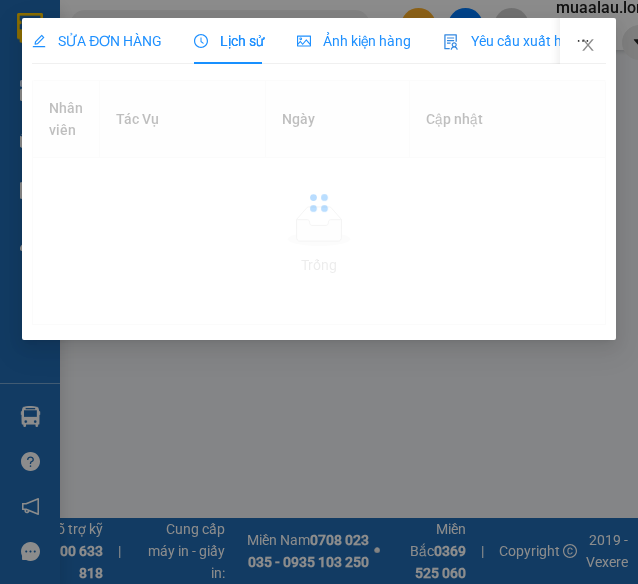scroll, scrollTop: 0, scrollLeft: 0, axis: both 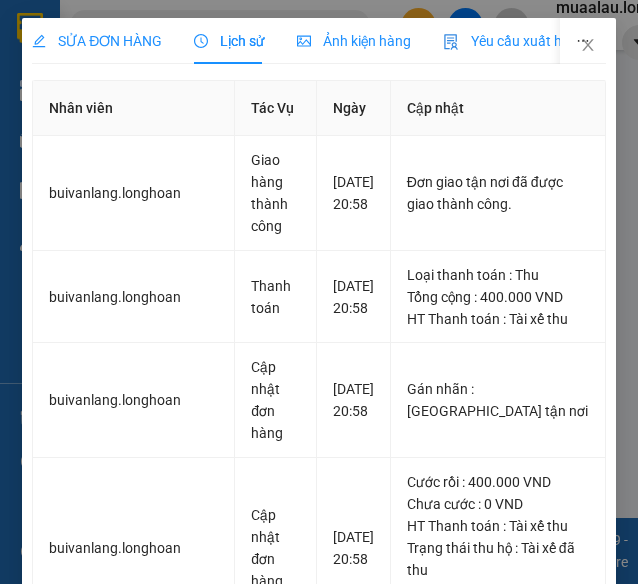 click on "SỬA ĐƠN HÀNG" at bounding box center (97, 41) 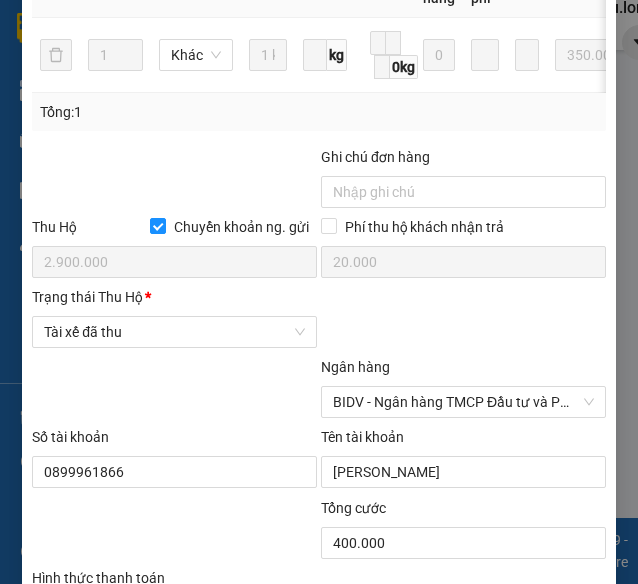 scroll, scrollTop: 1414, scrollLeft: 0, axis: vertical 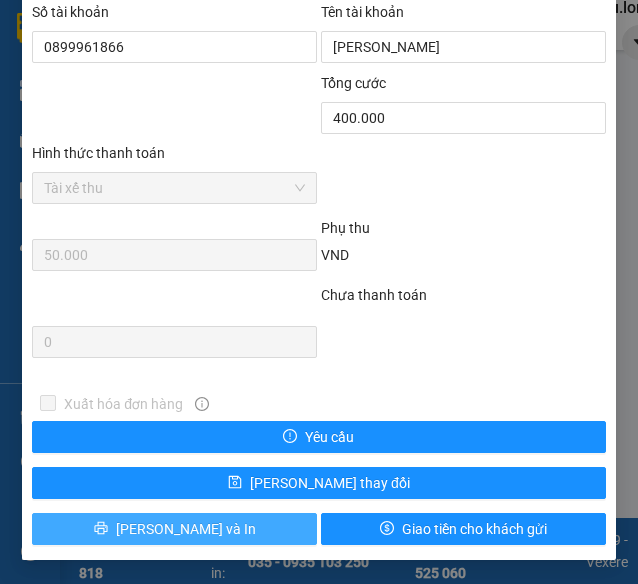 click on "[PERSON_NAME] và In" at bounding box center [174, 529] 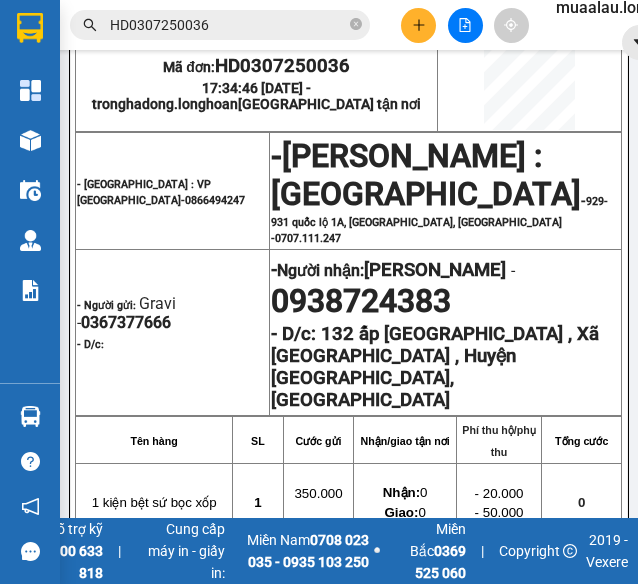 scroll, scrollTop: 300, scrollLeft: 0, axis: vertical 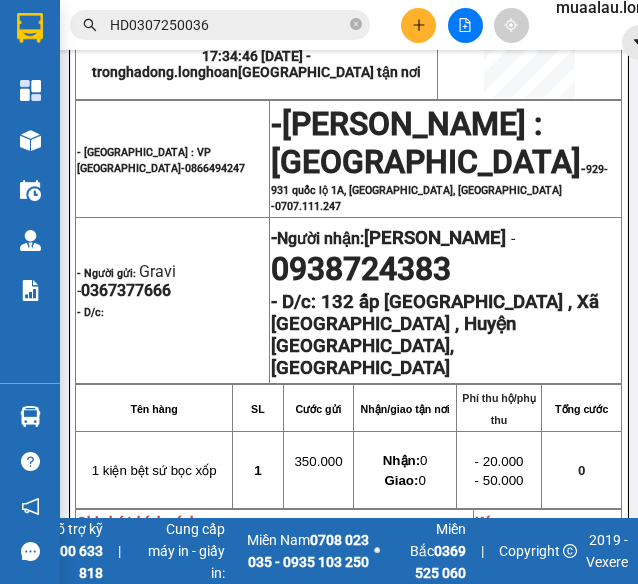 click on "HD0307250036" at bounding box center (228, 25) 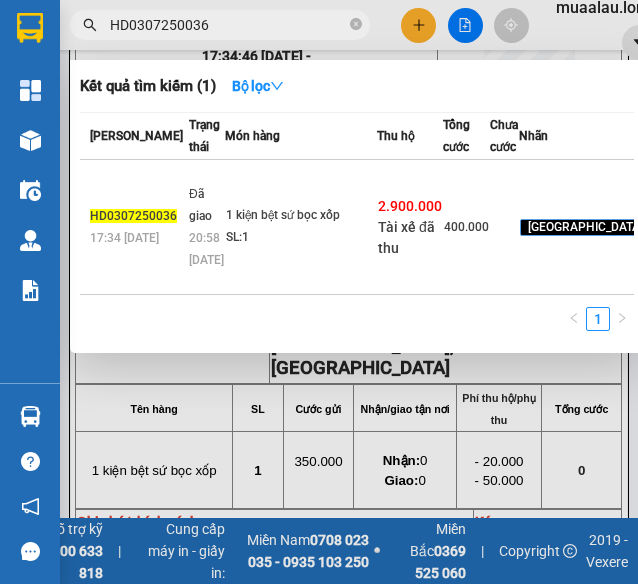 click on "HD0307250036" at bounding box center [228, 25] 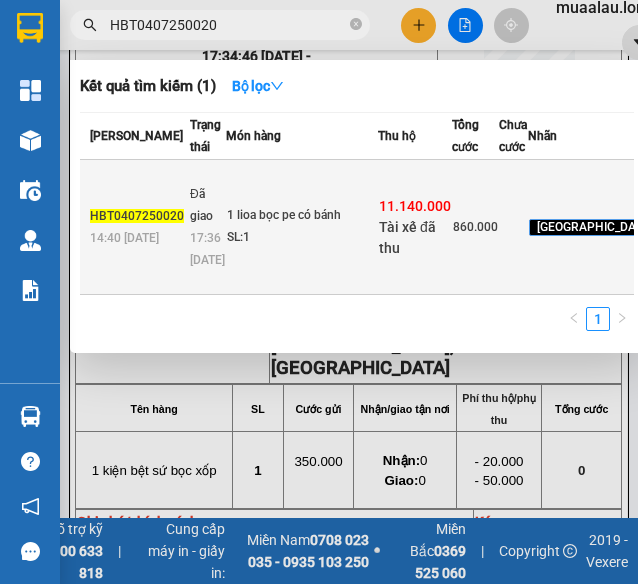 click on "SL:  1" at bounding box center [302, 238] 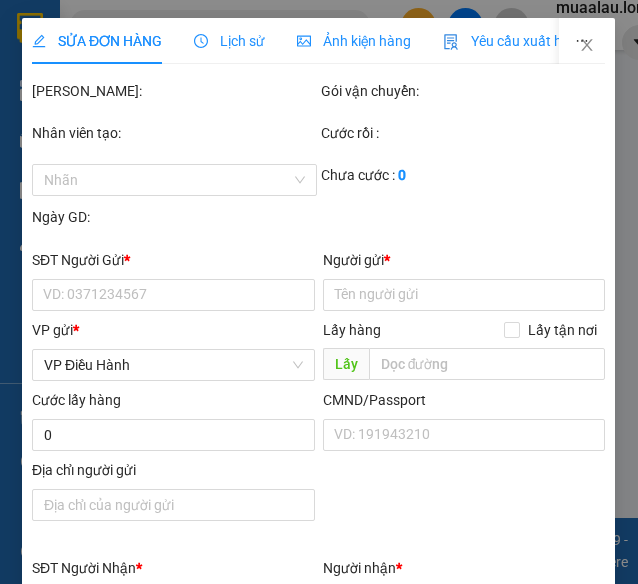 scroll, scrollTop: 0, scrollLeft: 0, axis: both 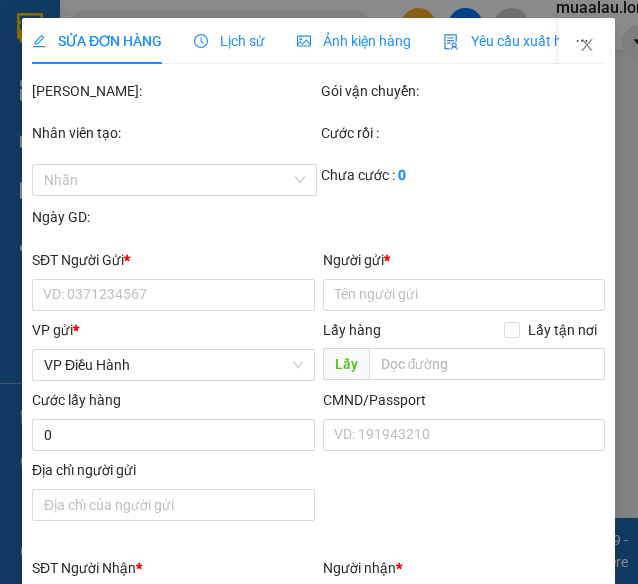 click on "Lịch sử" at bounding box center [229, 41] 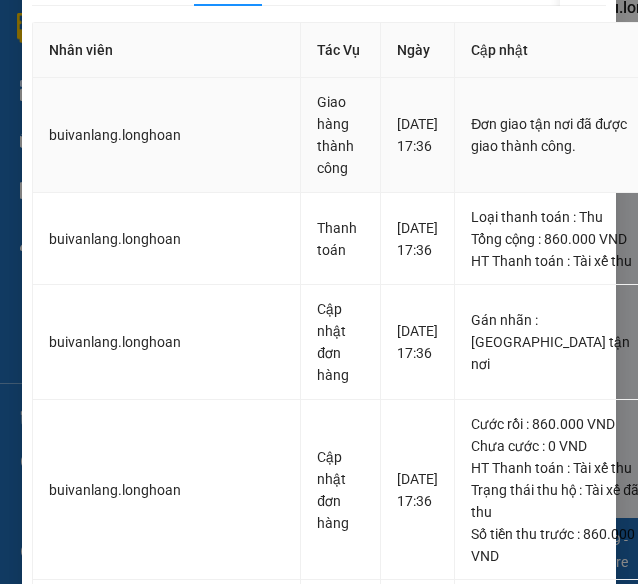 scroll, scrollTop: 0, scrollLeft: 0, axis: both 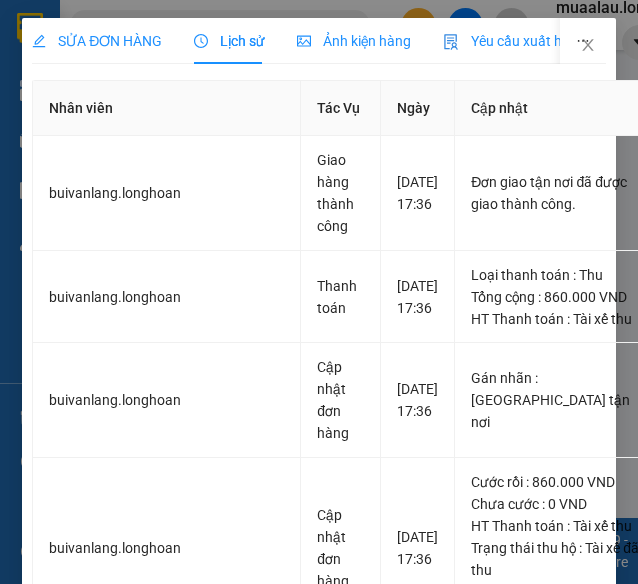 click on "SỬA ĐƠN HÀNG" at bounding box center (97, 41) 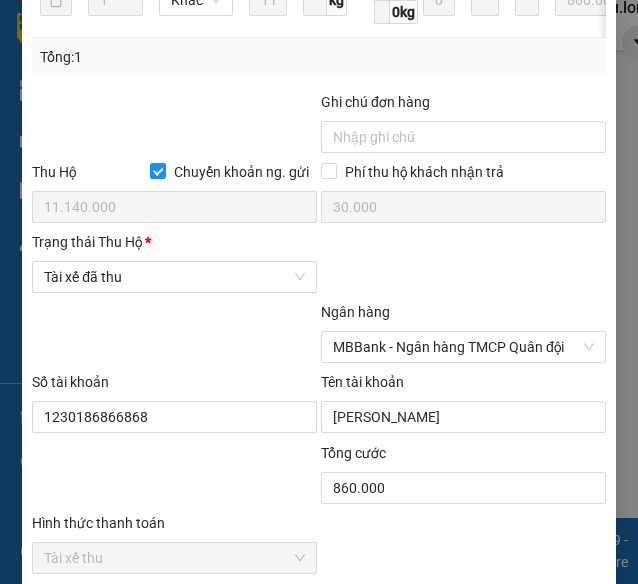 scroll, scrollTop: 1414, scrollLeft: 0, axis: vertical 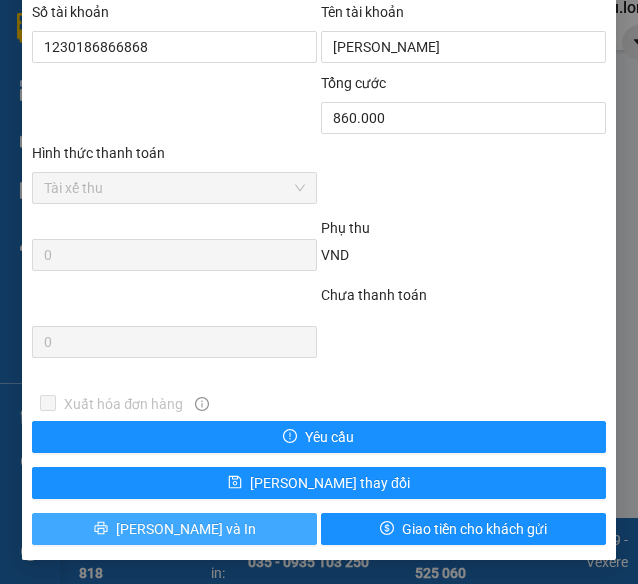 click on "[PERSON_NAME] và In" at bounding box center (174, 529) 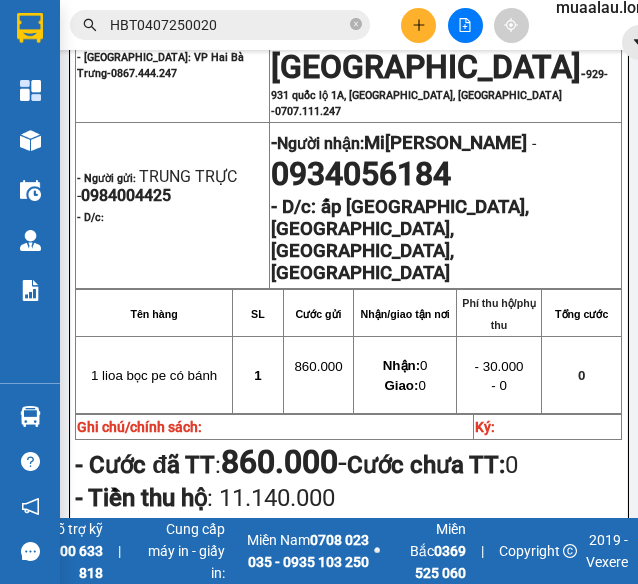 scroll, scrollTop: 400, scrollLeft: 0, axis: vertical 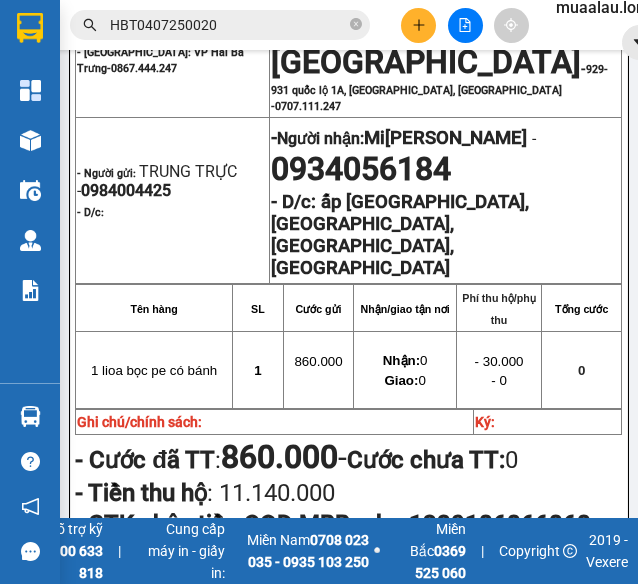 click on "HBT0407250020" at bounding box center (228, 25) 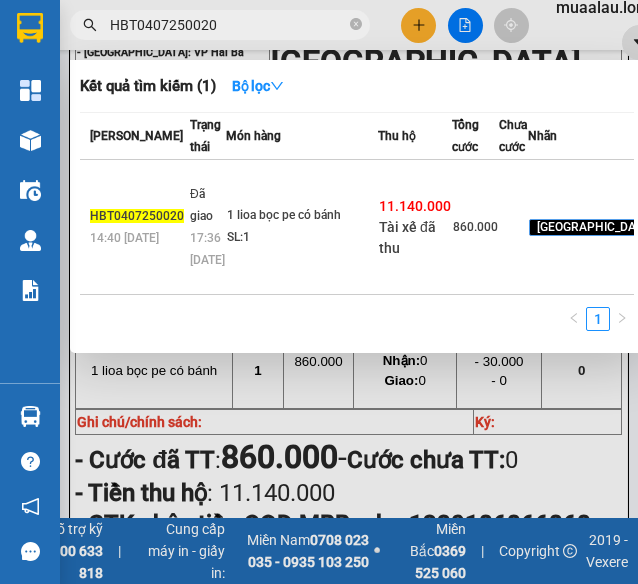 paste on "MD" 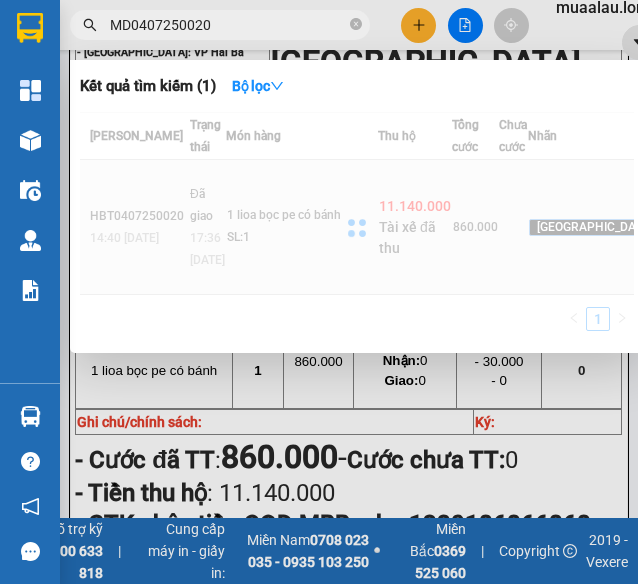 click at bounding box center (357, 227) 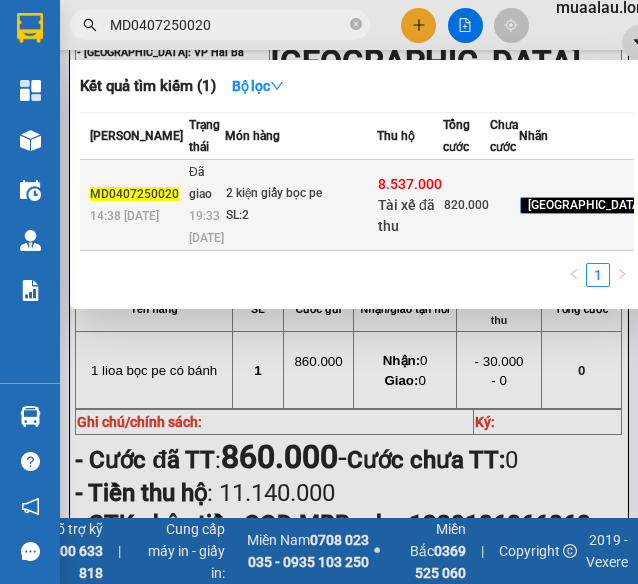 click on "SL:  2" at bounding box center [301, 216] 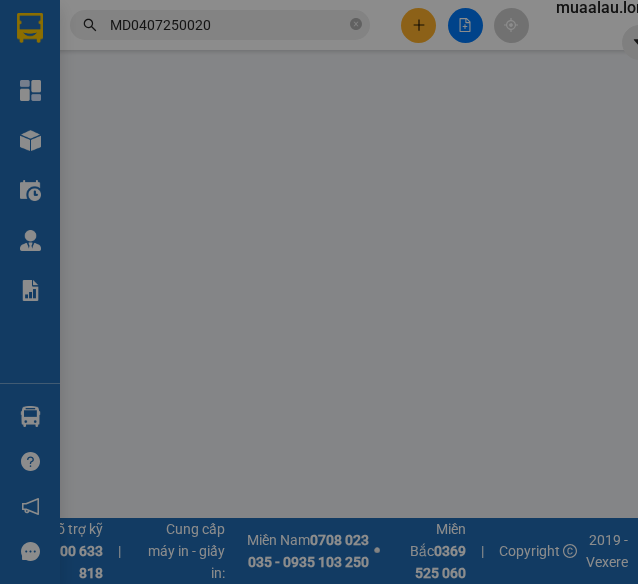 scroll, scrollTop: 0, scrollLeft: 0, axis: both 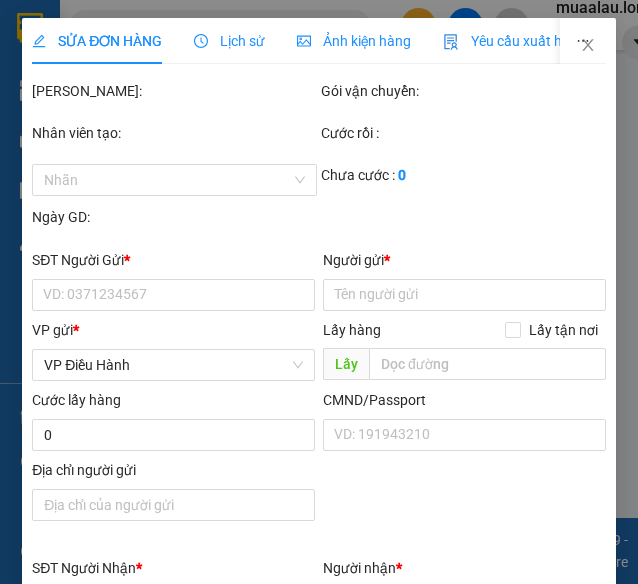 click 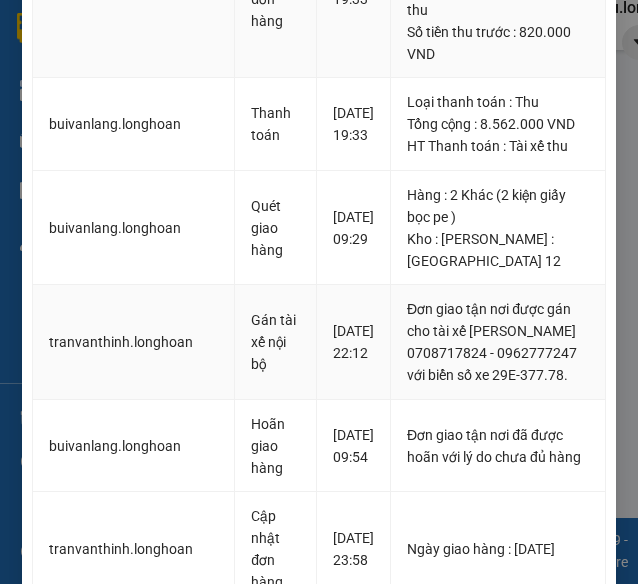 scroll, scrollTop: 700, scrollLeft: 0, axis: vertical 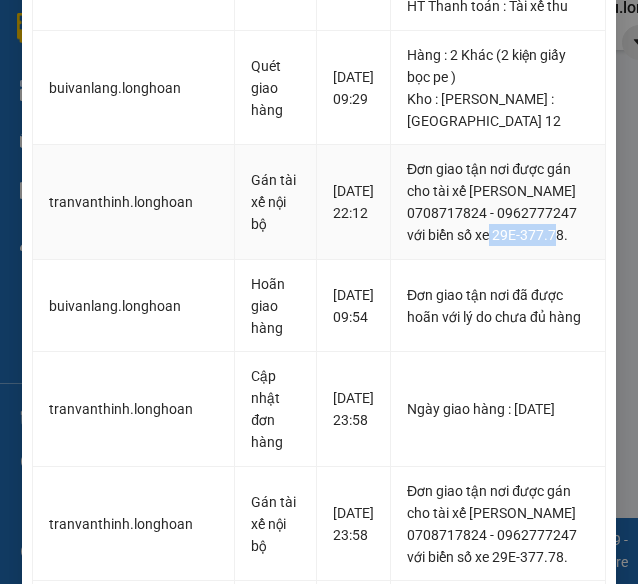 drag, startPoint x: 498, startPoint y: 278, endPoint x: 581, endPoint y: 273, distance: 83.15047 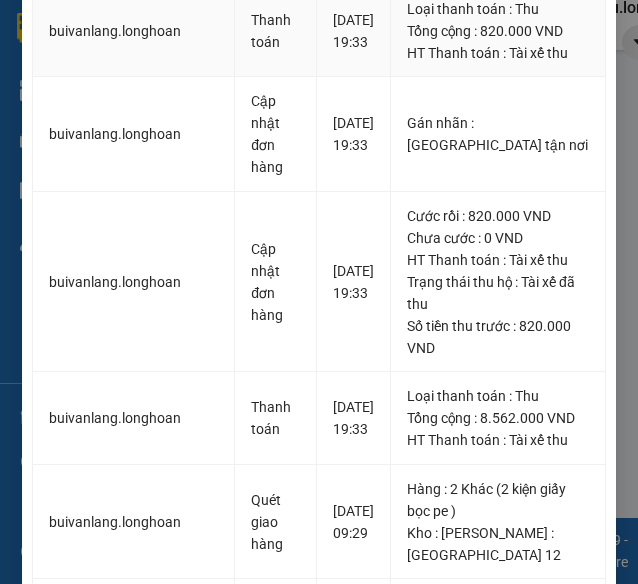 scroll, scrollTop: 0, scrollLeft: 0, axis: both 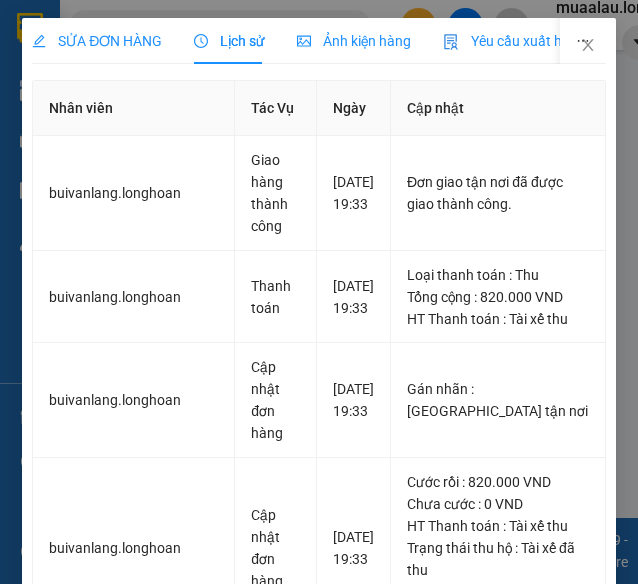 drag, startPoint x: 132, startPoint y: 53, endPoint x: 255, endPoint y: 92, distance: 129.03488 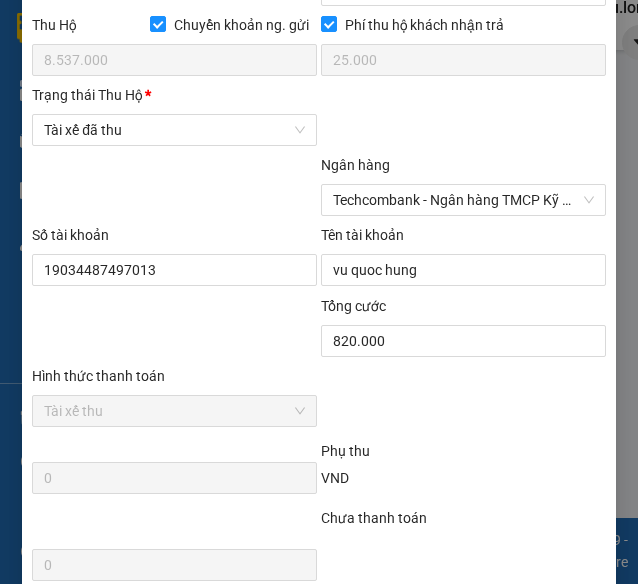 scroll, scrollTop: 1414, scrollLeft: 0, axis: vertical 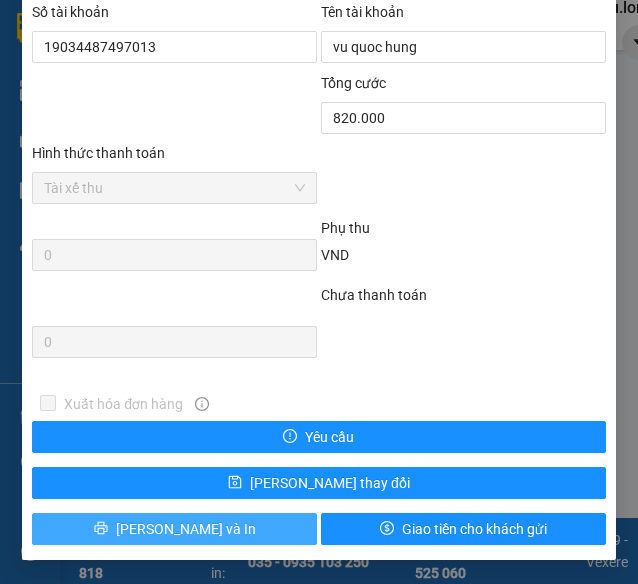 click on "[PERSON_NAME] và In" at bounding box center [186, 529] 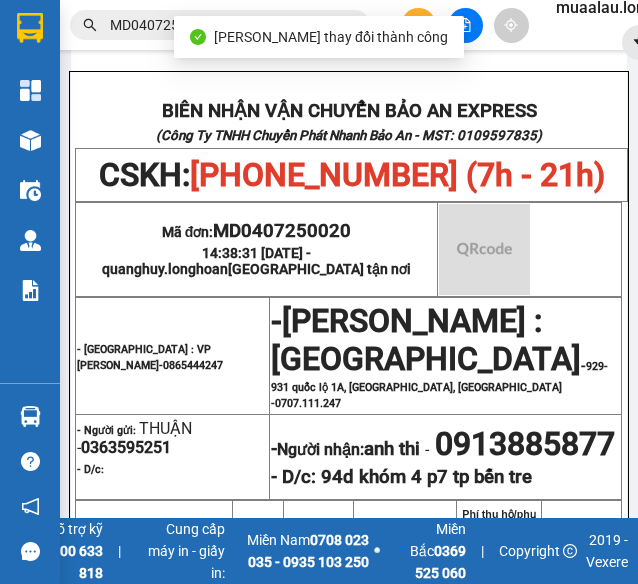 scroll, scrollTop: 300, scrollLeft: 0, axis: vertical 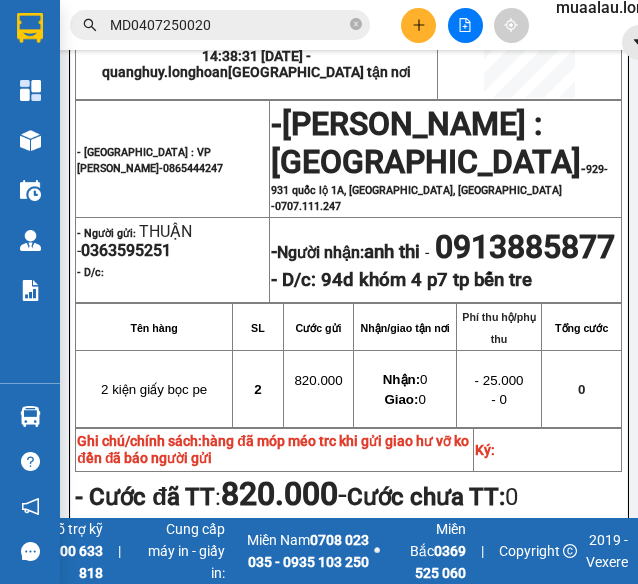 click on "MD0407250020" at bounding box center (228, 25) 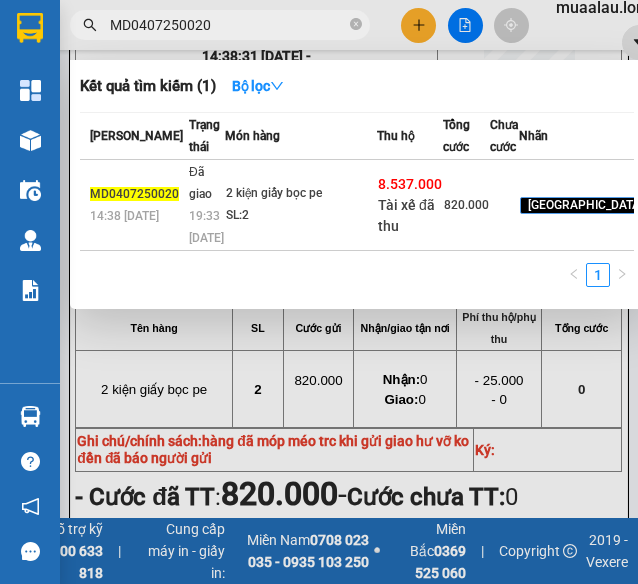 click on "MD0407250020" at bounding box center (228, 25) 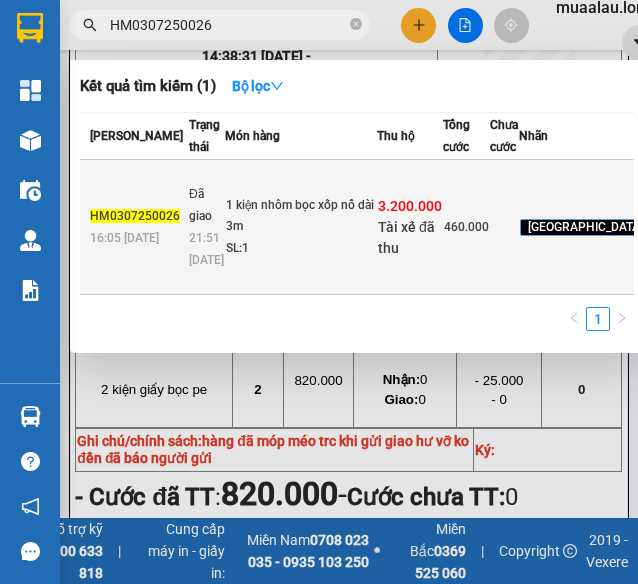 click on "1 kiện nhôm bọc xốp nổ dài 3m" at bounding box center (301, 216) 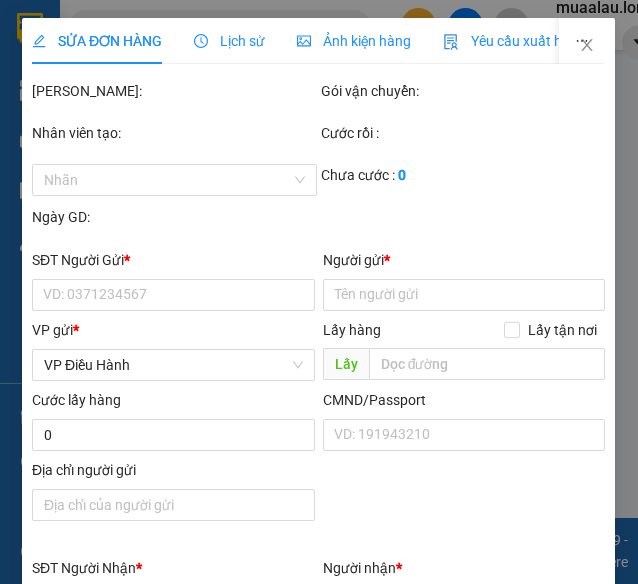scroll, scrollTop: 0, scrollLeft: 0, axis: both 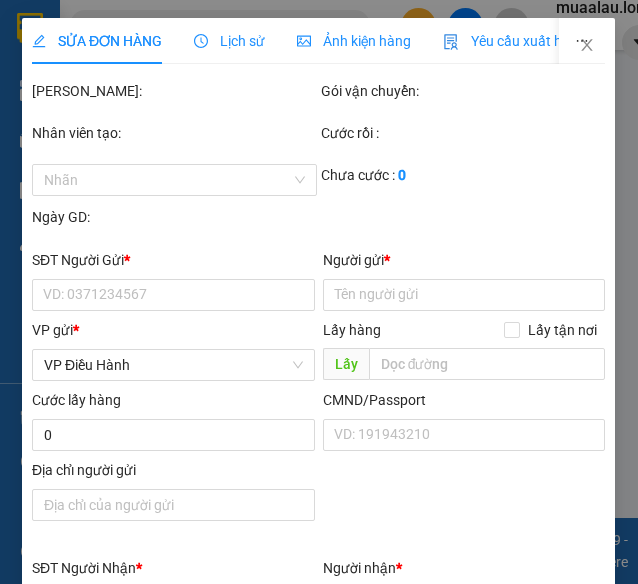 click on "Lịch sử" at bounding box center (229, 41) 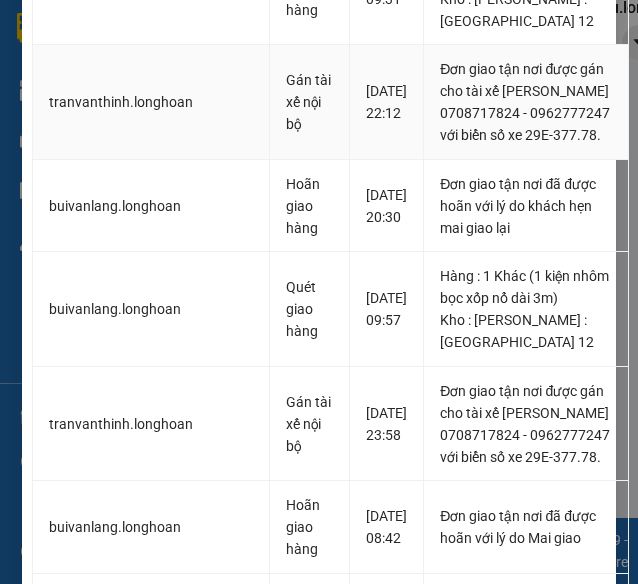 scroll, scrollTop: 0, scrollLeft: 0, axis: both 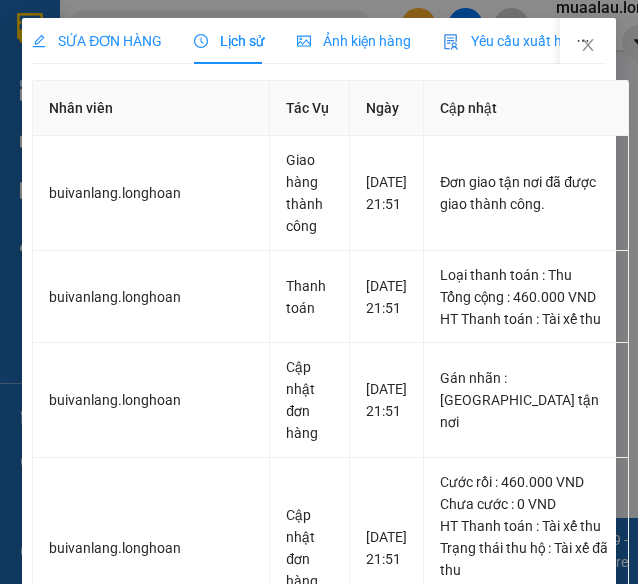 drag, startPoint x: 51, startPoint y: 19, endPoint x: 73, endPoint y: 56, distance: 43.046486 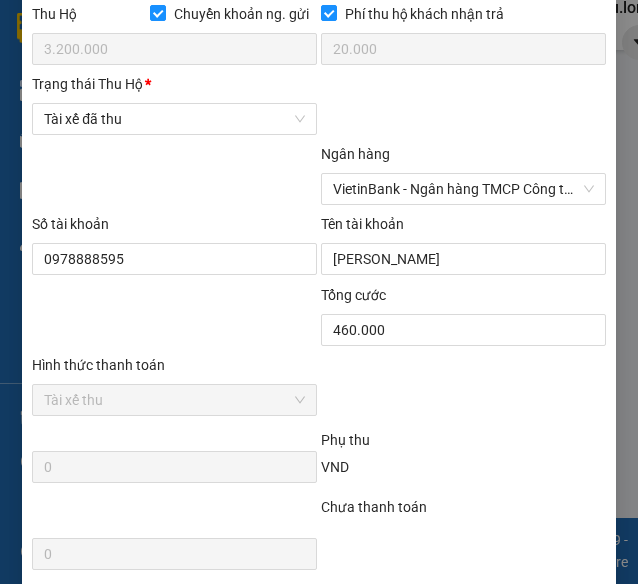 scroll, scrollTop: 1414, scrollLeft: 0, axis: vertical 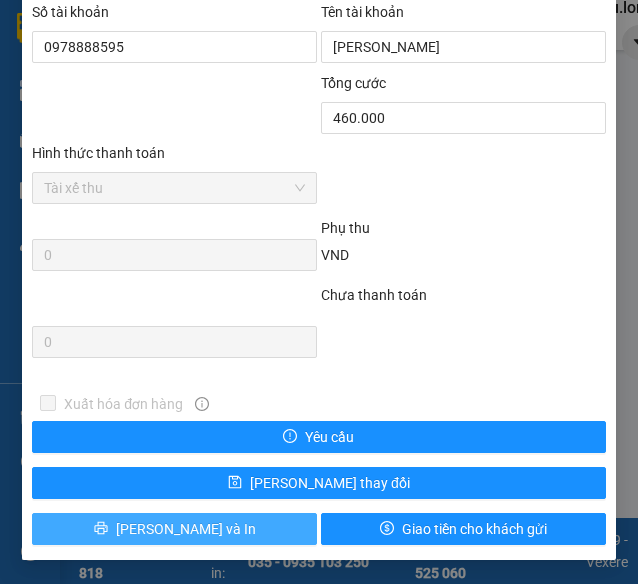click on "[PERSON_NAME] và In" at bounding box center (186, 529) 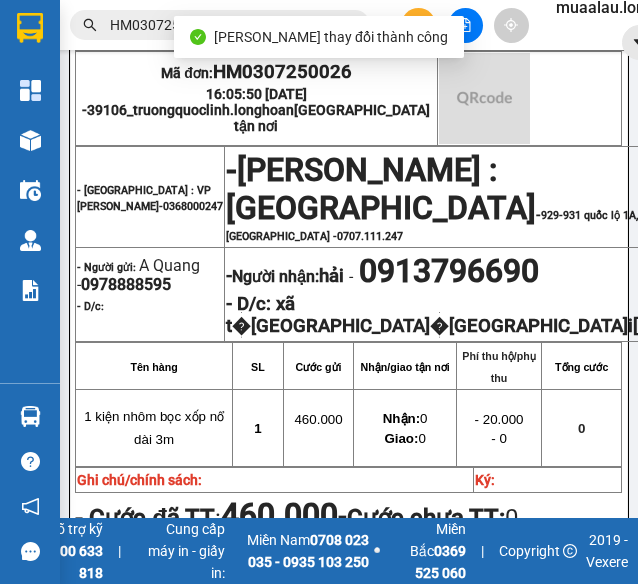 scroll, scrollTop: 300, scrollLeft: 0, axis: vertical 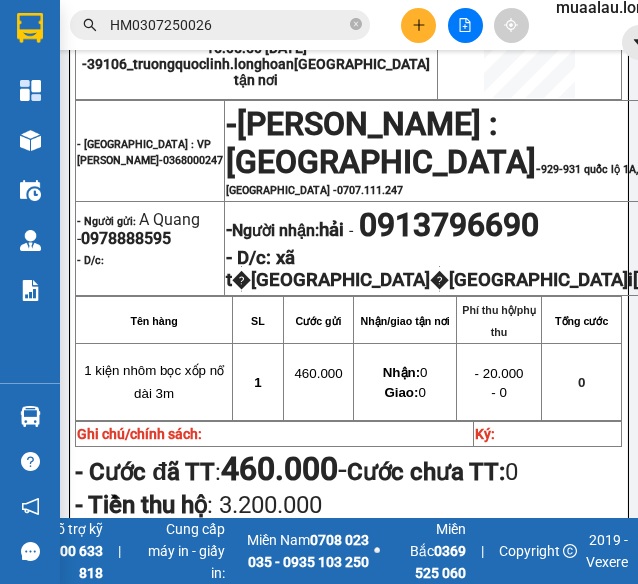 click on "HM0307250026" at bounding box center [228, 25] 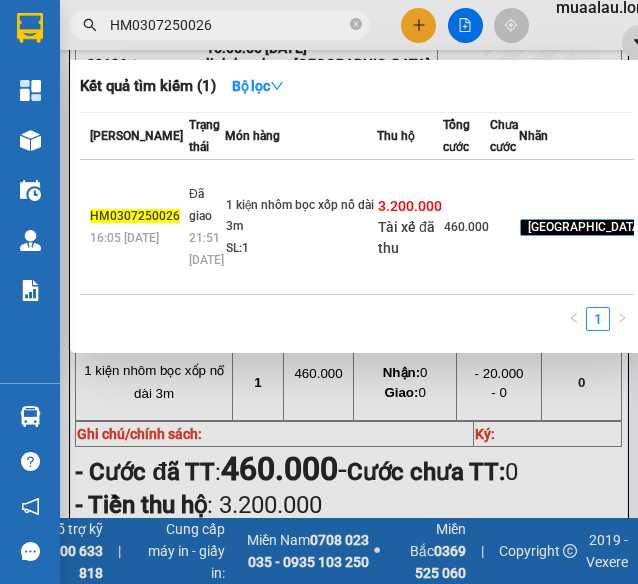 click on "HM0307250026" at bounding box center (228, 25) 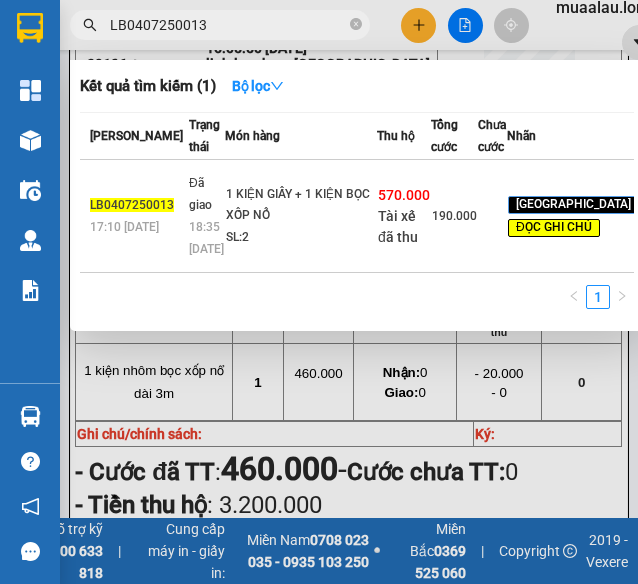 click on "1 KIỆN GIẤY + 1 KIỆN BỌC XỐP NỔ SL:  2" at bounding box center [301, 216] 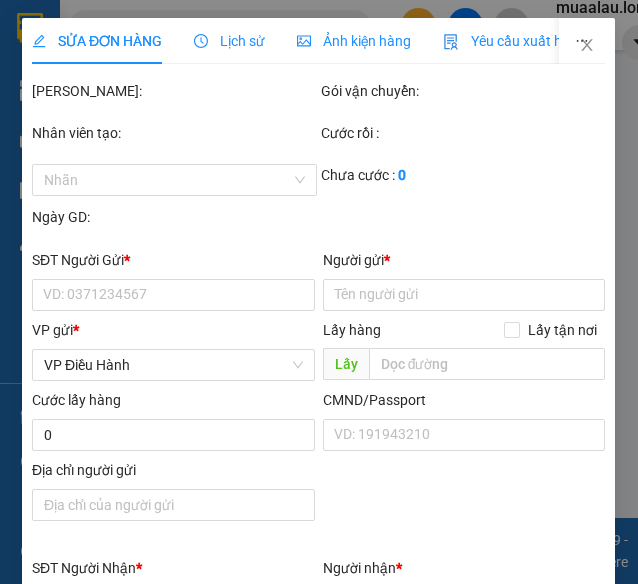 scroll, scrollTop: 0, scrollLeft: 0, axis: both 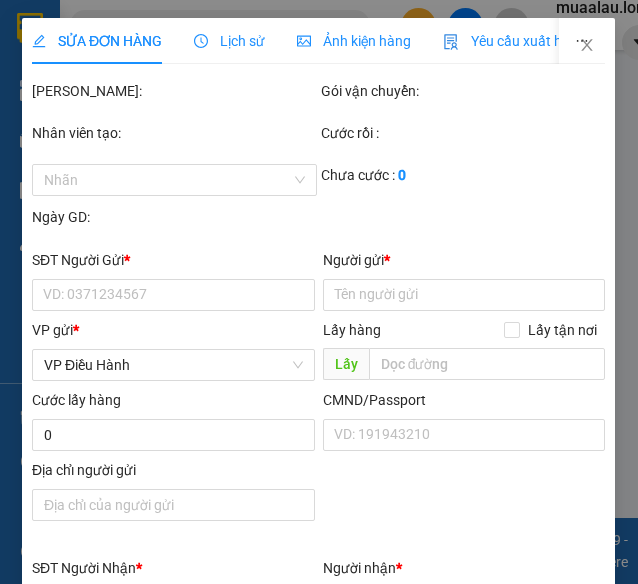 click on "Lịch sử" at bounding box center (229, 41) 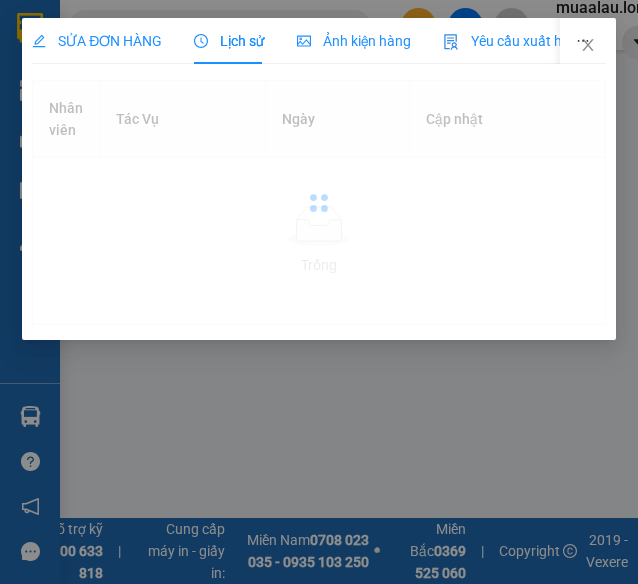 click on "Lịch sử" at bounding box center [229, 41] 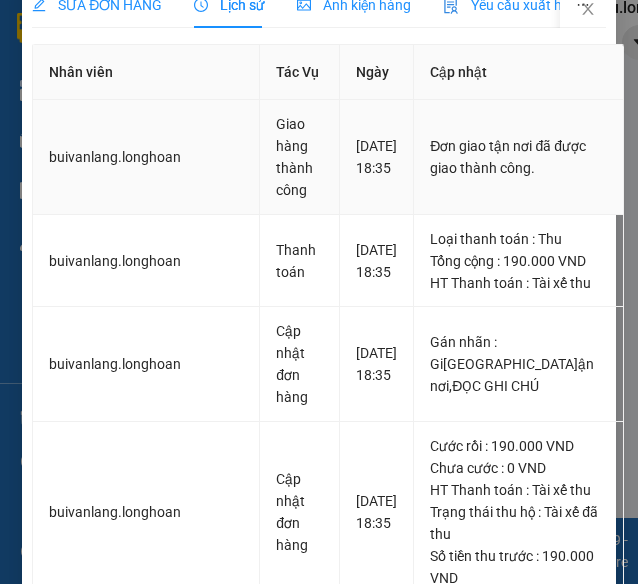scroll, scrollTop: 0, scrollLeft: 0, axis: both 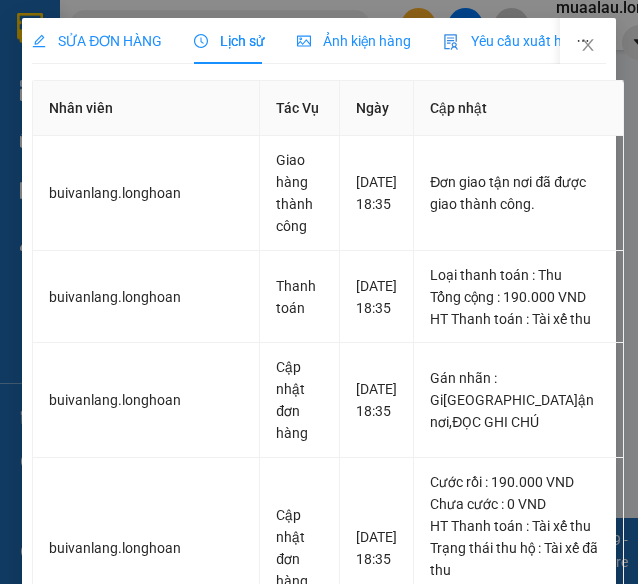 drag, startPoint x: 148, startPoint y: 45, endPoint x: 348, endPoint y: 125, distance: 215.40659 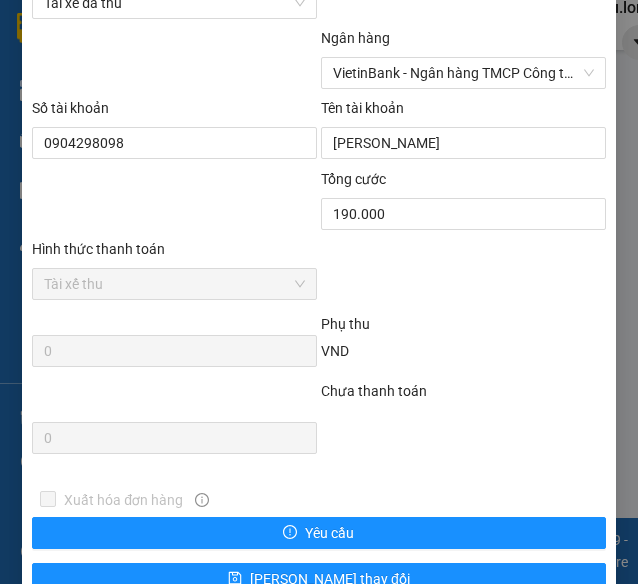 scroll, scrollTop: 1414, scrollLeft: 0, axis: vertical 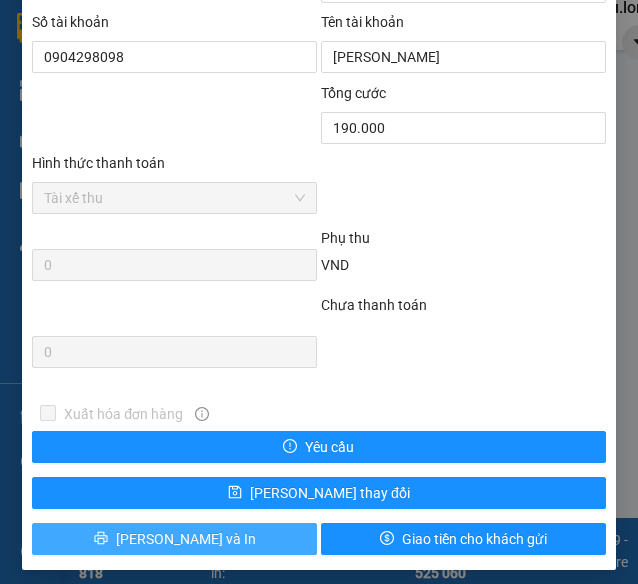 click on "[PERSON_NAME] và In" at bounding box center [174, 539] 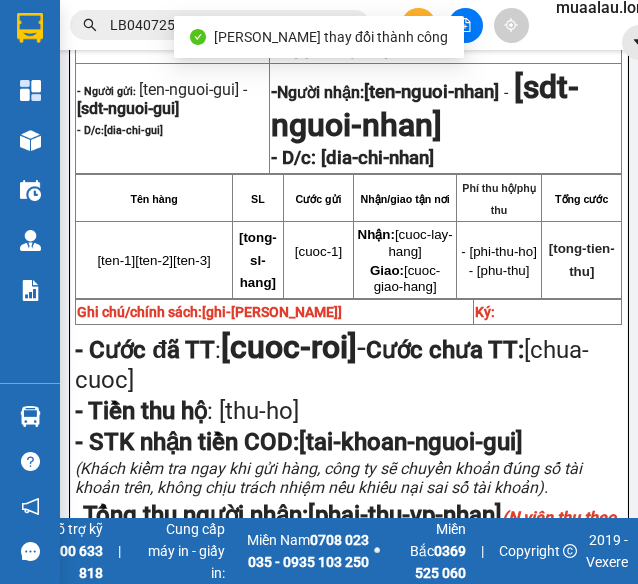 scroll, scrollTop: 300, scrollLeft: 0, axis: vertical 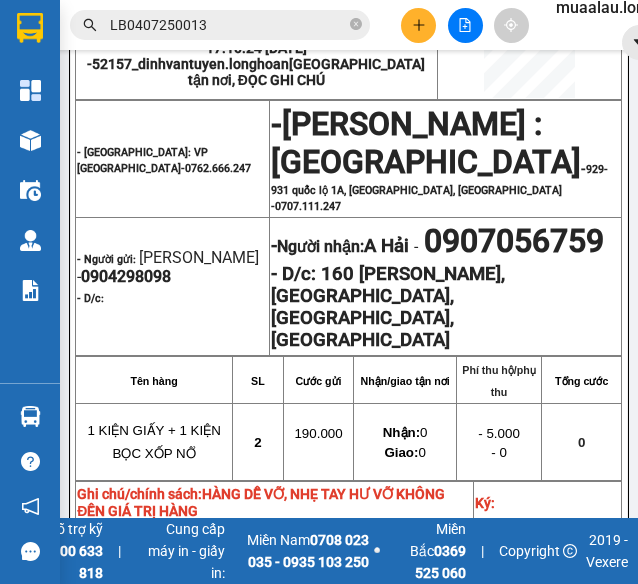 click on "LB0407250013" at bounding box center [228, 25] 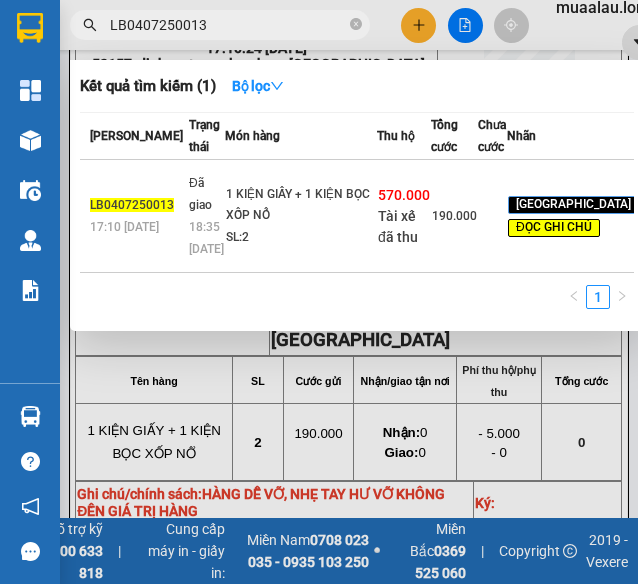 click on "LB0407250013" at bounding box center (228, 25) 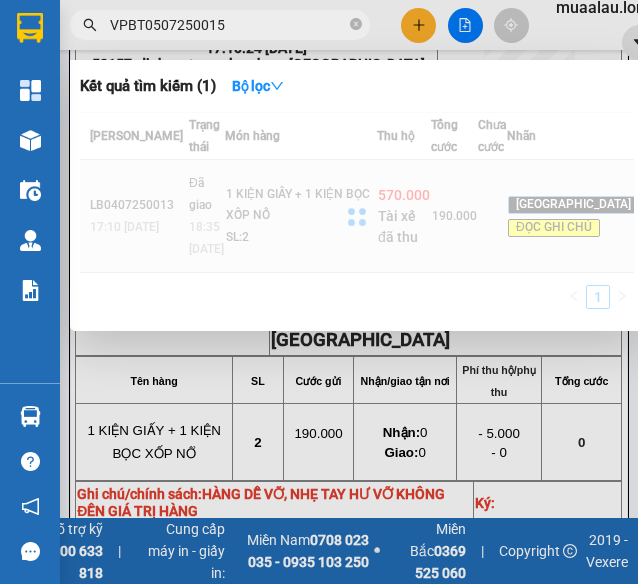 click at bounding box center [357, 216] 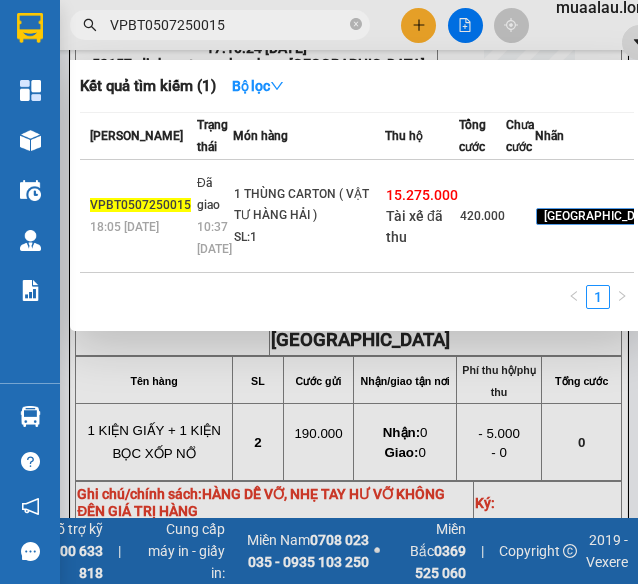 click on "1 [PERSON_NAME] ( VẬT TƯ HÀNG HẢI ) SL:  1" at bounding box center [309, 216] 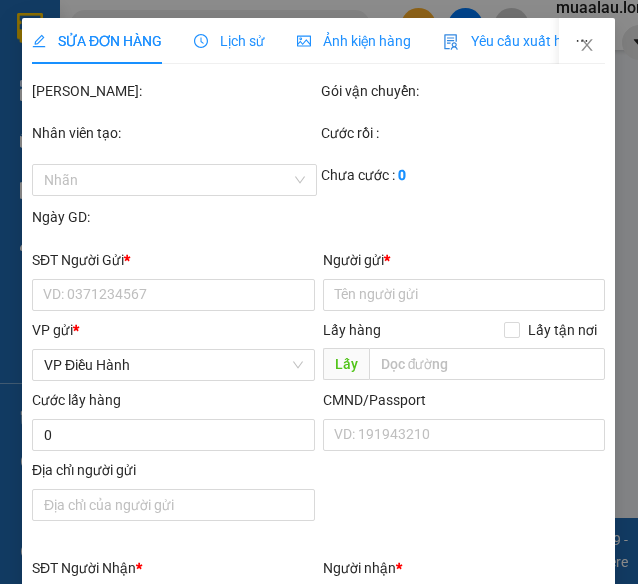scroll, scrollTop: 0, scrollLeft: 0, axis: both 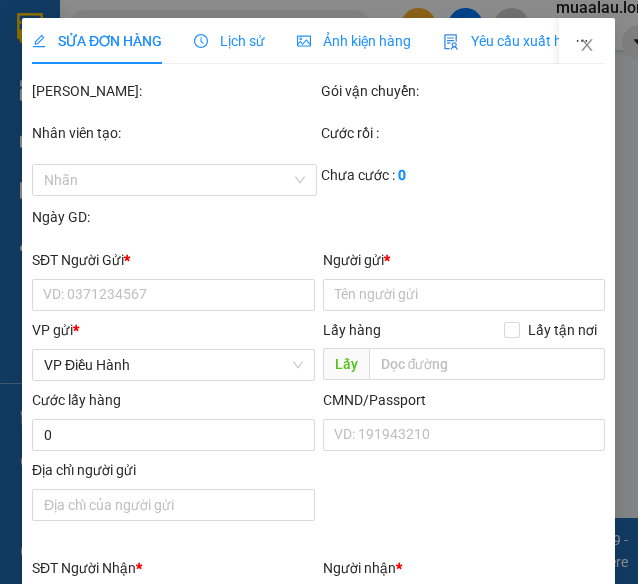 click on "Lịch sử" at bounding box center (229, 41) 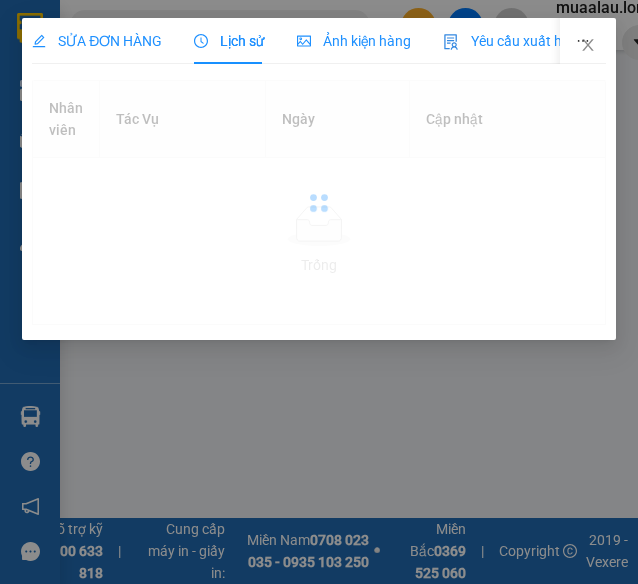 click on "Lịch sử" at bounding box center [229, 41] 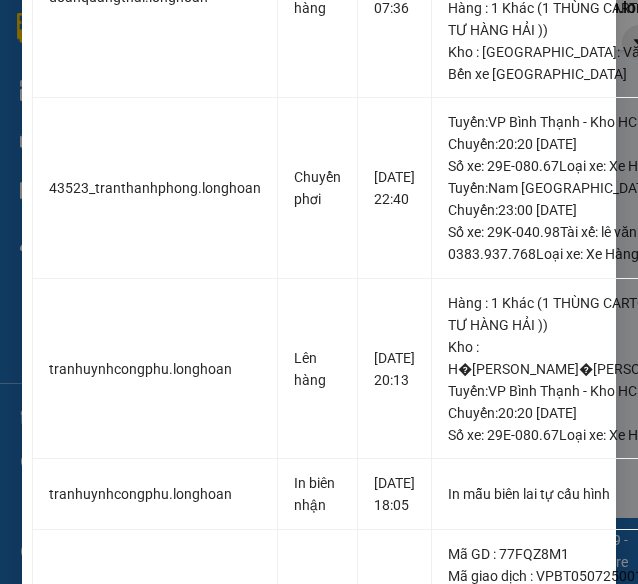 scroll, scrollTop: 1000, scrollLeft: 0, axis: vertical 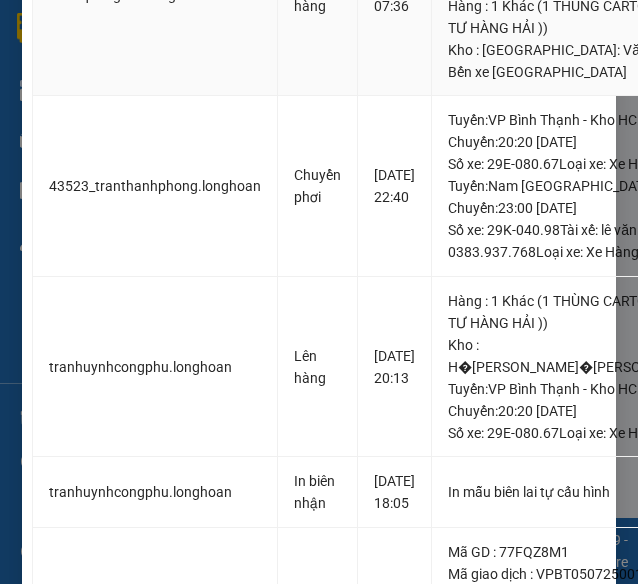 drag, startPoint x: 486, startPoint y: 226, endPoint x: 530, endPoint y: 234, distance: 44.72136 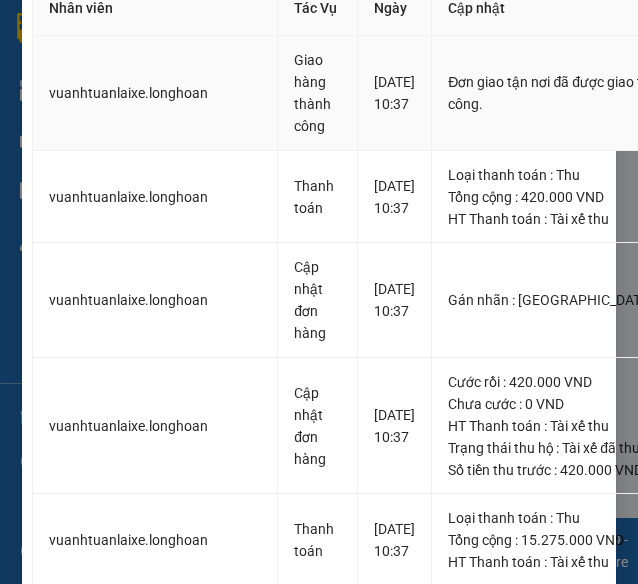 scroll, scrollTop: 0, scrollLeft: 0, axis: both 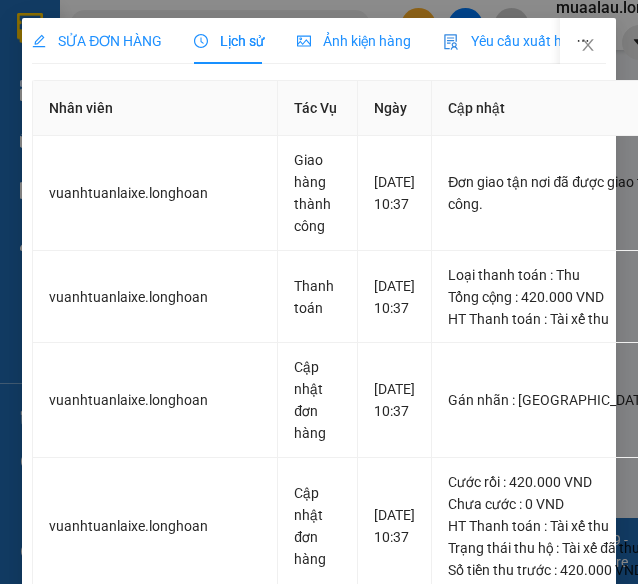 click on "SỬA ĐƠN HÀNG" at bounding box center [97, 41] 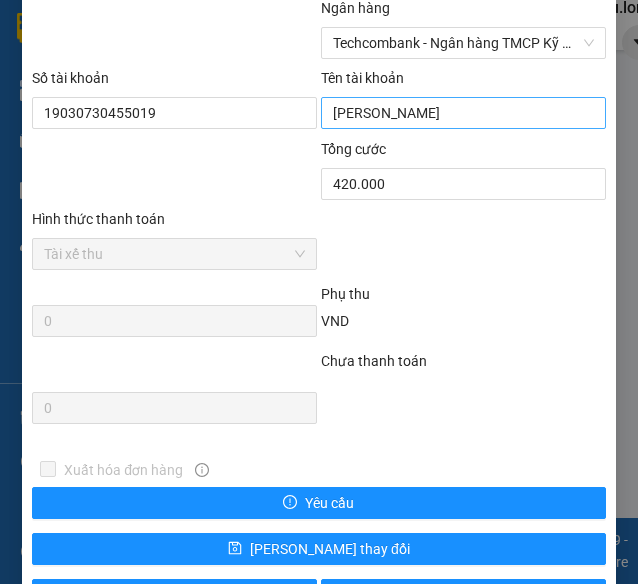 scroll, scrollTop: 1414, scrollLeft: 0, axis: vertical 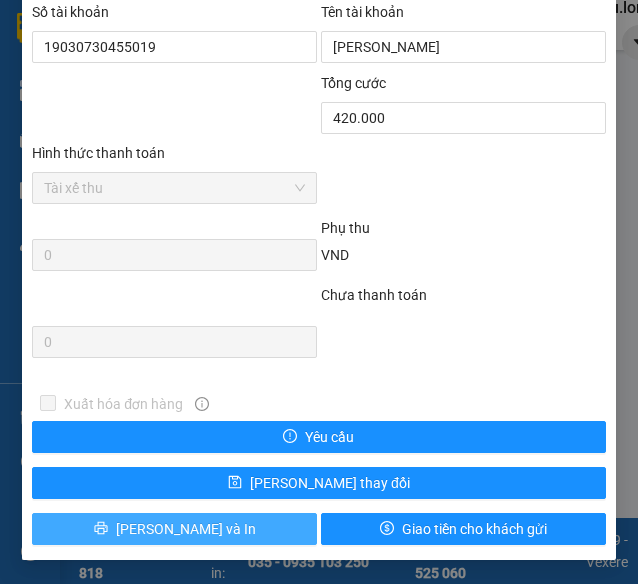 click on "[PERSON_NAME] và In" at bounding box center (174, 529) 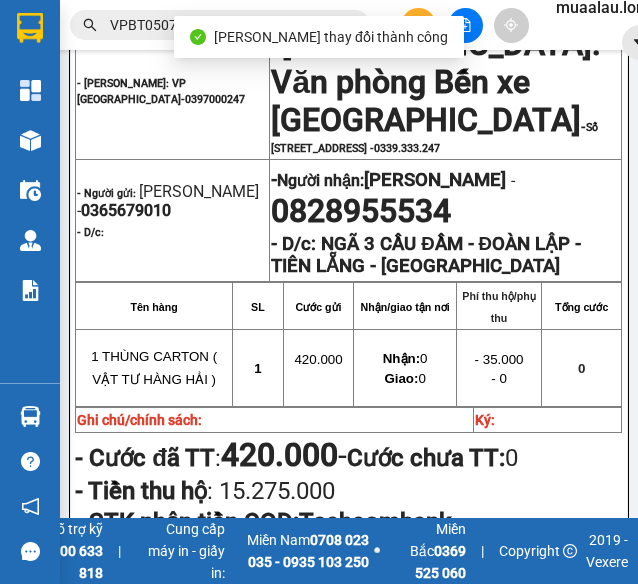 scroll, scrollTop: 400, scrollLeft: 0, axis: vertical 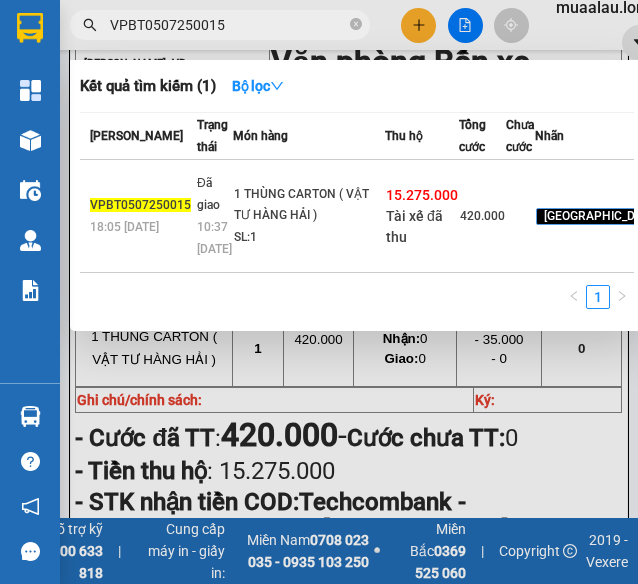 click on "VPBT0507250015" at bounding box center (228, 25) 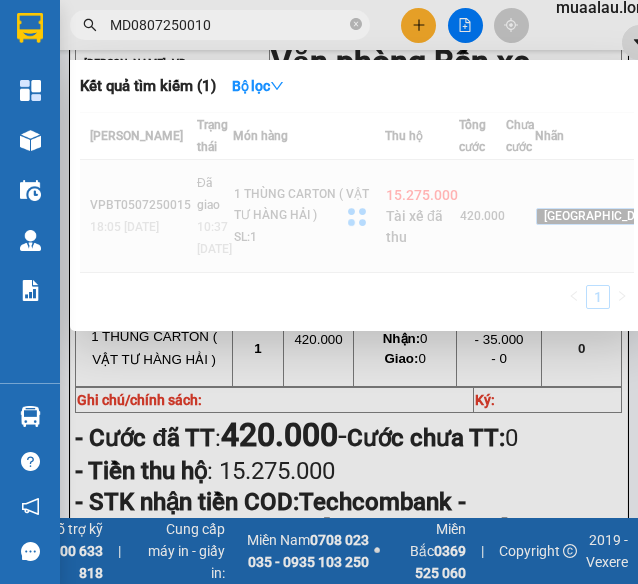 click at bounding box center [357, 216] 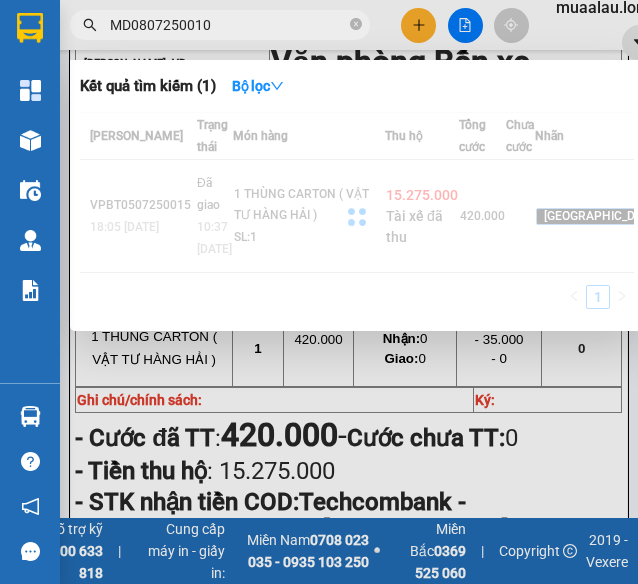 click at bounding box center [357, 216] 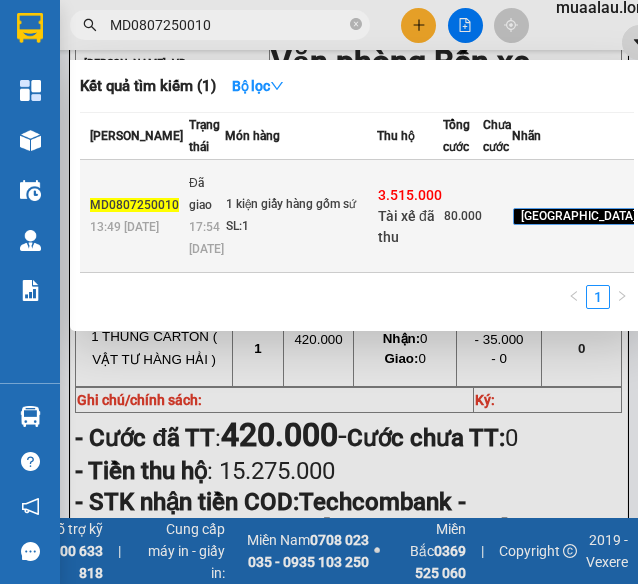 click on "1 kiện giấy hàng gốm sứ" at bounding box center (301, 205) 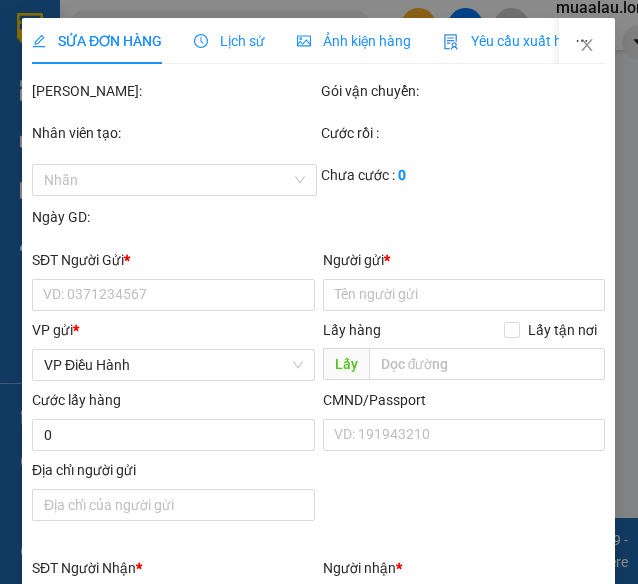 click on "SỬA ĐƠN HÀNG Lịch sử Ảnh kiện hàng Yêu cầu xuất hóa đơn điện tử Total Paid Fee Total UnPaid Fee Cash Collection Total Fee Mã ĐH: Gói vận chuyển:   Nhân viên tạo:   Cước rồi :     Nhãn Chưa cước :   0 Ngày GD:   SĐT Người Gửi  * VD: 0371234567 Người gửi  * Tên người gửi VP gửi  * VP Điều Hành Lấy hàng Lấy tận nơi Lấy Cước lấy hàng 0 CMND/Passport VD: [PASSPORT] Địa chỉ người gửi SĐT Người Nhận  * VD: 0377654321 Người nhận  * Tên người nhận VP Nhận  * VD: VP [GEOGRAPHIC_DATA] Giao hàng Giao tận nơi Giao Cước giao hàng 0 CMND/Passport VD: [PASSPORT] Địa chỉ người nhận SL  * Đơn vị tính  * Tên hàng  * Định lượng Kích thước Giá trị hàng Loại phụ phí Ghi chú Cước hàng                       1 Khác 0 kg cm 0   0 Tổng:  1 Ghi chú đơn hàng Thu Hộ Chuyển khoản ng. gửi 0 Phí thu hộ 0 Trạng thái Thu Hộ   Chọn trạng thái 0 0 VND" at bounding box center [319, 292] 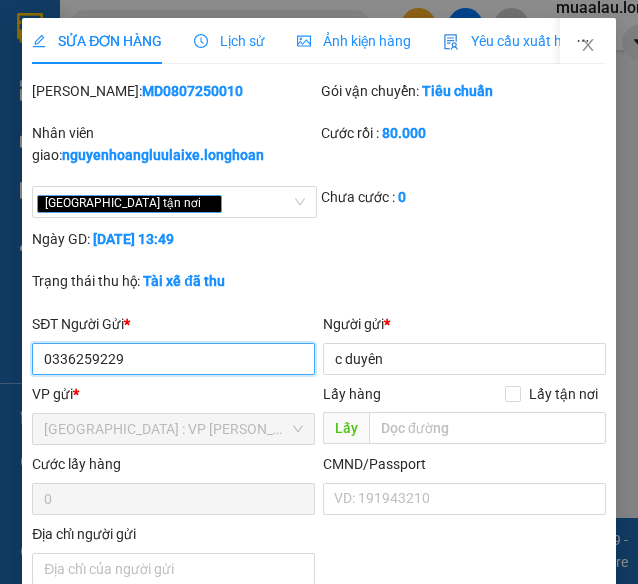scroll, scrollTop: 0, scrollLeft: 0, axis: both 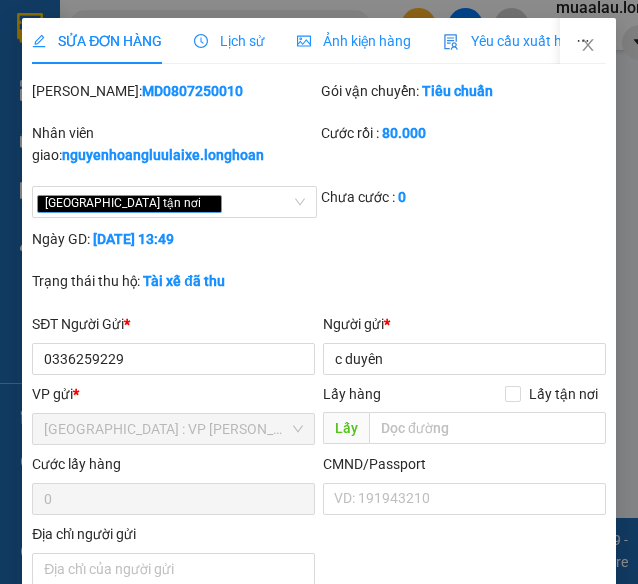click on "Lịch sử" at bounding box center (229, 41) 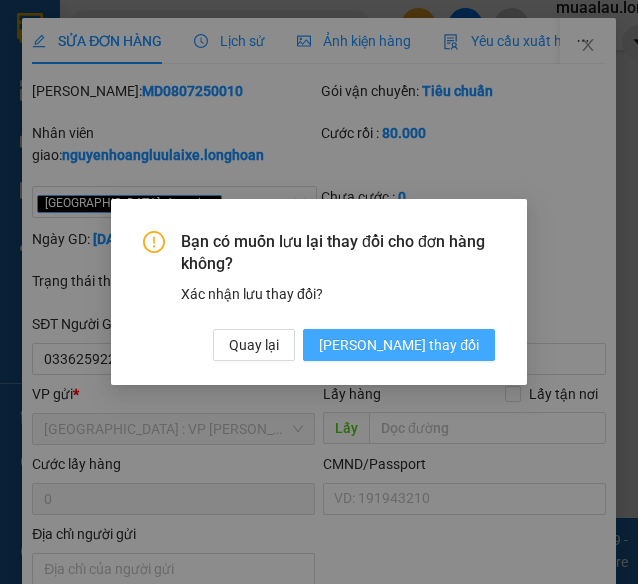 click on "[PERSON_NAME] thay đổi" at bounding box center [399, 345] 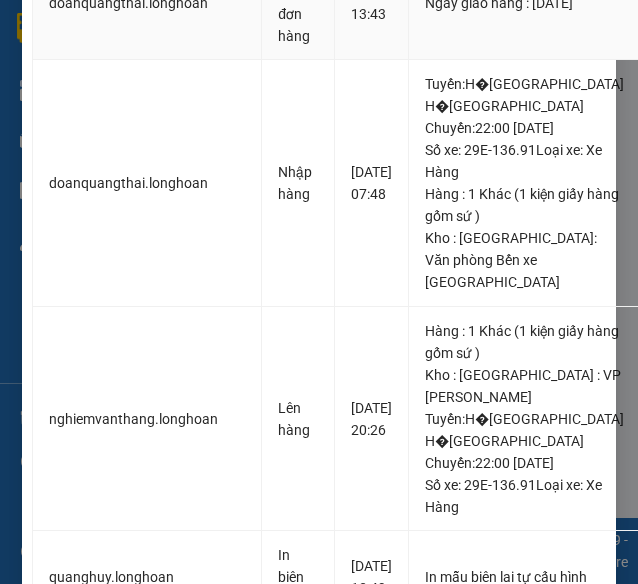 scroll, scrollTop: 1100, scrollLeft: 0, axis: vertical 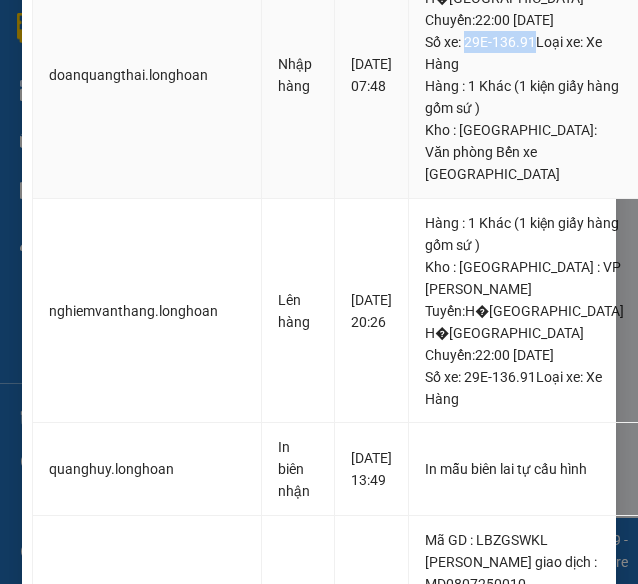 drag, startPoint x: 466, startPoint y: 219, endPoint x: 532, endPoint y: 219, distance: 66 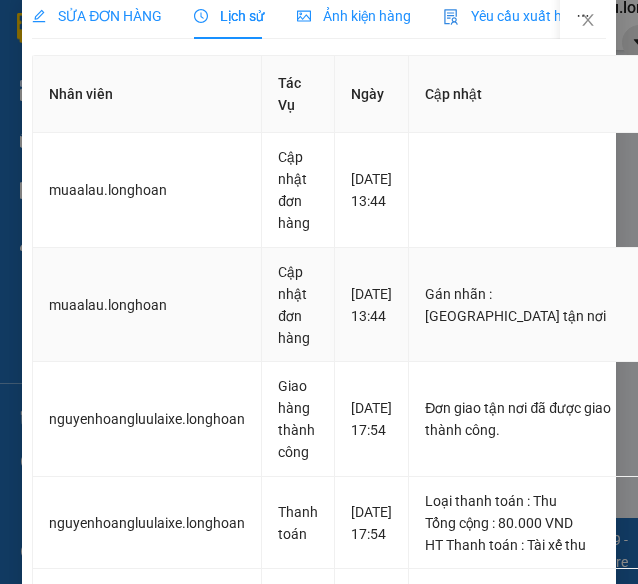 scroll, scrollTop: 0, scrollLeft: 0, axis: both 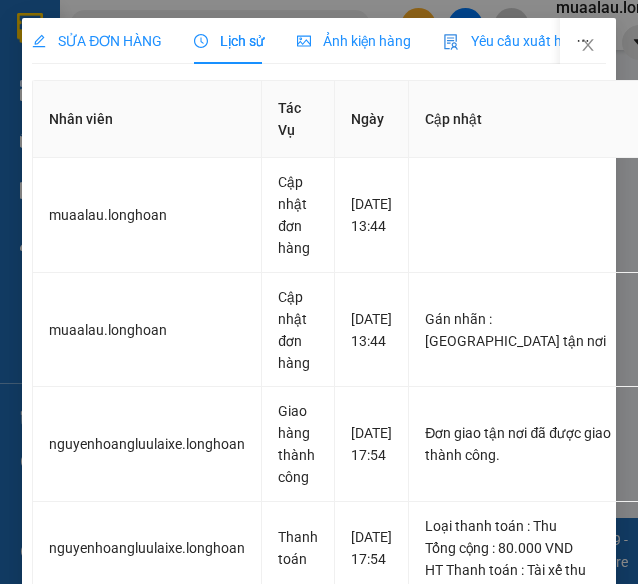click on "SỬA ĐƠN HÀNG" at bounding box center [97, 41] 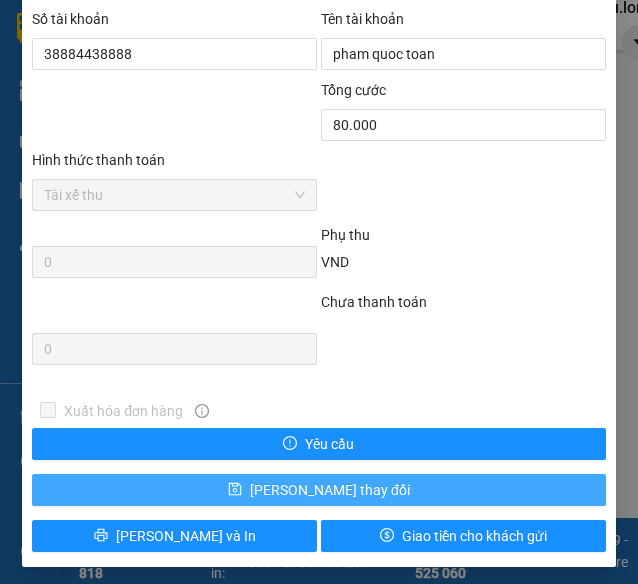 scroll, scrollTop: 1436, scrollLeft: 0, axis: vertical 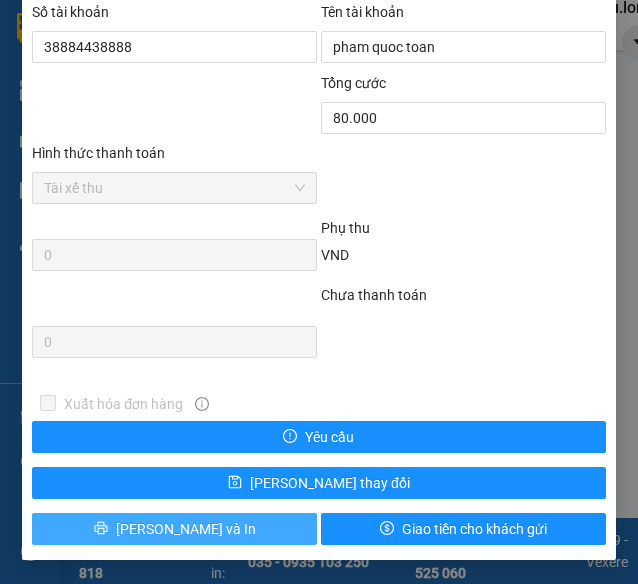 click on "[PERSON_NAME] và In" at bounding box center (174, 529) 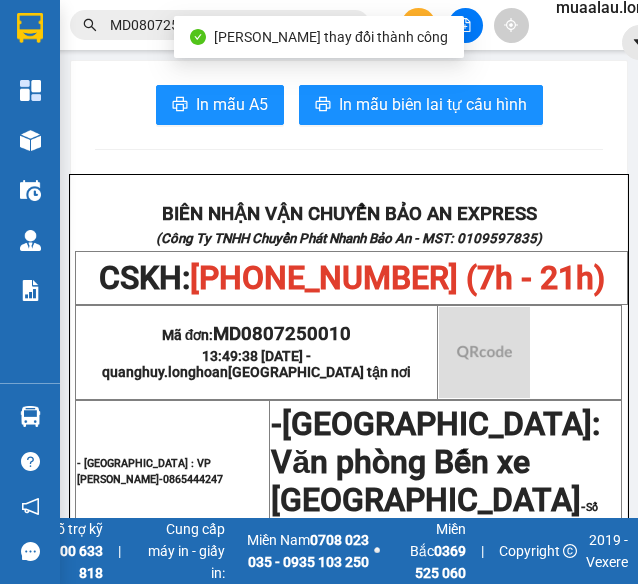 scroll, scrollTop: 300, scrollLeft: 0, axis: vertical 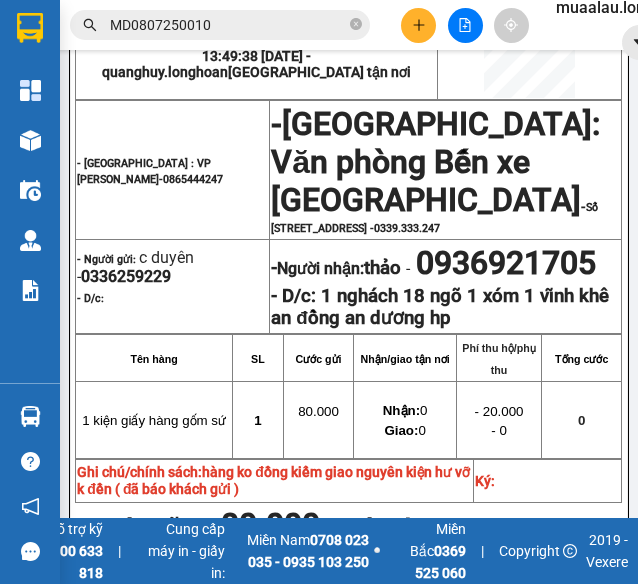 click on "MD0807250010" at bounding box center [228, 25] 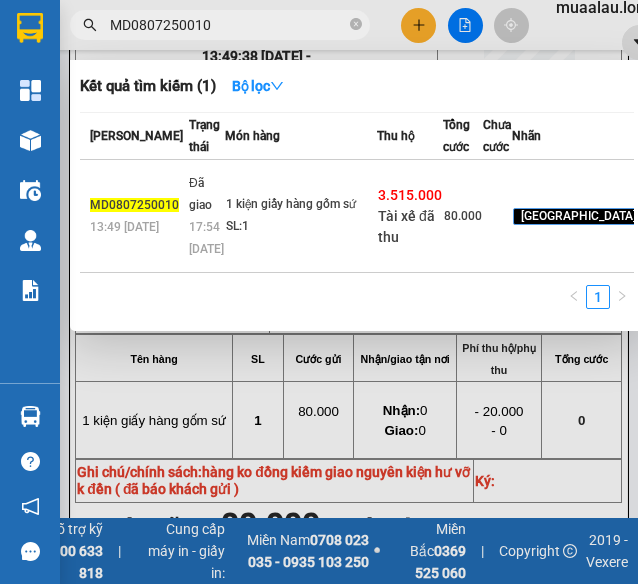 click on "MD0807250010" at bounding box center (228, 25) 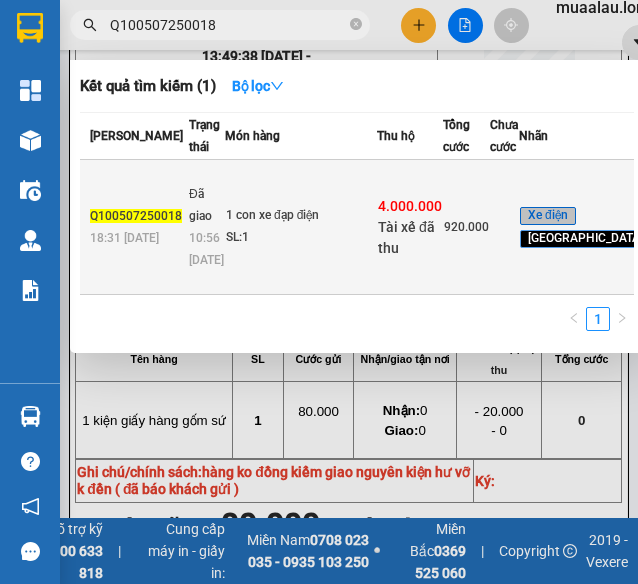 click on "Q100507250018 18:31 [DATE]" at bounding box center (132, 227) 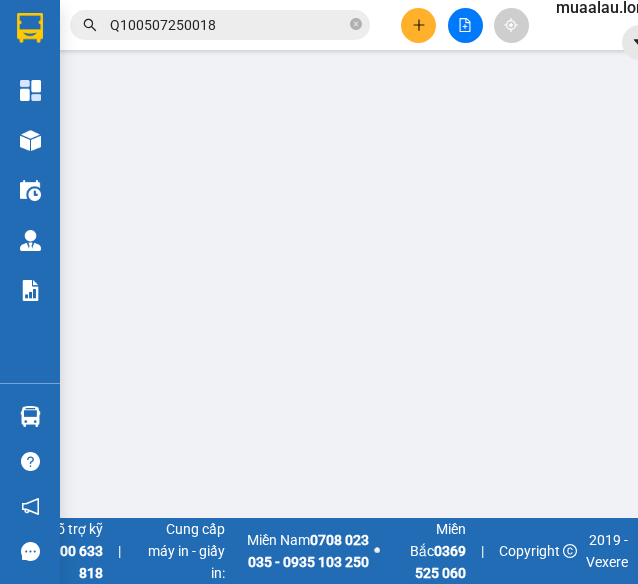 scroll, scrollTop: 0, scrollLeft: 0, axis: both 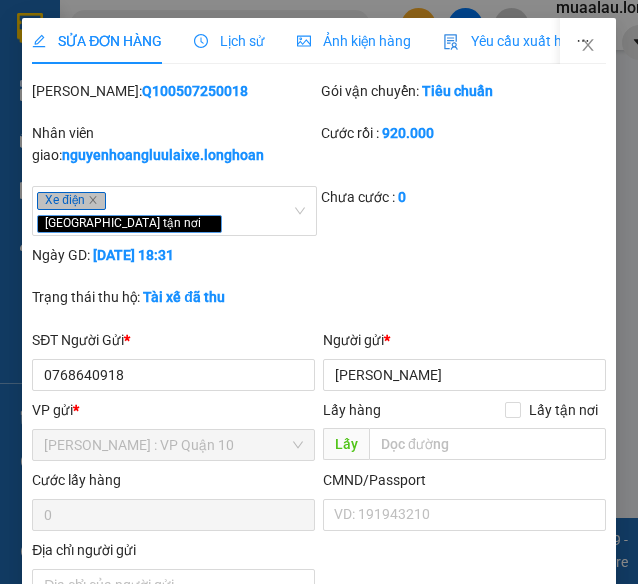 click on "Lịch sử" at bounding box center [229, 41] 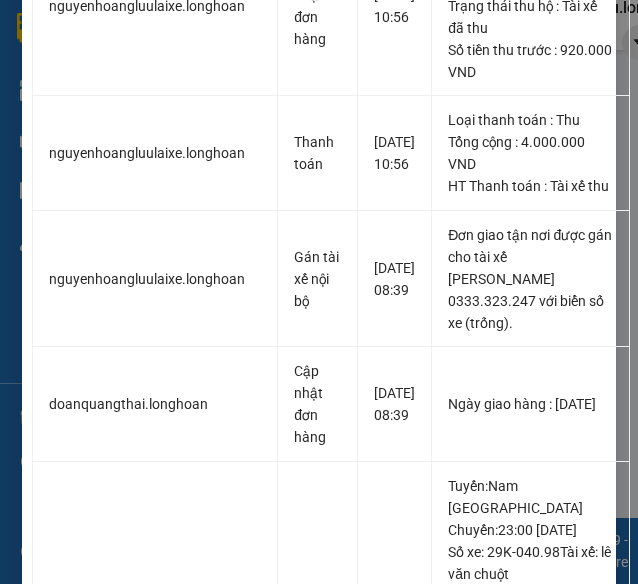scroll, scrollTop: 0, scrollLeft: 0, axis: both 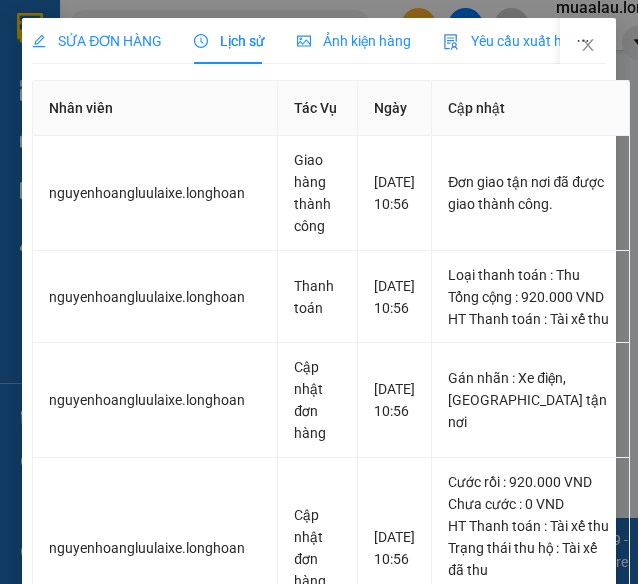 click on "SỬA ĐƠN HÀNG" at bounding box center (97, 41) 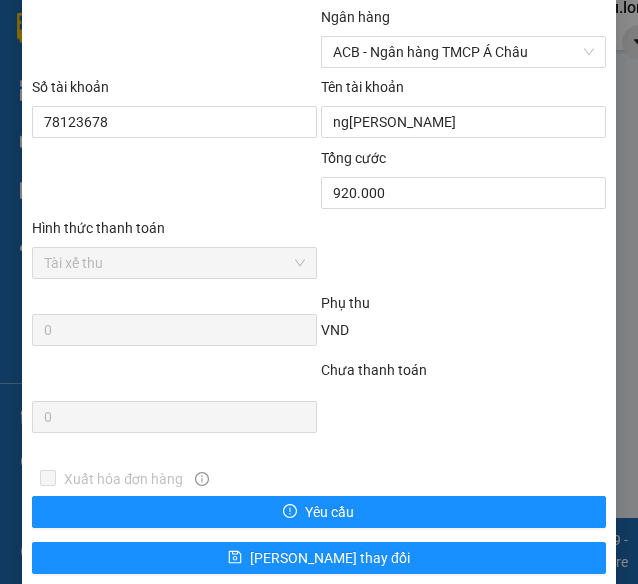 scroll, scrollTop: 1436, scrollLeft: 0, axis: vertical 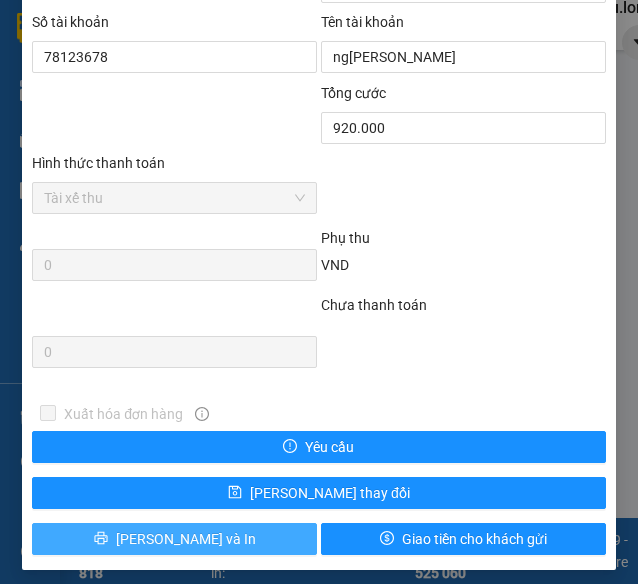 click on "[PERSON_NAME] và In" at bounding box center (174, 539) 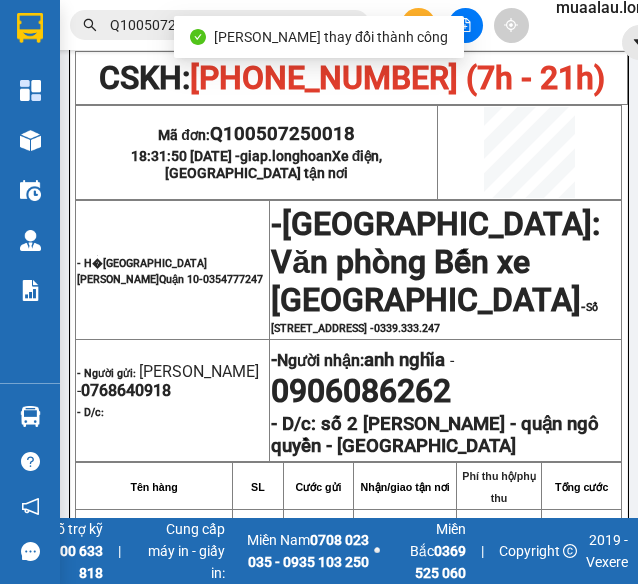 scroll, scrollTop: 500, scrollLeft: 0, axis: vertical 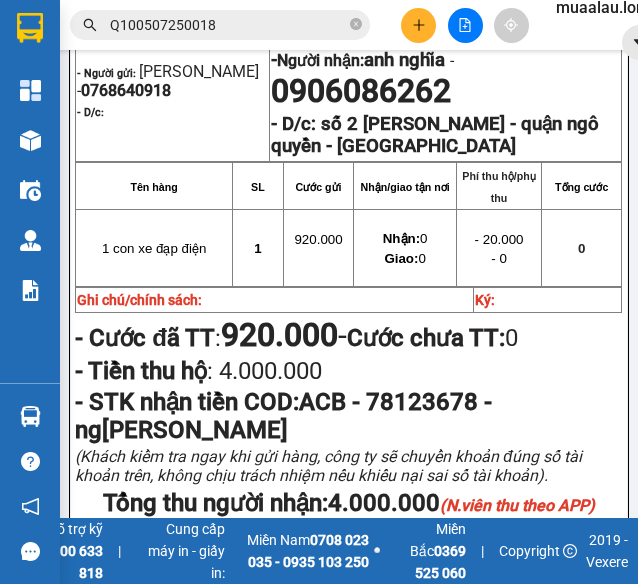 click on "Q100507250018" at bounding box center (228, 25) 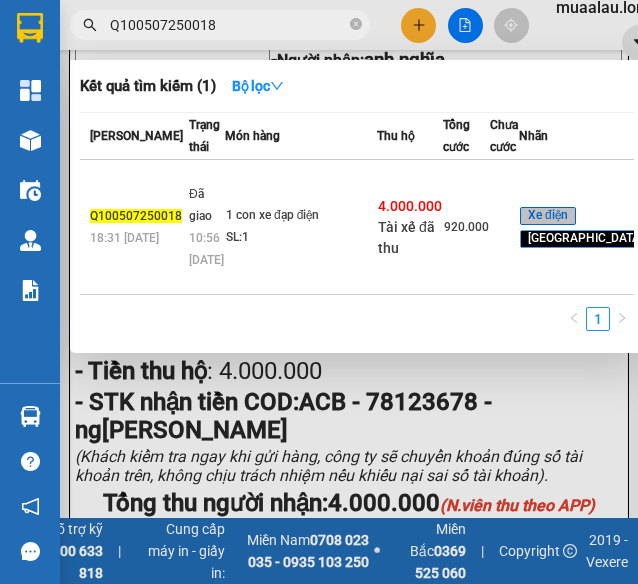 click on "Q100507250018" at bounding box center [228, 25] 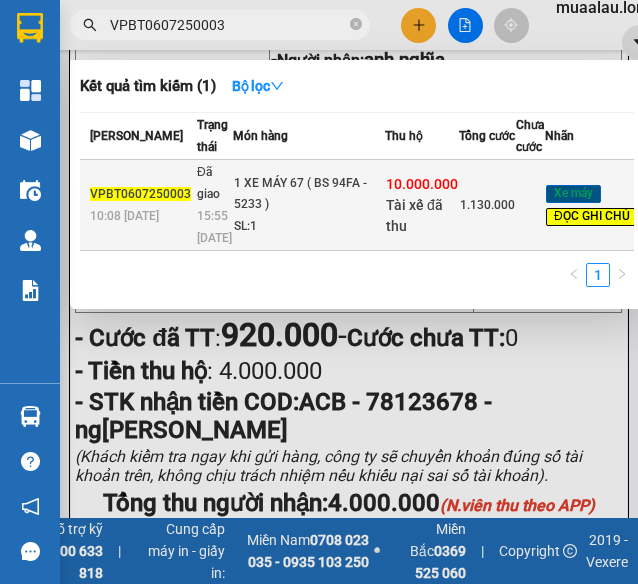 click on "1 XE MÁY 67 ( BS 94FA - 5233 )" at bounding box center (309, 194) 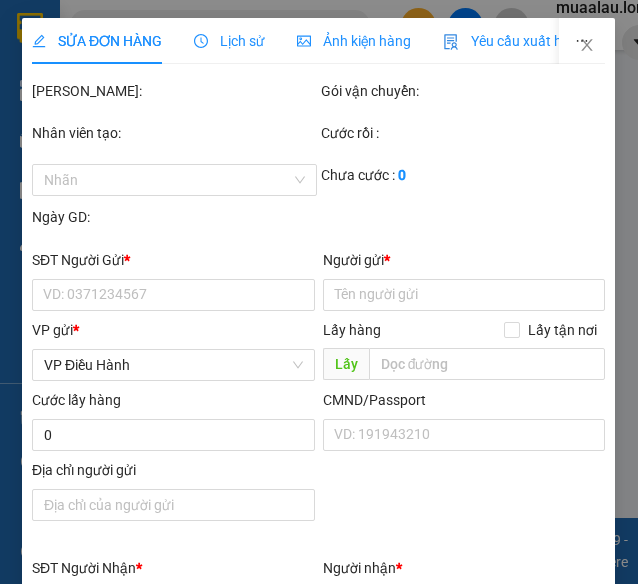 scroll, scrollTop: 0, scrollLeft: 0, axis: both 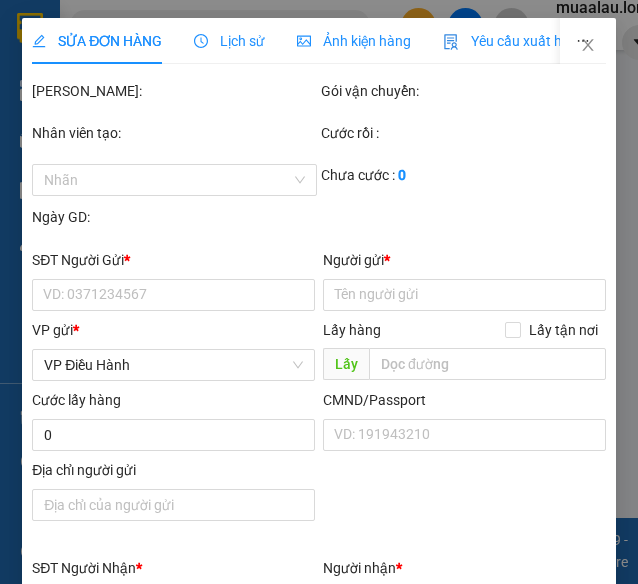 click on "Lịch sử" at bounding box center (229, 41) 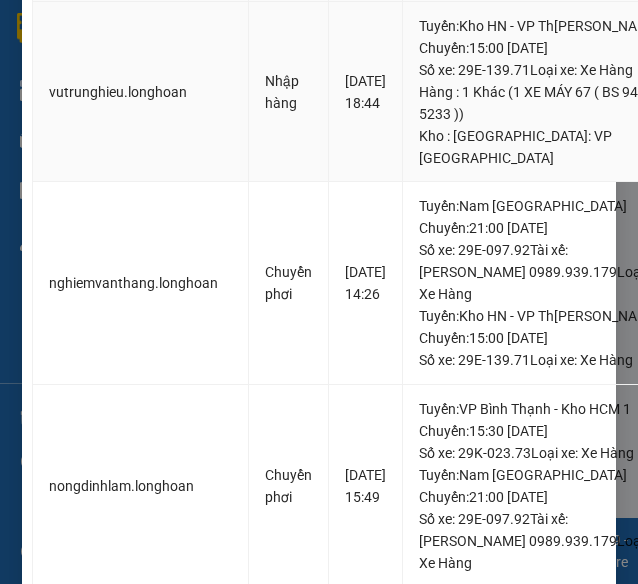 scroll, scrollTop: 900, scrollLeft: 0, axis: vertical 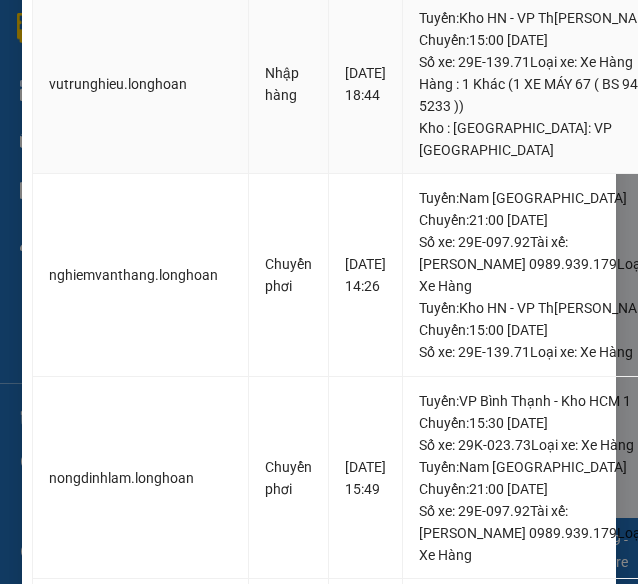 click on "Tuyến  :  Kho HN - VP [PERSON_NAME]:  15:00   [DATE] Số xe: 29E-139.71  Loại xe: Xe Hàng" at bounding box center [545, 40] 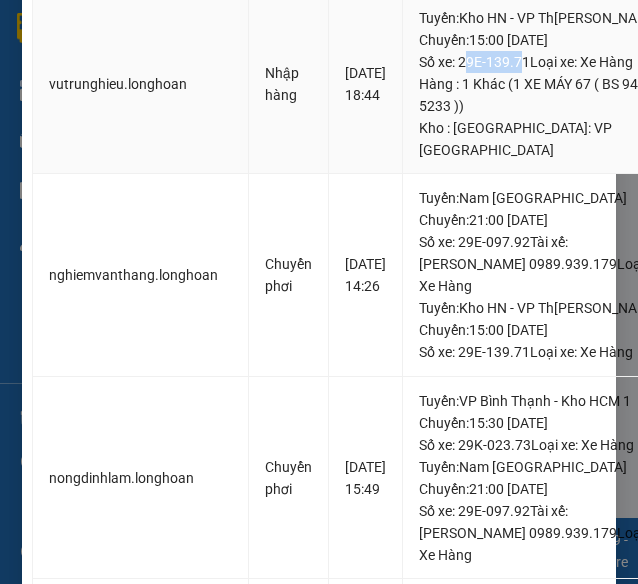 drag, startPoint x: 464, startPoint y: 261, endPoint x: 522, endPoint y: 259, distance: 58.034473 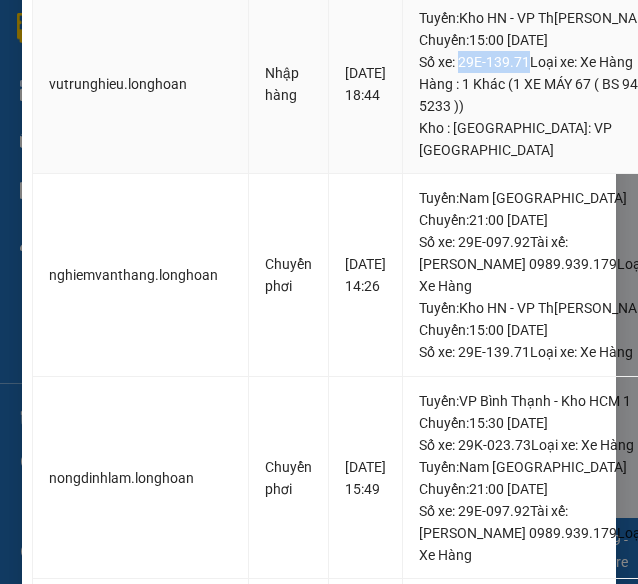 drag, startPoint x: 461, startPoint y: 259, endPoint x: 530, endPoint y: 258, distance: 69.00725 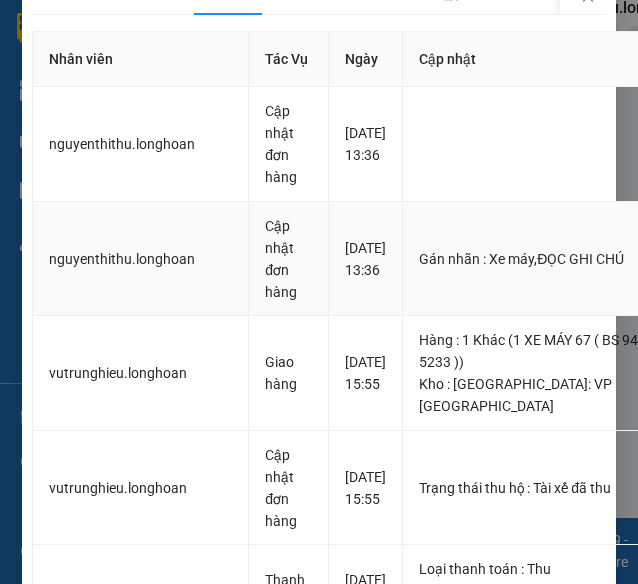 scroll, scrollTop: 0, scrollLeft: 0, axis: both 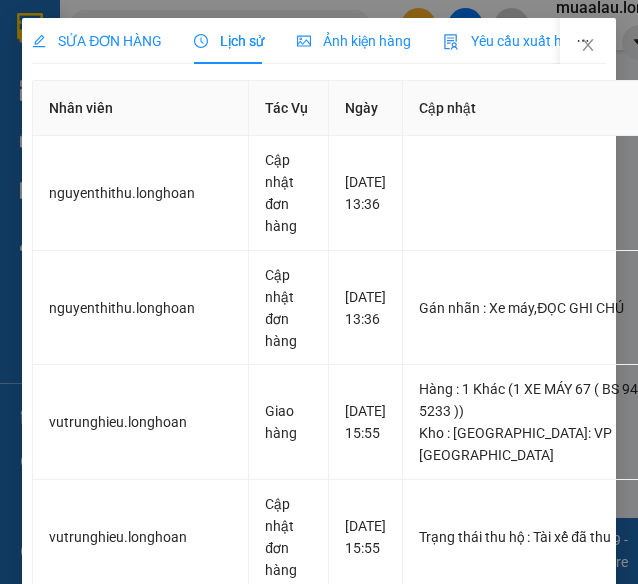click on "SỬA ĐƠN HÀNG" at bounding box center [97, 41] 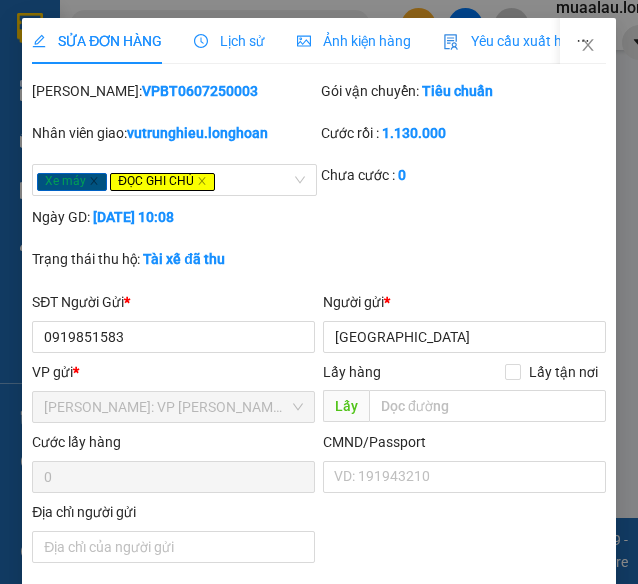 scroll, scrollTop: 1390, scrollLeft: 0, axis: vertical 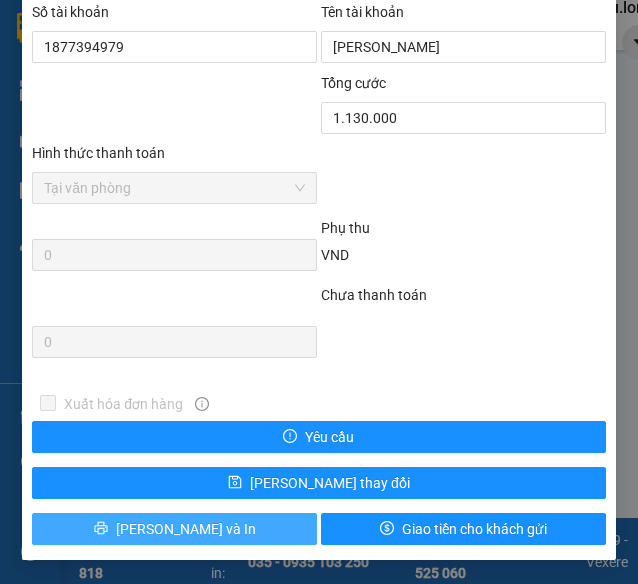 click on "[PERSON_NAME] và In" at bounding box center (174, 529) 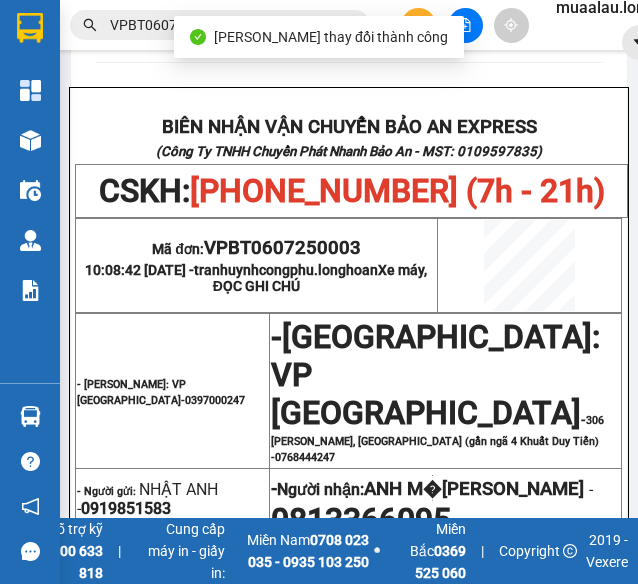 scroll, scrollTop: 300, scrollLeft: 0, axis: vertical 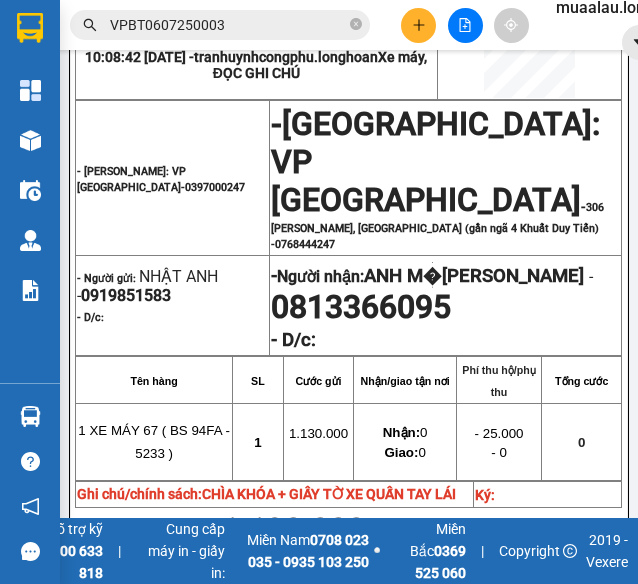 click on "VPBT0607250003" at bounding box center [228, 25] 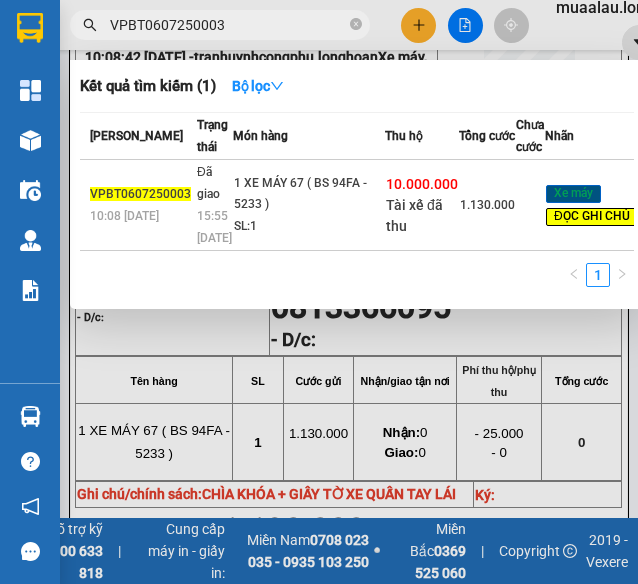 click on "VPBT0607250003" at bounding box center (228, 25) 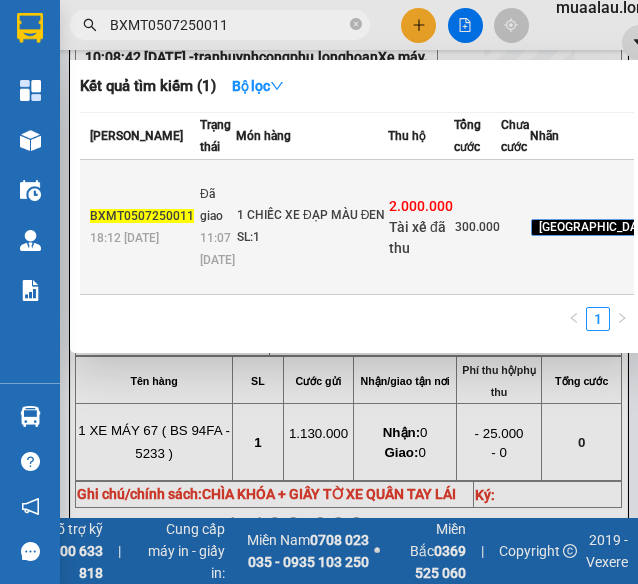 click on "1 CHIẾC XE ĐẠP MÀU ĐEN SL:  1" at bounding box center [312, 227] 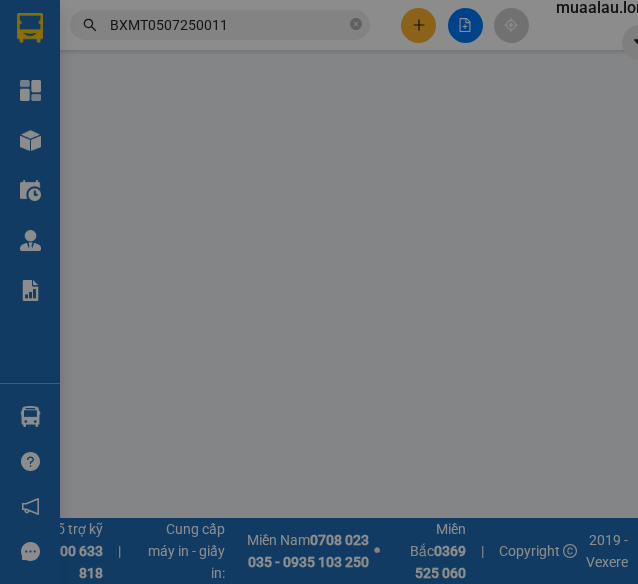scroll, scrollTop: 0, scrollLeft: 0, axis: both 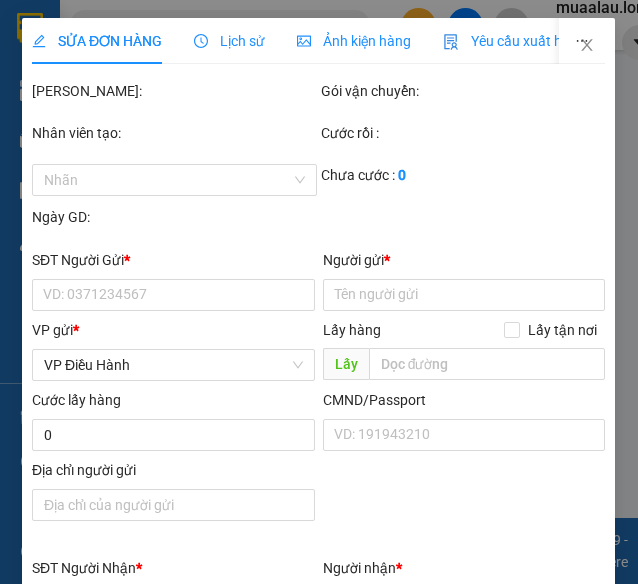 click on "Lịch sử" at bounding box center (229, 41) 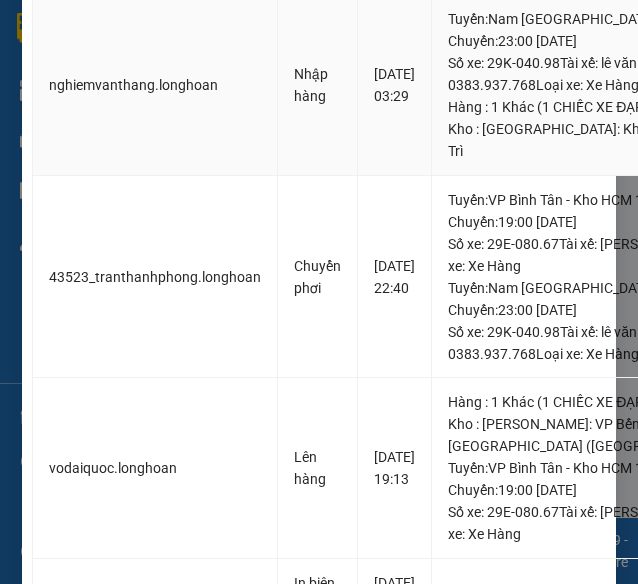 scroll, scrollTop: 1000, scrollLeft: 0, axis: vertical 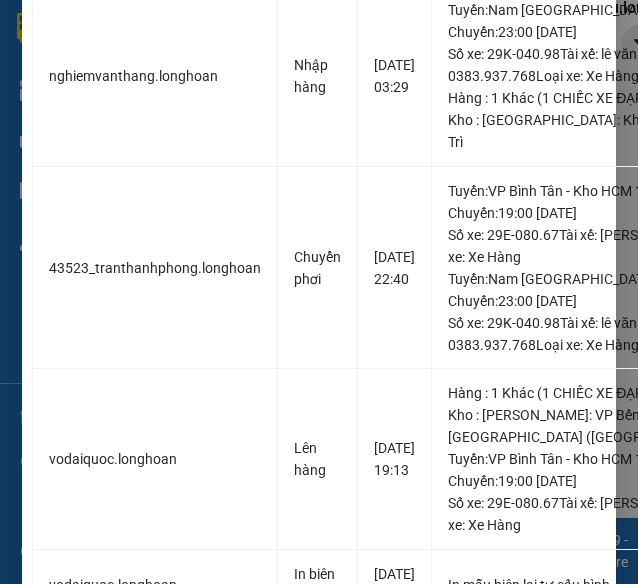 drag, startPoint x: 473, startPoint y: 225, endPoint x: 568, endPoint y: 223, distance: 95.02105 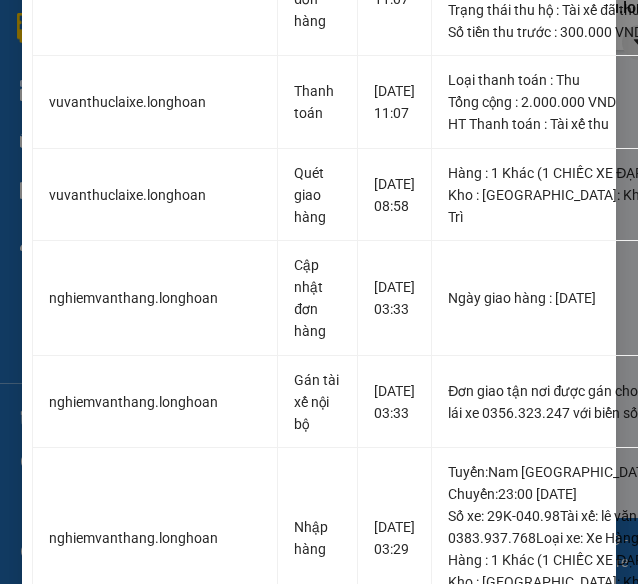 scroll, scrollTop: 0, scrollLeft: 0, axis: both 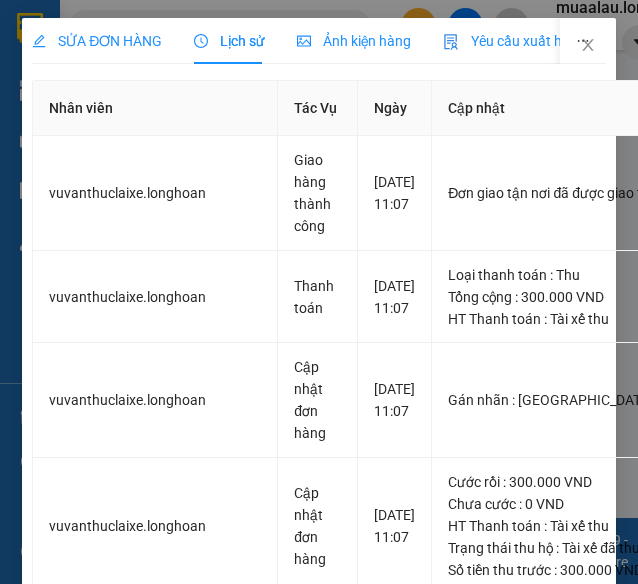 drag, startPoint x: 54, startPoint y: 33, endPoint x: 144, endPoint y: 47, distance: 91.08238 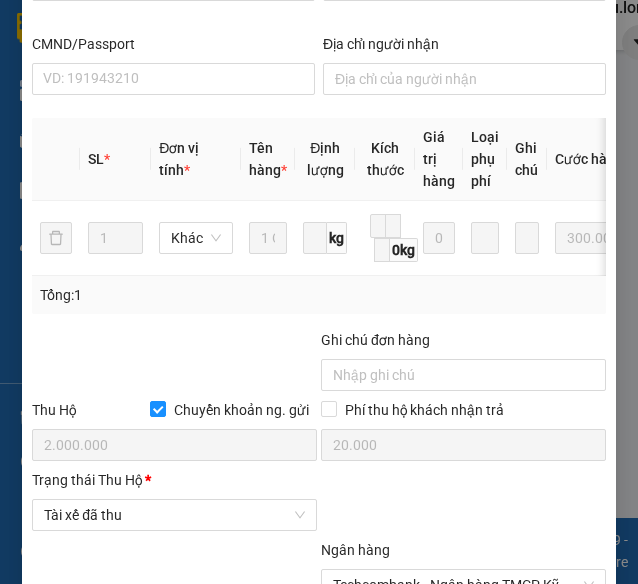 scroll, scrollTop: 1414, scrollLeft: 0, axis: vertical 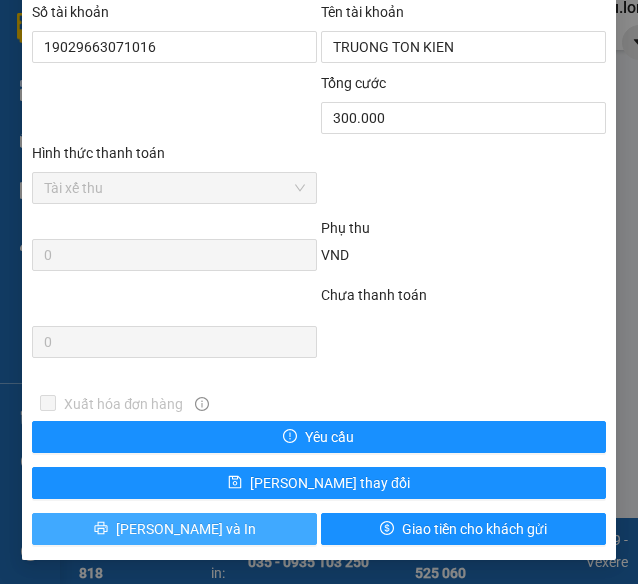 click on "[PERSON_NAME] và In" at bounding box center (174, 529) 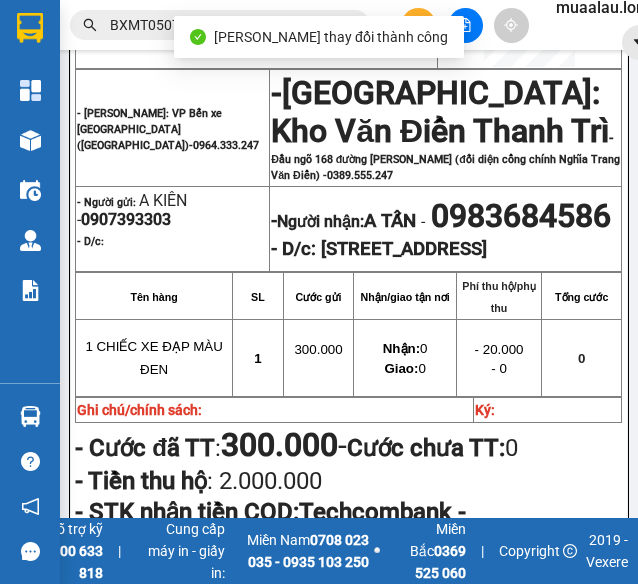 scroll, scrollTop: 300, scrollLeft: 0, axis: vertical 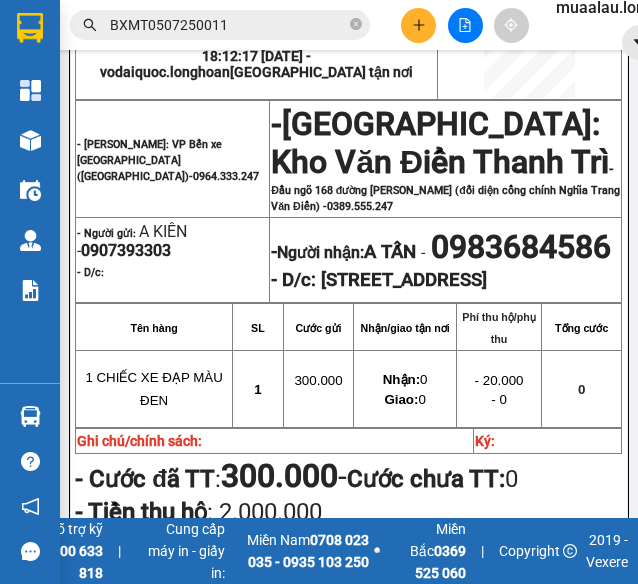 click on "BXMT0507250011" at bounding box center [228, 25] 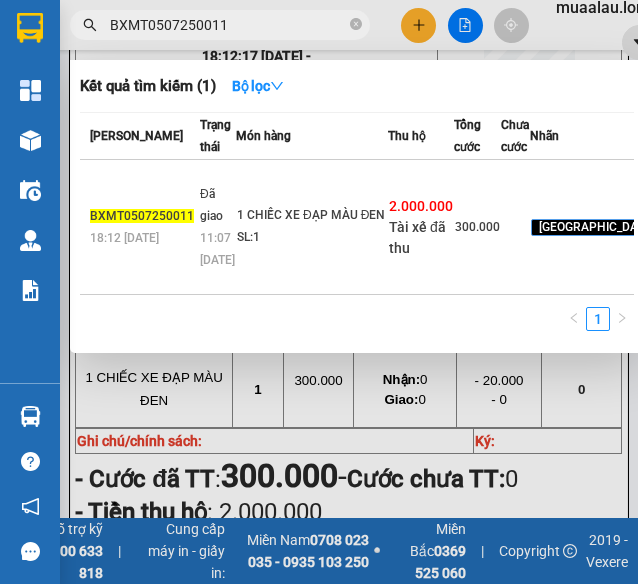 click on "BXMT0507250011" at bounding box center (228, 25) 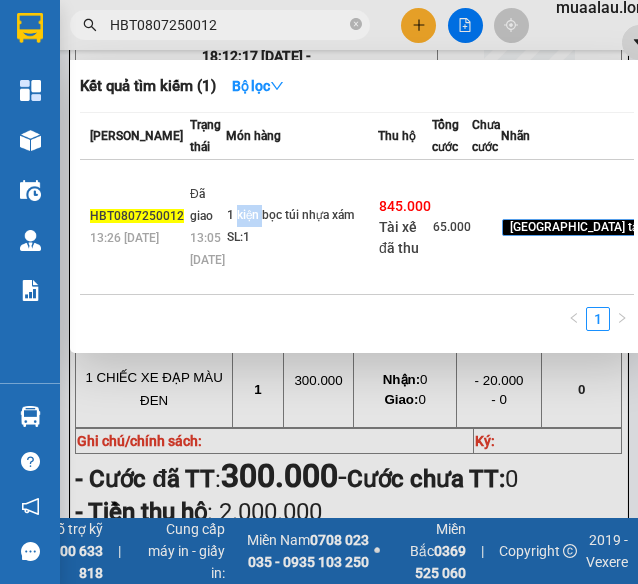 click on "1 kiện bọc túi nhựa xám SL:  1" at bounding box center [302, 227] 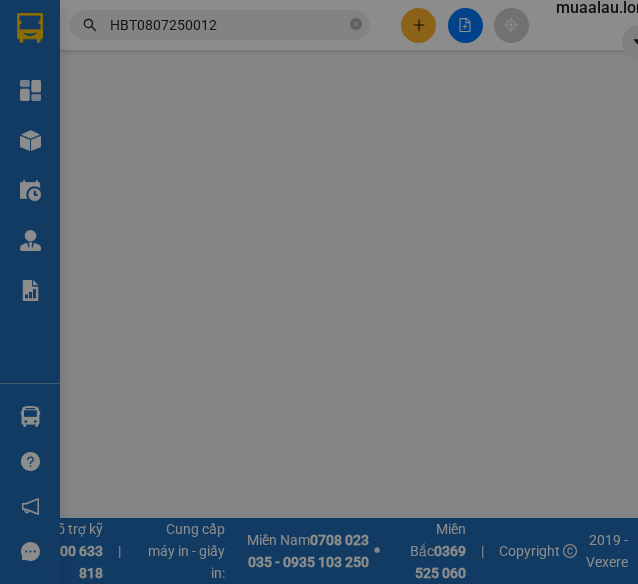 click on "SỬA ĐƠN HÀNG Lịch sử Ảnh kiện hàng Yêu cầu xuất hóa đơn điện tử Total Paid Fee Total UnPaid Fee Cash Collection Total Fee Mã ĐH: Gói vận chuyển:   Nhân viên tạo:   Cước rồi :     Nhãn Chưa cước :   0 Ngày GD:   SĐT Người Gửi  * VD: 0371234567 Người gửi  * Tên người gửi VP gửi  * VP Điều Hành Lấy hàng Lấy tận nơi Lấy Cước lấy hàng 0 CMND/Passport VD: [PASSPORT] Địa chỉ người gửi SĐT Người Nhận  * VD: 0377654321 Người nhận  * Tên người nhận VP Nhận  * VD: VP [GEOGRAPHIC_DATA] Giao hàng Giao tận nơi Giao Cước giao hàng 0 CMND/Passport VD: [PASSPORT] Địa chỉ người nhận SL  * Đơn vị tính  * Tên hàng  * Định lượng Kích thước Giá trị hàng Loại phụ phí Ghi chú Cước hàng                       1 Khác 0 kg cm 0   0 Tổng:  1 Ghi chú đơn hàng Thu Hộ Chuyển khoản ng. gửi 0 Phí thu hộ 0 Trạng thái Thu Hộ   Chọn trạng thái 0 0 VND" at bounding box center [319, 292] 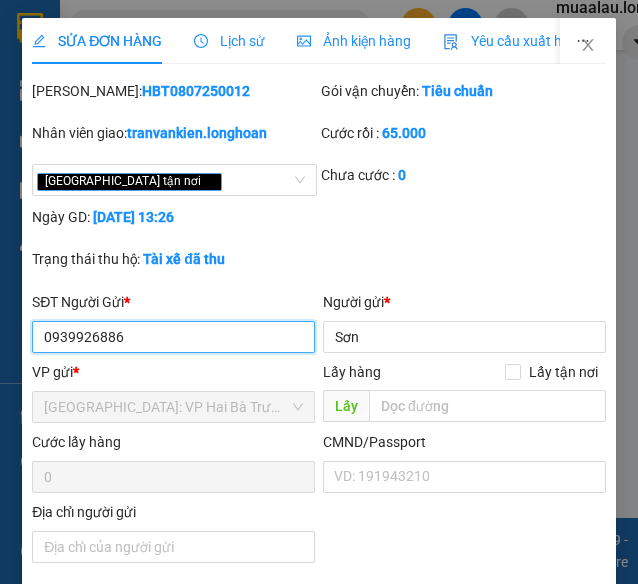 scroll, scrollTop: 0, scrollLeft: 0, axis: both 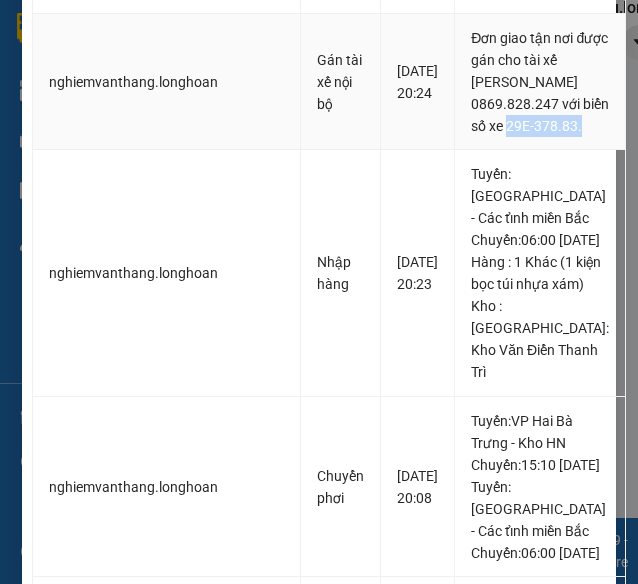 drag, startPoint x: 528, startPoint y: 205, endPoint x: 541, endPoint y: 227, distance: 25.553865 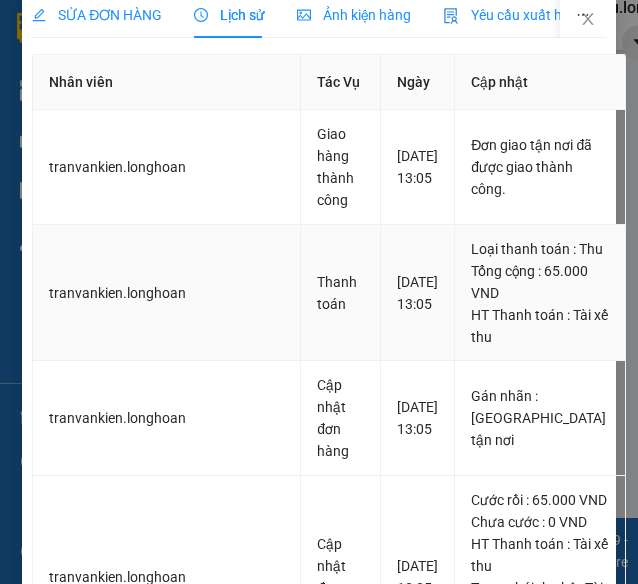 scroll, scrollTop: 0, scrollLeft: 0, axis: both 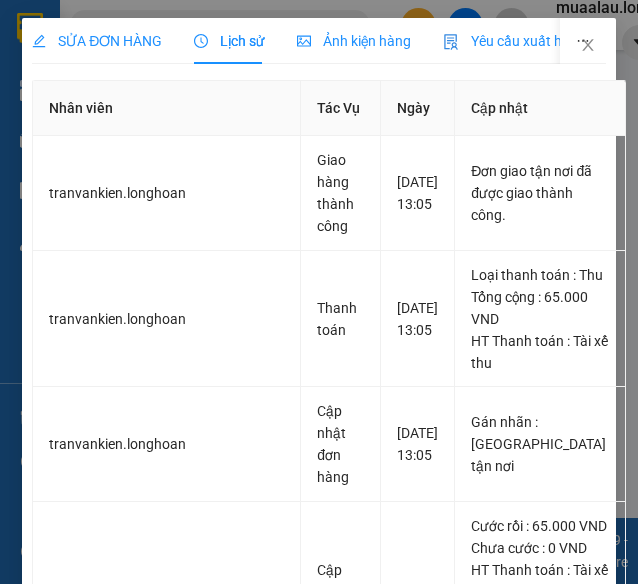 drag, startPoint x: 115, startPoint y: 43, endPoint x: 179, endPoint y: 78, distance: 72.94518 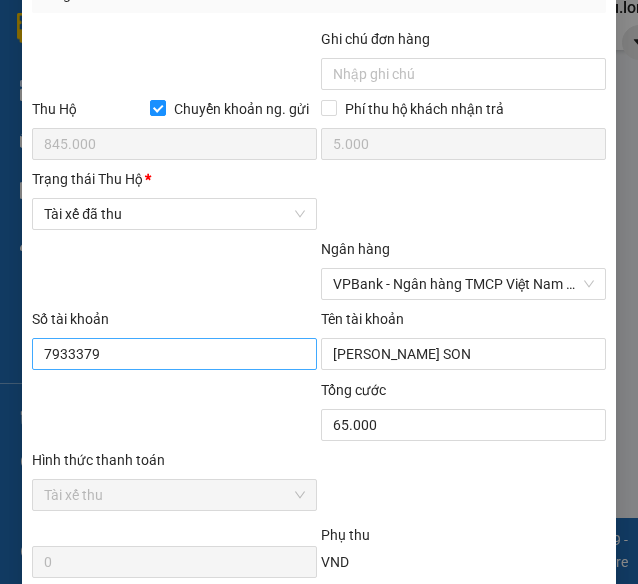 scroll, scrollTop: 1414, scrollLeft: 0, axis: vertical 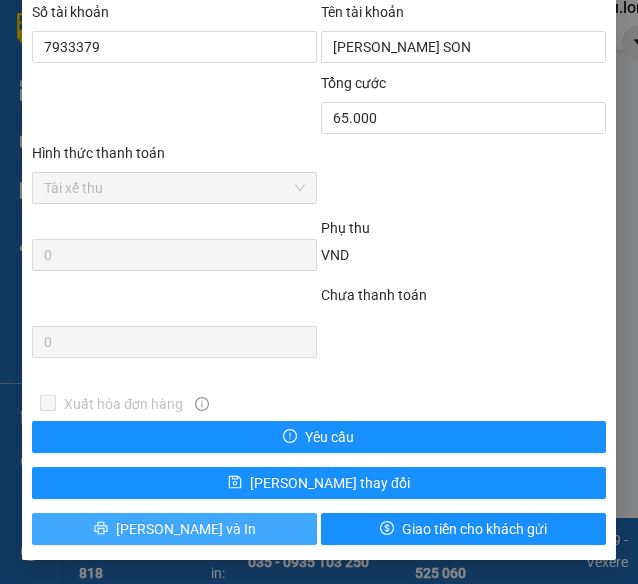 click on "[PERSON_NAME] và In" at bounding box center [174, 529] 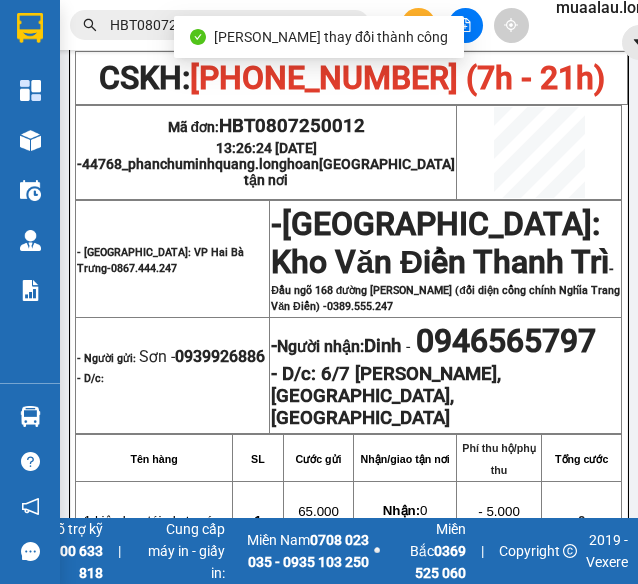 scroll, scrollTop: 300, scrollLeft: 0, axis: vertical 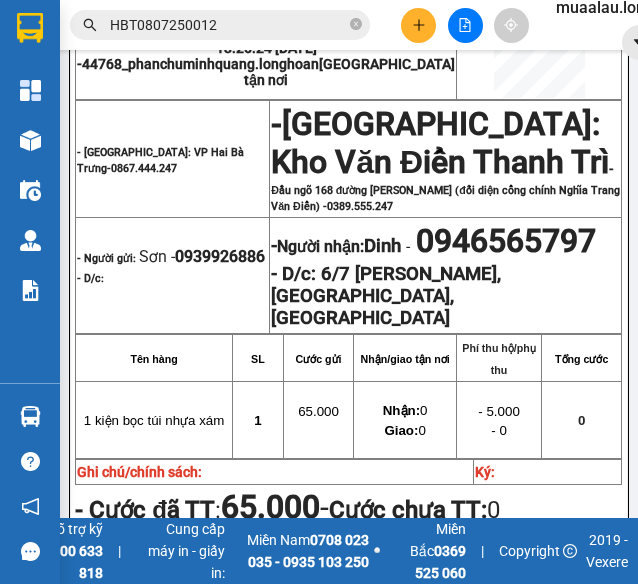 click on "HBT0807250012" at bounding box center (228, 25) 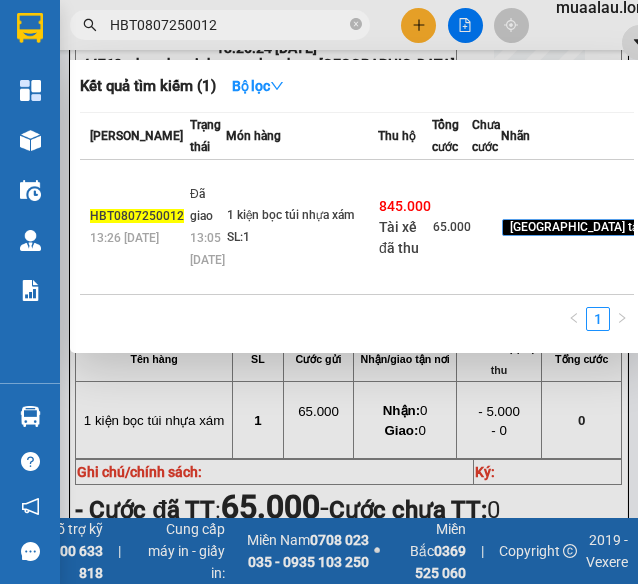 click on "HBT0807250012" at bounding box center [228, 25] 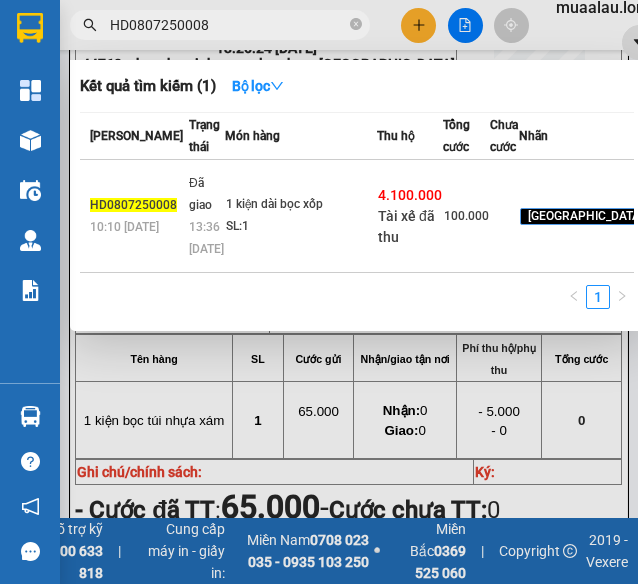 click on "1 kiện dài bọc xốp SL:  1" at bounding box center [301, 216] 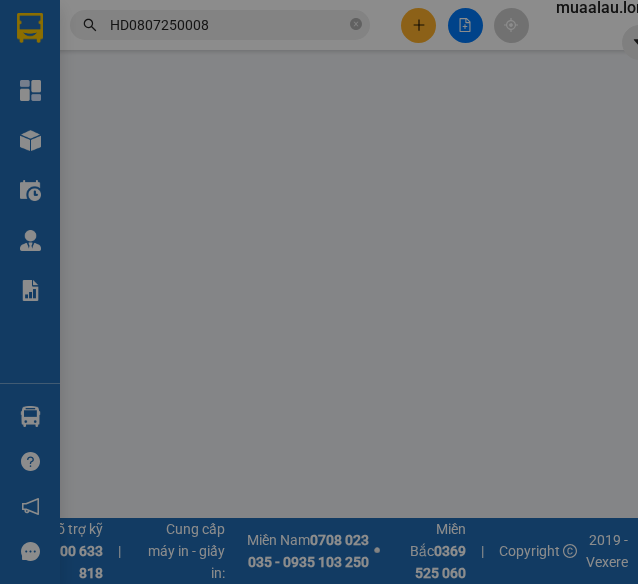 scroll, scrollTop: 0, scrollLeft: 0, axis: both 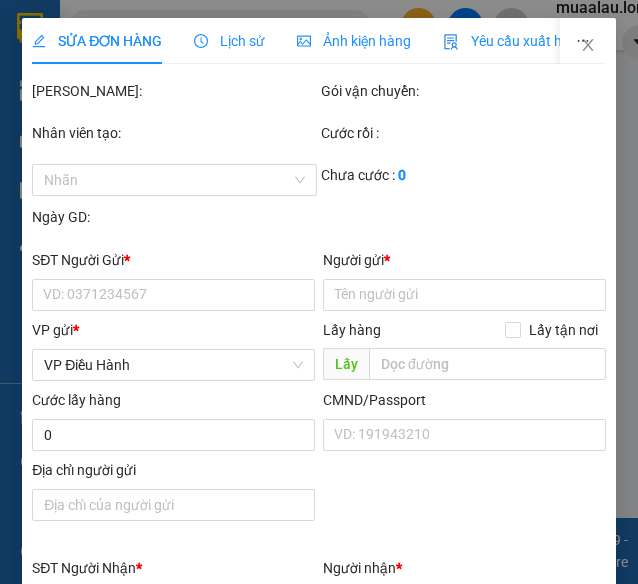 click on "Lịch sử" at bounding box center [229, 41] 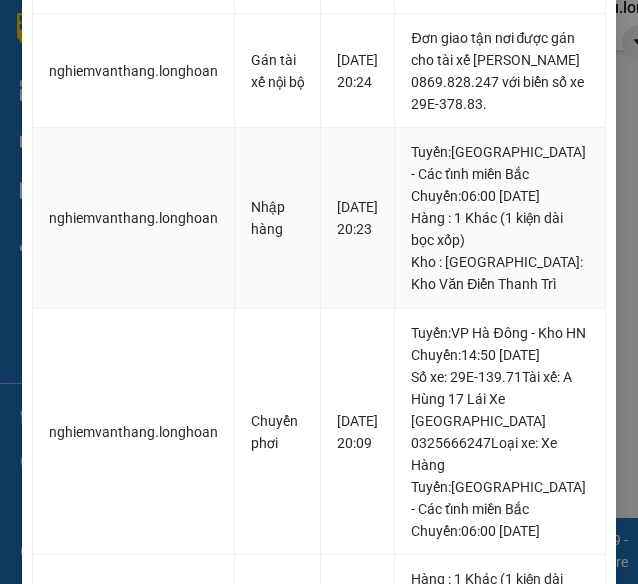 scroll, scrollTop: 1000, scrollLeft: 0, axis: vertical 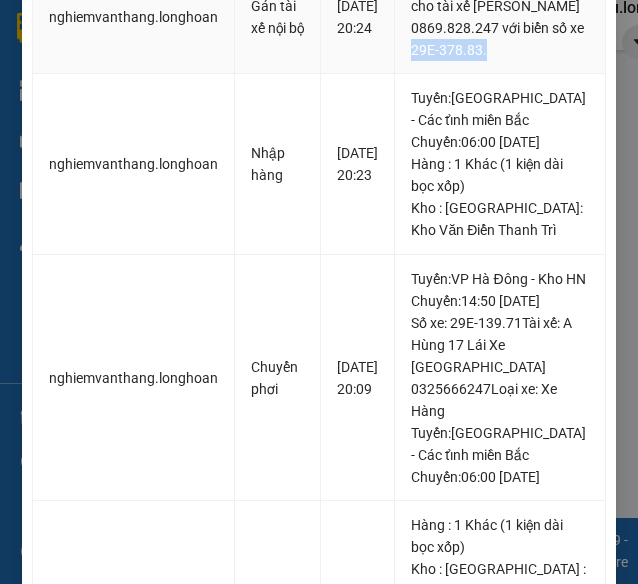 drag, startPoint x: 479, startPoint y: 86, endPoint x: 554, endPoint y: 89, distance: 75.059975 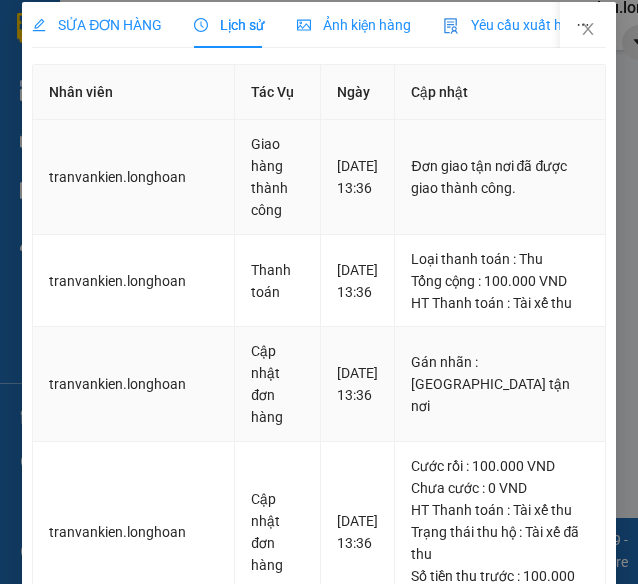 scroll, scrollTop: 0, scrollLeft: 0, axis: both 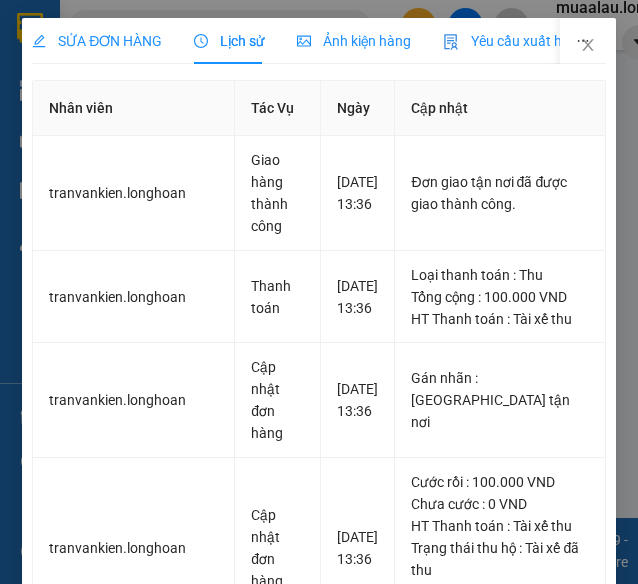 click on "SỬA ĐƠN HÀNG" at bounding box center (97, 41) 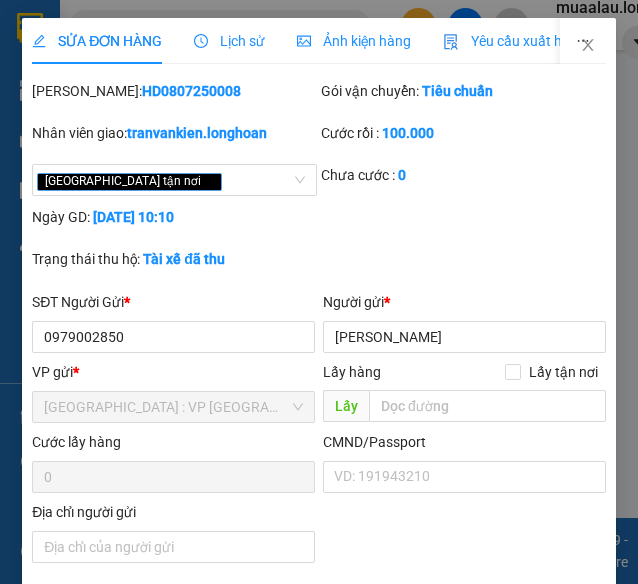 scroll, scrollTop: 1414, scrollLeft: 0, axis: vertical 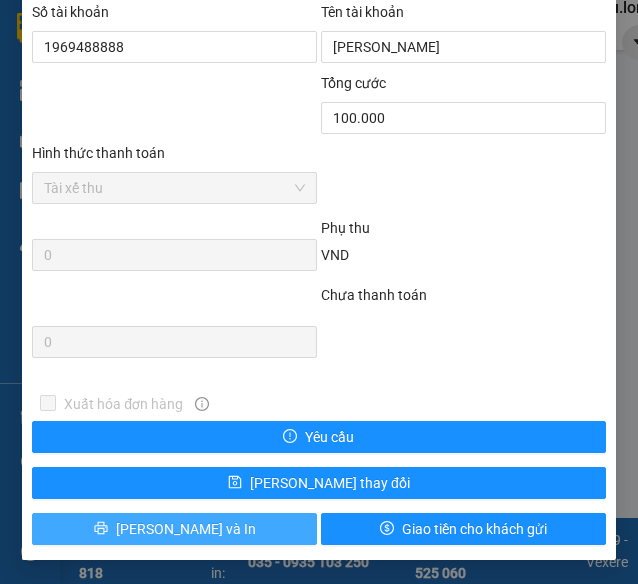 click on "[PERSON_NAME] và In" at bounding box center (174, 529) 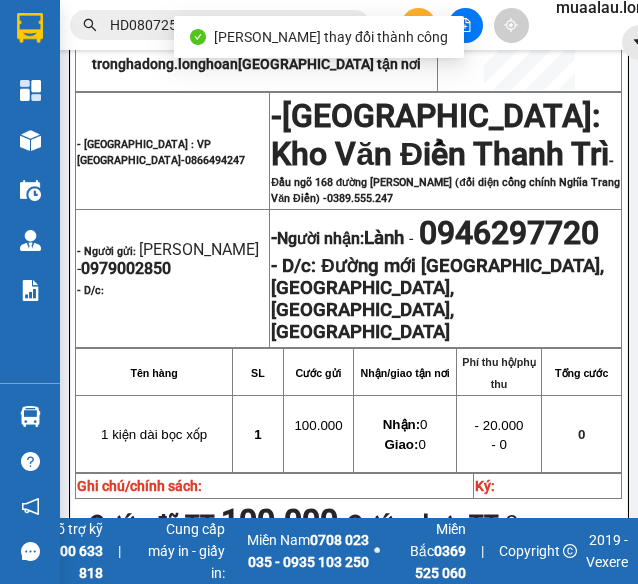 scroll, scrollTop: 200, scrollLeft: 0, axis: vertical 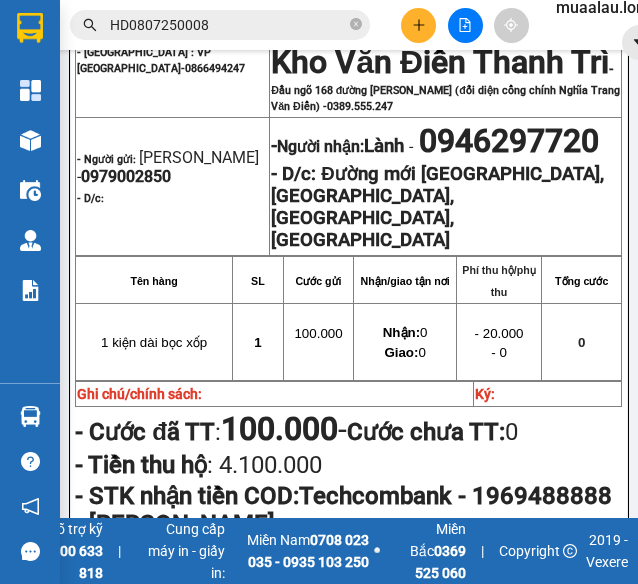 click on "HD0807250008" at bounding box center [228, 25] 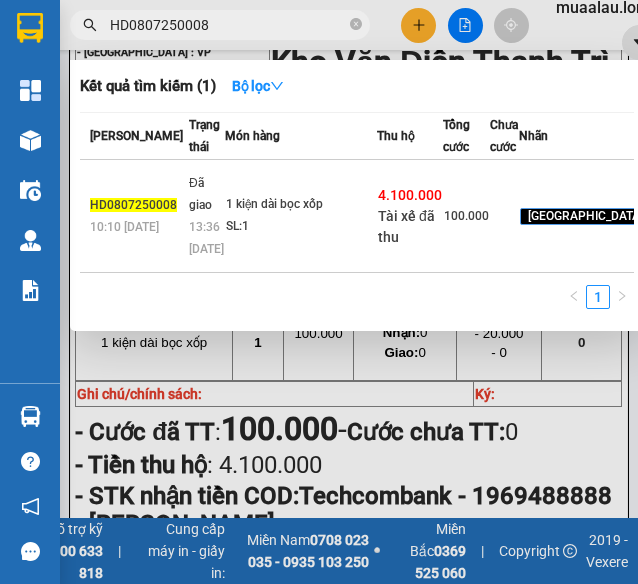 click on "HD0807250008" at bounding box center [228, 25] 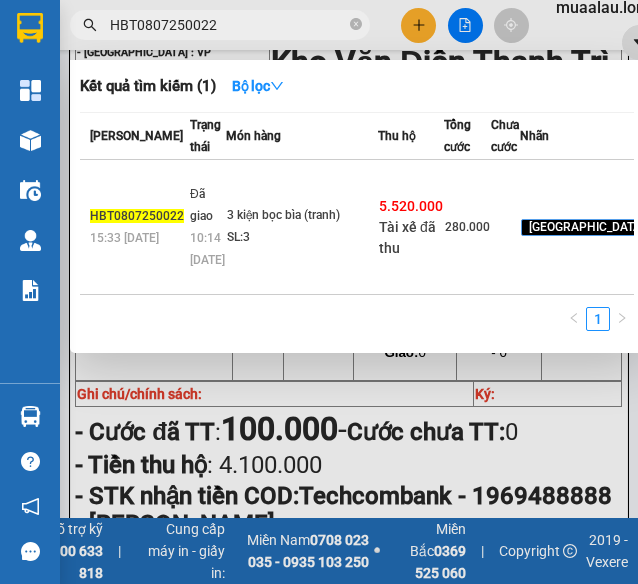 type on "HBT0807250022" 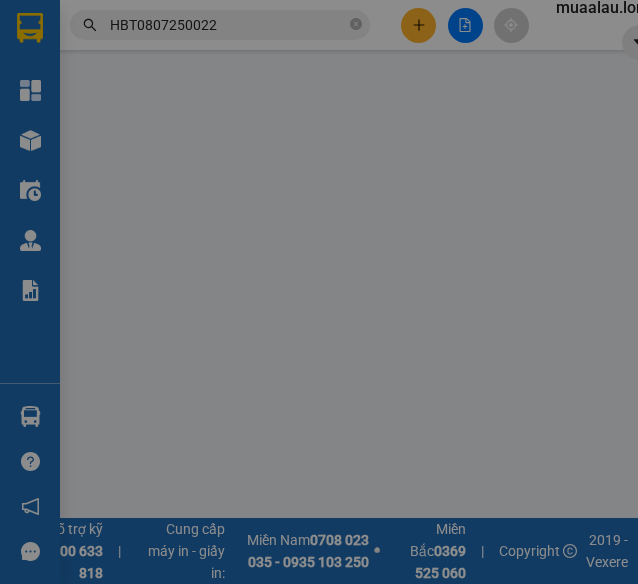 scroll, scrollTop: 0, scrollLeft: 0, axis: both 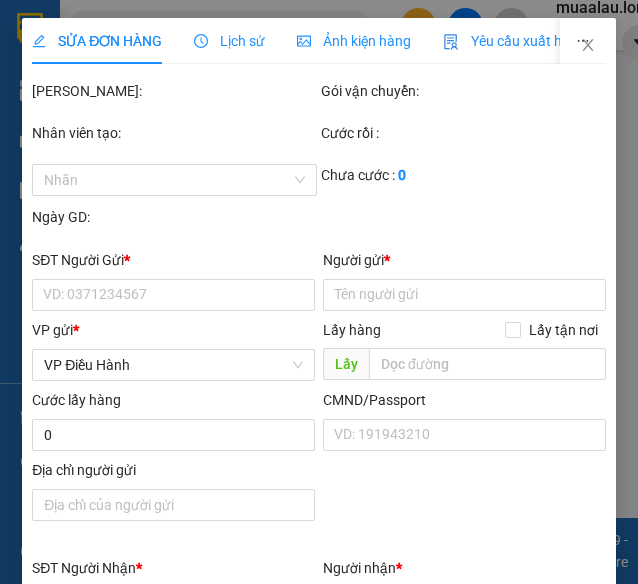 click on "Lịch sử" at bounding box center [229, 41] 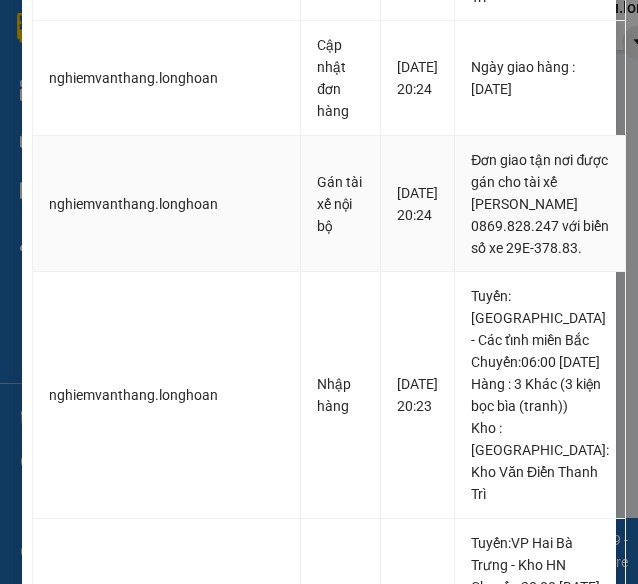 scroll, scrollTop: 0, scrollLeft: 0, axis: both 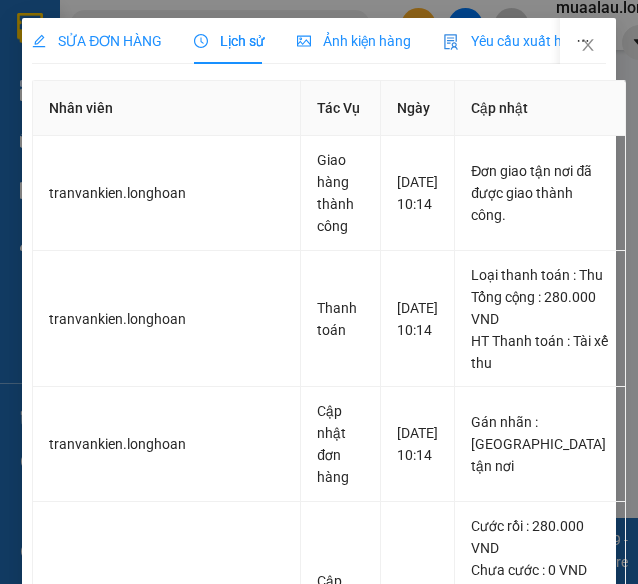 click on "SỬA ĐƠN HÀNG" at bounding box center [97, 41] 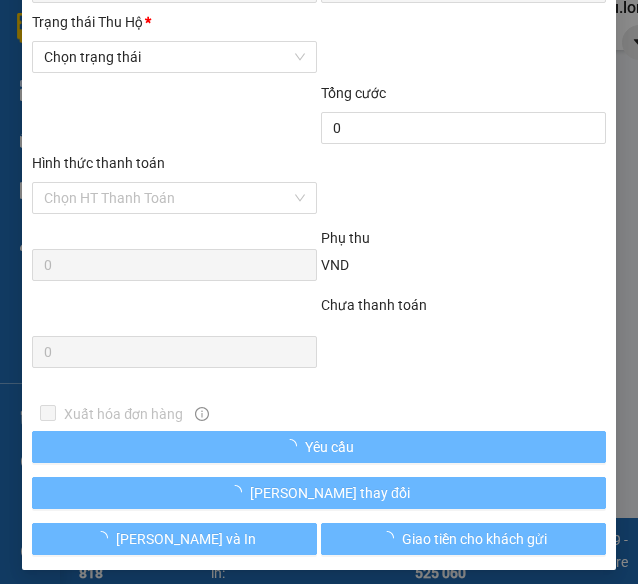 scroll, scrollTop: 1250, scrollLeft: 0, axis: vertical 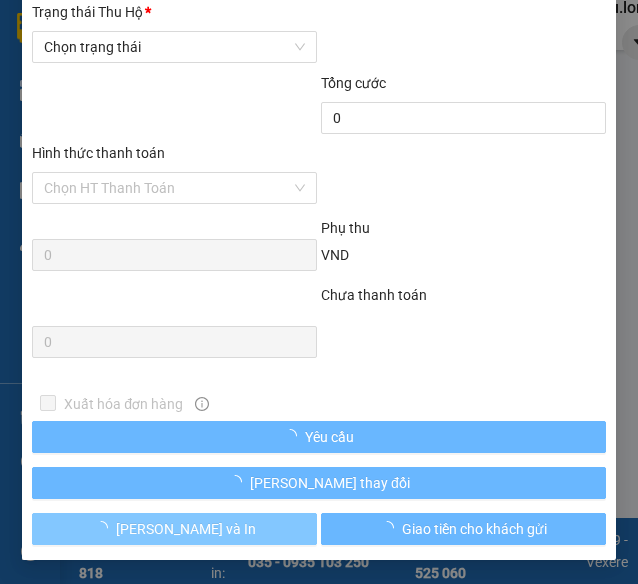 type on "0962341666" 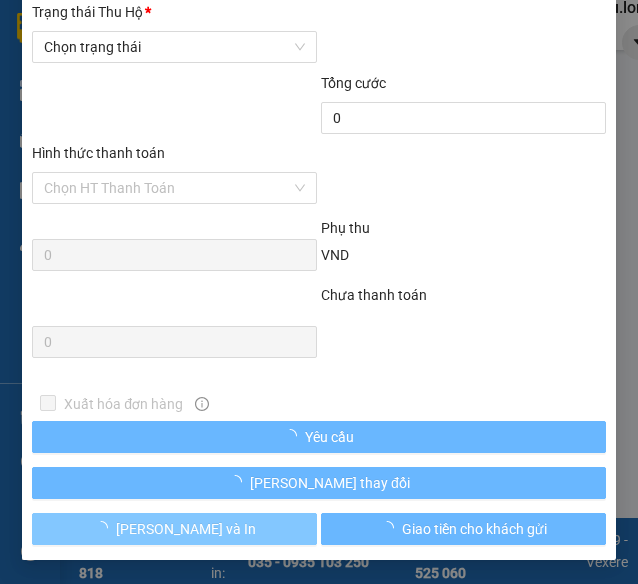 type on "TRANH SỨ GIANG TÂY" 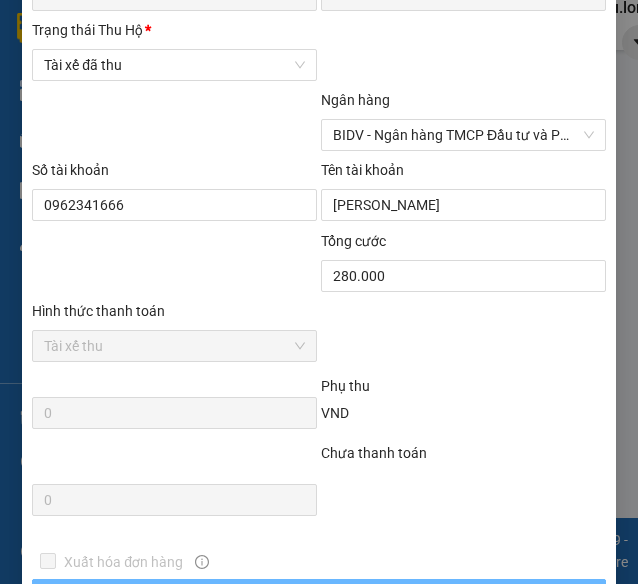 scroll, scrollTop: 1274, scrollLeft: 0, axis: vertical 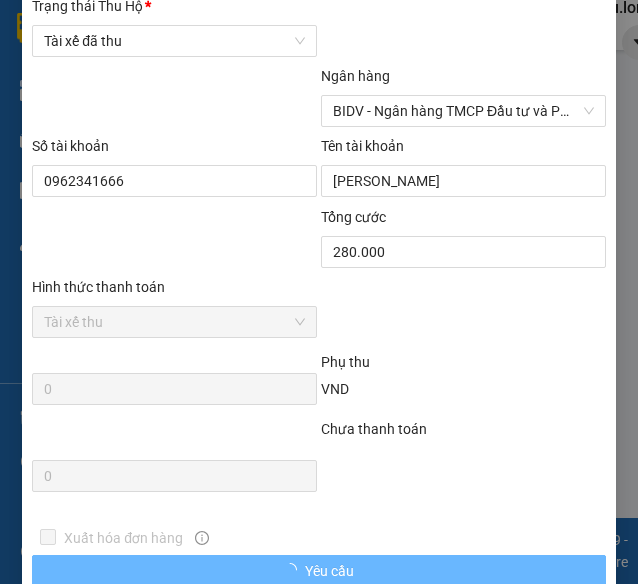 click on "Total Paid Fee 280.000 Total UnPaid Fee 0 Cash Collection Total Fee Mã ĐH:  HBT0807250022 Gói vận chuyển:   Tiêu chuẩn Nhân viên giao: tranvankien.longhoan Cước rồi :   280.000 Giao tận nơi   Chưa cước :   0 Ngày GD:   08-07-2025 lúc 15:33 Trạng thái thu hộ:   Tài xế đã thu SĐT Người Gửi  * 0962341666 Người gửi  * TRANH SỨ GIANG TÂY VP gửi  * Hà Nội: VP Hai Bà Trưng Lấy hàng Lấy tận nơi Lấy Cước lấy hàng 0 CMND/Passport VD: 191943210 Địa chỉ người gửi SĐT Người Nhận  * 0928633999 Người nhận  * Quang Trung VP Nhận  * Hà Nội: Kho Văn Điển Thanh Trì Giao hàng Giao tận nơi Giao trụ sở UBND phường Ba sao, kim bảng, hà nam Cước giao hàng 0 Ngày giao 08/07/2025 CMND/Passport VD: 191943210 Địa chỉ người nhận SL  * Đơn vị tính  * Tên hàng  * Định lượng Kích thước Giá trị hàng Loại phụ phí Ghi chú Cước hàng                       3 Khác 0 kg 0kg" at bounding box center (318, -258) 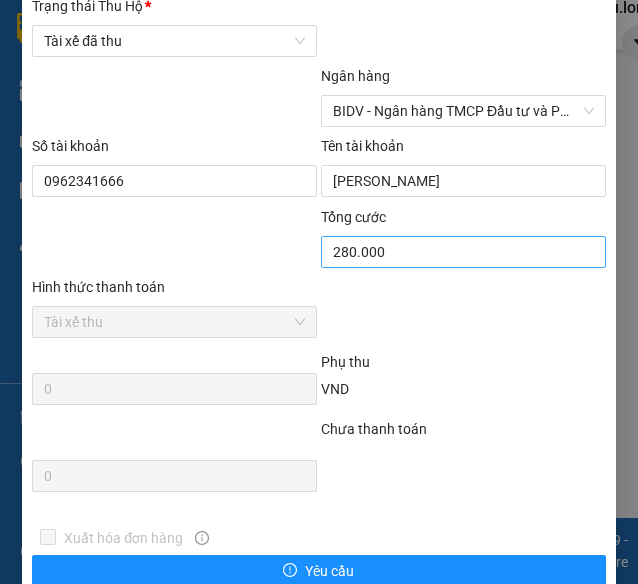 scroll, scrollTop: 1414, scrollLeft: 0, axis: vertical 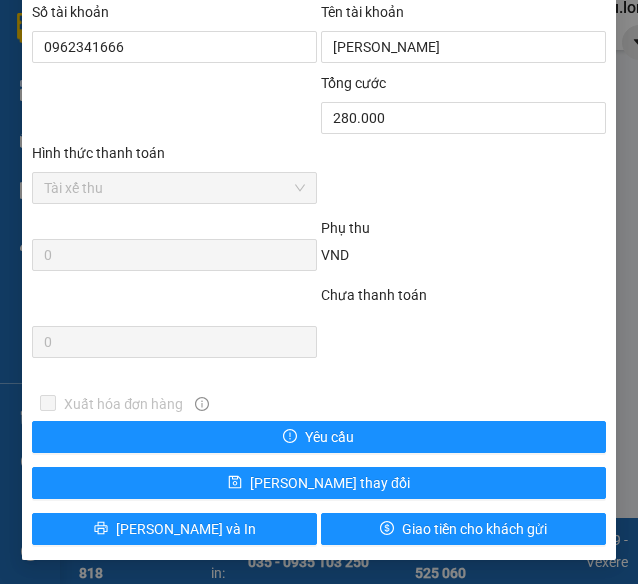 click on "SỬA ĐƠN HÀNG Lịch sử Ảnh kiện hàng Yêu cầu xuất hóa đơn điện tử Total Paid Fee 280.000 Total UnPaid Fee 0 Cash Collection Total Fee Mã ĐH:  HBT0807250022 Gói vận chuyển:   Tiêu chuẩn Nhân viên giao: tranvankien.longhoan Cước rồi :   280.000 Giao tận nơi   Chưa cước :   0 Ngày GD:   08-07-2025 lúc 15:33 Trạng thái thu hộ:   Tài xế đã thu SĐT Người Gửi  * 0962341666 Người gửi  * TRANH SỨ GIANG TÂY VP gửi  * Hà Nội: VP Hai Bà Trưng Lấy hàng Lấy tận nơi Lấy Cước lấy hàng 0 CMND/Passport VD: 191943210 Địa chỉ người gửi SĐT Người Nhận  * 0928633999 Người nhận  * Quang Trung VP Nhận  * Hà Nội: Kho Văn Điển Thanh Trì Giao hàng Giao tận nơi Giao trụ sở UBND phường Ba sao, kim bảng, hà nam Cước giao hàng 0 Ngày giao 08/07/2025 CMND/Passport VD: 191943210 Địa chỉ người nhận SL  * Đơn vị tính  * Tên hàng  * Định lượng Kích thước Giá trị hàng" at bounding box center (318, -415) 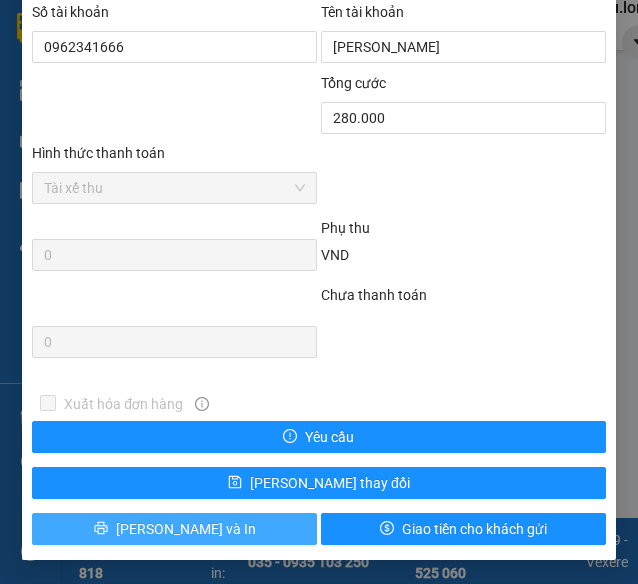 click on "[PERSON_NAME] và In" at bounding box center [174, 529] 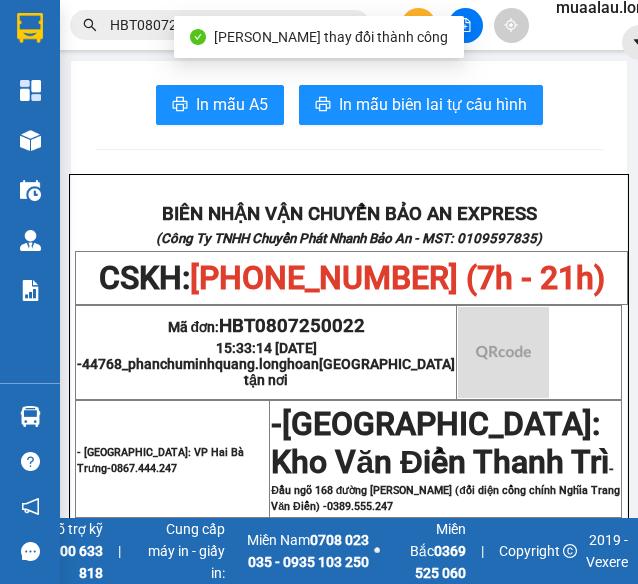 scroll, scrollTop: 300, scrollLeft: 0, axis: vertical 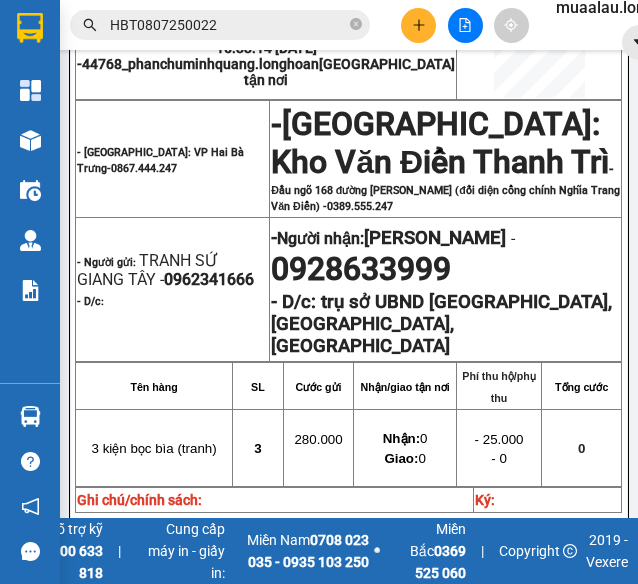 click on "HBT0807250022" at bounding box center (228, 25) 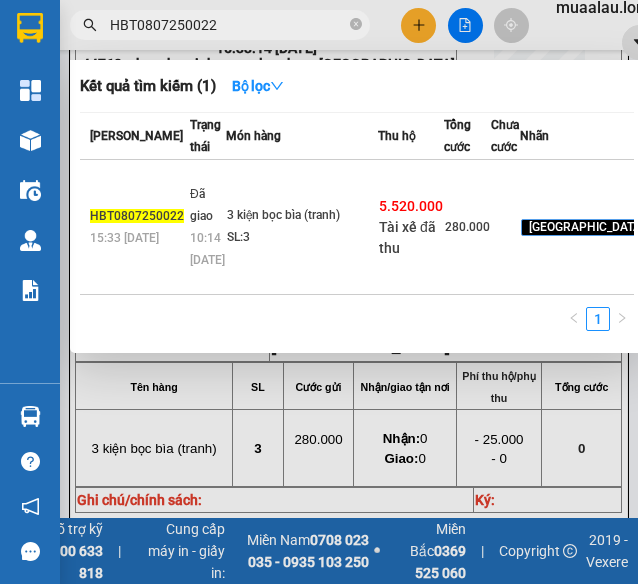 click on "HBT0807250022" at bounding box center (228, 25) 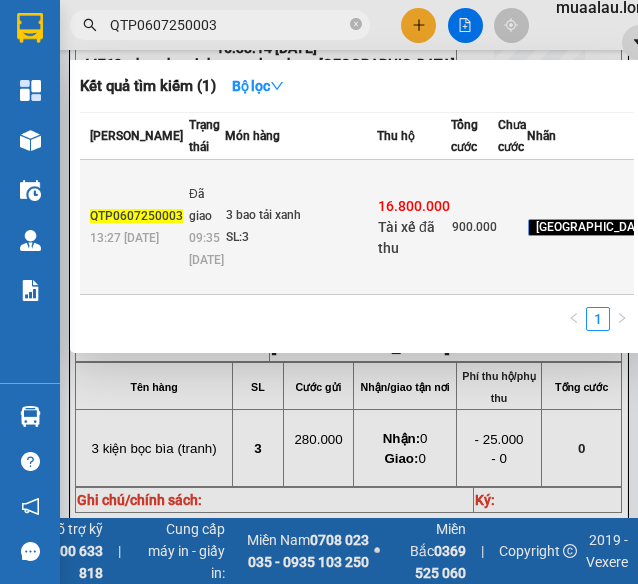 click on "SL:  3" at bounding box center [301, 238] 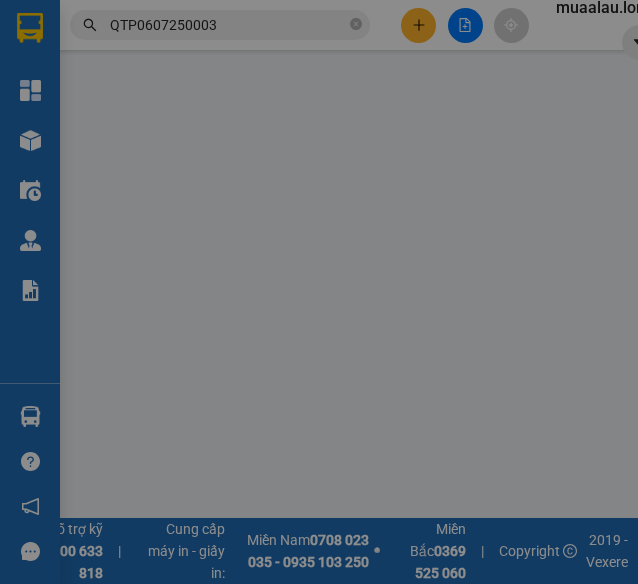 click on "Lịch sử" at bounding box center (229, 41) 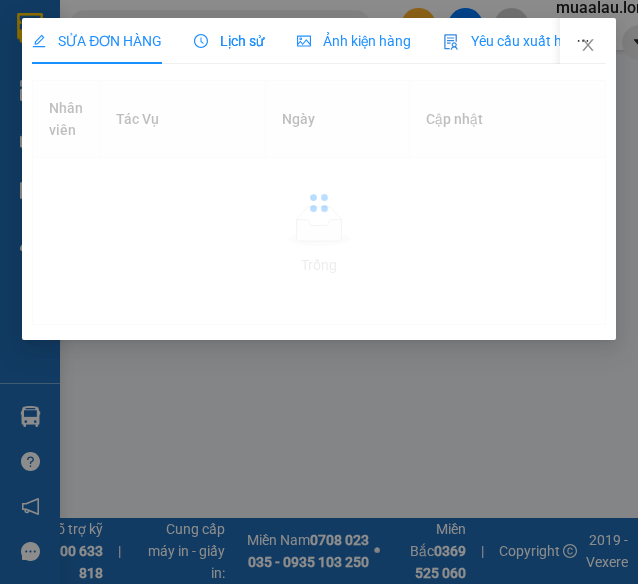 scroll, scrollTop: 0, scrollLeft: 0, axis: both 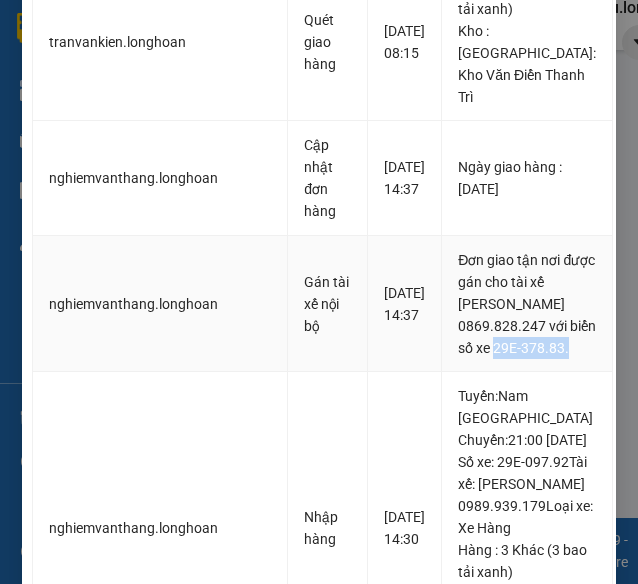 drag, startPoint x: 518, startPoint y: 343, endPoint x: 529, endPoint y: 361, distance: 21.095022 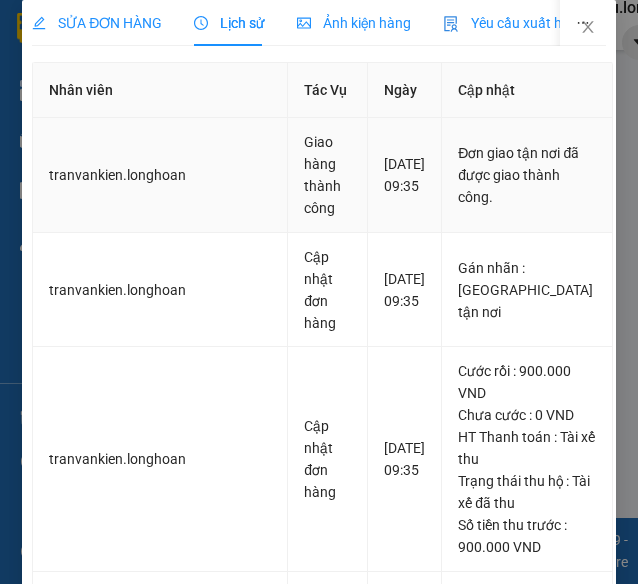 scroll, scrollTop: 0, scrollLeft: 0, axis: both 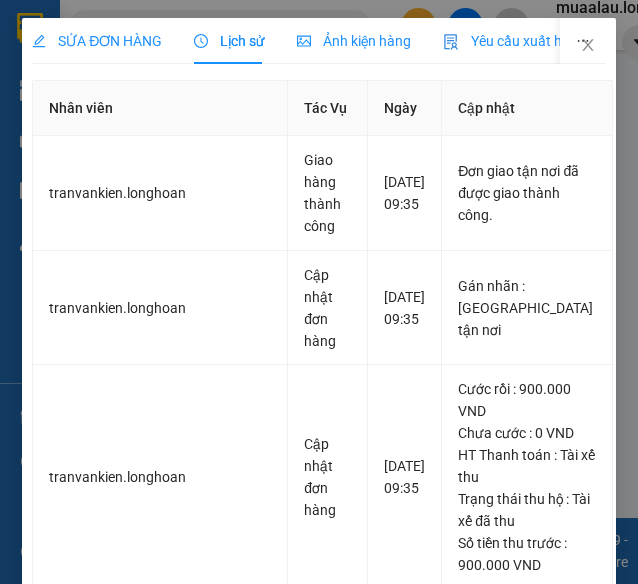 click on "SỬA ĐƠN HÀNG" at bounding box center [97, 41] 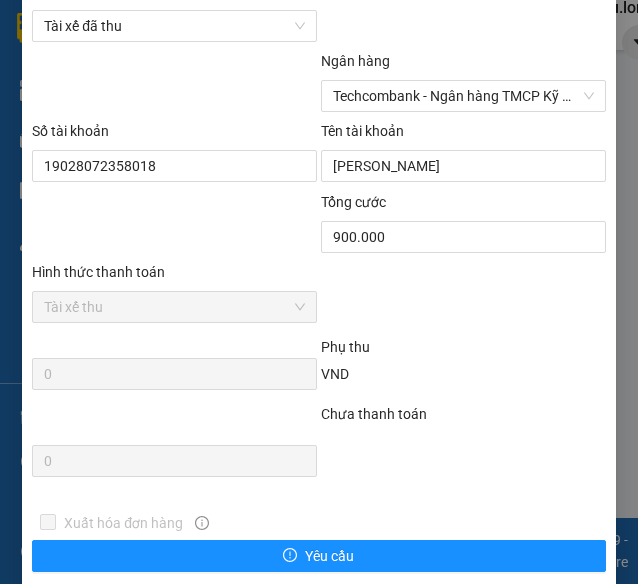 scroll, scrollTop: 1414, scrollLeft: 0, axis: vertical 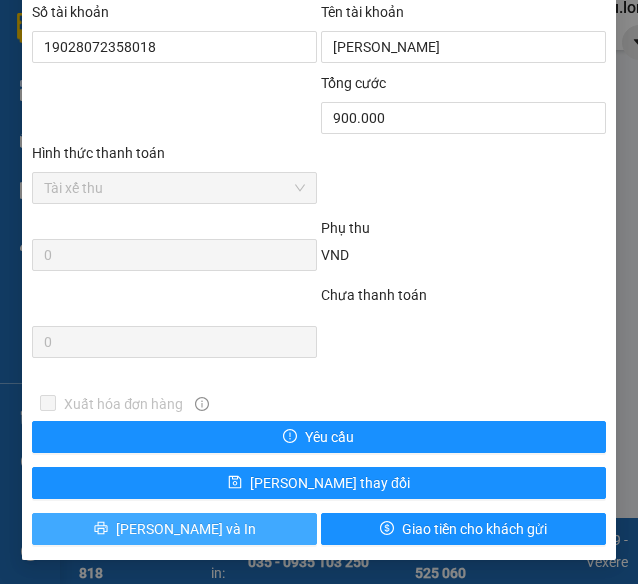 click on "[PERSON_NAME] và In" at bounding box center (186, 529) 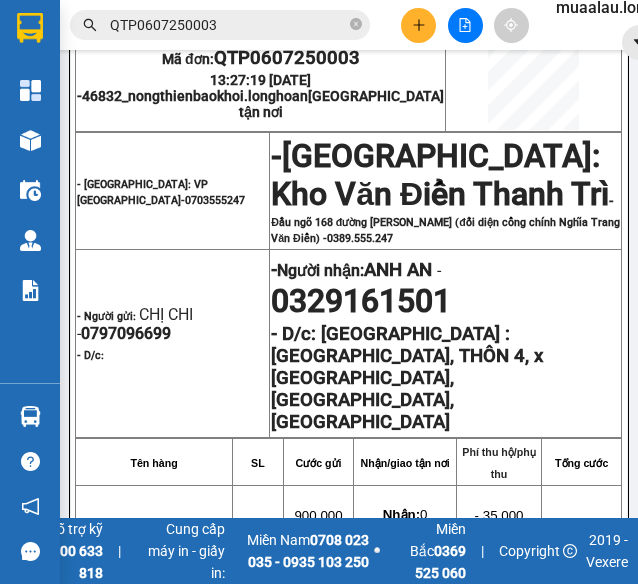 scroll, scrollTop: 300, scrollLeft: 0, axis: vertical 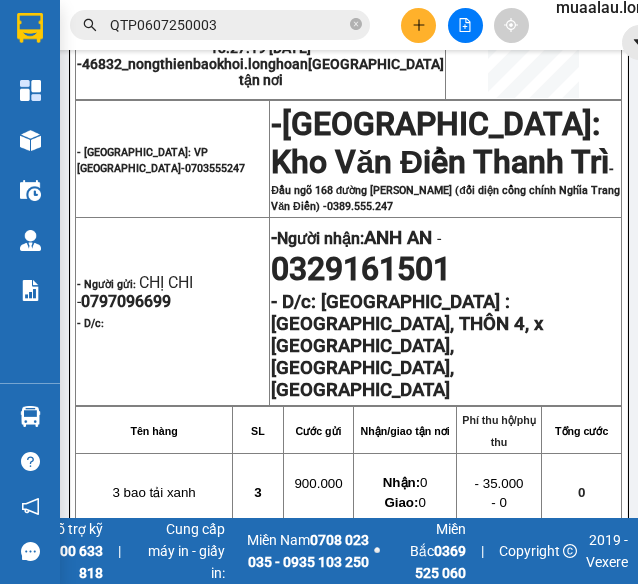 click on "QTP0607250003" at bounding box center [228, 25] 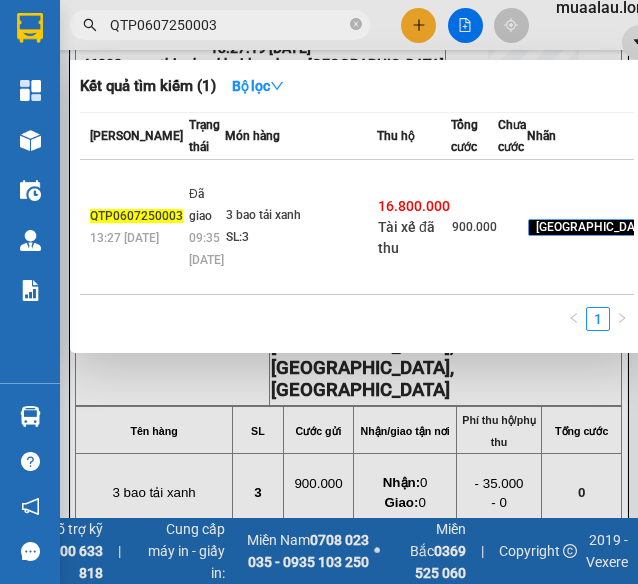 click on "QTP0607250003" at bounding box center (228, 25) 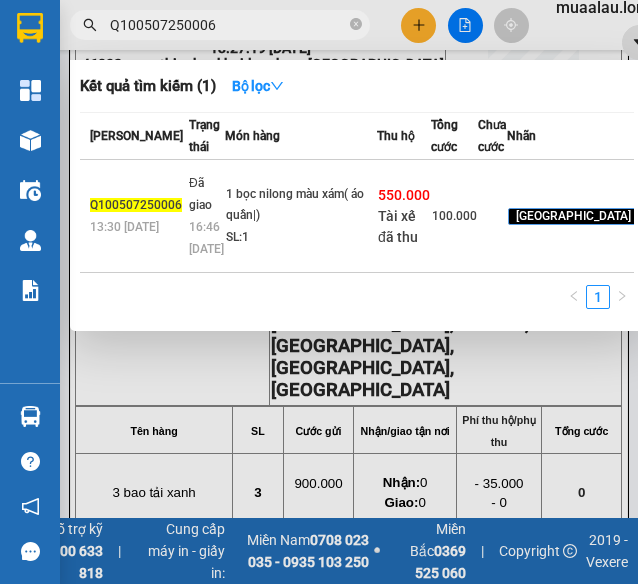 click on "1 bọc nilong màu xám( áo quần|)" at bounding box center [301, 205] 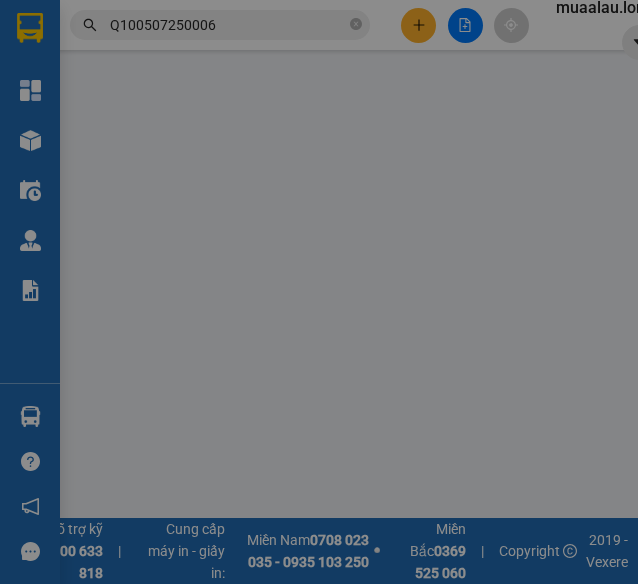 scroll, scrollTop: 0, scrollLeft: 0, axis: both 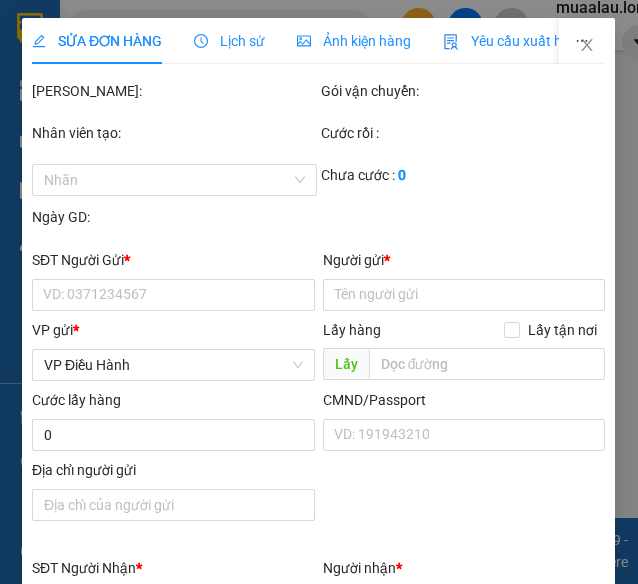 click 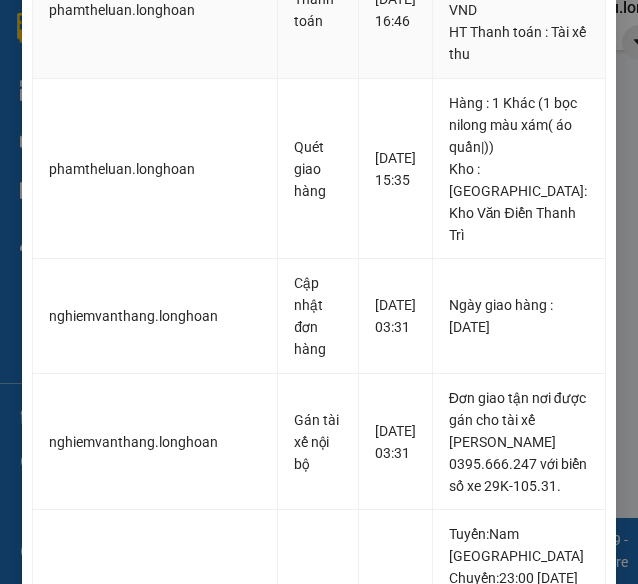 scroll, scrollTop: 1000, scrollLeft: 0, axis: vertical 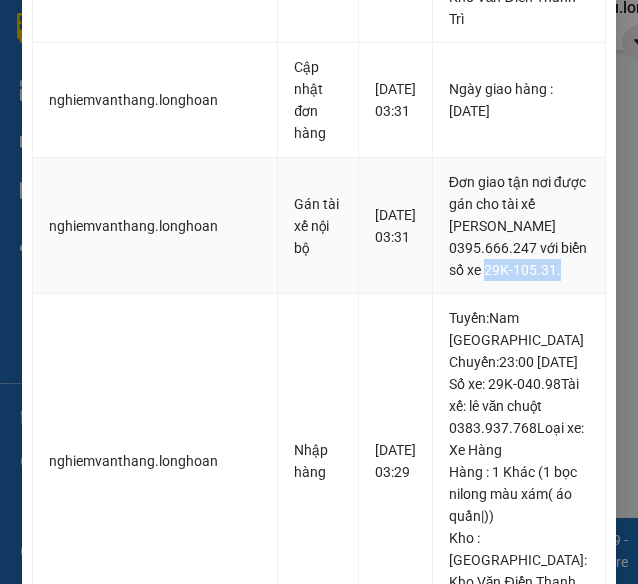 drag, startPoint x: 505, startPoint y: 221, endPoint x: 522, endPoint y: 245, distance: 29.410883 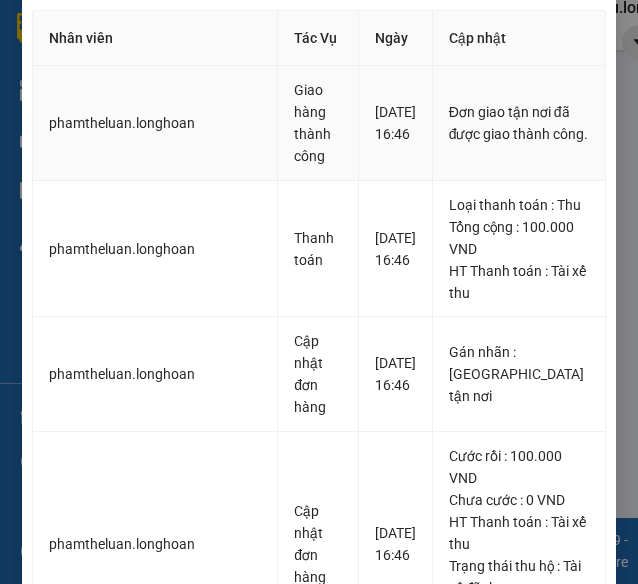 scroll, scrollTop: 0, scrollLeft: 0, axis: both 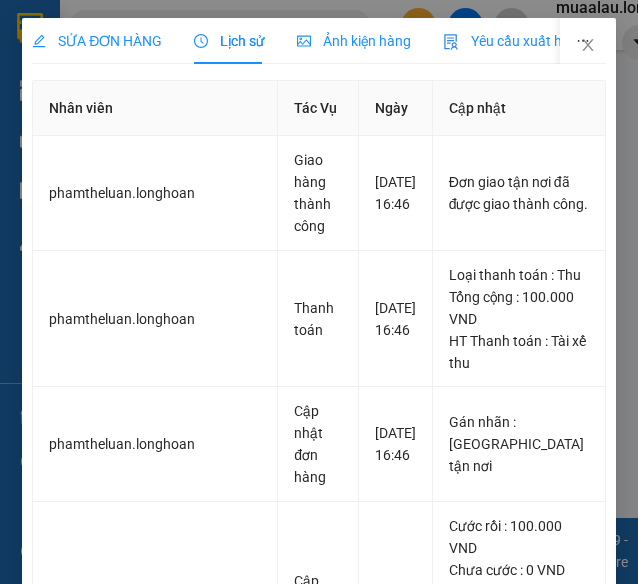 click on "SỬA ĐƠN HÀNG" at bounding box center (97, 41) 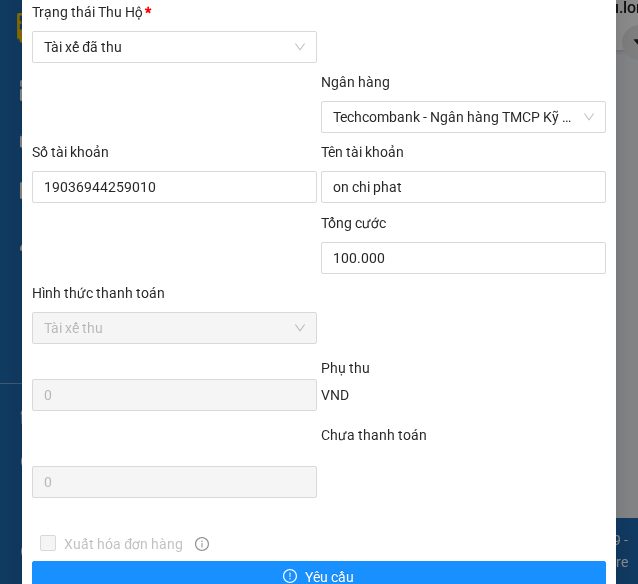 scroll, scrollTop: 1414, scrollLeft: 0, axis: vertical 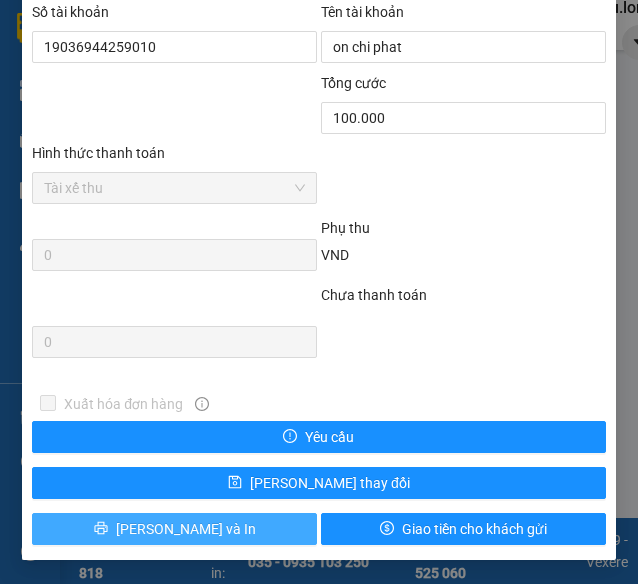 click on "[PERSON_NAME] và In" at bounding box center [186, 529] 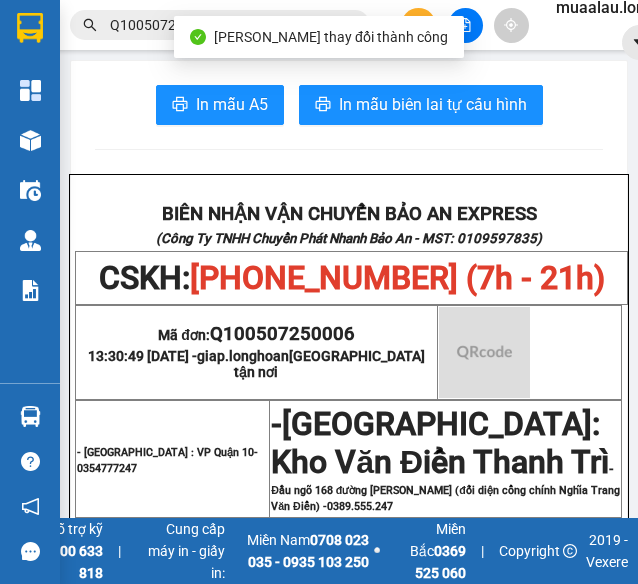 scroll, scrollTop: 300, scrollLeft: 0, axis: vertical 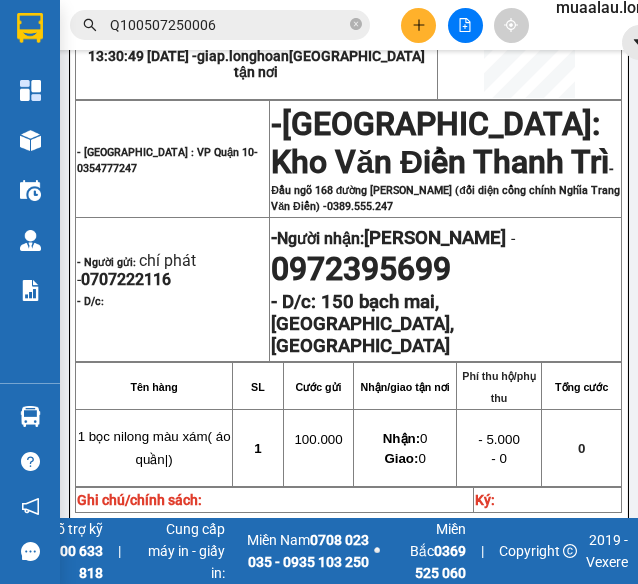 click on "Q100507250006" at bounding box center [228, 25] 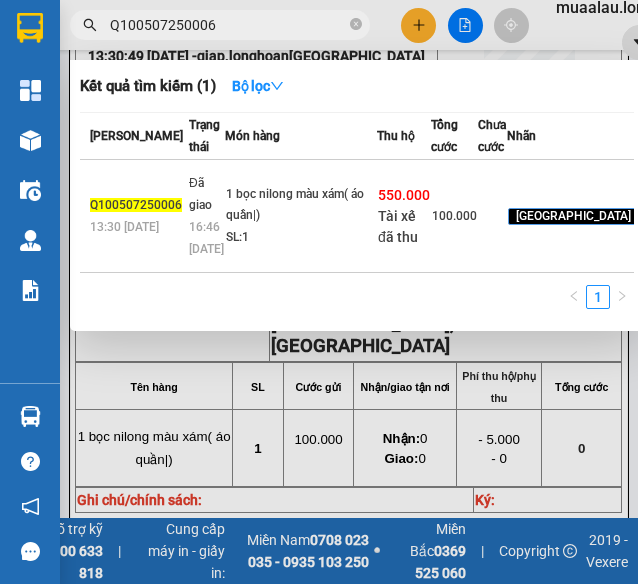 click on "Q100507250006" at bounding box center [228, 25] 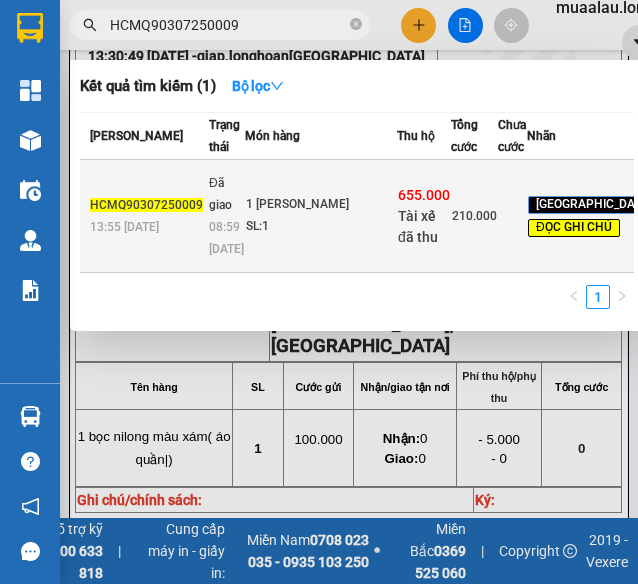 type on "HCMQ90307250009" 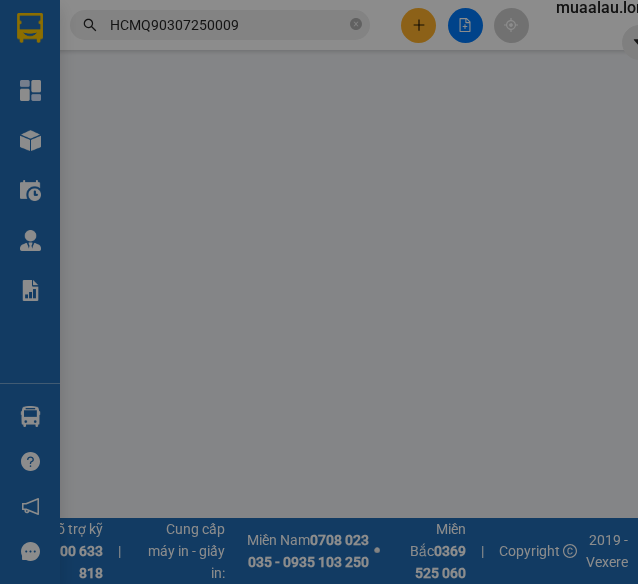 scroll, scrollTop: 0, scrollLeft: 0, axis: both 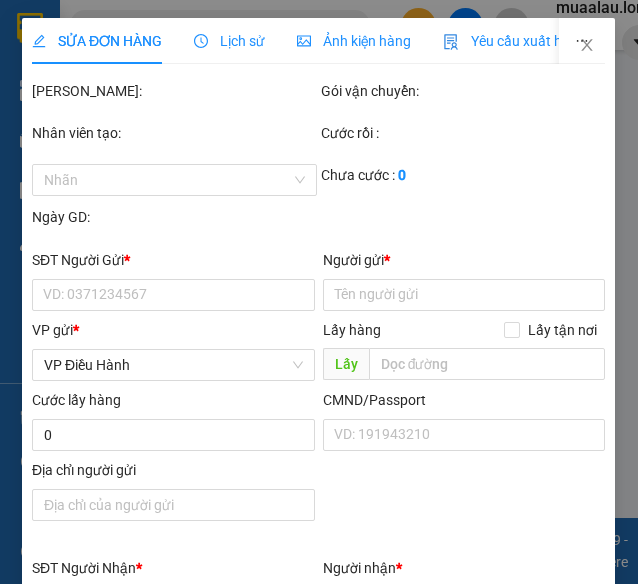 click on "SỬA ĐƠN HÀNG Lịch sử Ảnh kiện hàng Yêu cầu xuất hóa đơn điện tử Total Paid Fee Total UnPaid Fee Cash Collection Total Fee Mã ĐH: Gói vận chuyển:   Nhân viên tạo:   Cước rồi :     Nhãn Chưa cước :   0 Ngày GD:   SĐT Người Gửi  * VD: 0371234567 Người gửi  * Tên người gửi VP gửi  * VP Điều Hành Lấy hàng Lấy tận nơi Lấy Cước lấy hàng 0 CMND/Passport VD: [PASSPORT] Địa chỉ người gửi SĐT Người Nhận  * VD: 0377654321 Người nhận  * Tên người nhận VP Nhận  * VD: VP [GEOGRAPHIC_DATA] Giao hàng Giao tận nơi Giao Cước giao hàng 0 CMND/Passport VD: [PASSPORT] Địa chỉ người nhận SL  * Đơn vị tính  * Tên hàng  * Định lượng Kích thước Giá trị hàng Loại phụ phí Ghi chú Cước hàng                       1 Khác 0 kg cm 0   0 Tổng:  1 Ghi chú đơn hàng Thu Hộ Chuyển khoản ng. gửi 0 Phí thu hộ 0 Trạng thái Thu Hộ   Chọn trạng thái 0 0 VND" at bounding box center (319, 292) 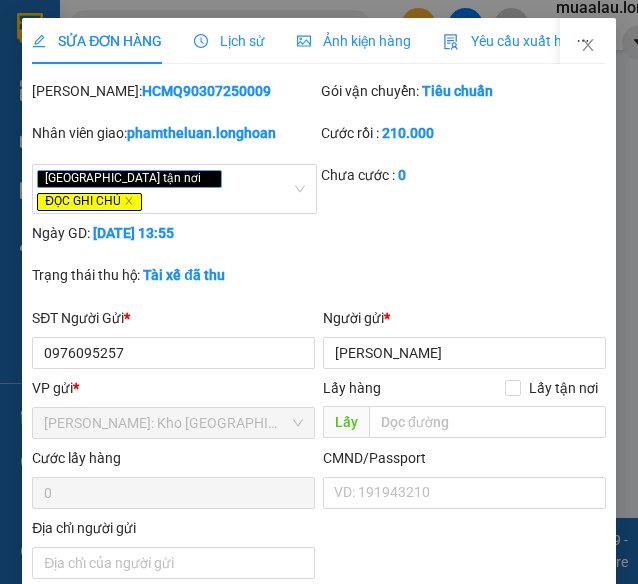 type on "0976095257" 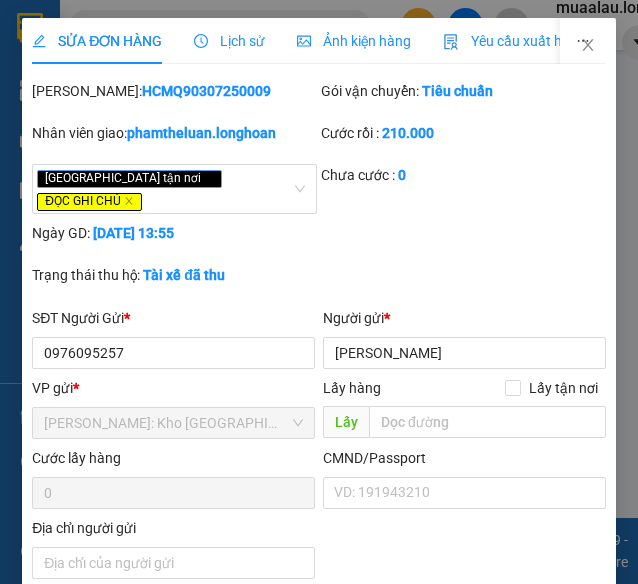 click on "Lịch sử" at bounding box center [229, 41] 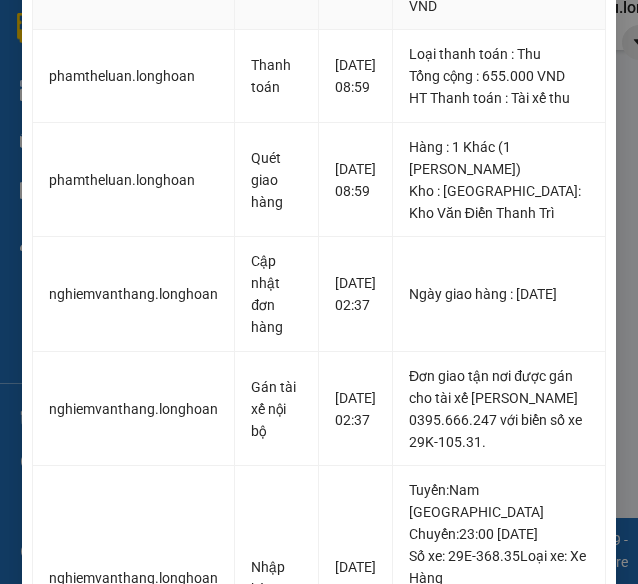 scroll, scrollTop: 700, scrollLeft: 0, axis: vertical 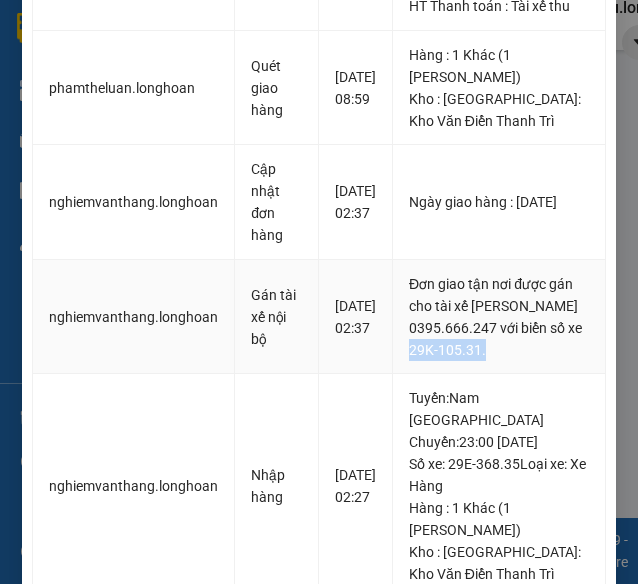 drag, startPoint x: 422, startPoint y: 393, endPoint x: 518, endPoint y: 393, distance: 96 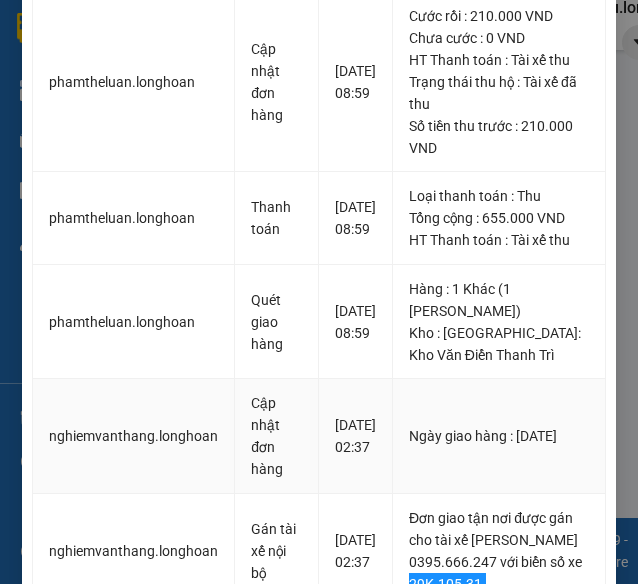 scroll, scrollTop: 0, scrollLeft: 0, axis: both 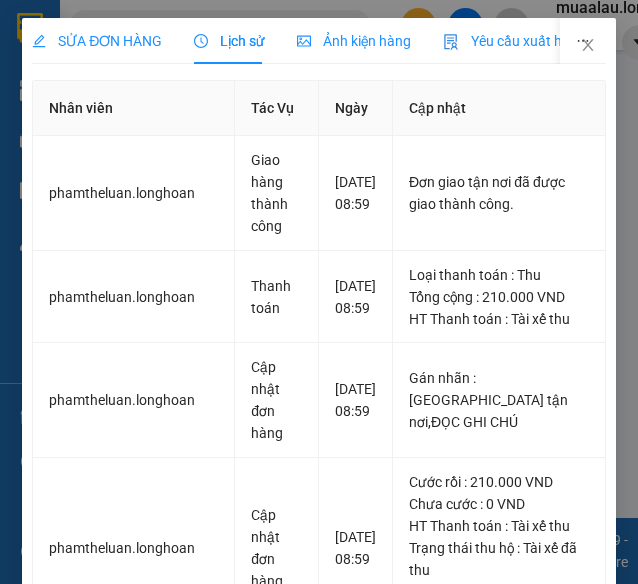 click on "SỬA ĐƠN HÀNG" at bounding box center (97, 41) 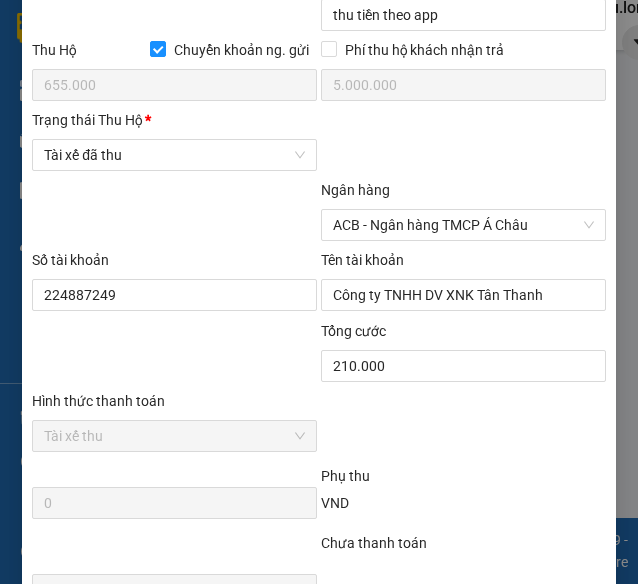 scroll, scrollTop: 1414, scrollLeft: 0, axis: vertical 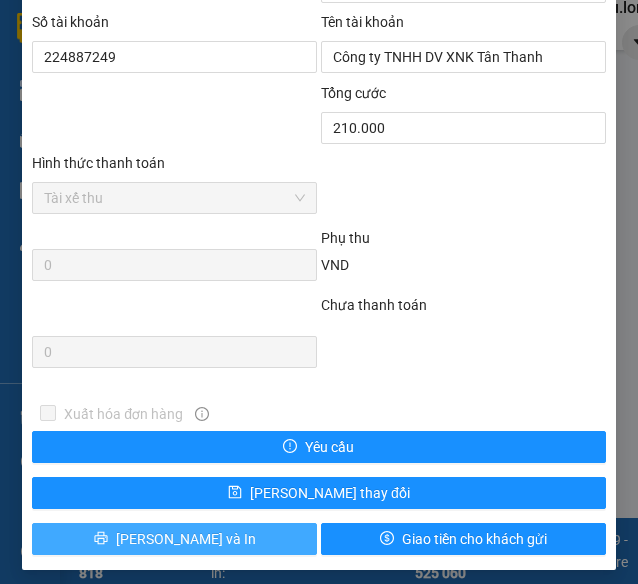click on "[PERSON_NAME] và In" at bounding box center (174, 539) 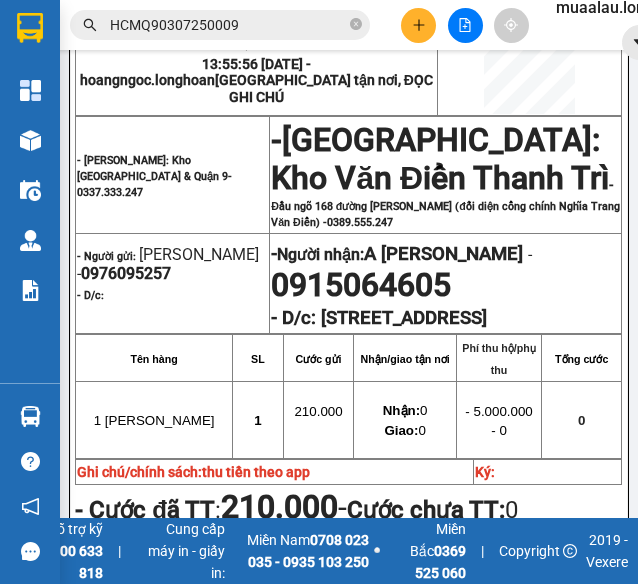scroll, scrollTop: 400, scrollLeft: 0, axis: vertical 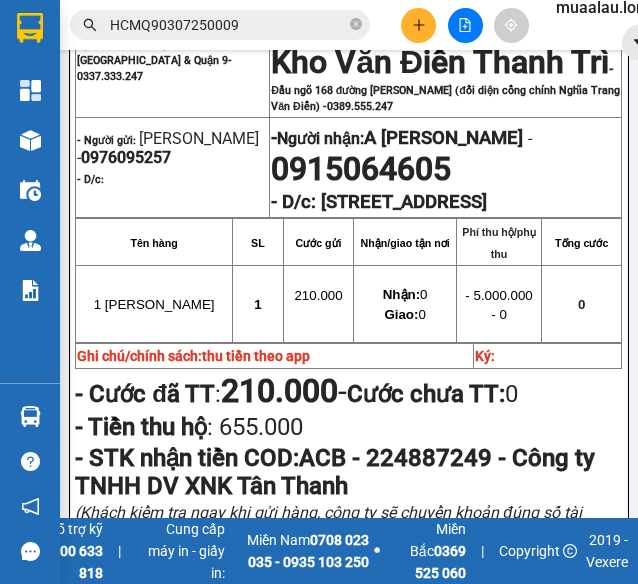 click on "HCMQ90307250009" at bounding box center (228, 25) 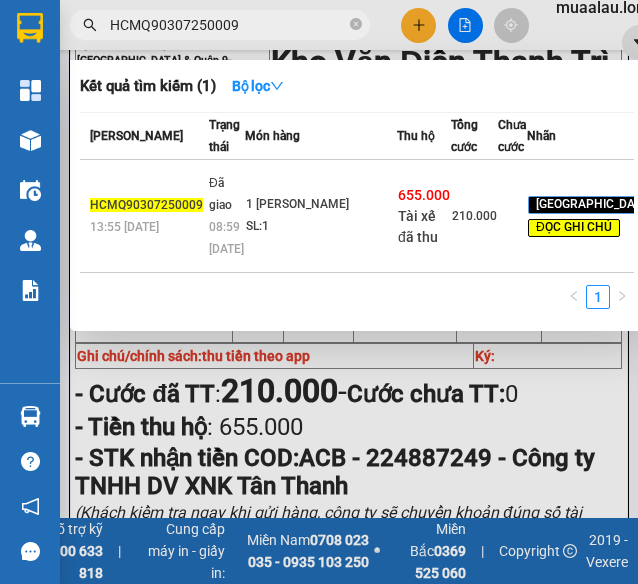click on "HCMQ90307250009" at bounding box center [228, 25] 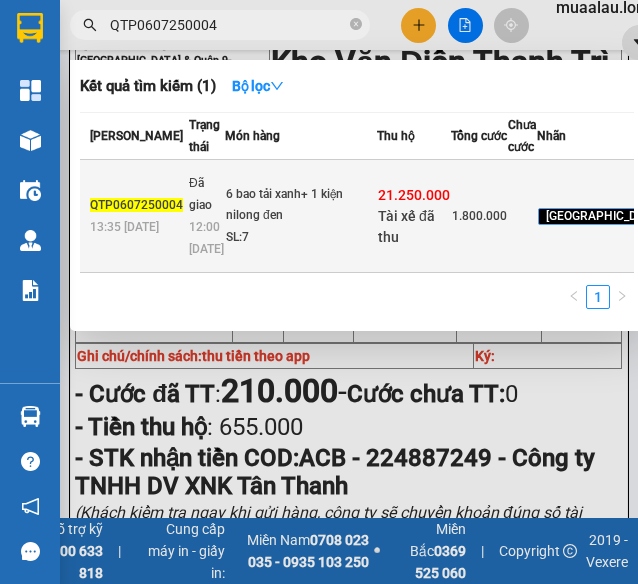 click on "6 bao tải xanh+ 1 kiện nilong đen" at bounding box center (301, 205) 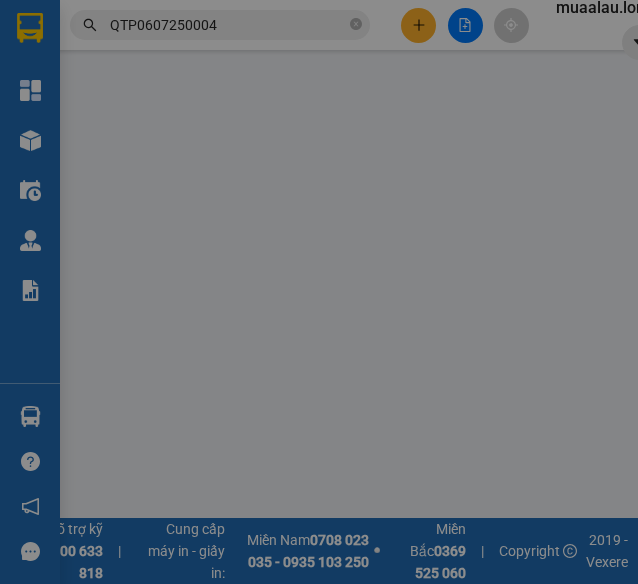scroll, scrollTop: 0, scrollLeft: 0, axis: both 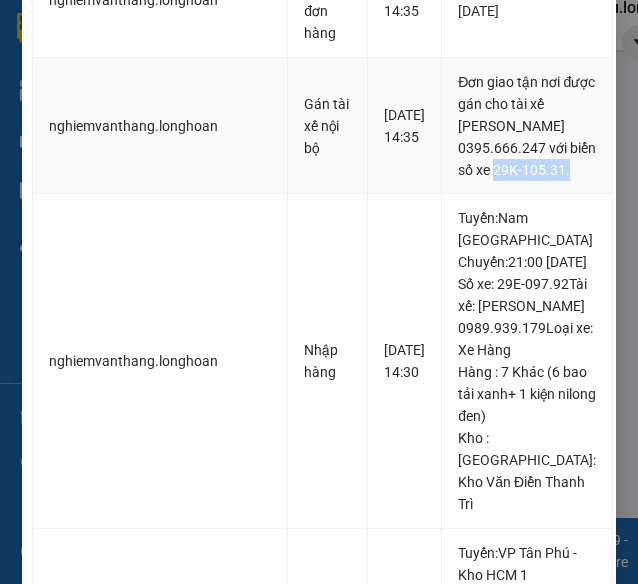 drag, startPoint x: 520, startPoint y: 158, endPoint x: 532, endPoint y: 179, distance: 24.186773 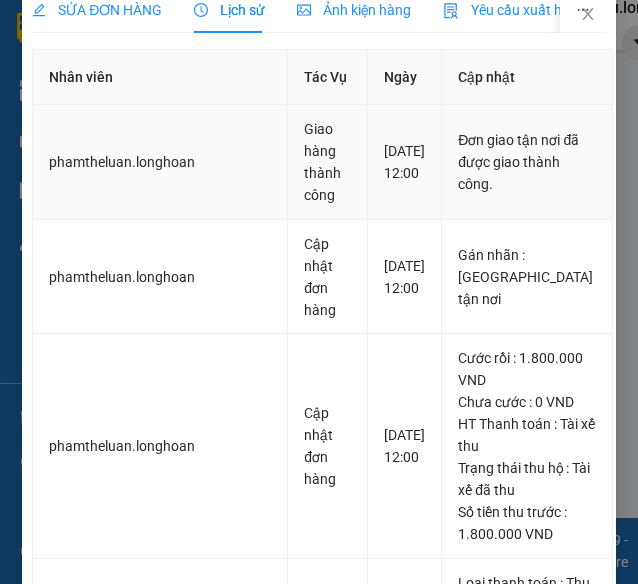 scroll, scrollTop: 0, scrollLeft: 0, axis: both 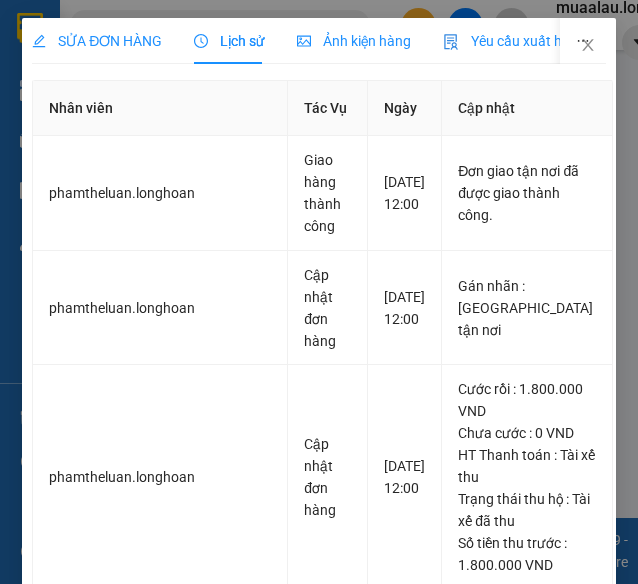 click on "SỬA ĐƠN HÀNG Lịch sử Ảnh kiện hàng Yêu cầu xuất hóa đơn điện tử" at bounding box center [333, 41] 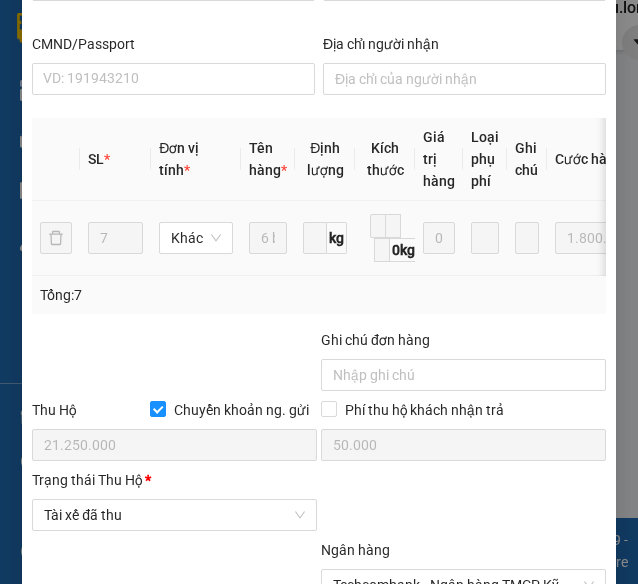 scroll, scrollTop: 1414, scrollLeft: 0, axis: vertical 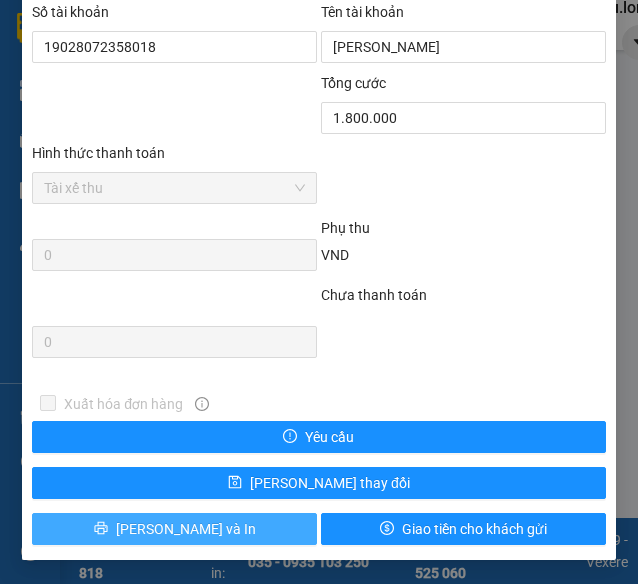 click on "[PERSON_NAME] và In" at bounding box center (174, 529) 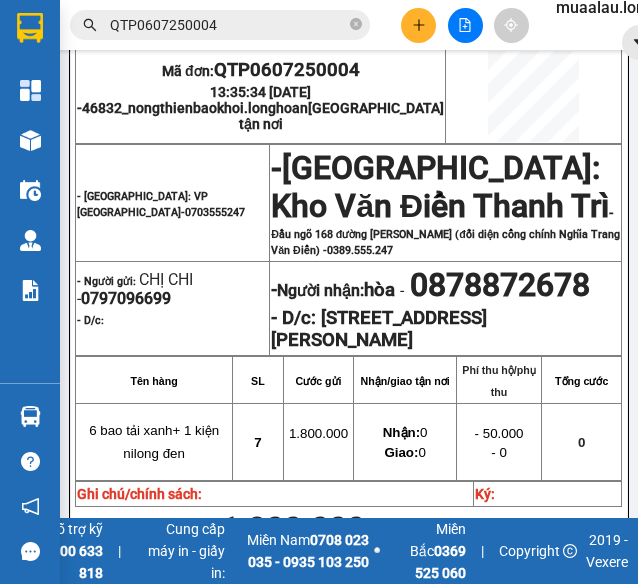 scroll, scrollTop: 300, scrollLeft: 0, axis: vertical 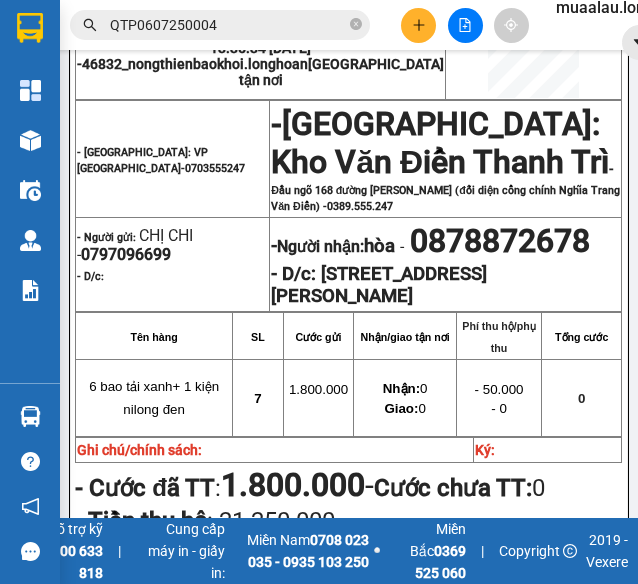 click on "QTP0607250004" at bounding box center (228, 25) 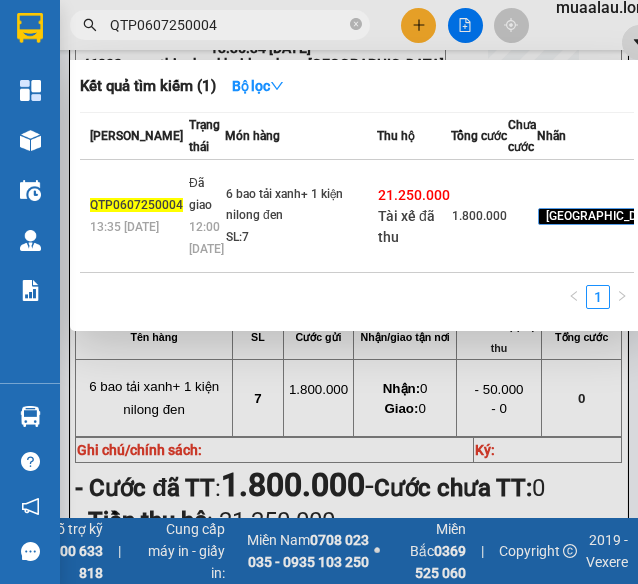 paste on "MD0807250013" 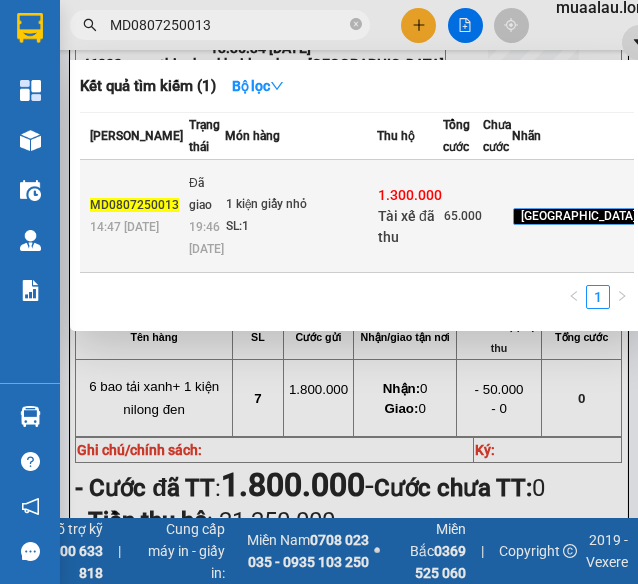 type on "MD0807250013" 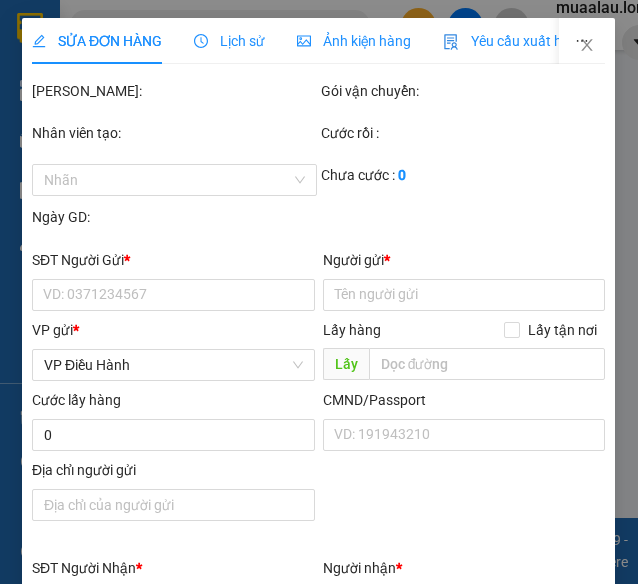 click on "SỬA ĐƠN HÀNG Lịch sử Ảnh kiện hàng Yêu cầu xuất hóa đơn điện tử Total Paid Fee Total UnPaid Fee Cash Collection Total Fee Mã ĐH: Gói vận chuyển:   Nhân viên tạo:   Cước rồi :     Nhãn Chưa cước :   0 Ngày GD:   SĐT Người Gửi  * VD: 0371234567 Người gửi  * Tên người gửi VP gửi  * VP Điều Hành Lấy hàng Lấy tận nơi Lấy Cước lấy hàng 0 CMND/Passport VD: [PASSPORT] Địa chỉ người gửi SĐT Người Nhận  * VD: 0377654321 Người nhận  * Tên người nhận VP Nhận  * VD: VP [GEOGRAPHIC_DATA] Giao hàng Giao tận nơi Giao Cước giao hàng 0 CMND/Passport VD: [PASSPORT] Địa chỉ người nhận SL  * Đơn vị tính  * Tên hàng  * Định lượng Kích thước Giá trị hàng Loại phụ phí Ghi chú Cước hàng                       1 Khác 0 kg cm 0   0 Tổng:  1 Ghi chú đơn hàng Thu Hộ Chuyển khoản ng. gửi 0 Phí thu hộ 0 Trạng thái Thu Hộ   Chọn trạng thái 0 0 VND" at bounding box center [319, 292] 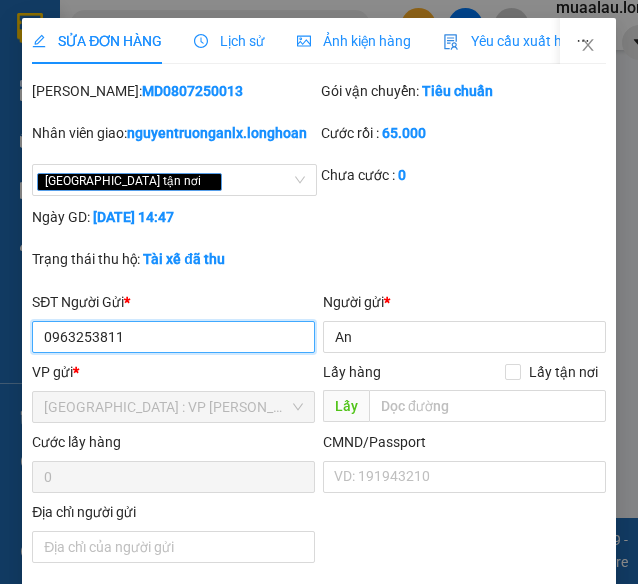 scroll, scrollTop: 0, scrollLeft: 0, axis: both 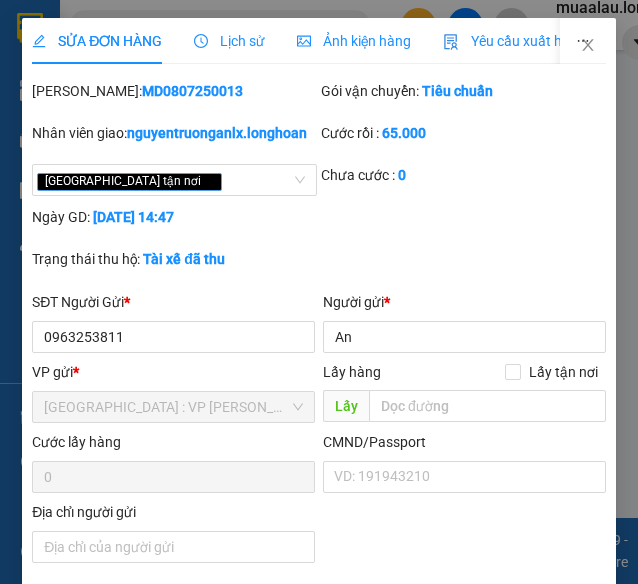 click on "Lịch sử" at bounding box center [229, 41] 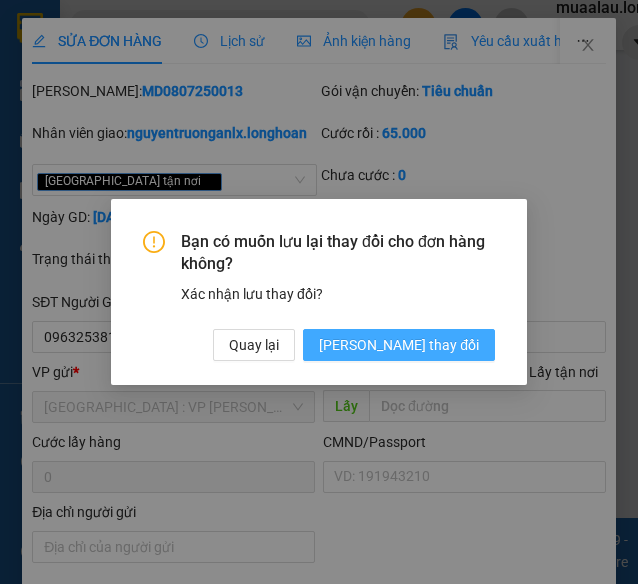 click on "[PERSON_NAME] thay đổi" at bounding box center (399, 345) 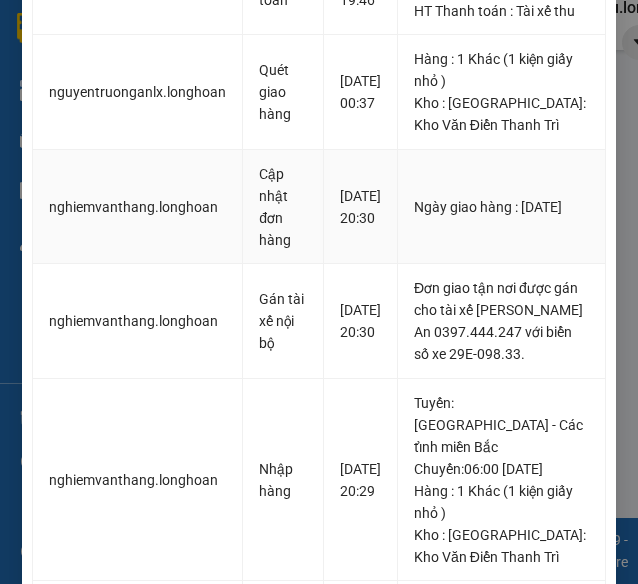 scroll, scrollTop: 900, scrollLeft: 0, axis: vertical 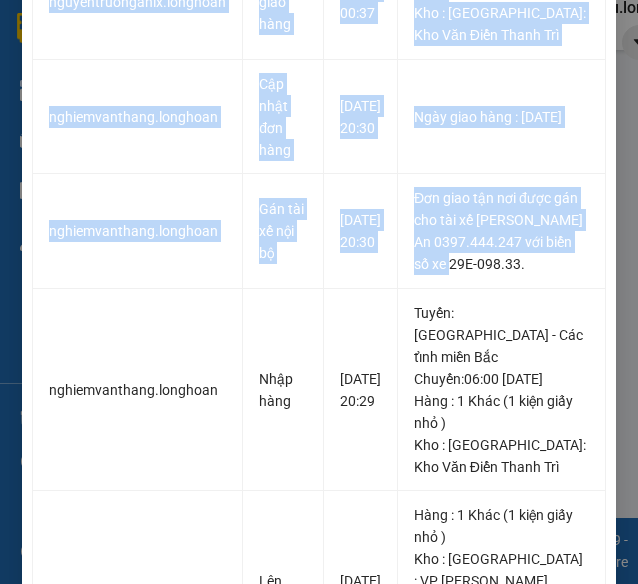 drag, startPoint x: 500, startPoint y: 303, endPoint x: 595, endPoint y: 303, distance: 95 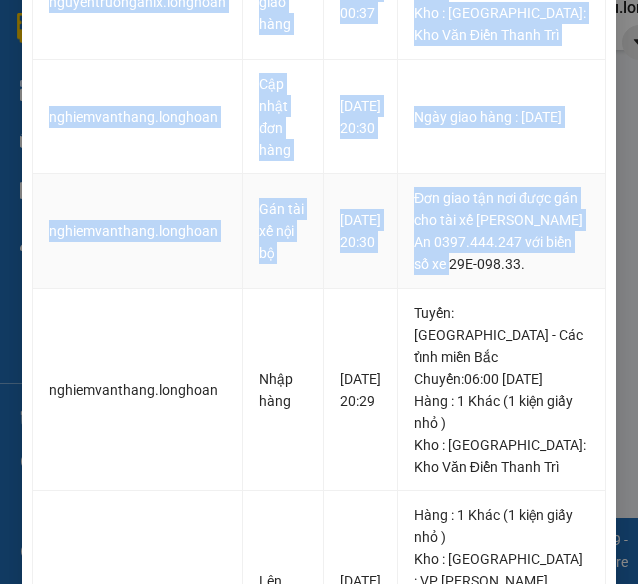 click on "Đơn giao tận nơi được gán cho tài xế Nguyễn Trường An 0397.444.247 với biển số xe 29E-098.33." at bounding box center (501, 231) 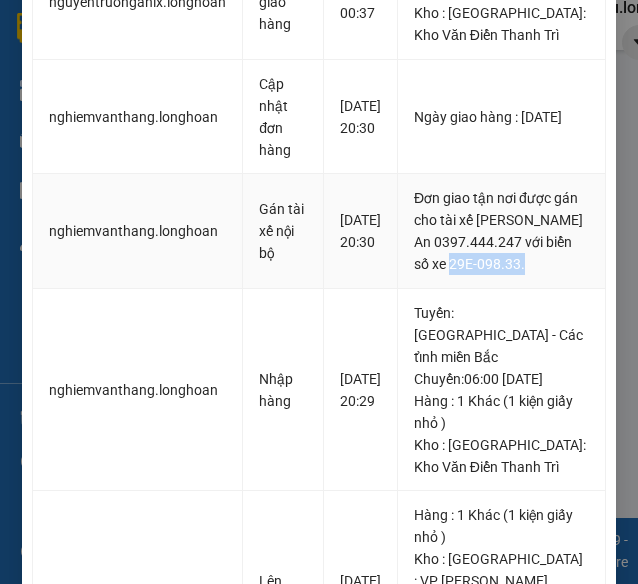 drag, startPoint x: 501, startPoint y: 307, endPoint x: 578, endPoint y: 306, distance: 77.00649 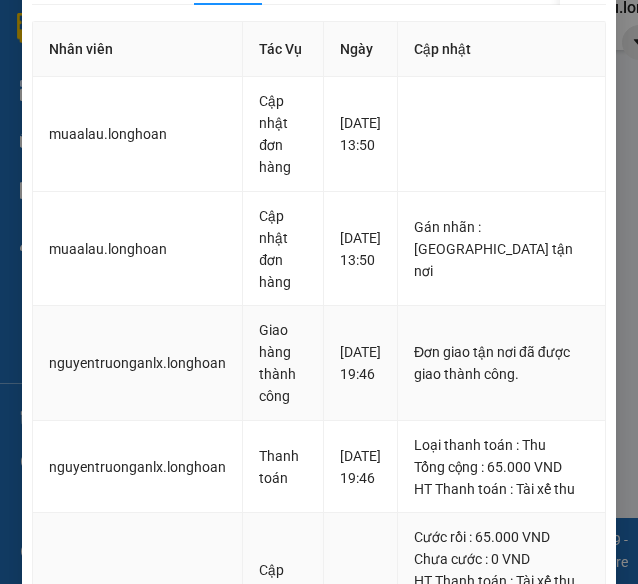 scroll, scrollTop: 0, scrollLeft: 0, axis: both 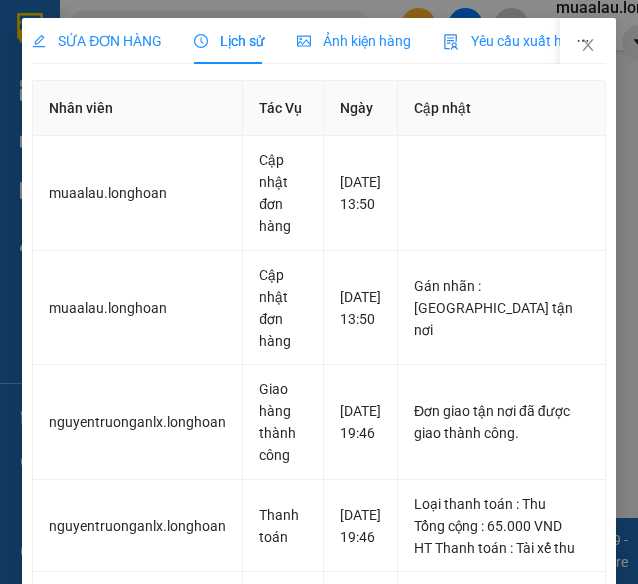 click on "SỬA ĐƠN HÀNG" at bounding box center [97, 41] 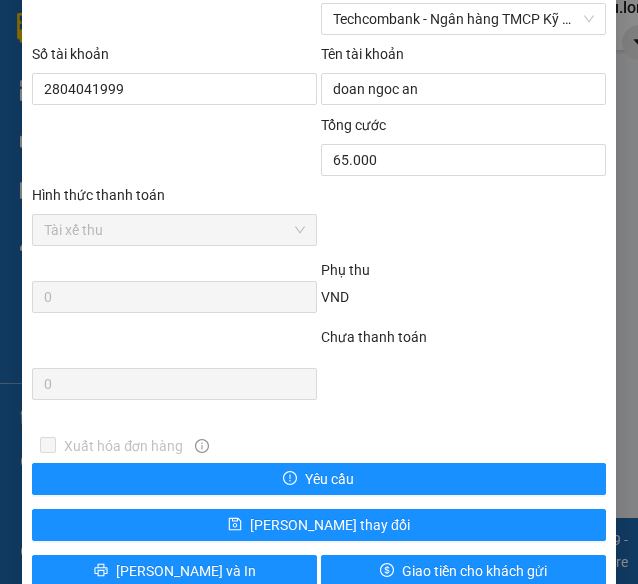 scroll, scrollTop: 1436, scrollLeft: 0, axis: vertical 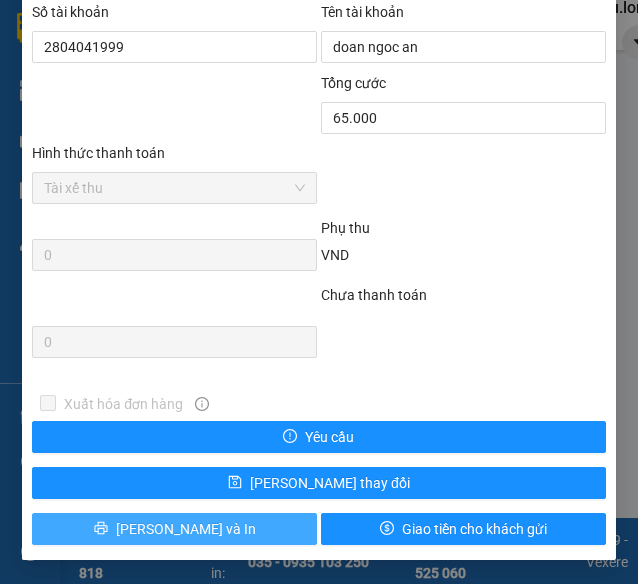 click on "[PERSON_NAME] và In" at bounding box center [186, 529] 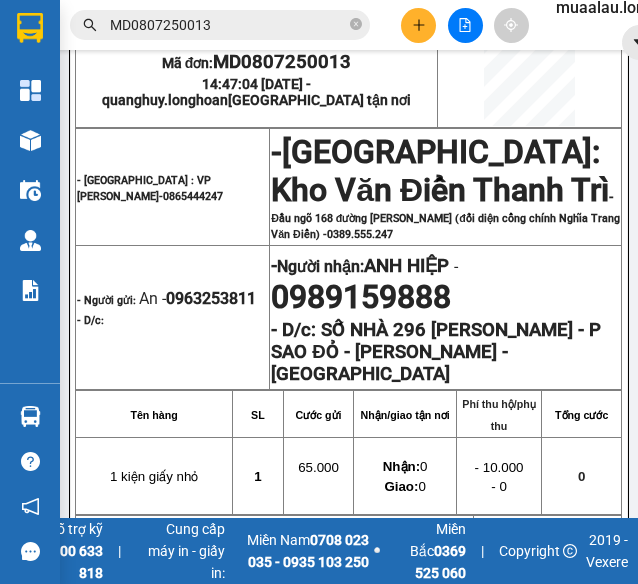 scroll, scrollTop: 400, scrollLeft: 0, axis: vertical 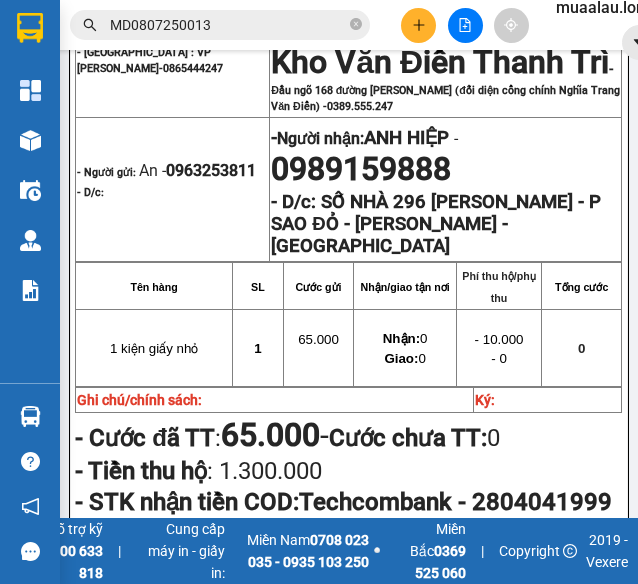 click on "MD0807250013" at bounding box center (228, 25) 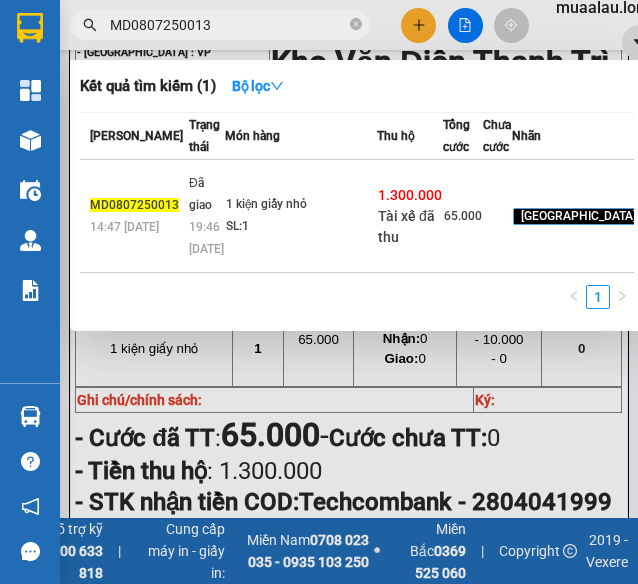 click on "MD0807250013" at bounding box center [228, 25] 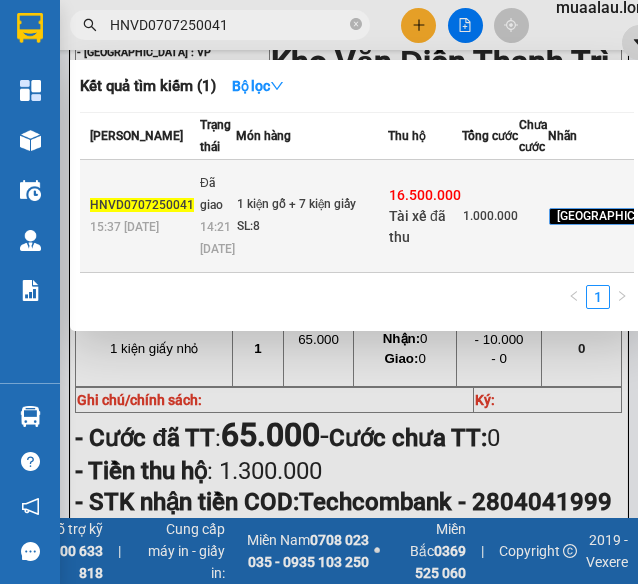 click on "1 kiện gỗ + 7 kiện giấy SL:  8" at bounding box center [312, 216] 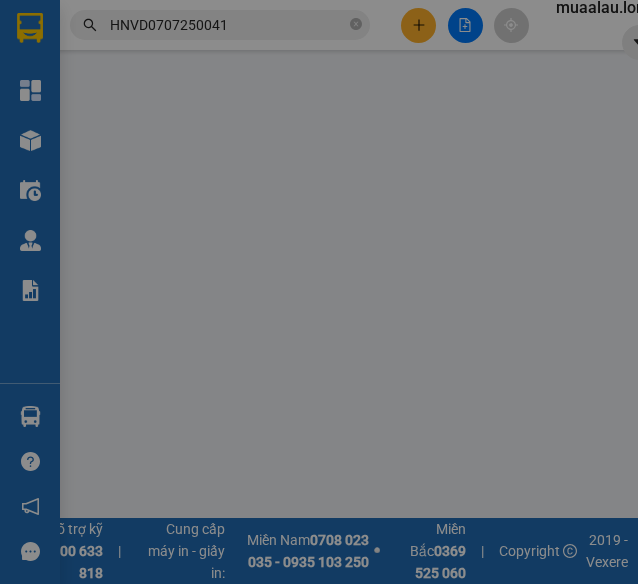 scroll, scrollTop: 0, scrollLeft: 0, axis: both 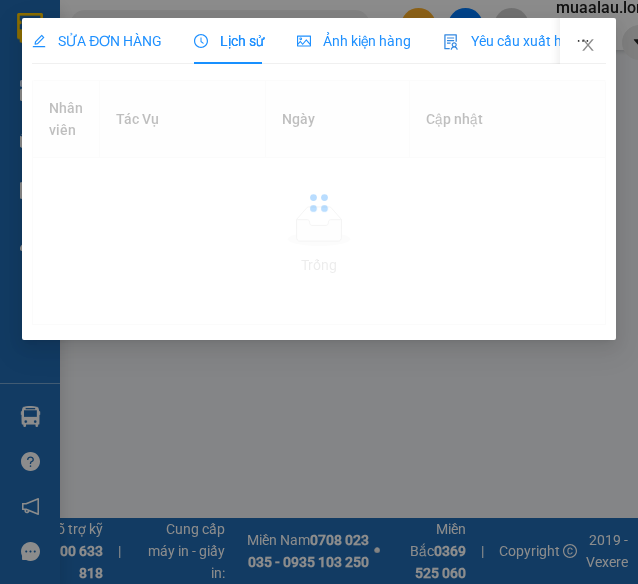 click on "Lịch sử" at bounding box center (229, 41) 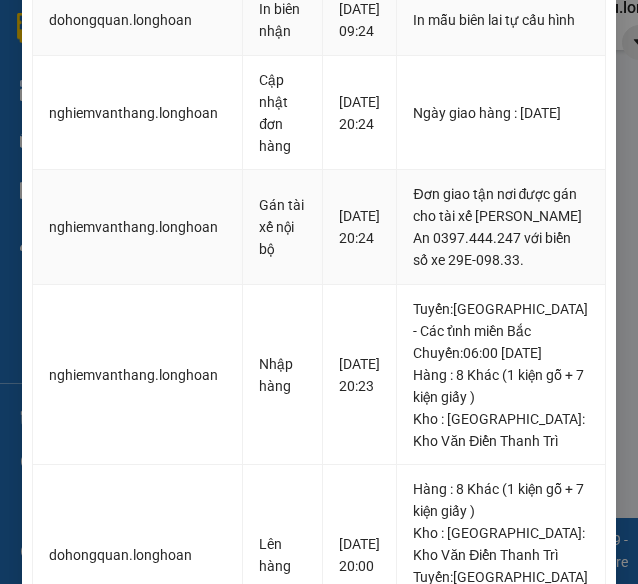 scroll, scrollTop: 900, scrollLeft: 0, axis: vertical 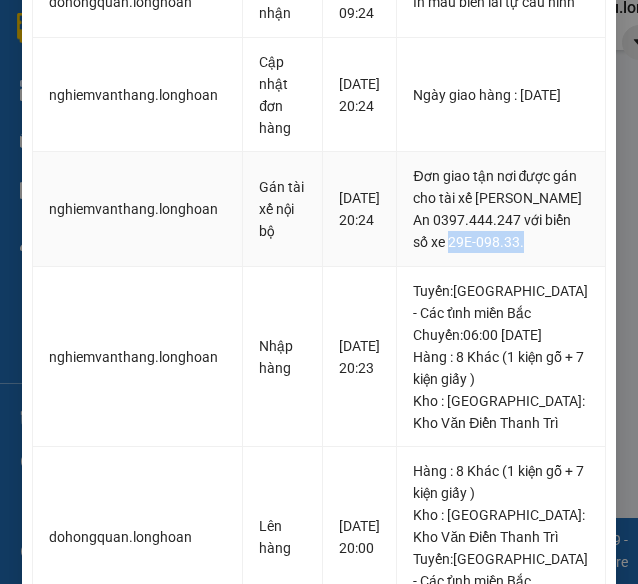 drag, startPoint x: 444, startPoint y: 307, endPoint x: 534, endPoint y: 307, distance: 90 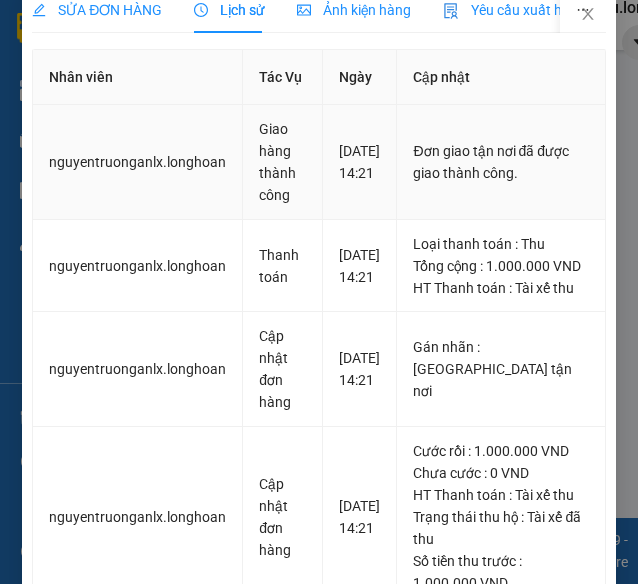 scroll, scrollTop: 0, scrollLeft: 0, axis: both 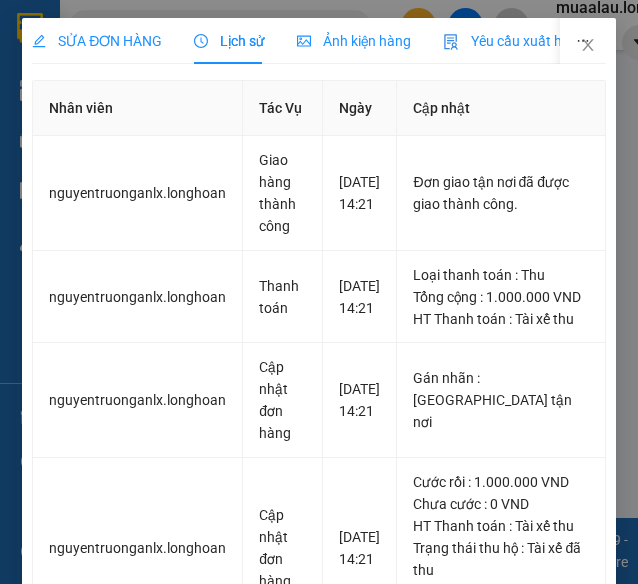 click on "SỬA ĐƠN HÀNG" at bounding box center [97, 41] 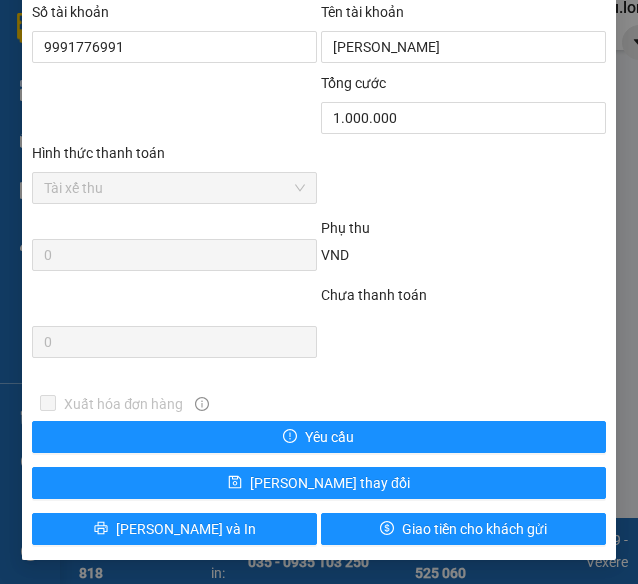 scroll, scrollTop: 1436, scrollLeft: 0, axis: vertical 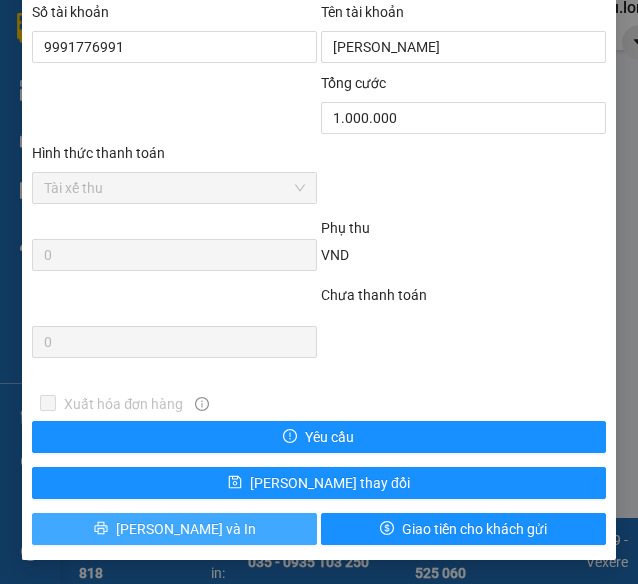 click on "[PERSON_NAME] và In" at bounding box center [174, 529] 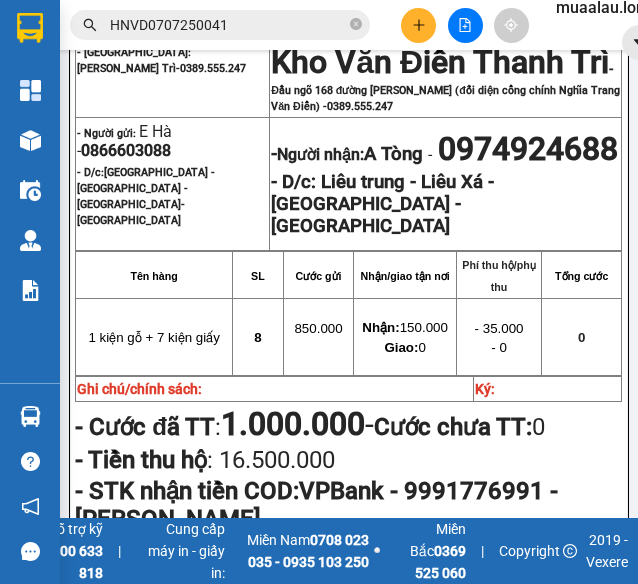 scroll, scrollTop: 200, scrollLeft: 0, axis: vertical 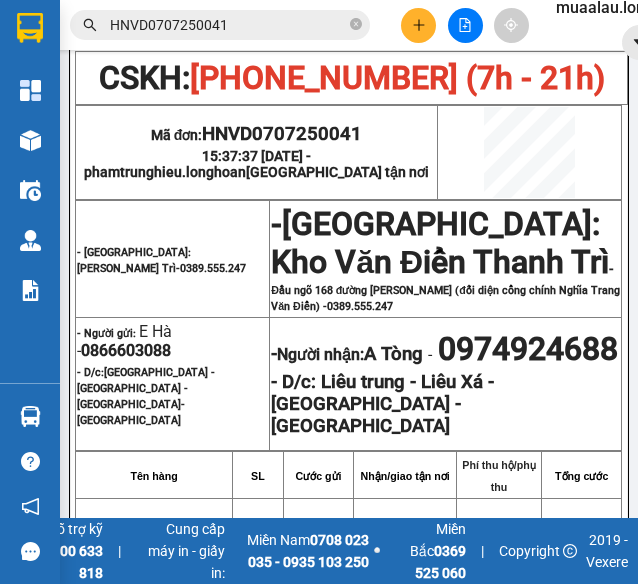 click on "HNVD0707250041" at bounding box center [228, 25] 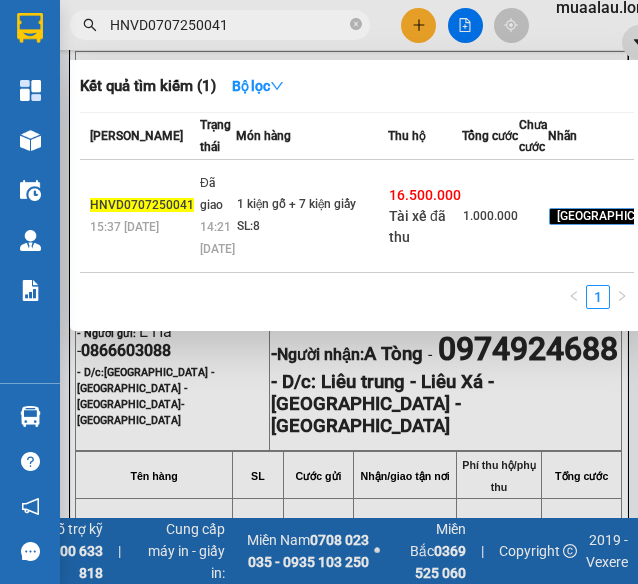 paste on "D0807250002" 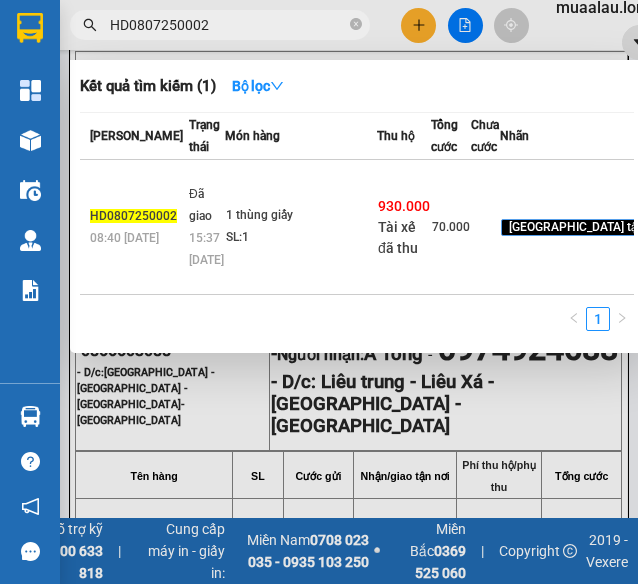 click on "1 thùng giấy SL:  1" at bounding box center [301, 227] 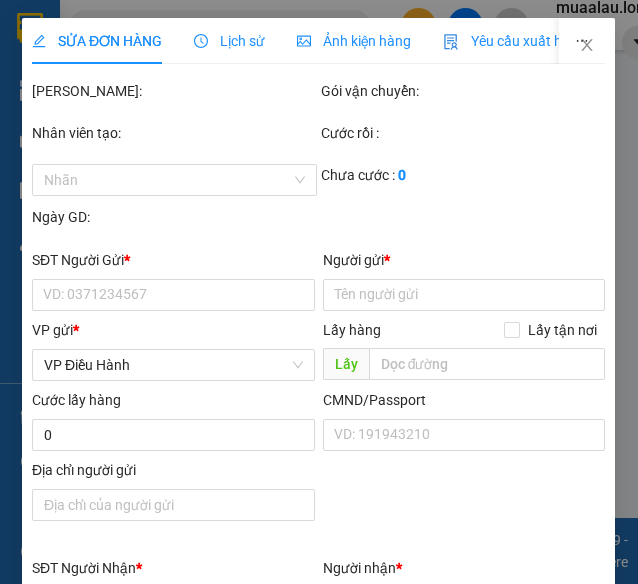 click on "Lịch sử" at bounding box center (229, 41) 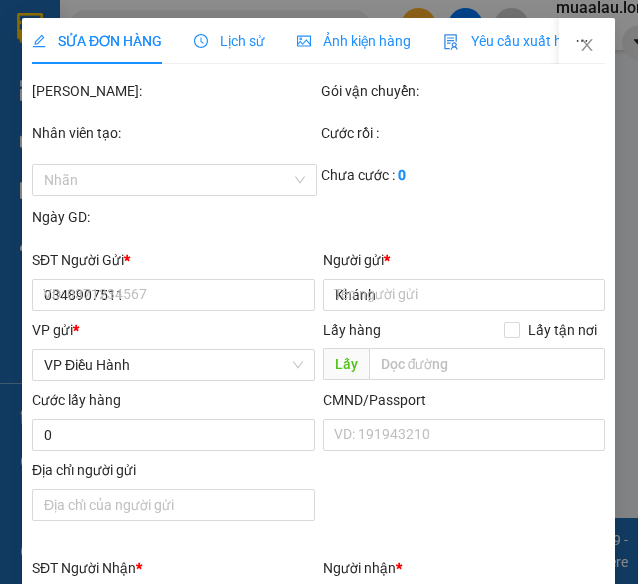 scroll, scrollTop: 0, scrollLeft: 0, axis: both 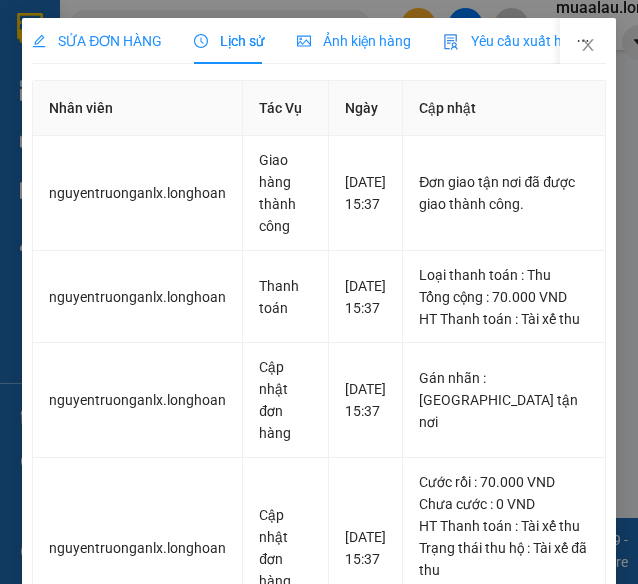 drag, startPoint x: 110, startPoint y: 43, endPoint x: 316, endPoint y: 99, distance: 213.476 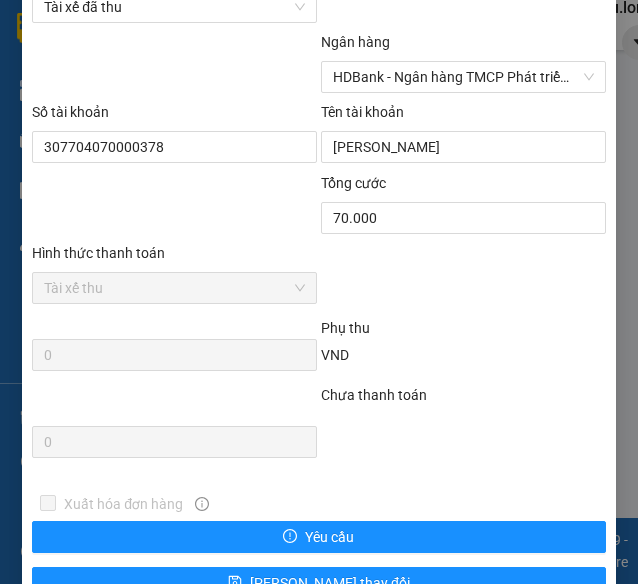scroll, scrollTop: 1436, scrollLeft: 0, axis: vertical 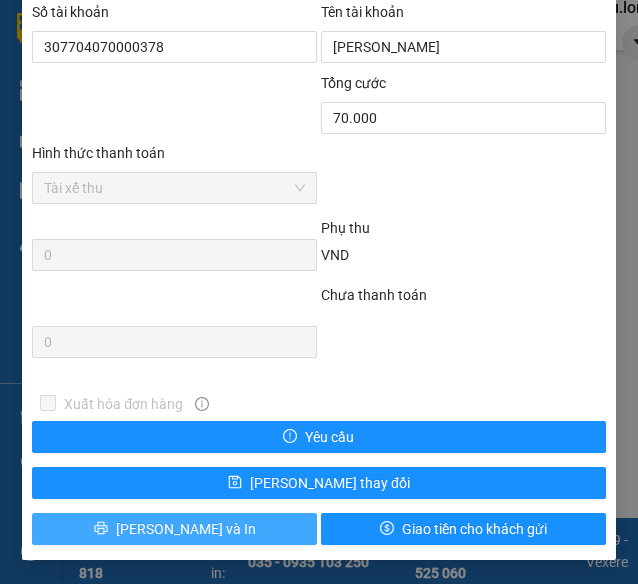 click on "[PERSON_NAME] và In" at bounding box center [174, 529] 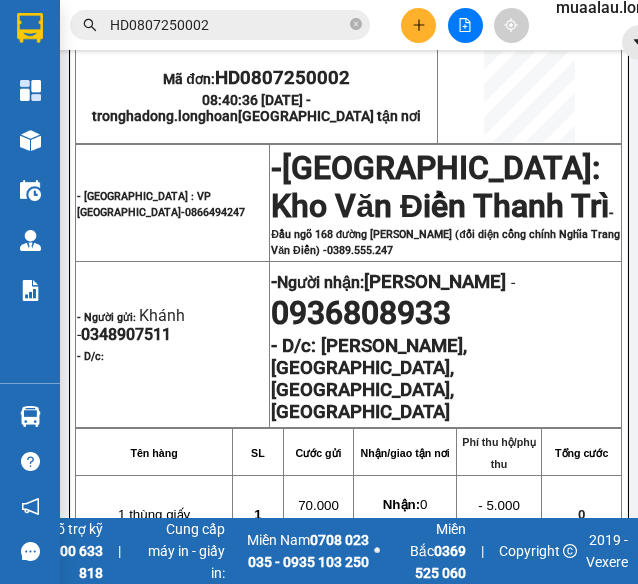 scroll, scrollTop: 300, scrollLeft: 0, axis: vertical 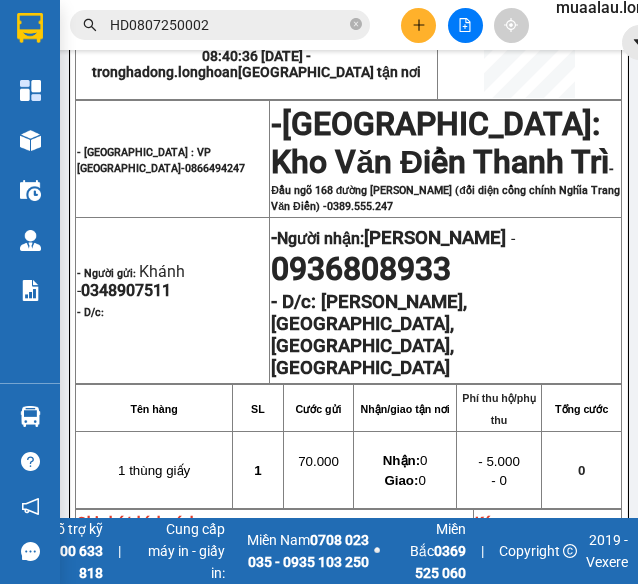 click on "HD0807250002" at bounding box center [228, 25] 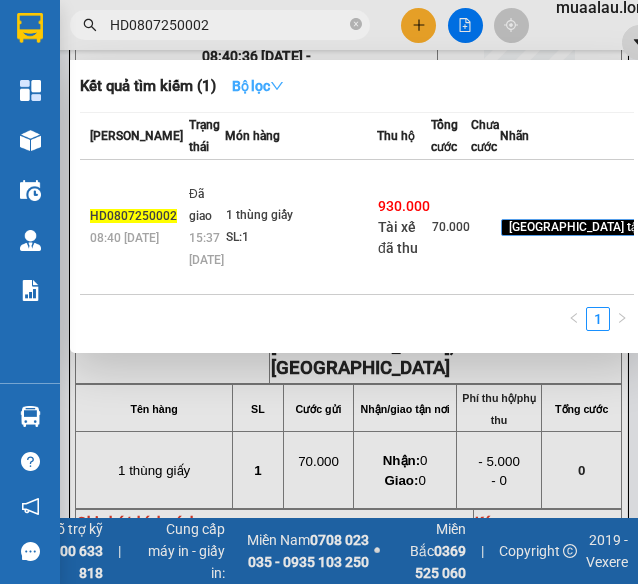paste on "NVD0607250009" 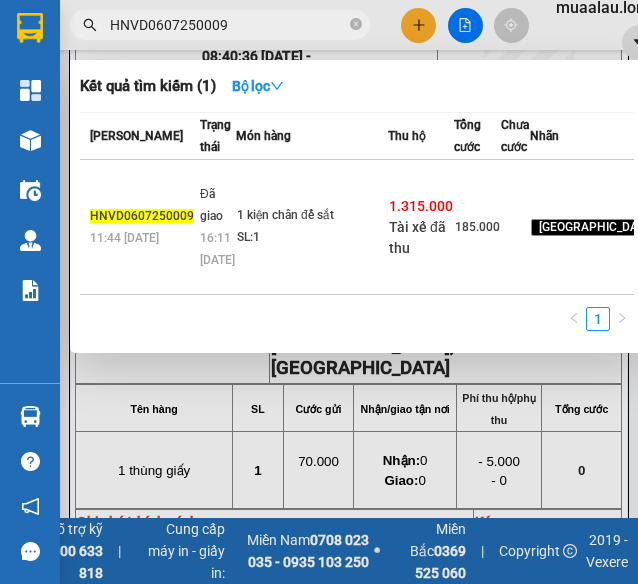type on "HNVD0607250009" 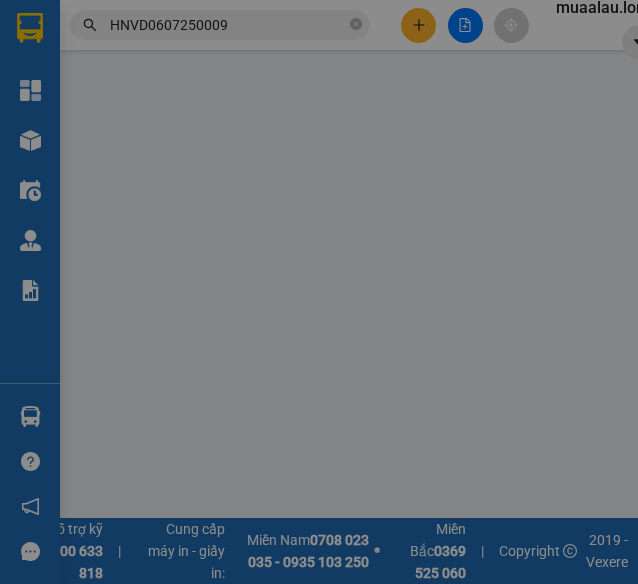 scroll, scrollTop: 0, scrollLeft: 0, axis: both 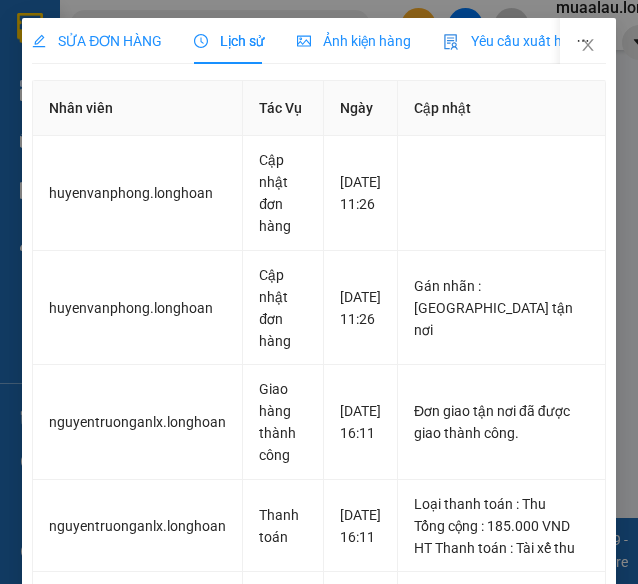 drag, startPoint x: 98, startPoint y: 45, endPoint x: 359, endPoint y: 193, distance: 300.04166 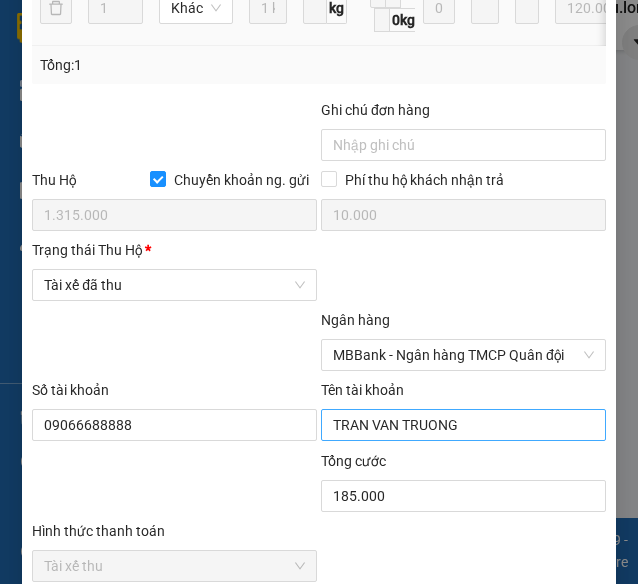 scroll, scrollTop: 1436, scrollLeft: 0, axis: vertical 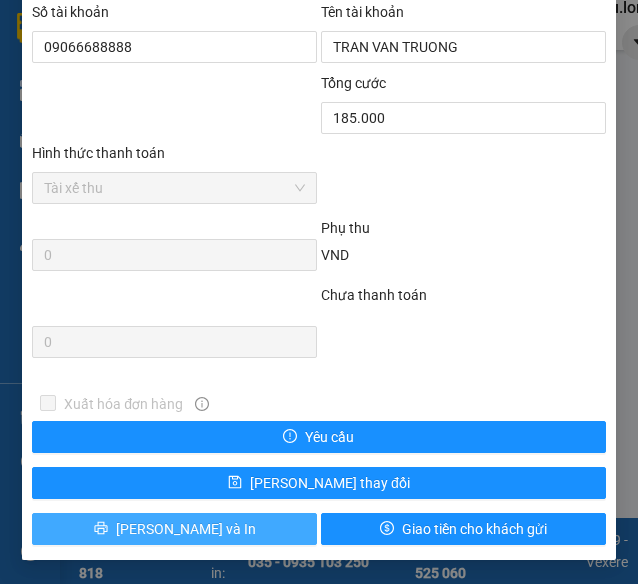 click on "[PERSON_NAME] và In" at bounding box center (174, 529) 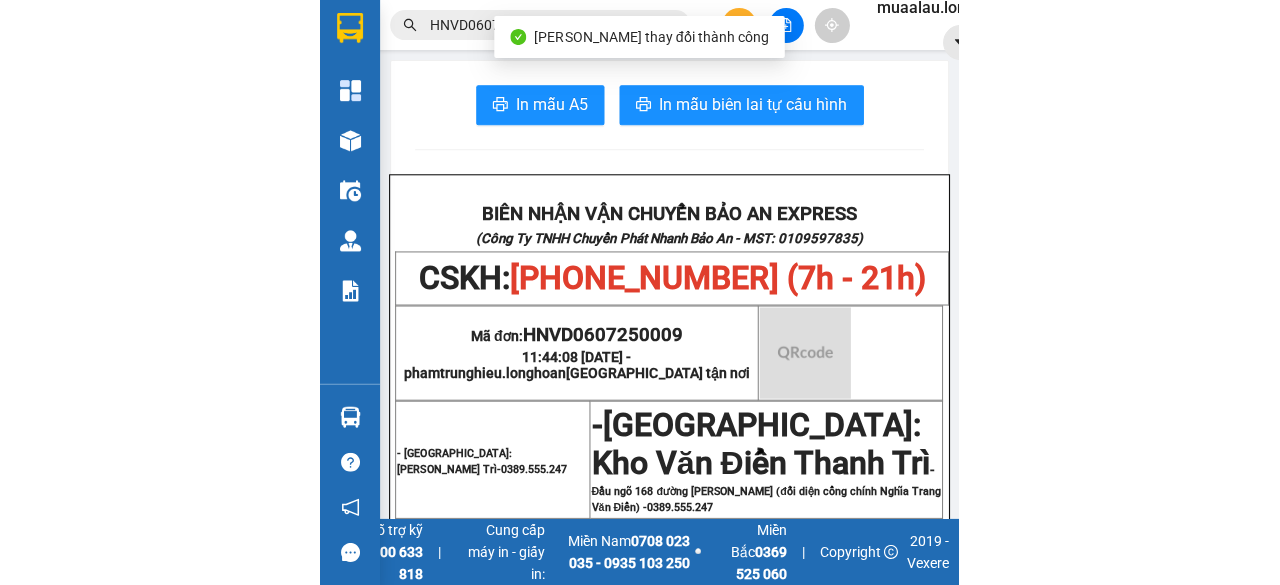 scroll, scrollTop: 300, scrollLeft: 0, axis: vertical 